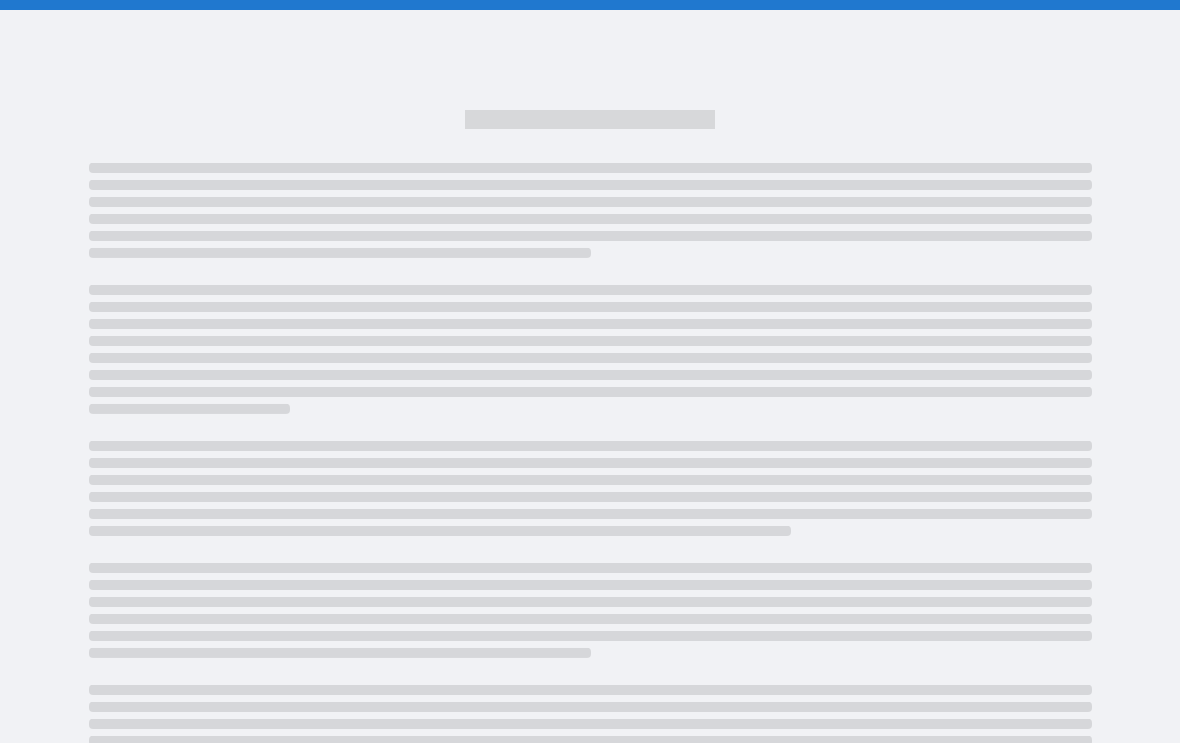 scroll, scrollTop: 0, scrollLeft: 0, axis: both 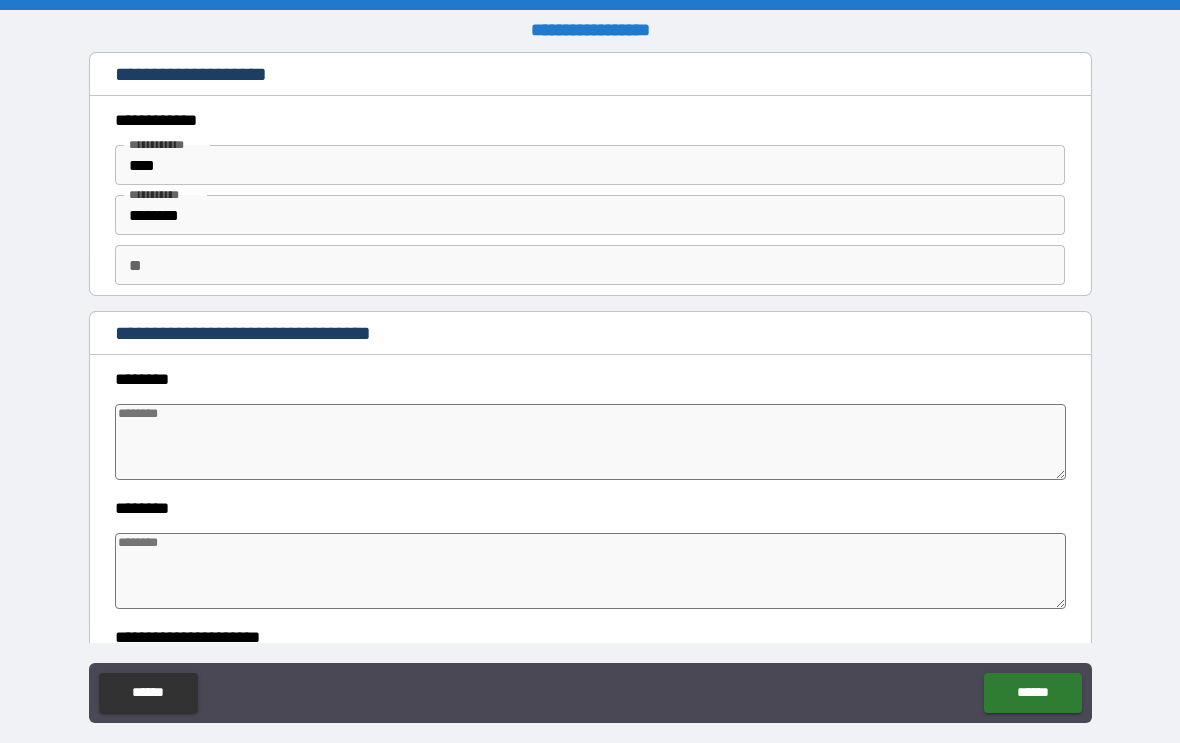 type on "*" 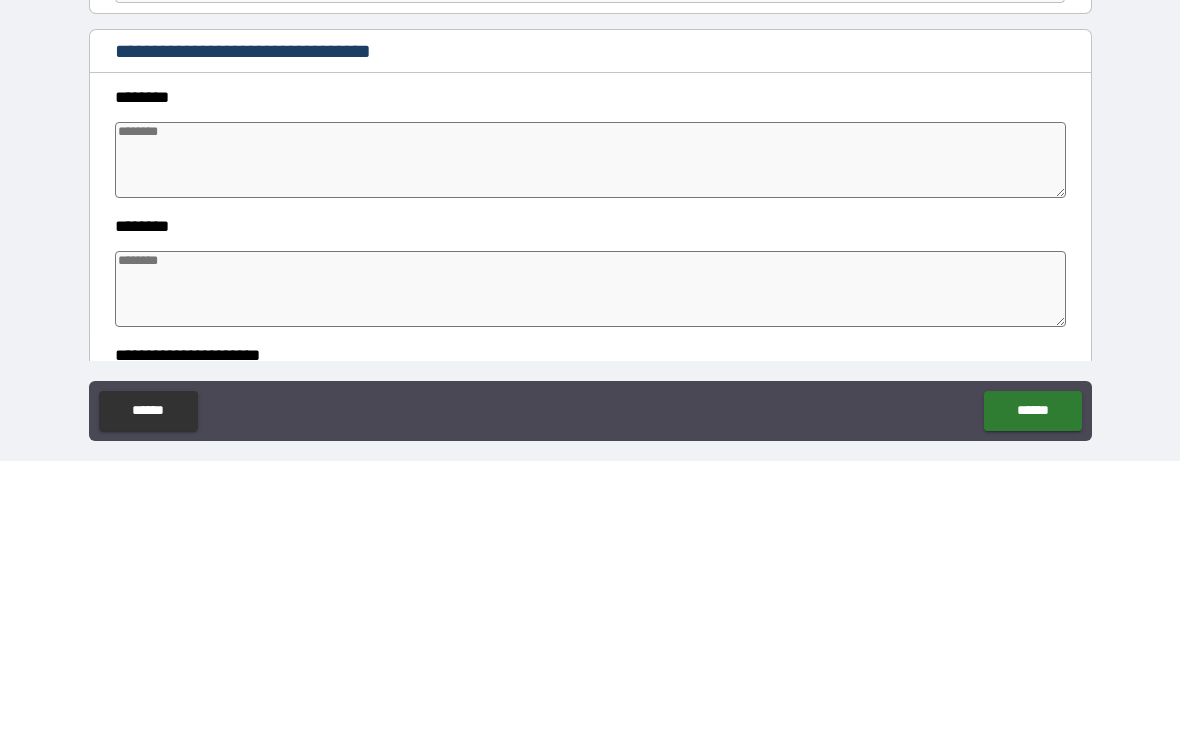 type on "*" 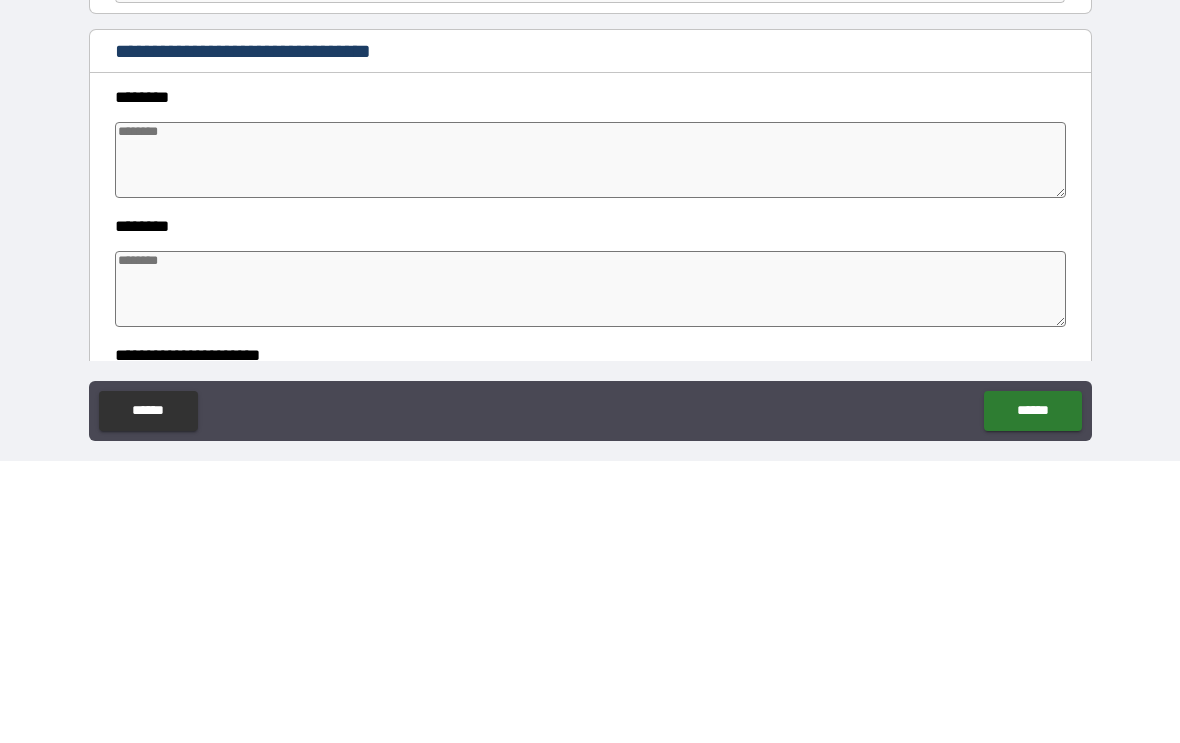 type on "*" 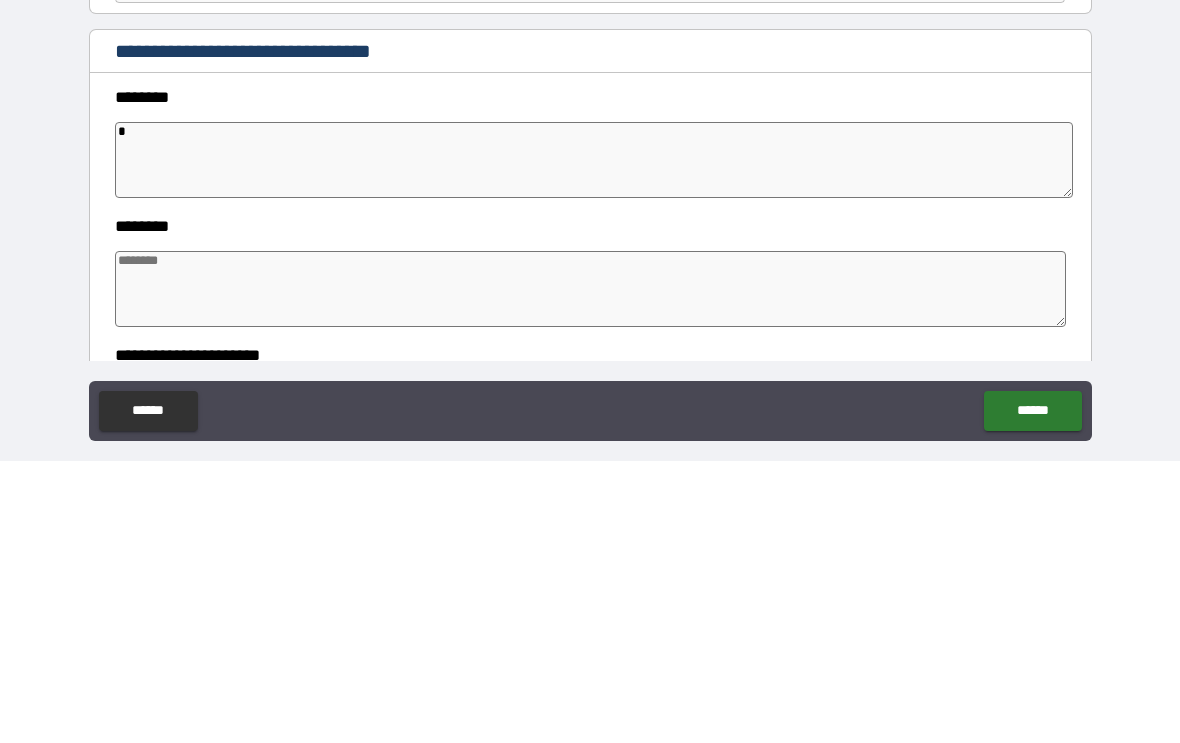type on "**" 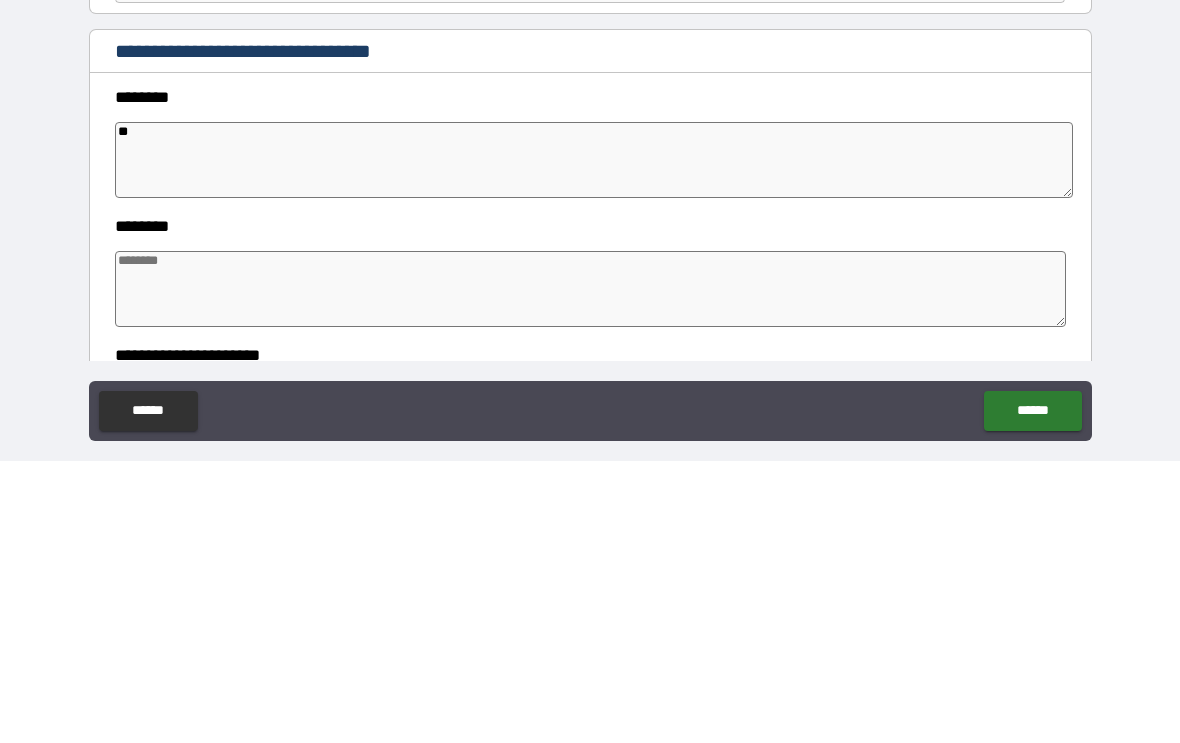 type on "*" 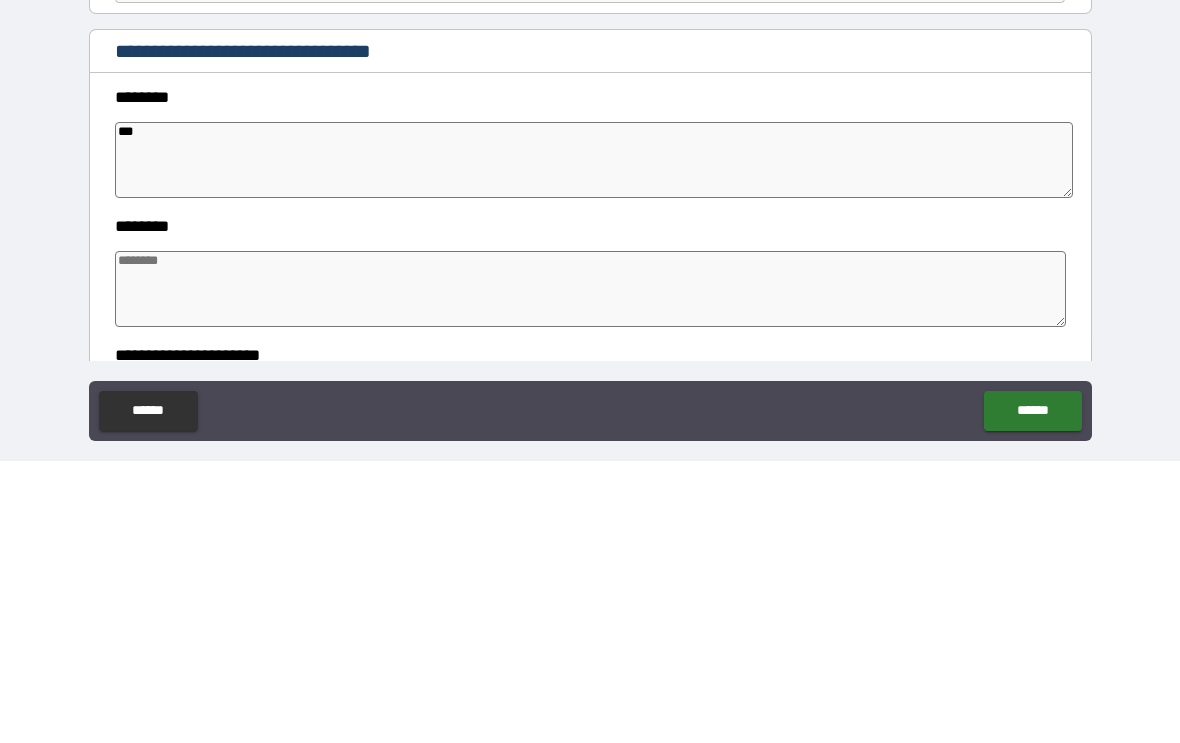 type on "*" 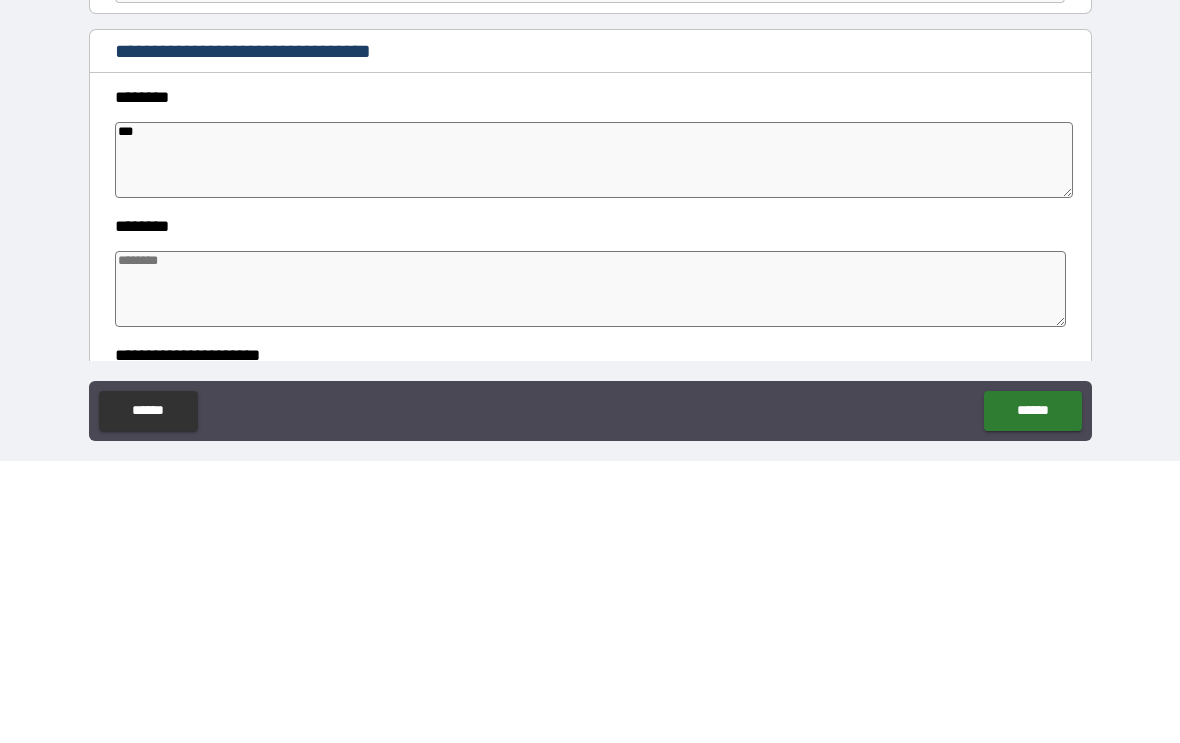 type on "*" 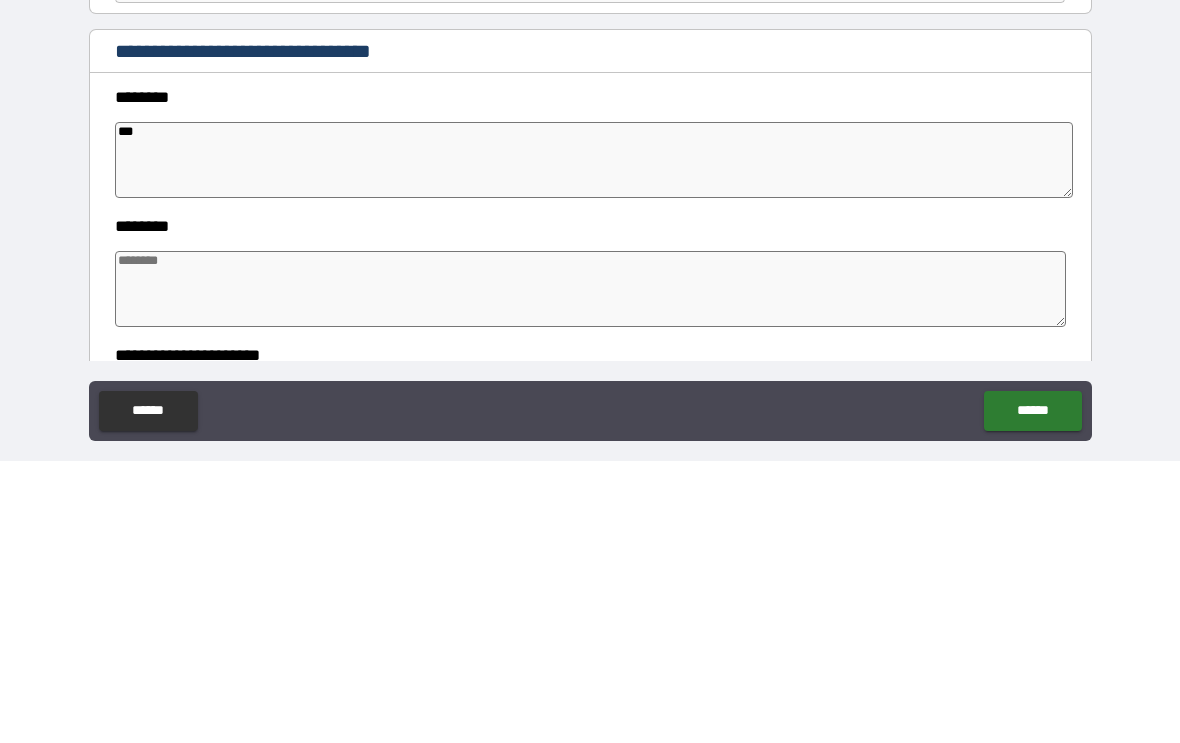type on "*" 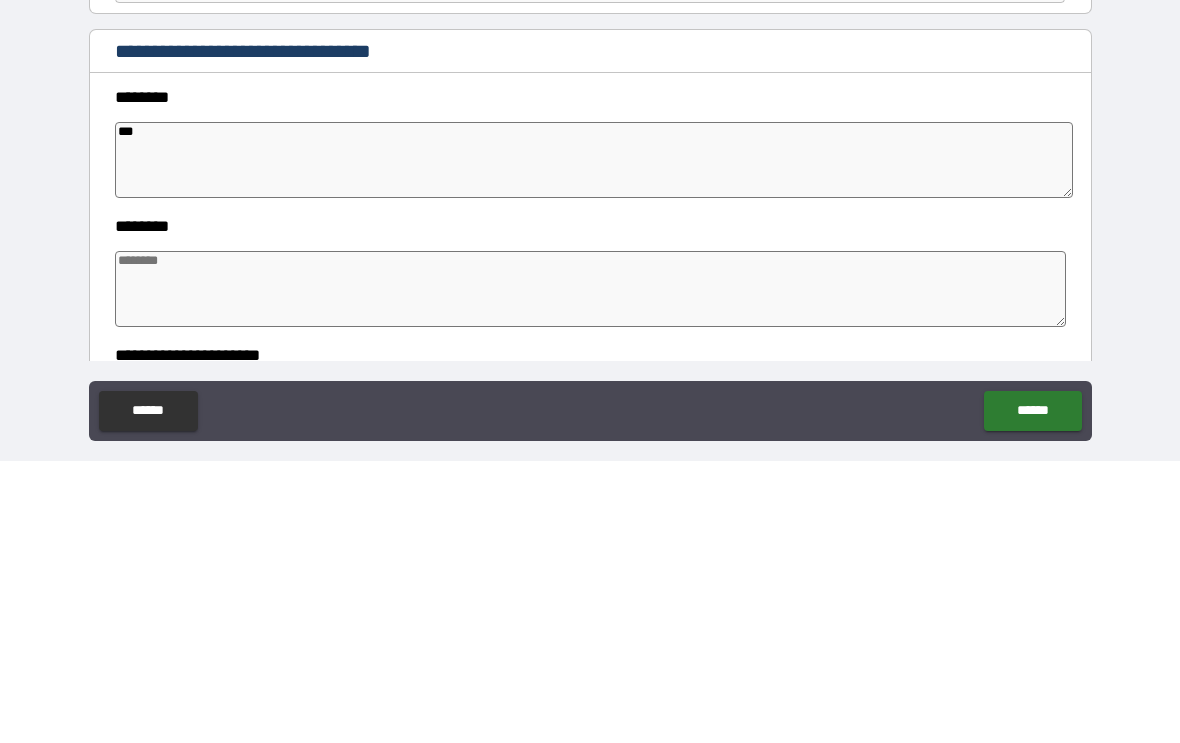 type on "****" 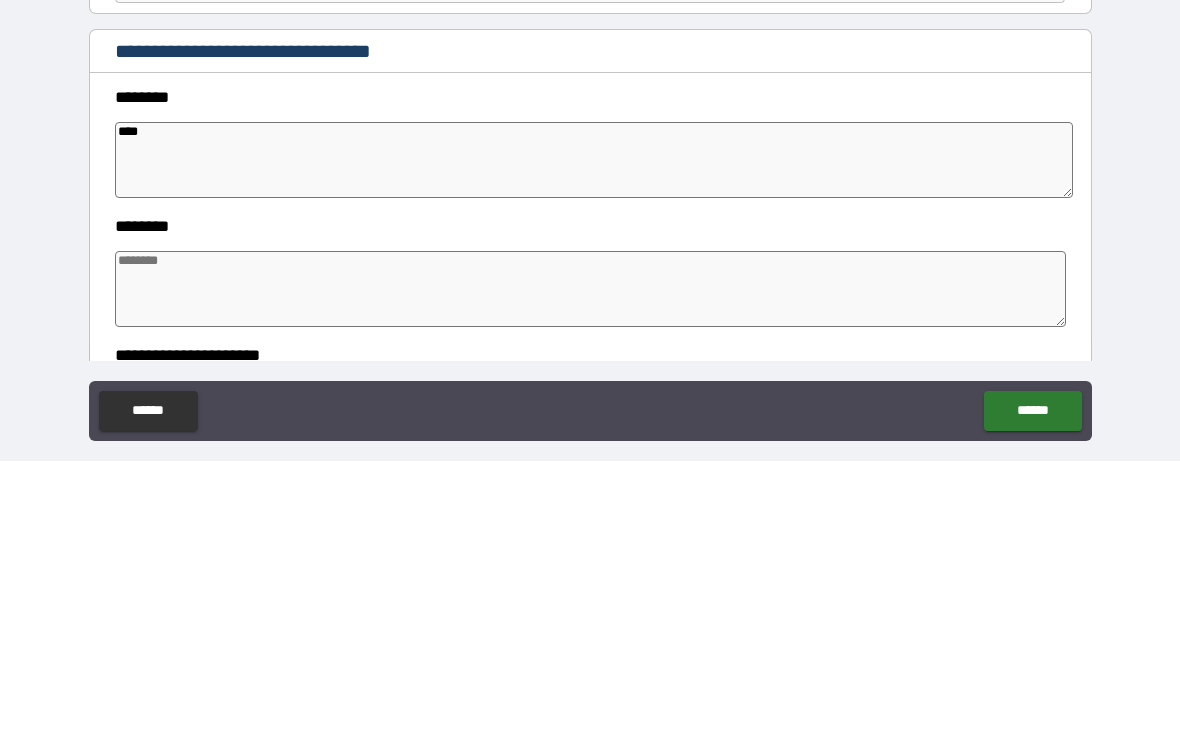 type on "*" 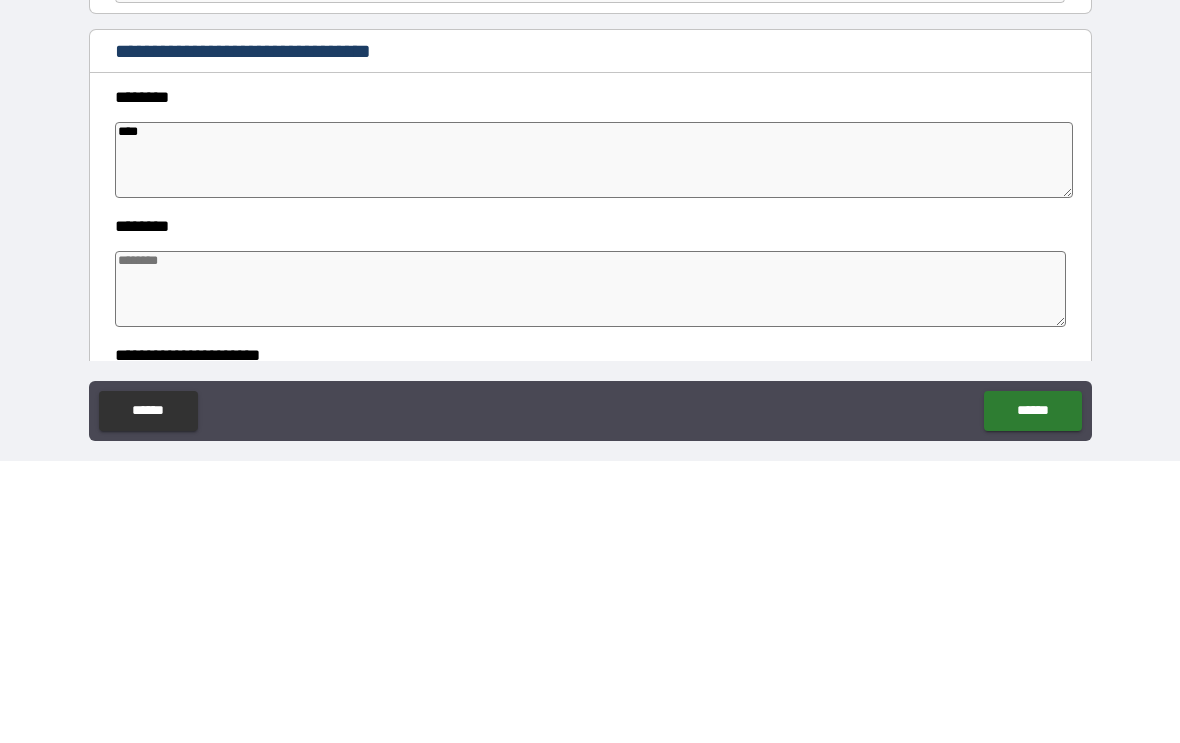 type on "*" 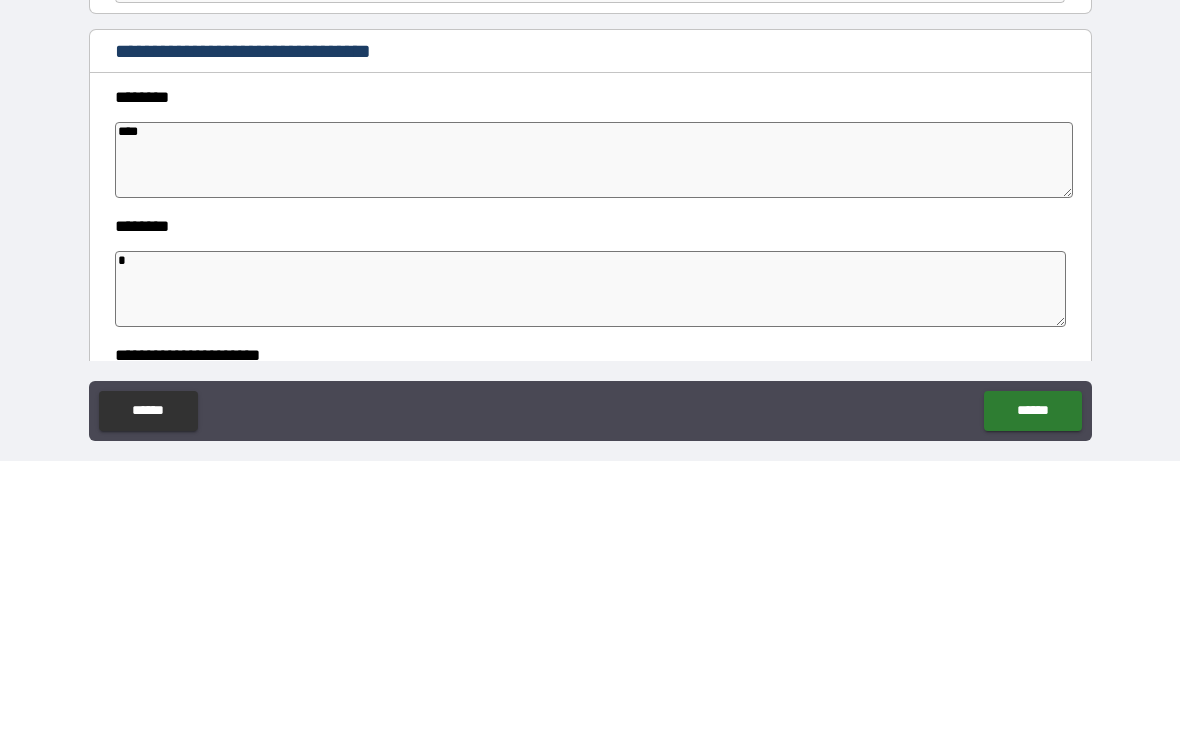 type on "*" 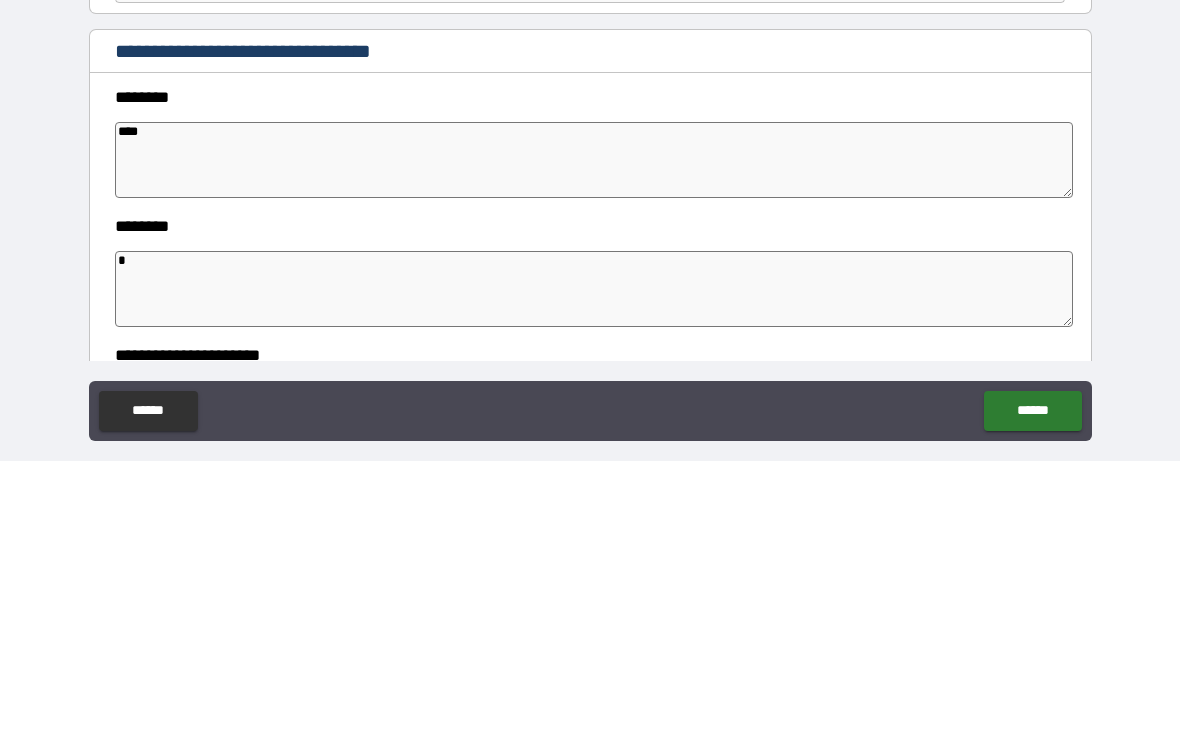 type on "*" 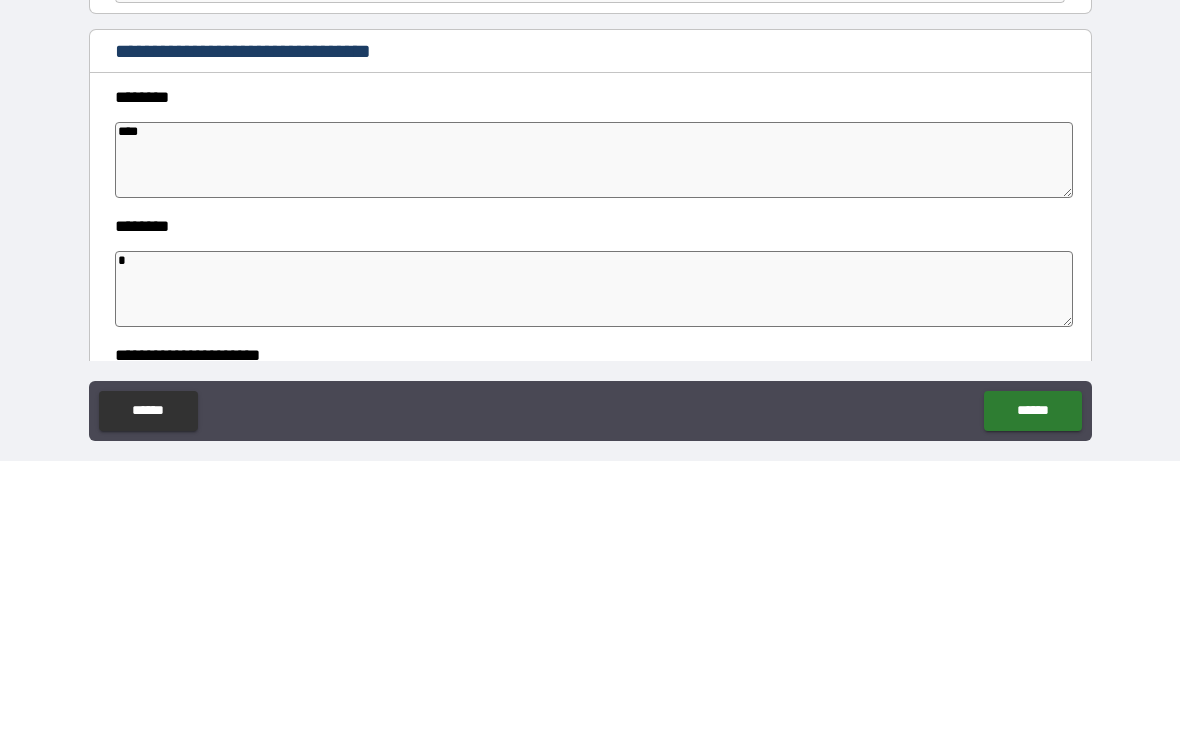type on "*" 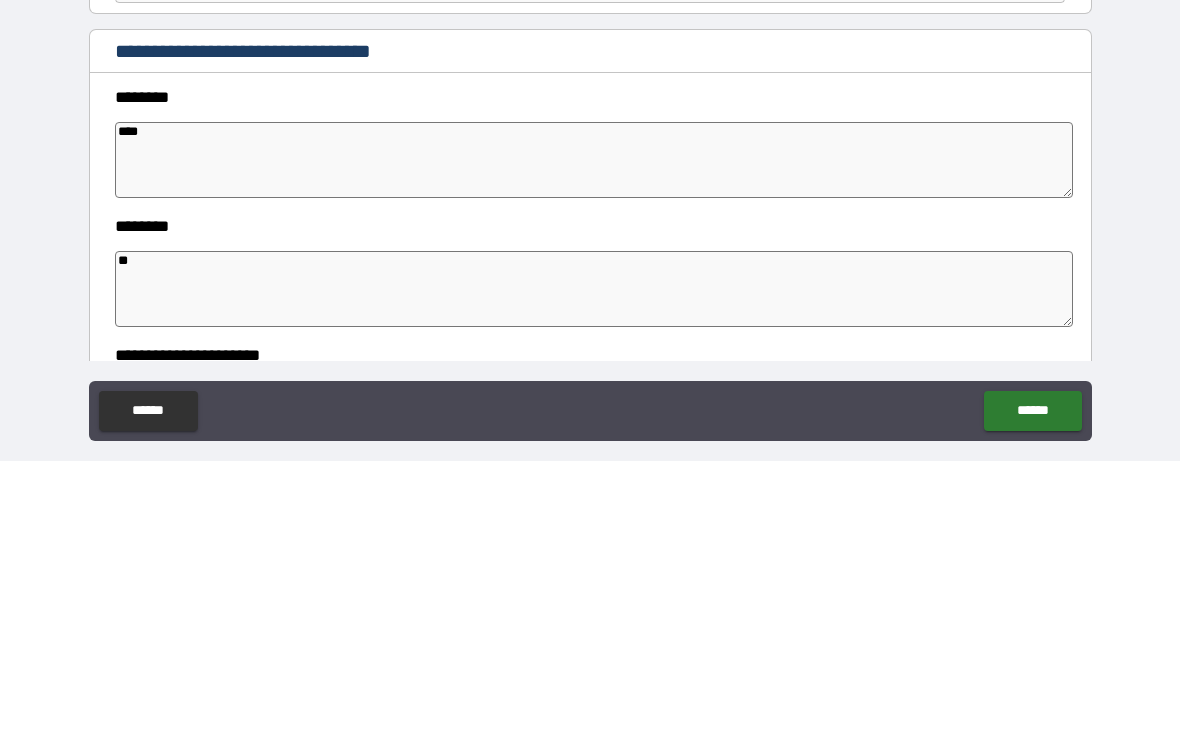 type on "*" 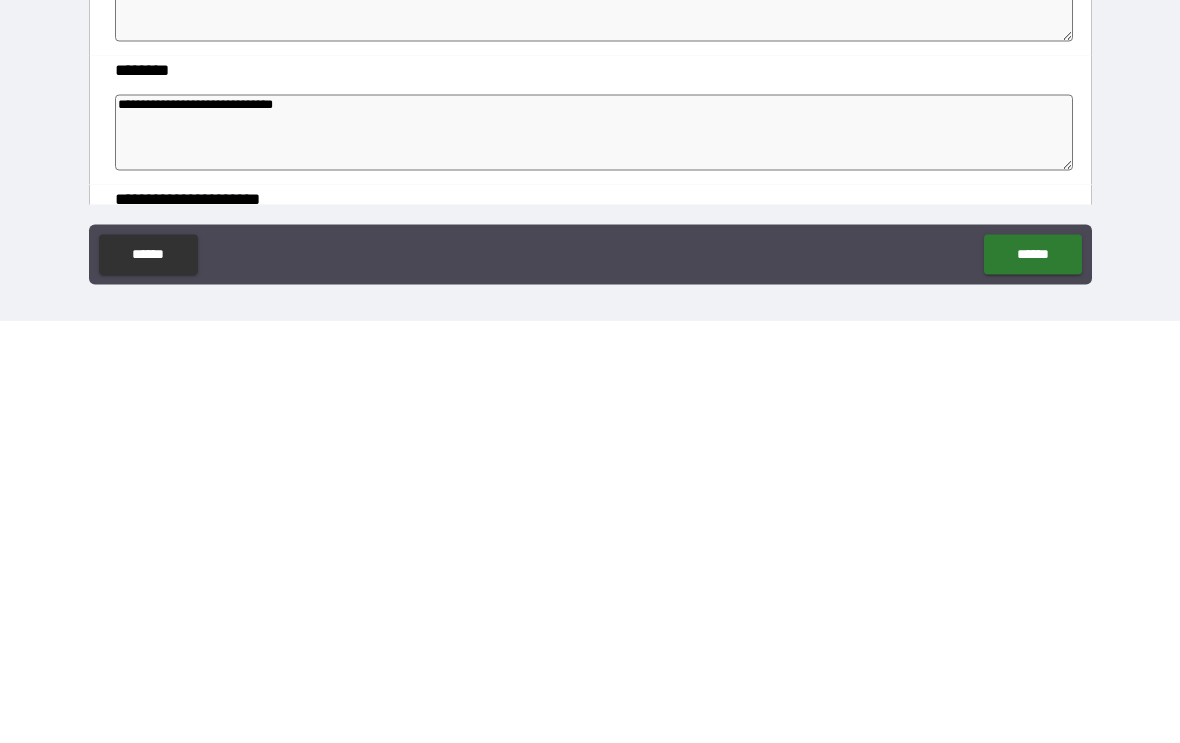 scroll, scrollTop: 33, scrollLeft: 0, axis: vertical 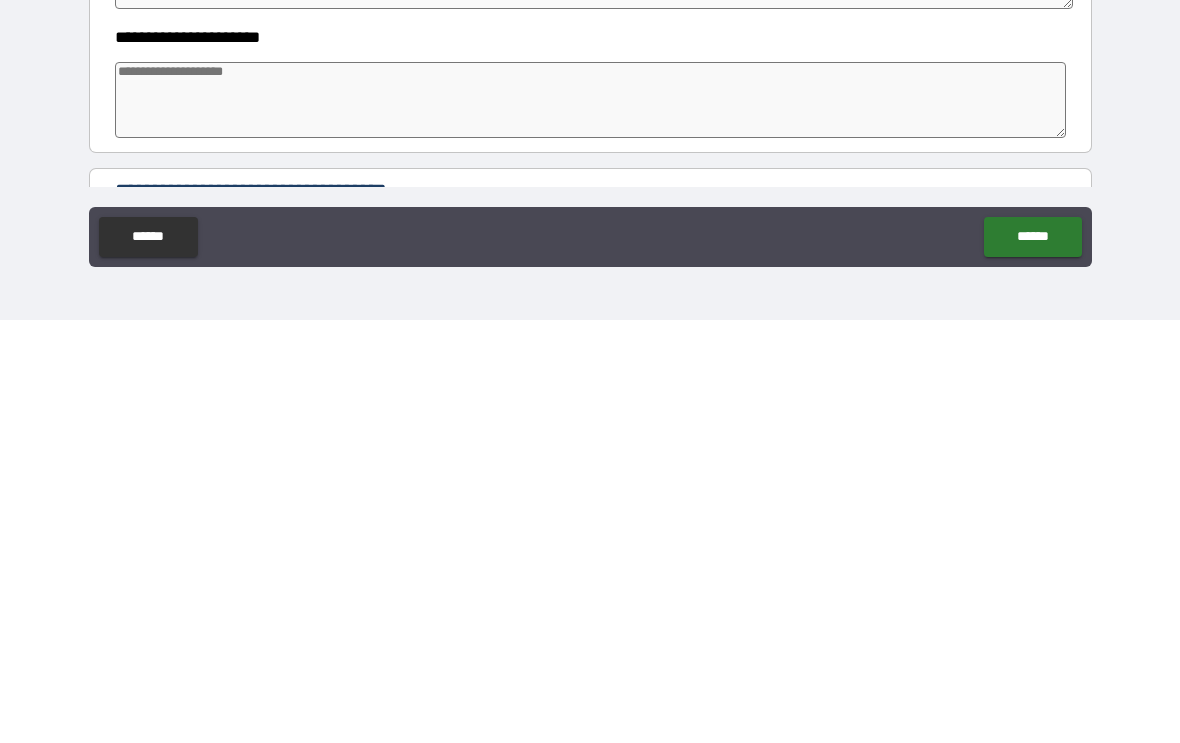 click at bounding box center [591, 523] 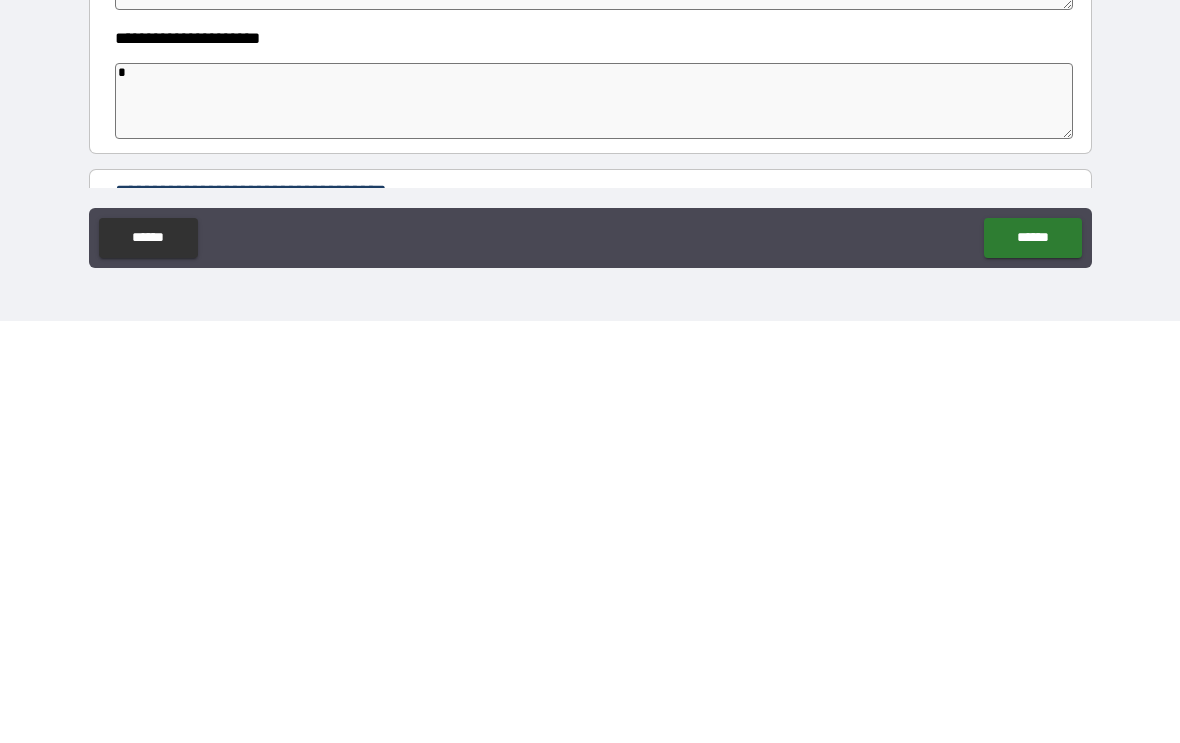 scroll, scrollTop: 33, scrollLeft: 0, axis: vertical 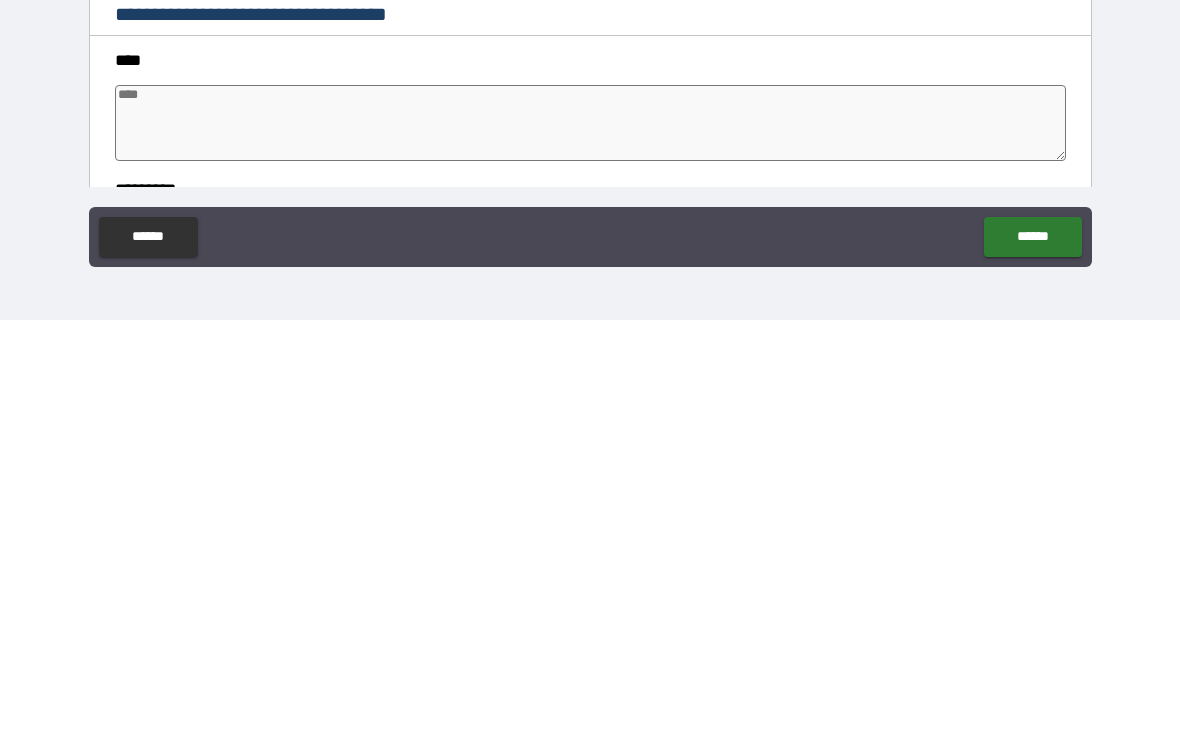 click at bounding box center [591, 546] 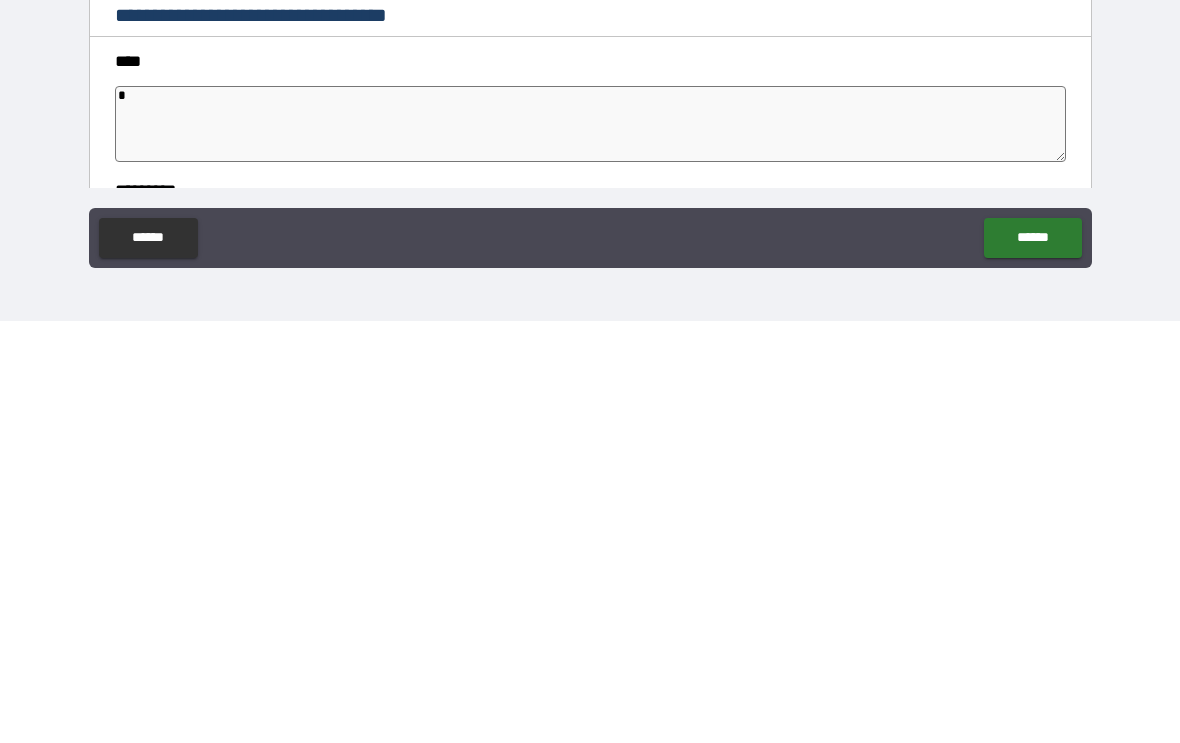 scroll, scrollTop: 33, scrollLeft: 0, axis: vertical 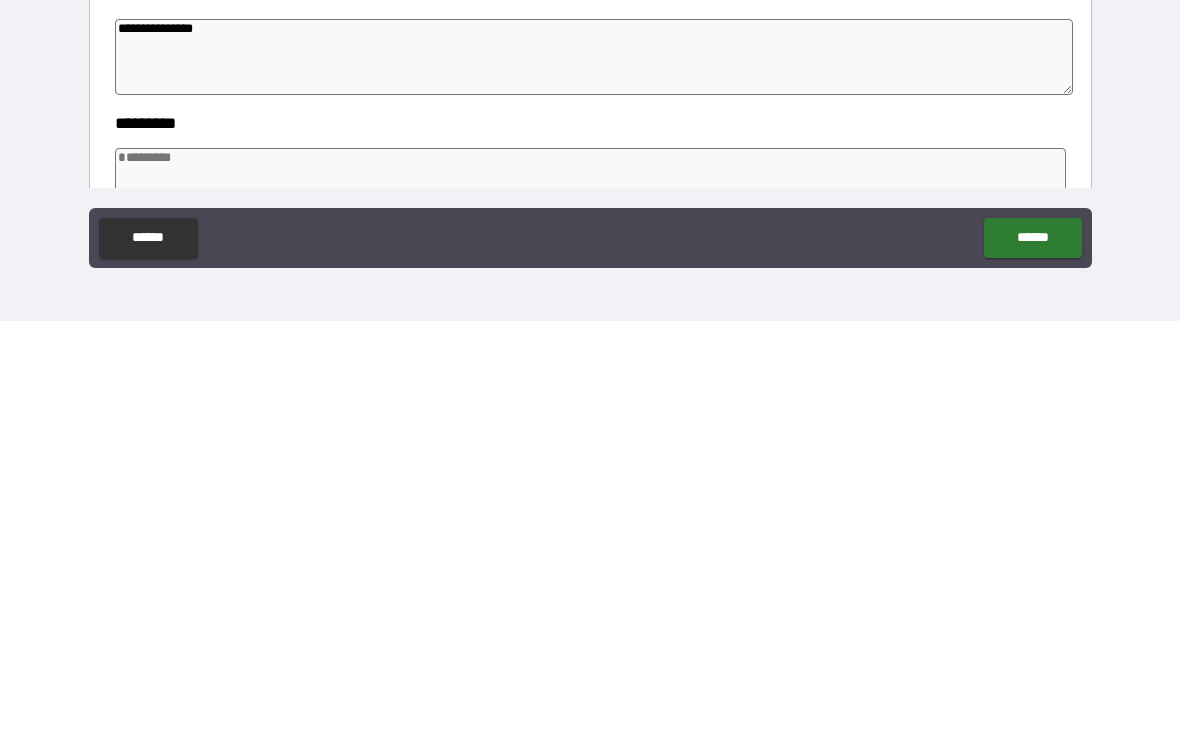 click at bounding box center (591, 608) 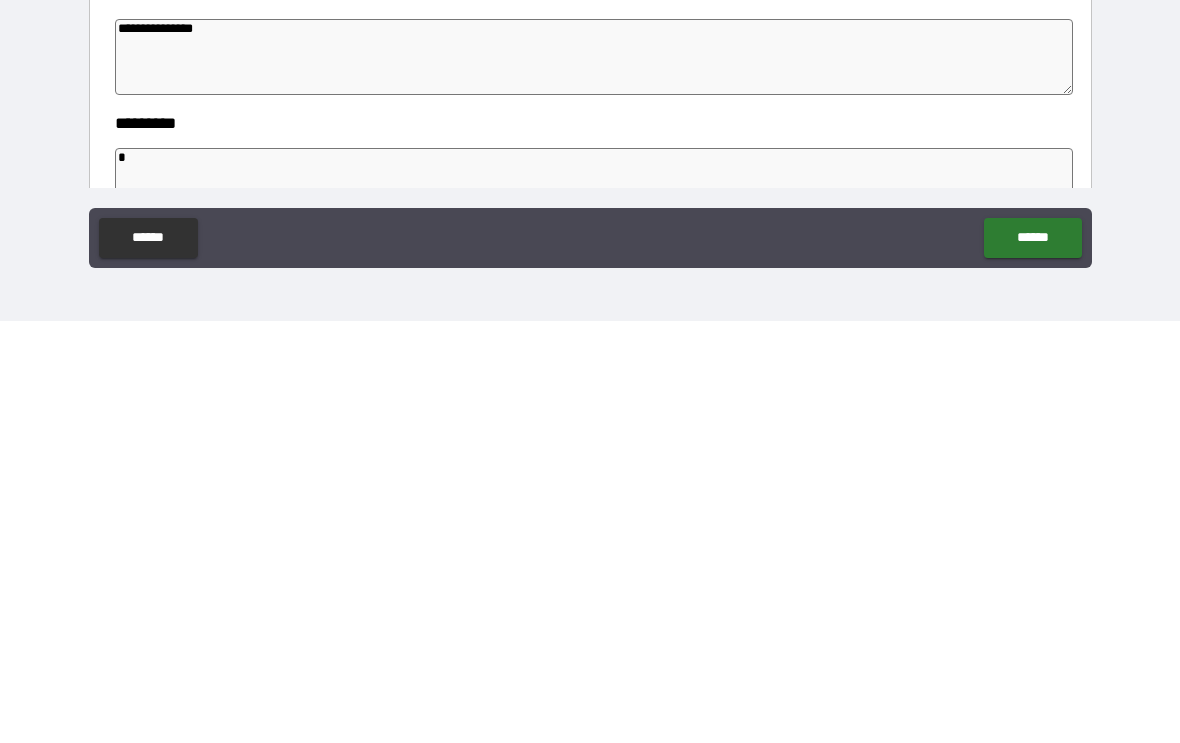 scroll, scrollTop: 33, scrollLeft: 0, axis: vertical 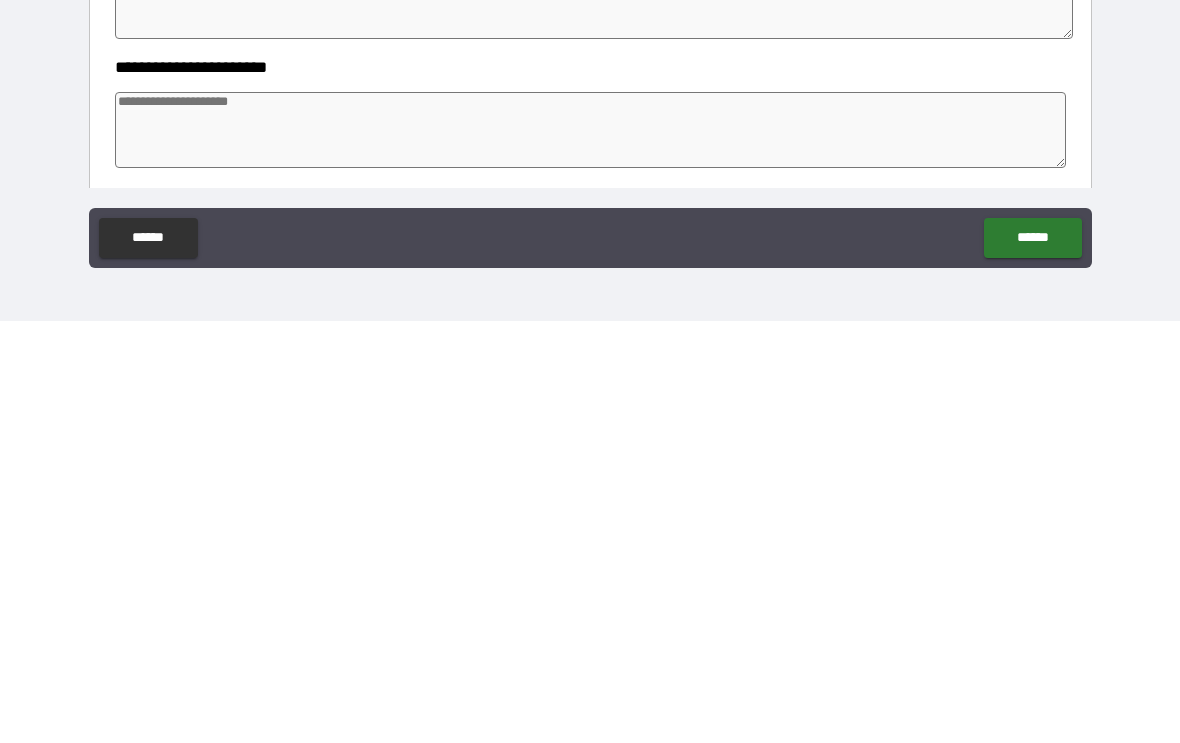 click at bounding box center [591, 552] 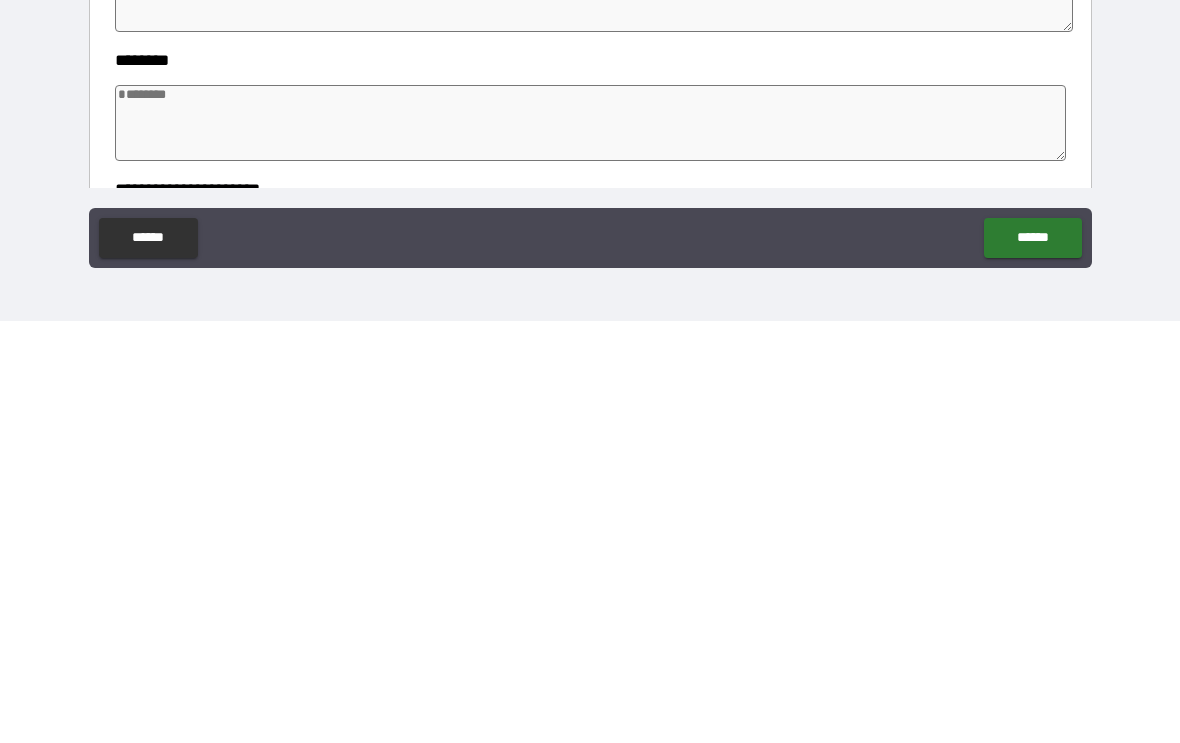 scroll, scrollTop: 716, scrollLeft: 0, axis: vertical 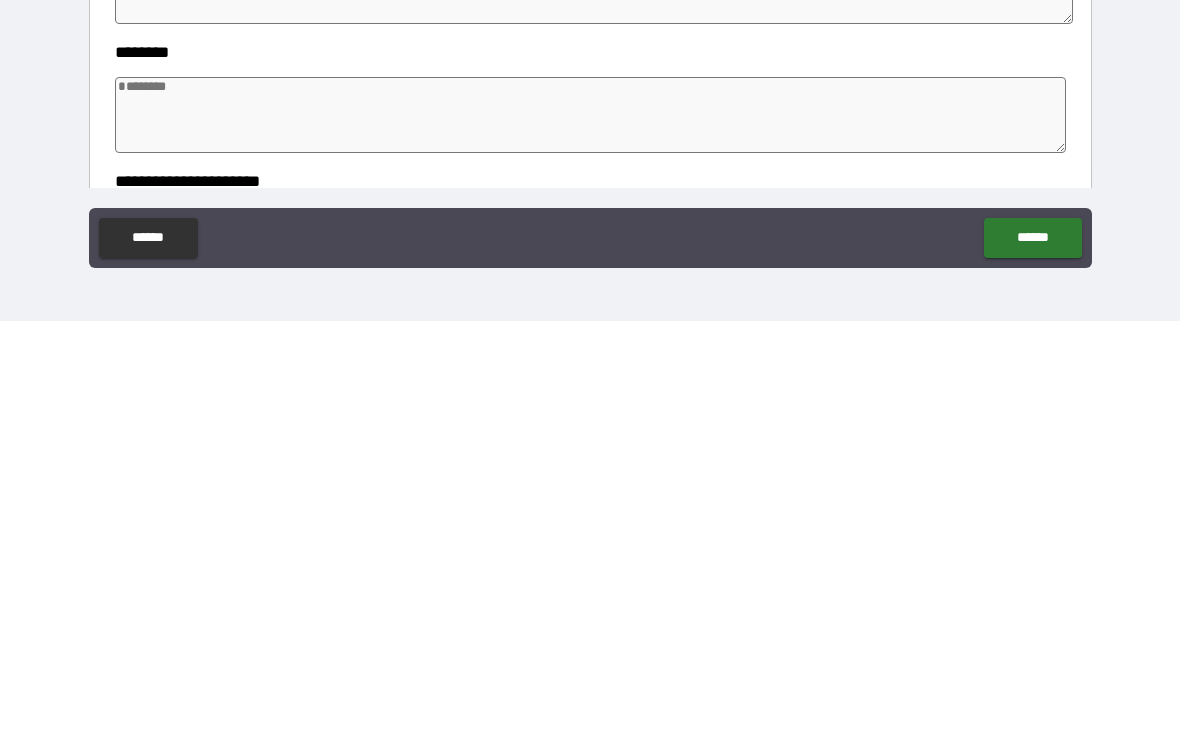 click at bounding box center [591, 537] 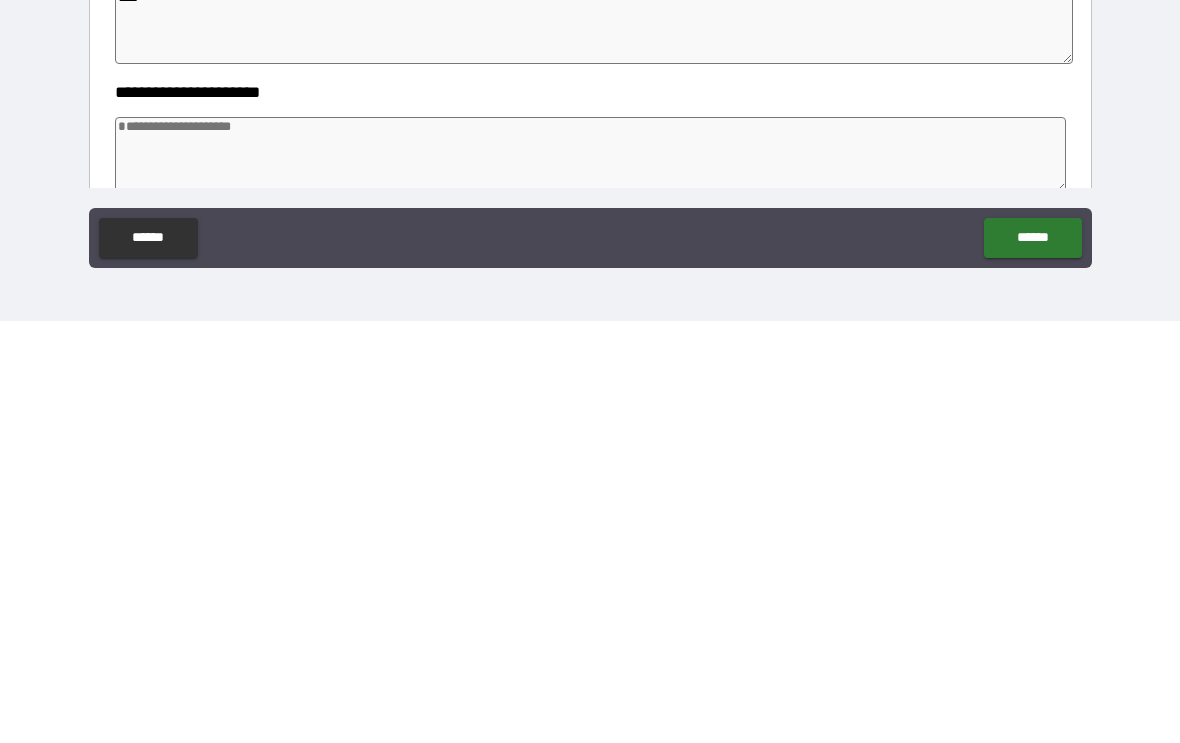 scroll, scrollTop: 835, scrollLeft: 0, axis: vertical 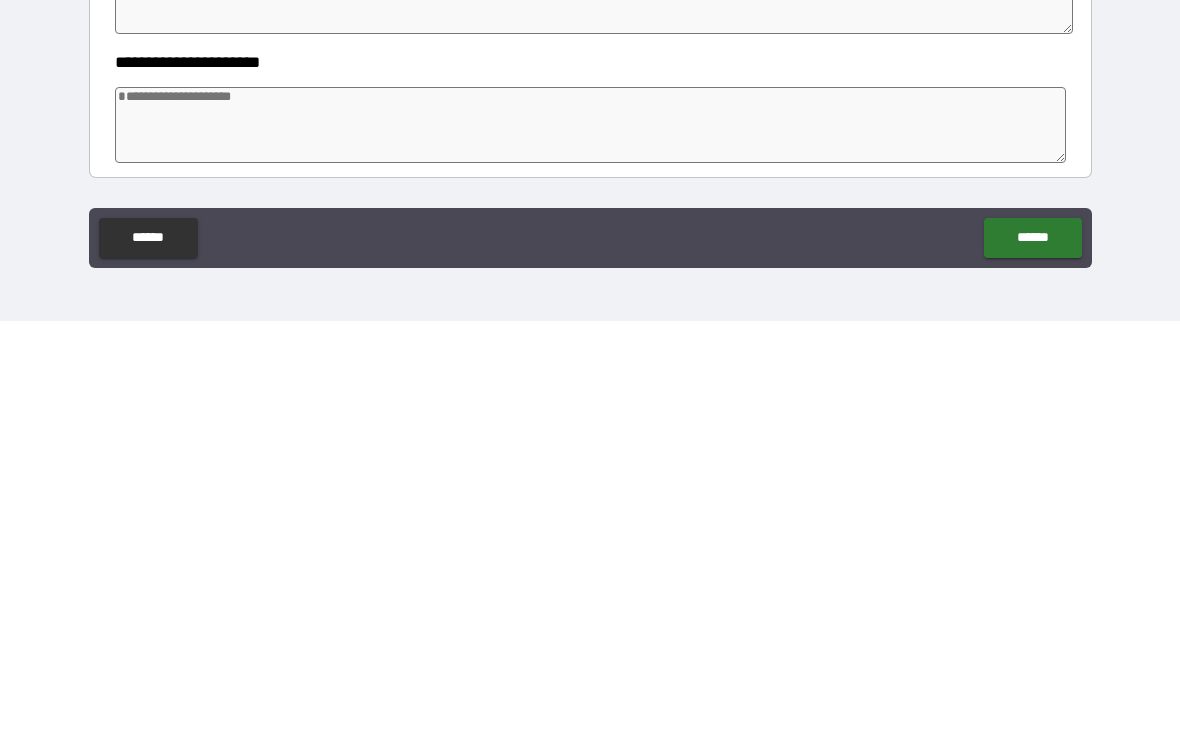 click at bounding box center (591, 547) 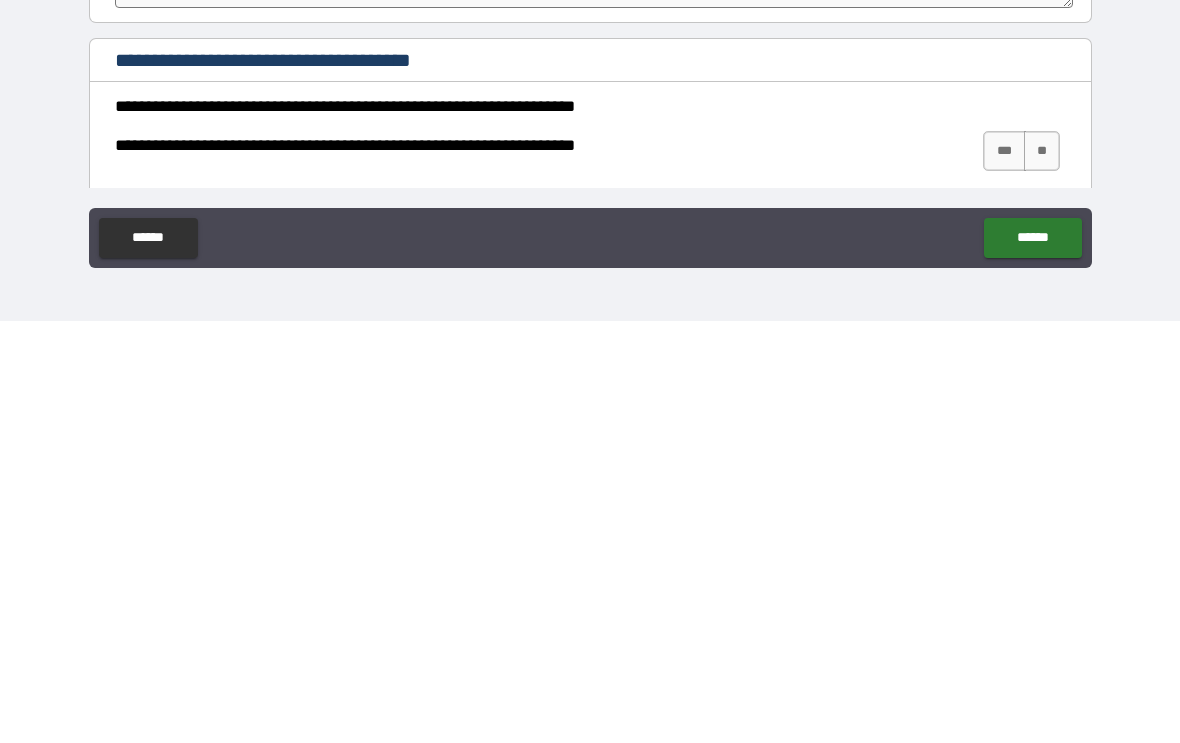 scroll, scrollTop: 992, scrollLeft: 0, axis: vertical 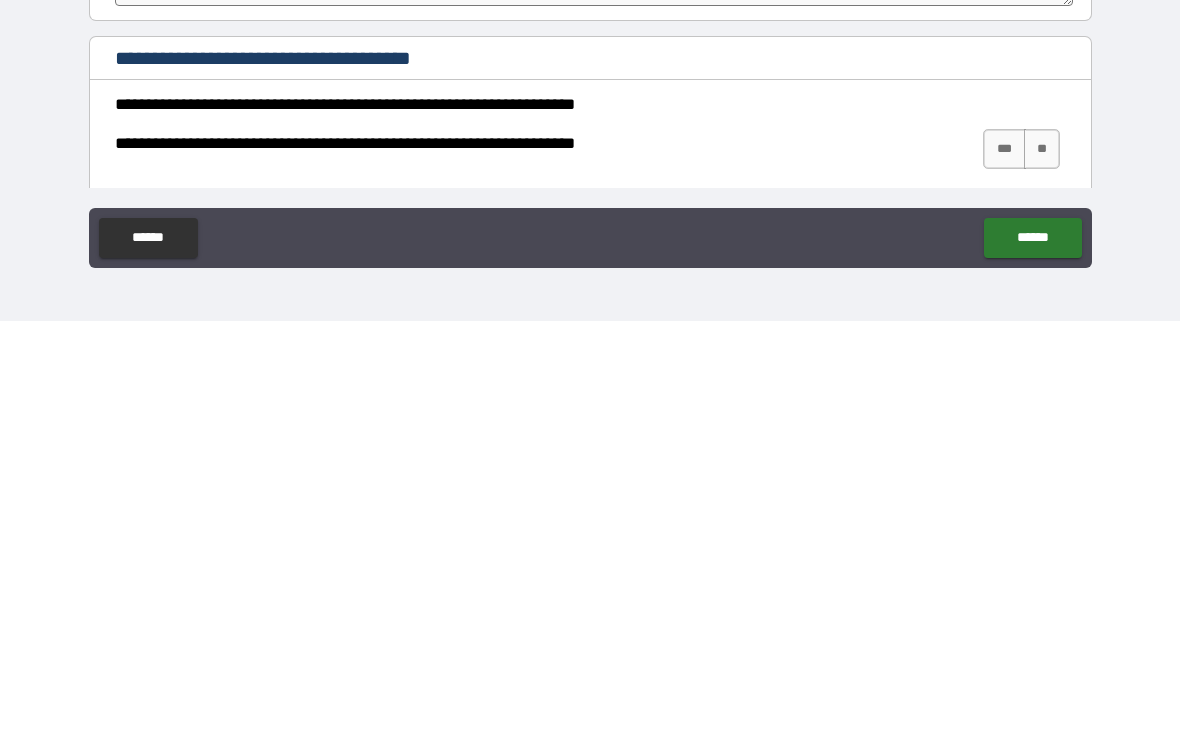 click on "***" at bounding box center (1004, 571) 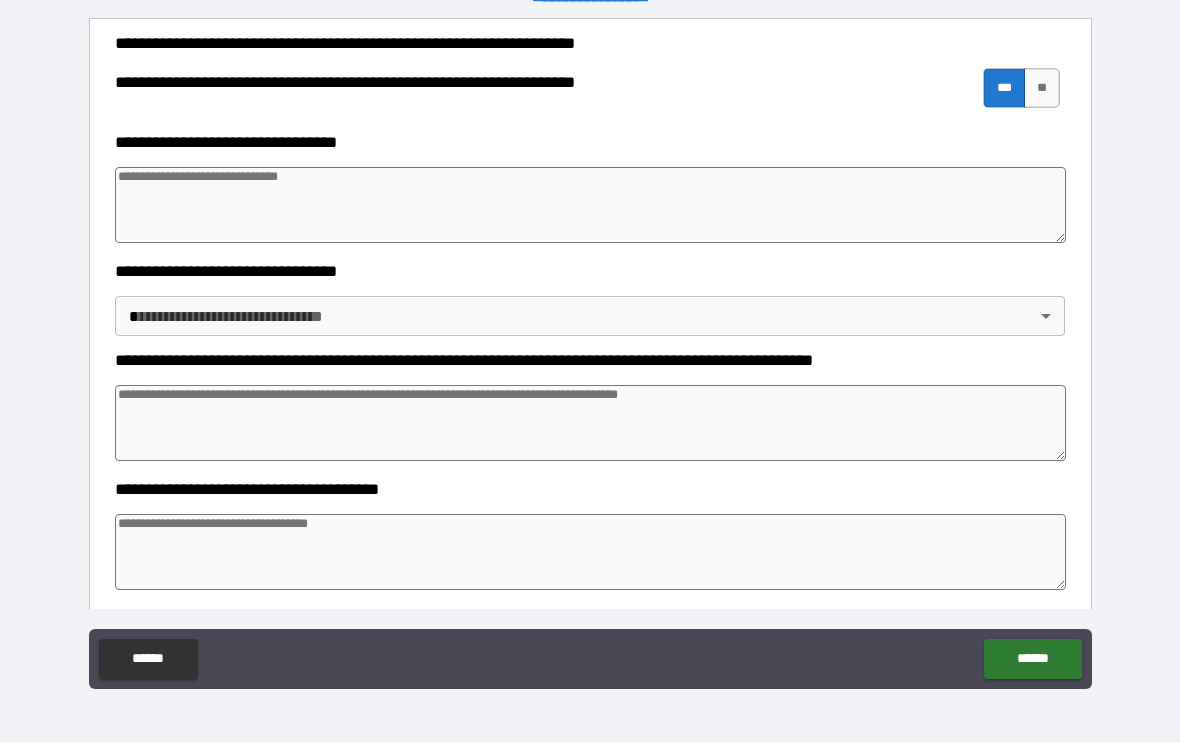 scroll, scrollTop: 1480, scrollLeft: 0, axis: vertical 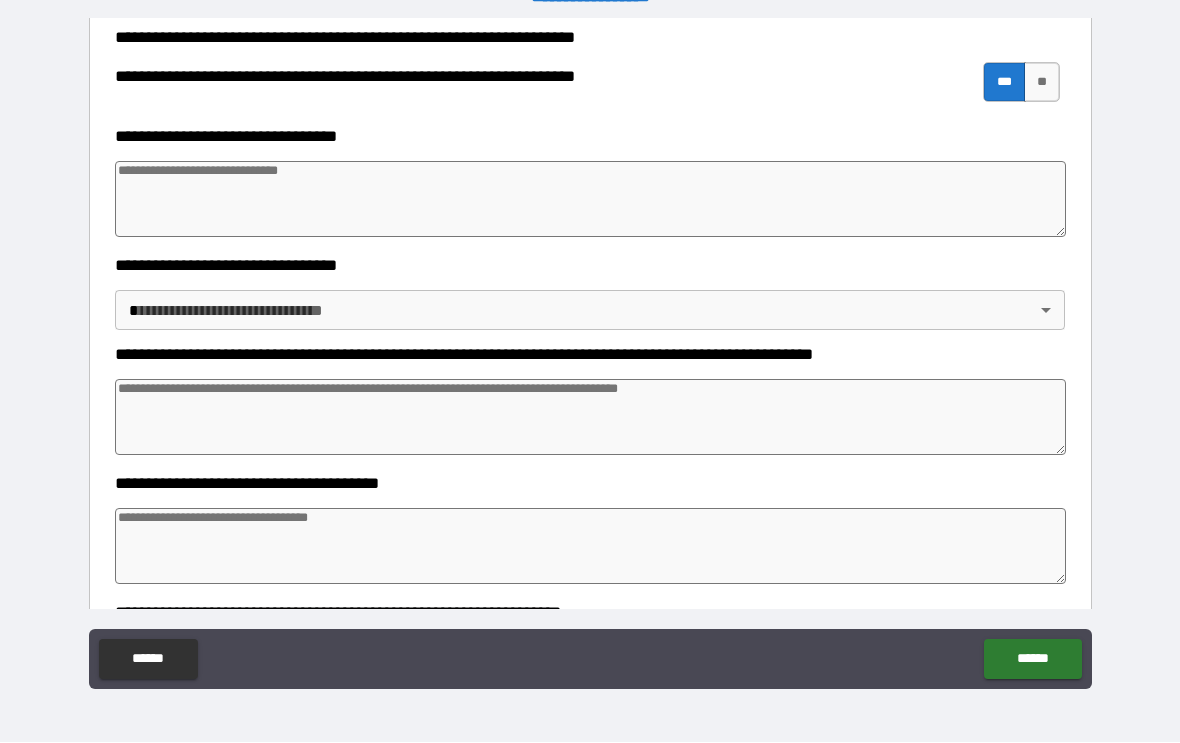 click at bounding box center (591, 200) 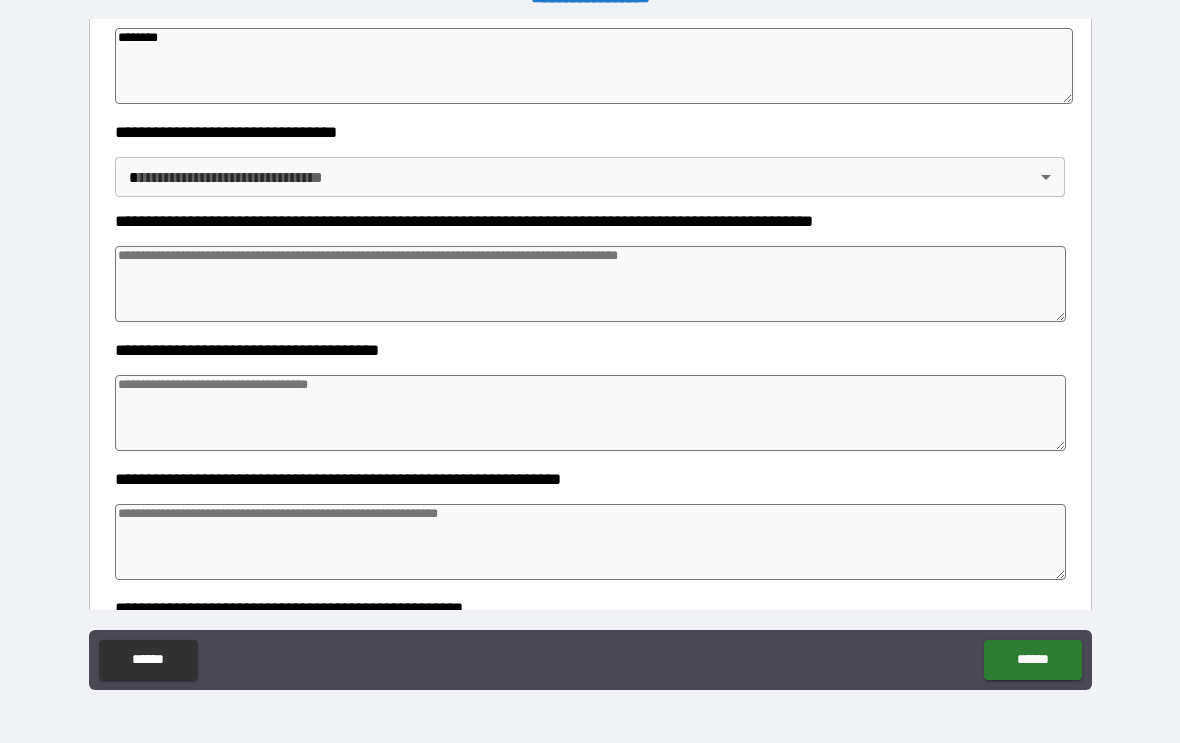 scroll, scrollTop: 1611, scrollLeft: 0, axis: vertical 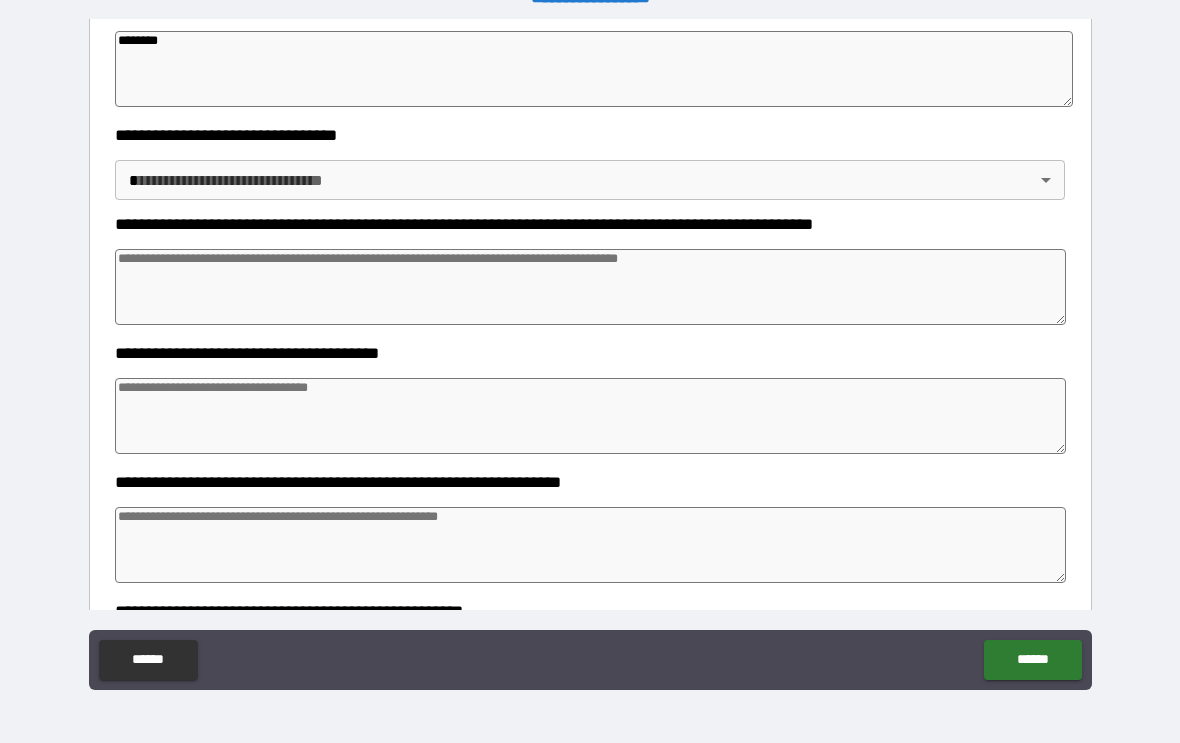 click on "**********" at bounding box center (590, 355) 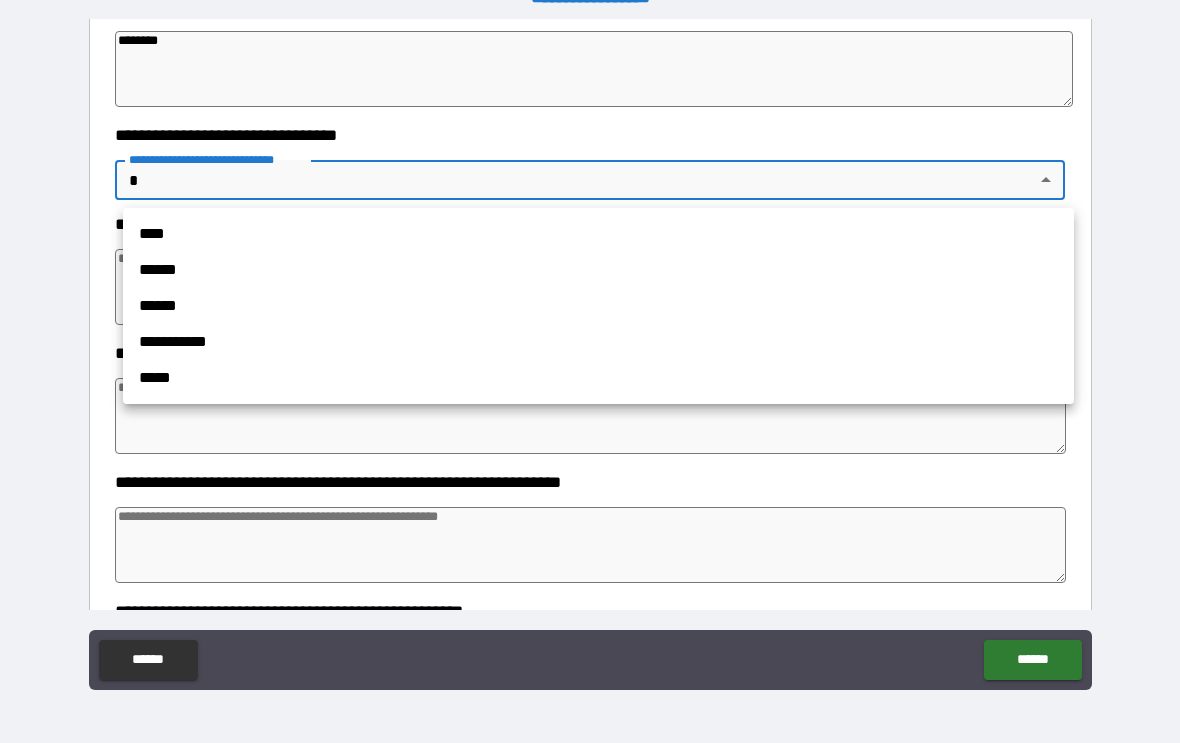 click on "******" at bounding box center (598, 270) 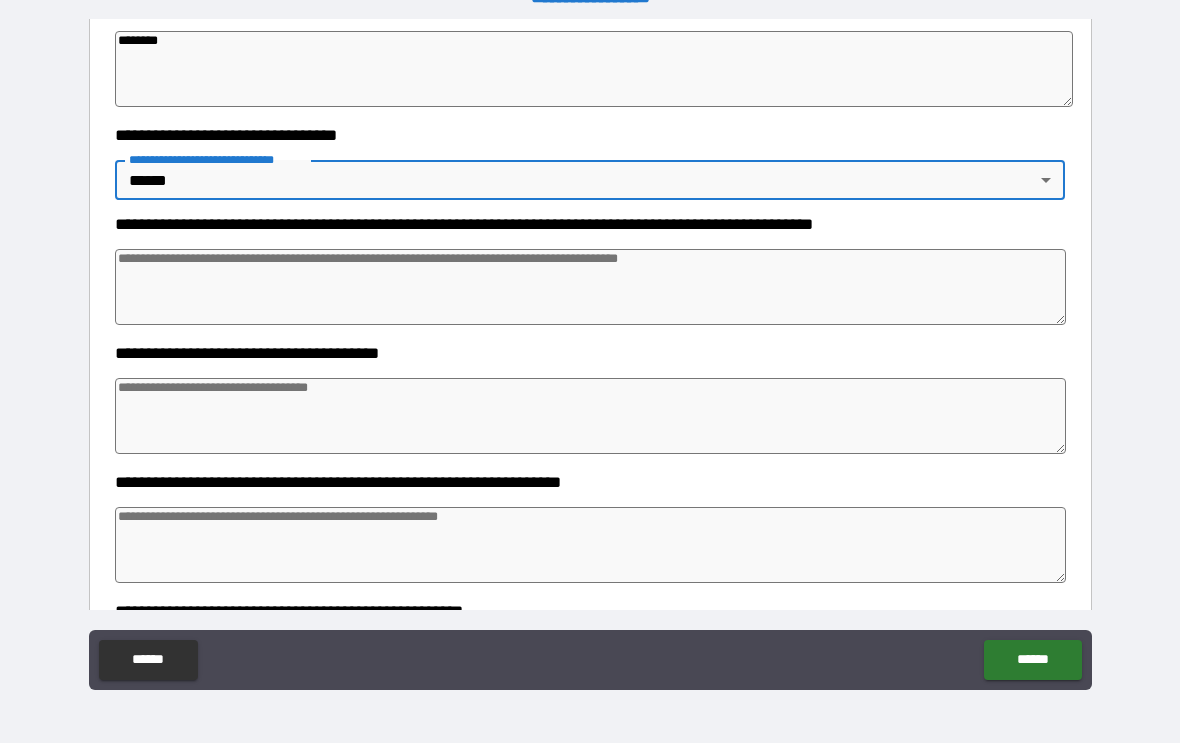 click at bounding box center (591, 287) 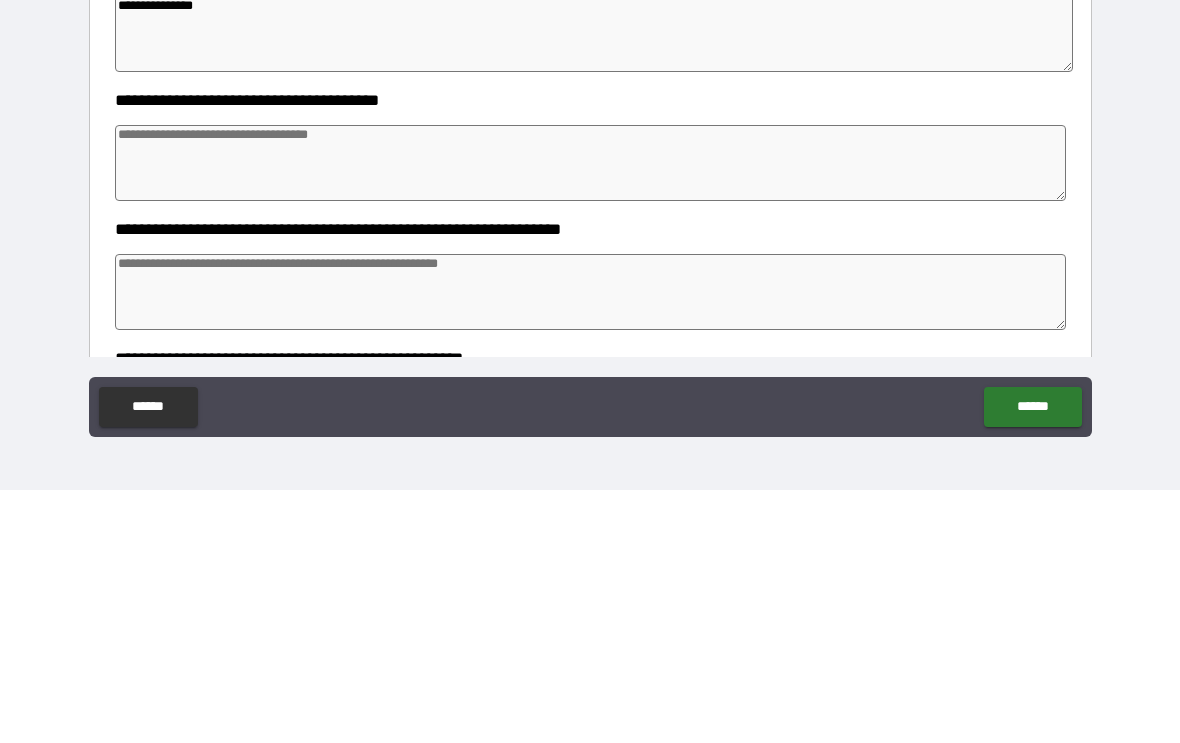 click at bounding box center [591, 416] 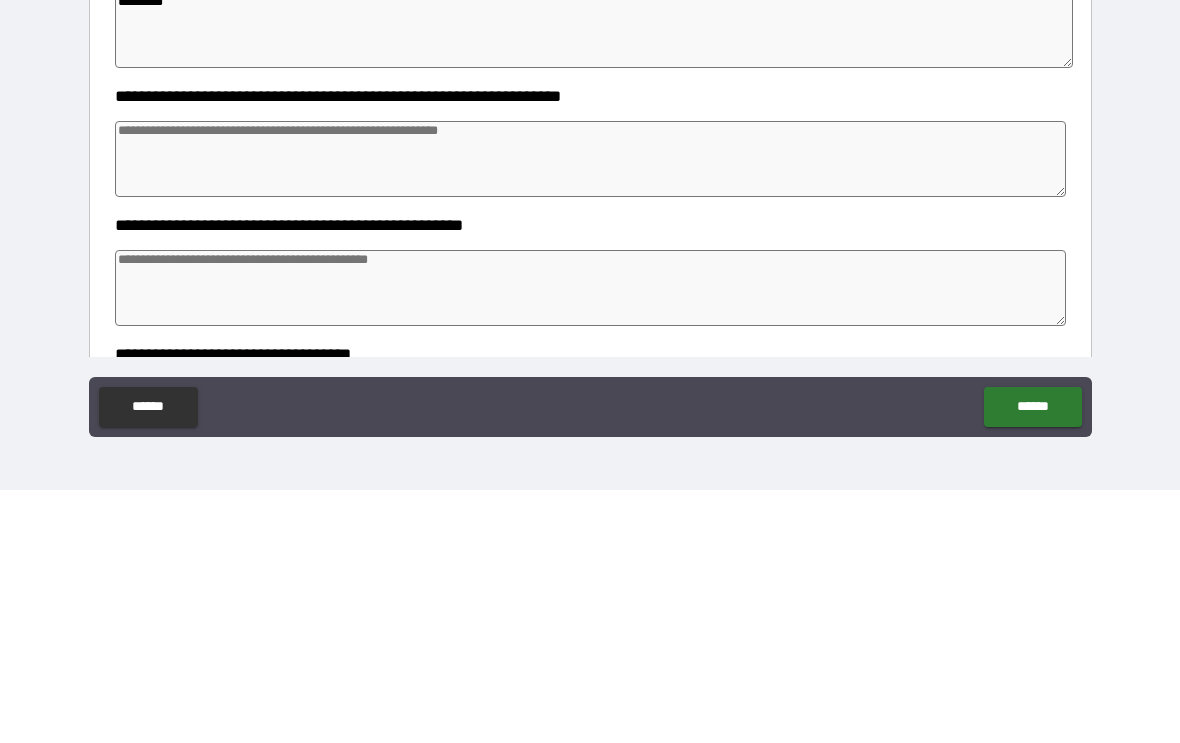scroll, scrollTop: 1743, scrollLeft: 0, axis: vertical 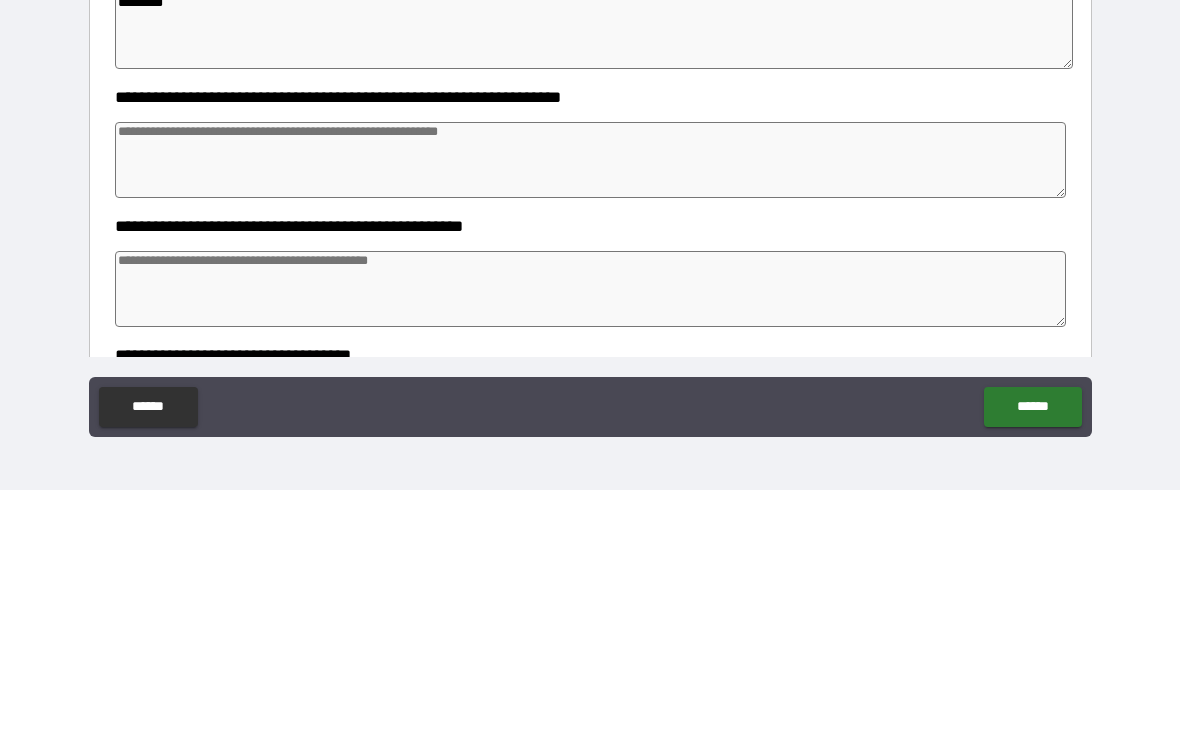 click at bounding box center [591, 413] 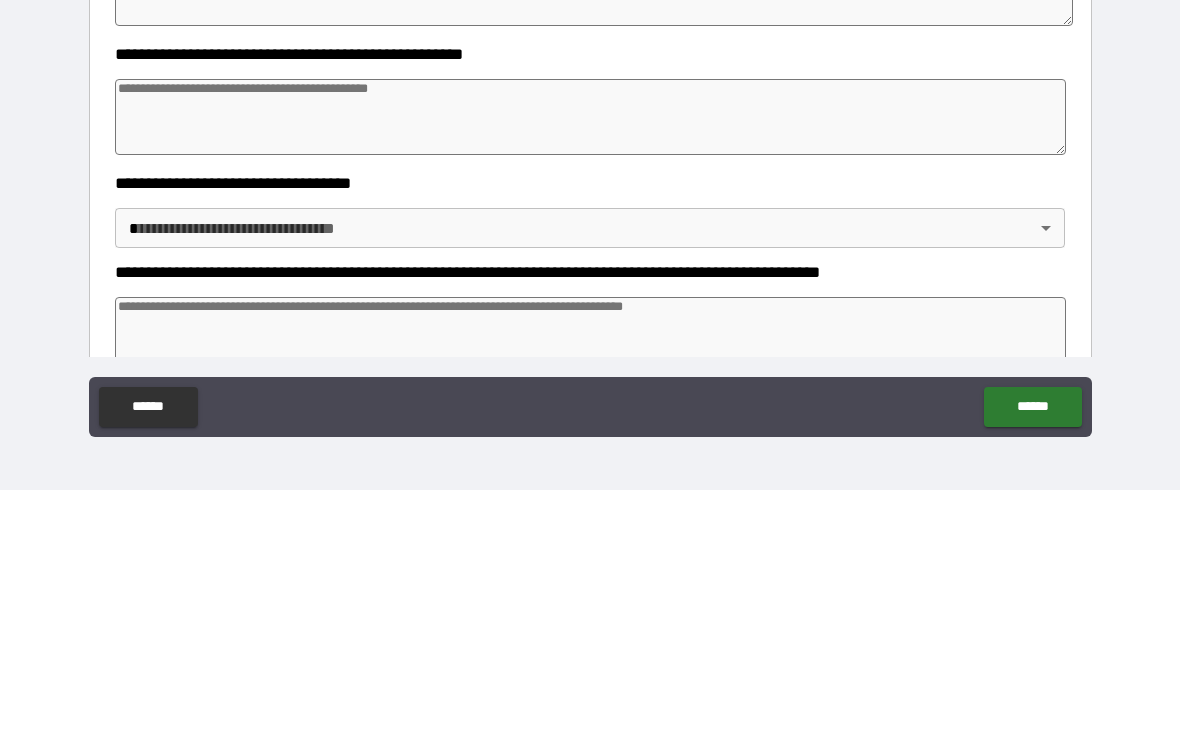 scroll, scrollTop: 1918, scrollLeft: 0, axis: vertical 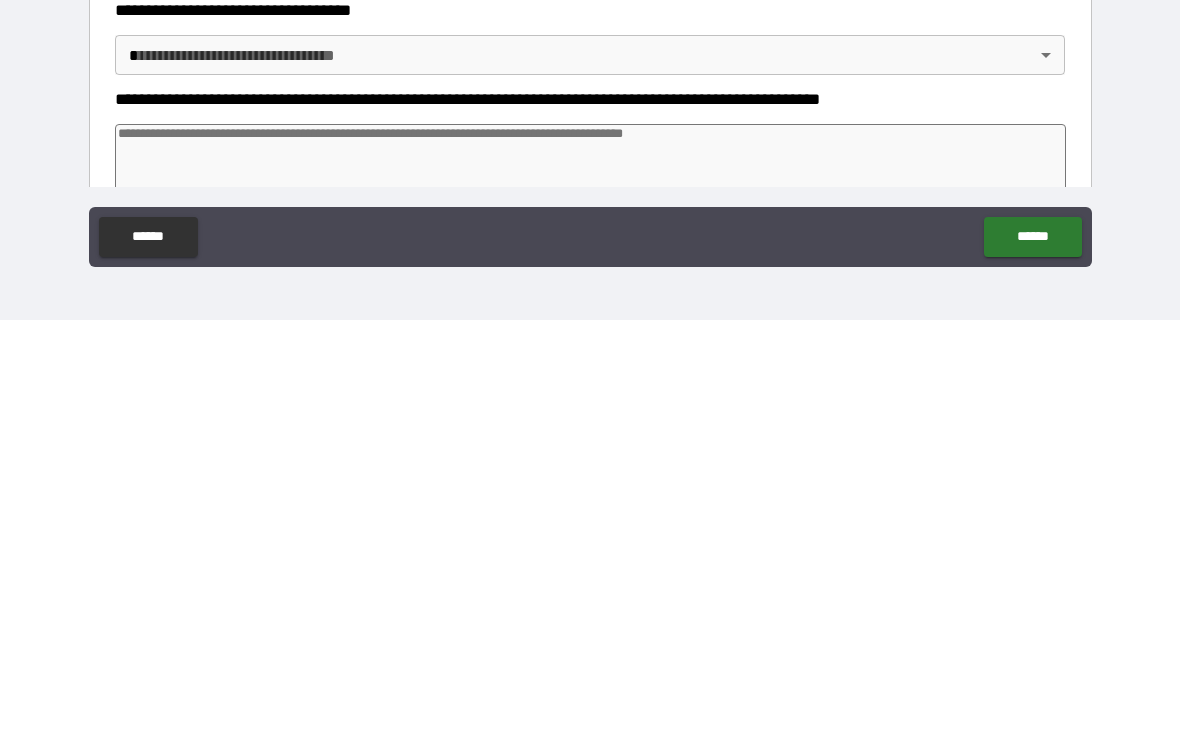 click on "******" at bounding box center [1032, 660] 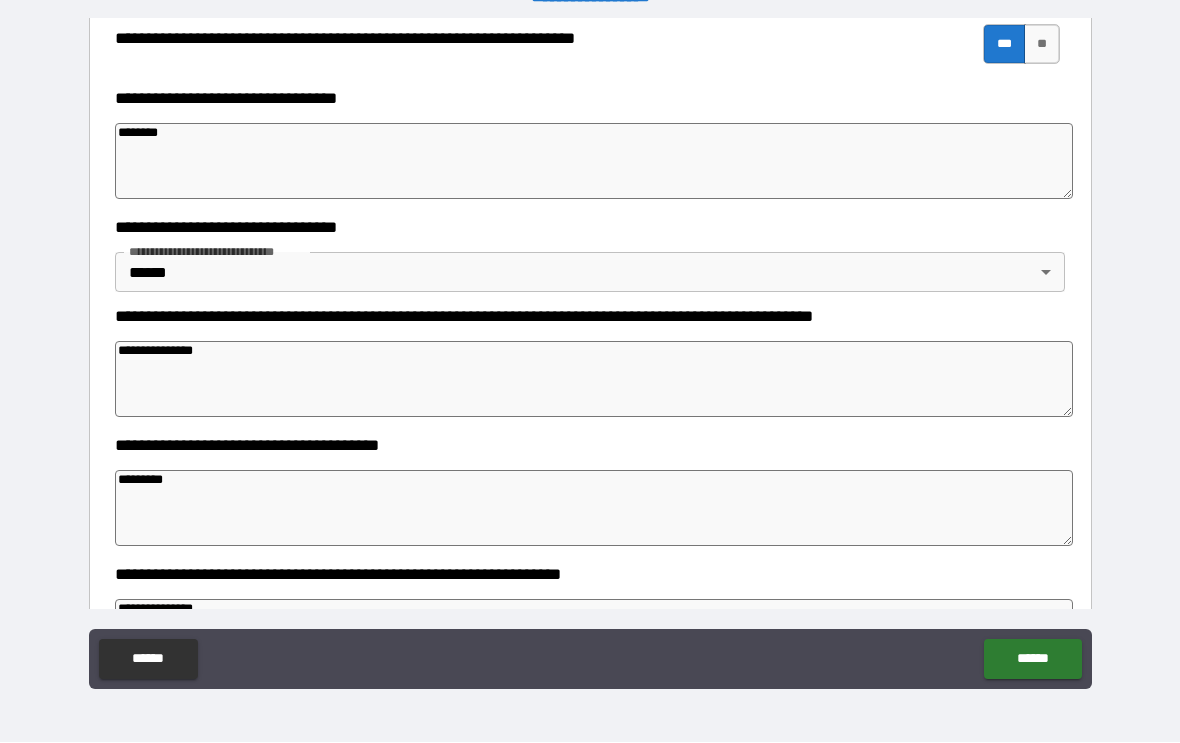 scroll, scrollTop: 1501, scrollLeft: 0, axis: vertical 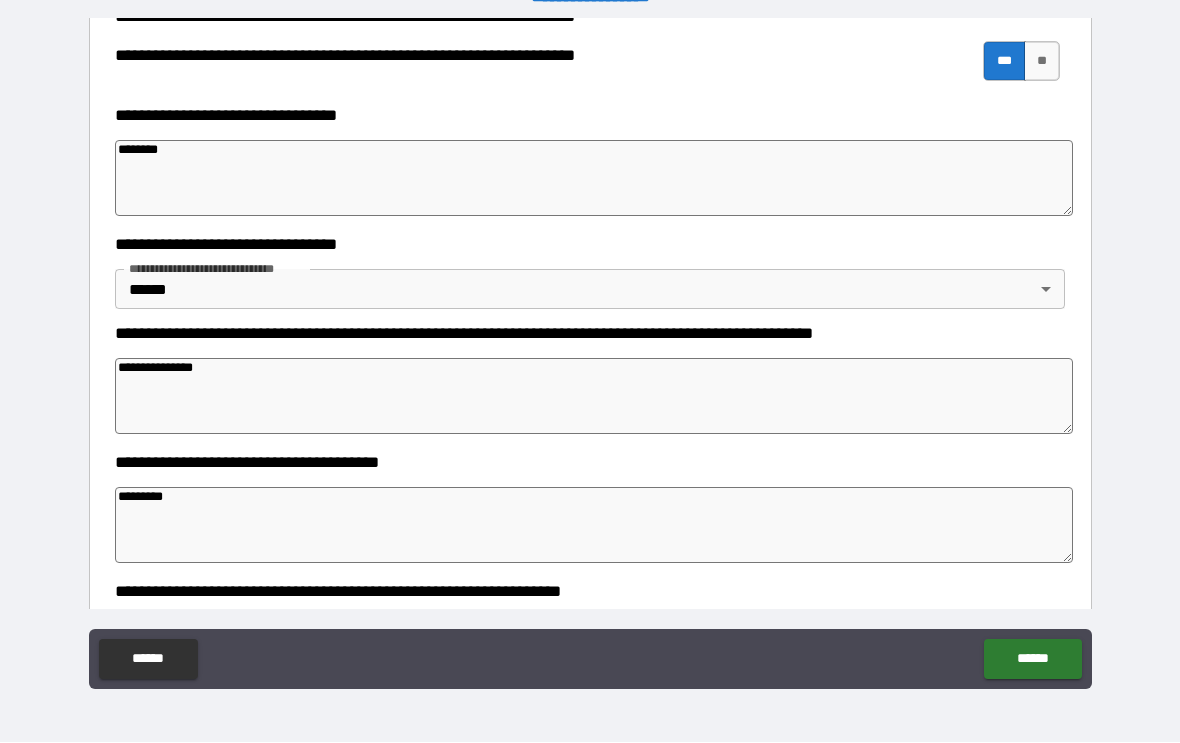click on "**********" at bounding box center (594, 397) 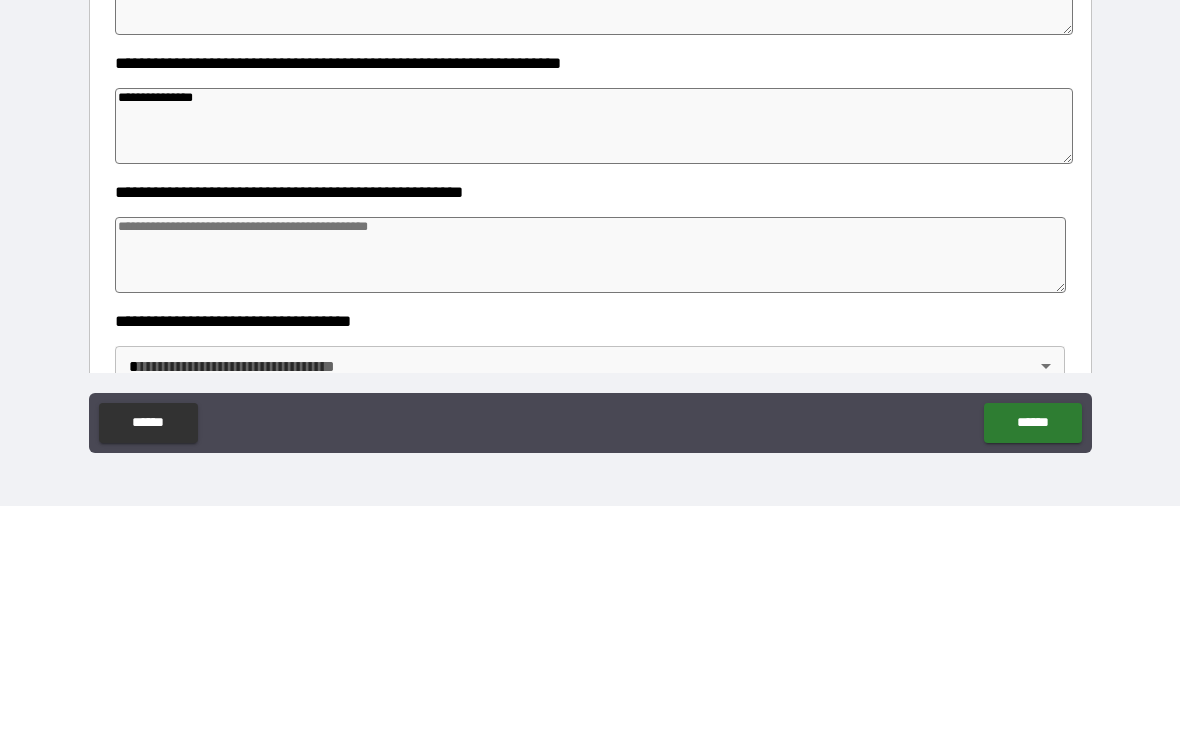 scroll, scrollTop: 1801, scrollLeft: 0, axis: vertical 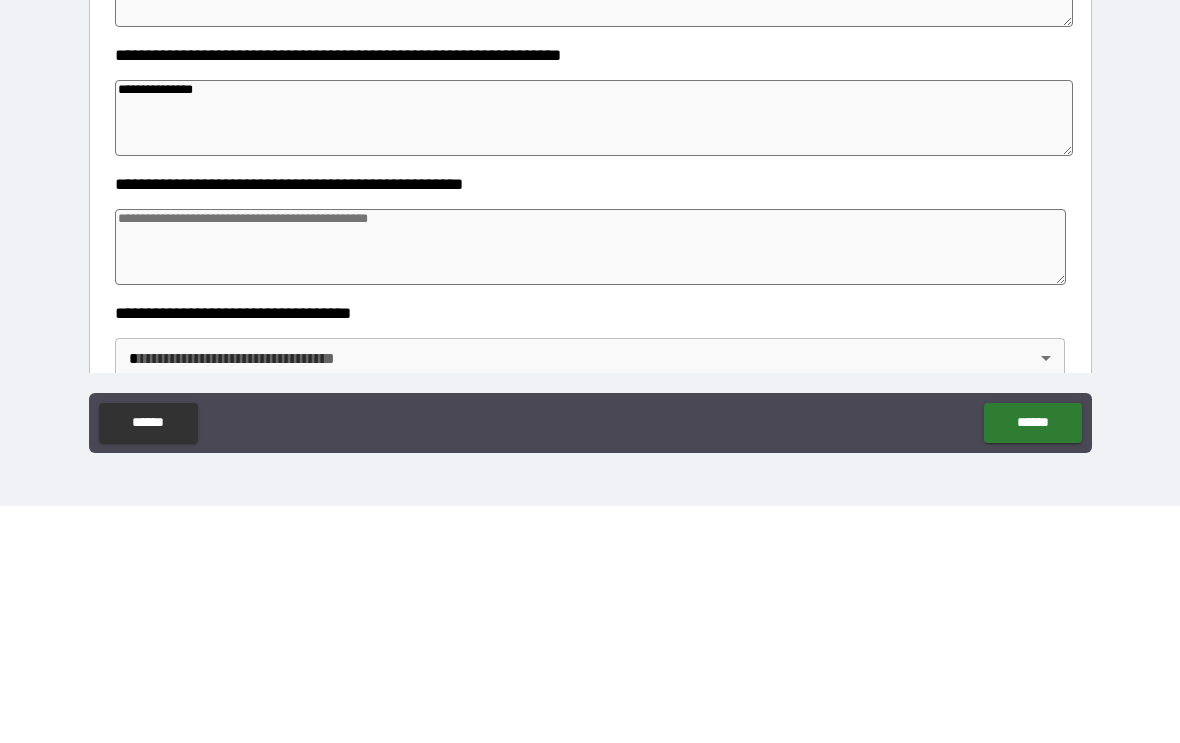 click at bounding box center (591, 484) 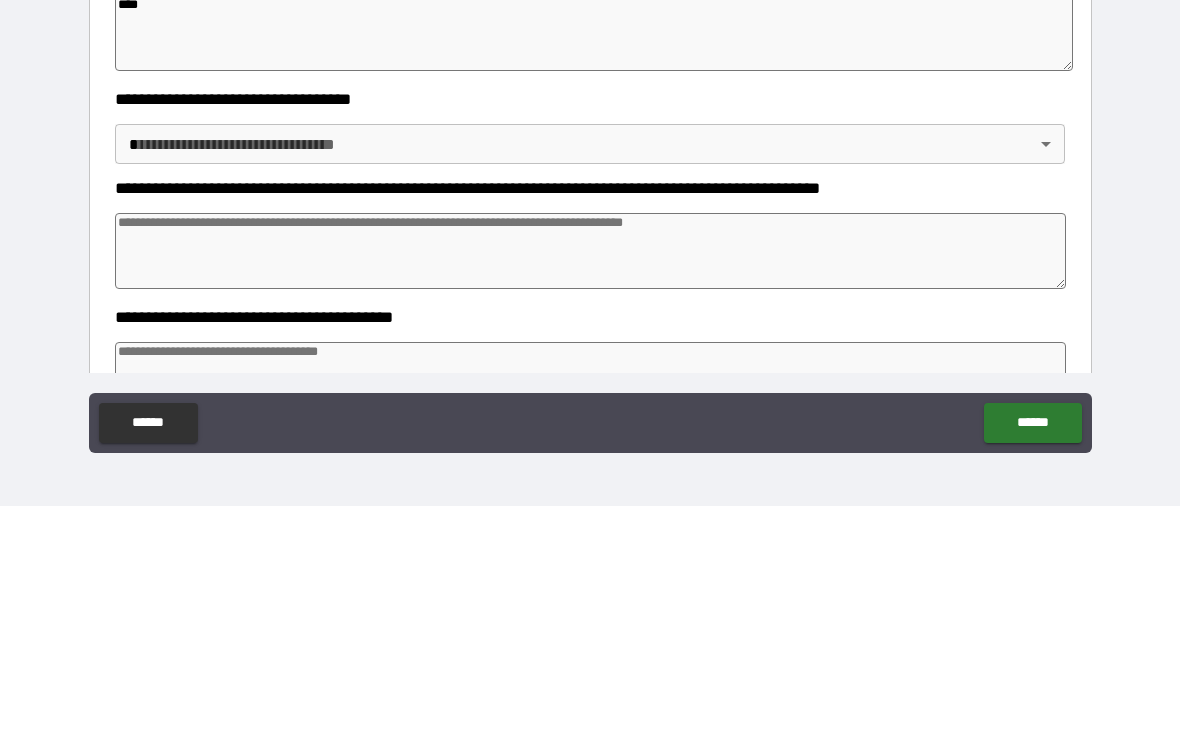 scroll, scrollTop: 2019, scrollLeft: 0, axis: vertical 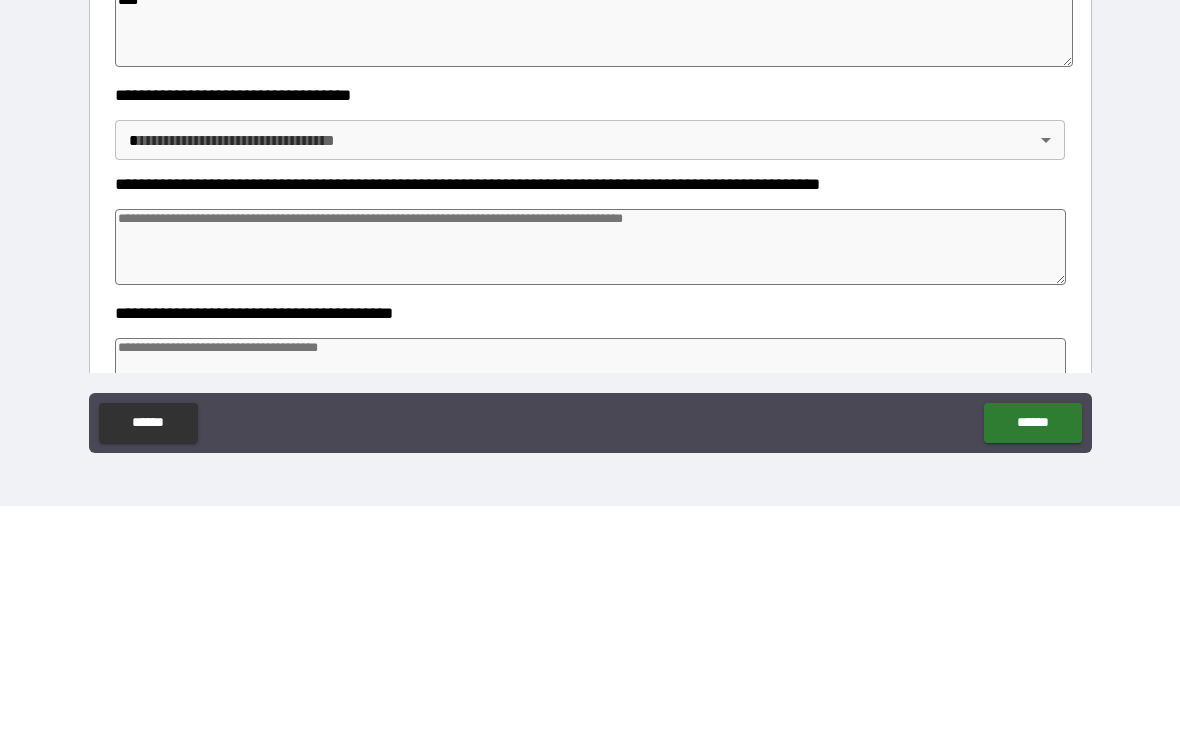 click on "**********" at bounding box center (590, 355) 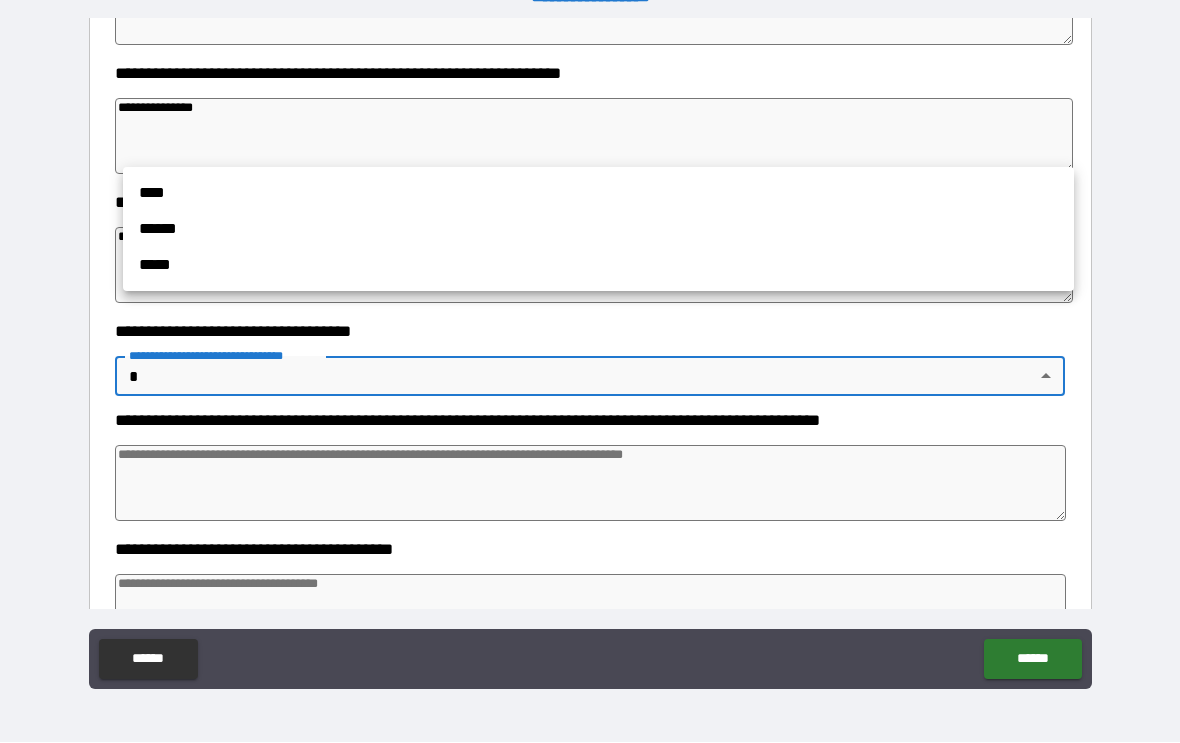 click at bounding box center (590, 371) 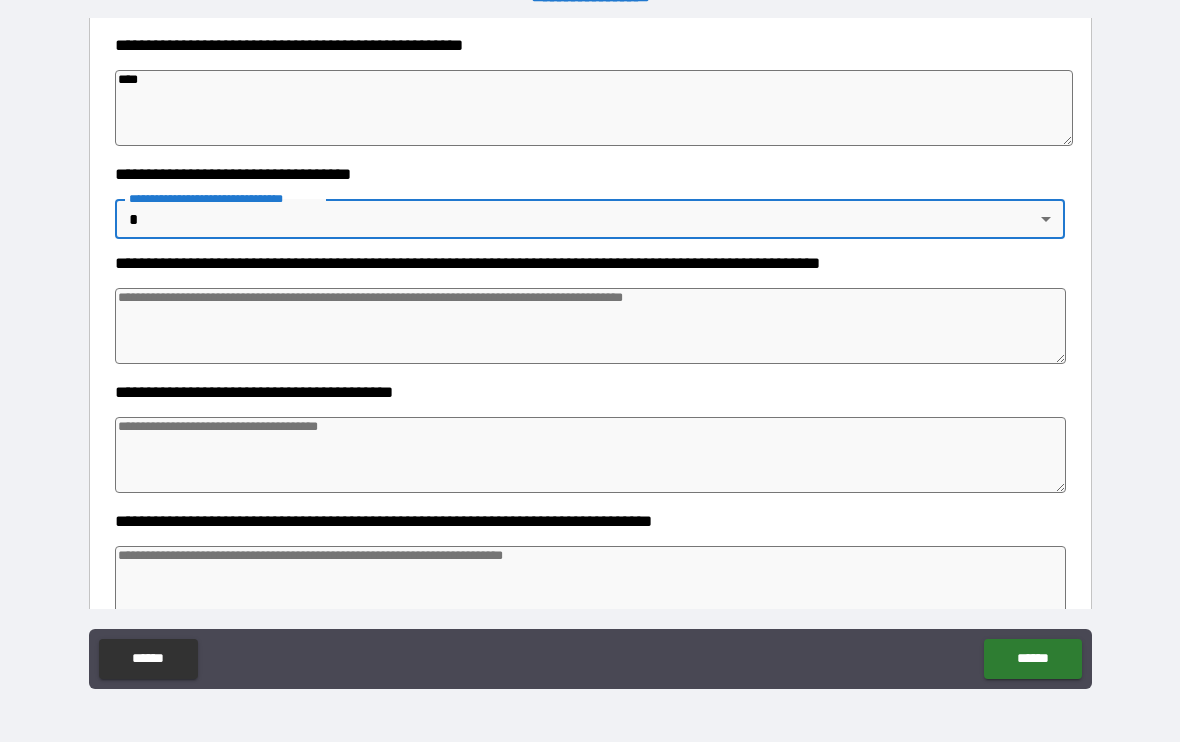 scroll, scrollTop: 2209, scrollLeft: 0, axis: vertical 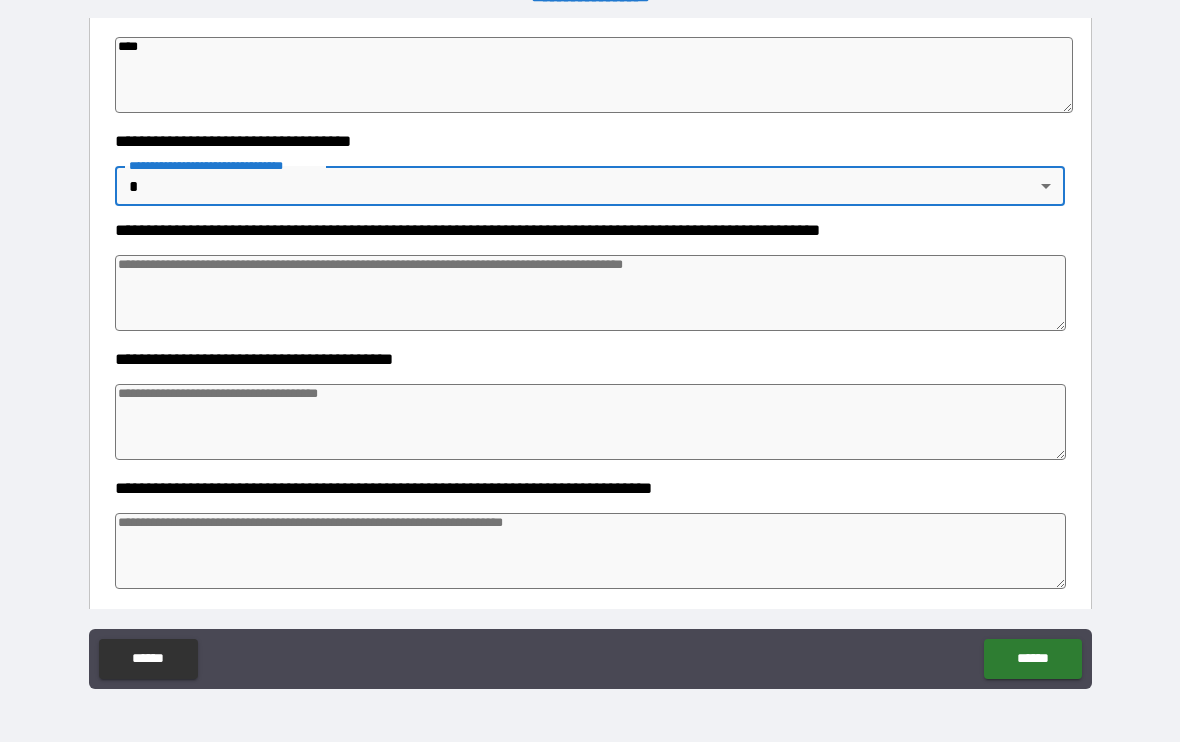 click on "****" at bounding box center [594, 76] 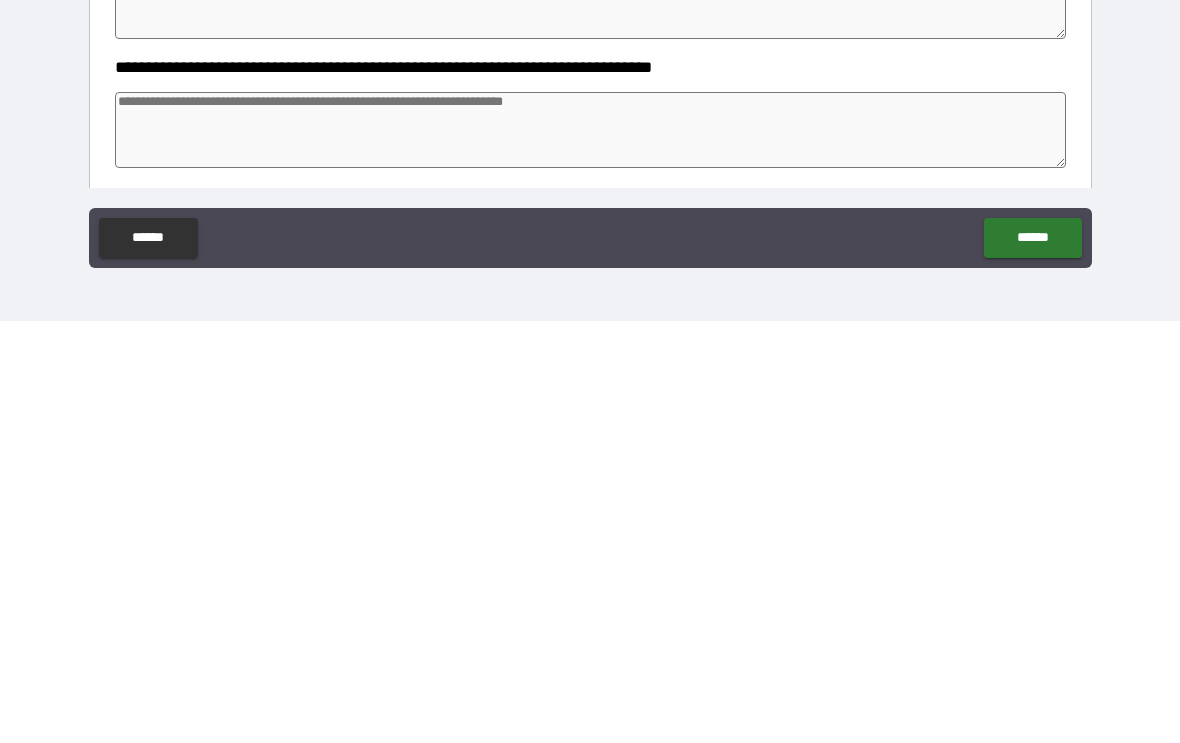 click on "******" at bounding box center [1032, 660] 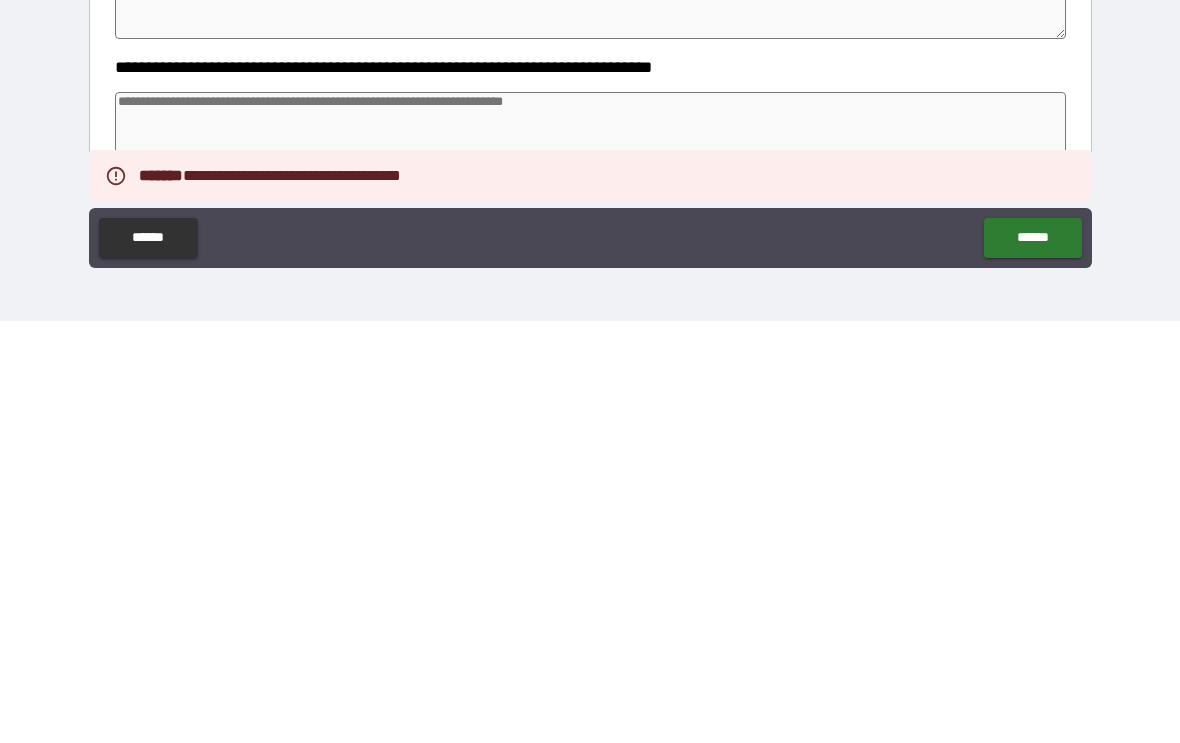 scroll, scrollTop: 33, scrollLeft: 0, axis: vertical 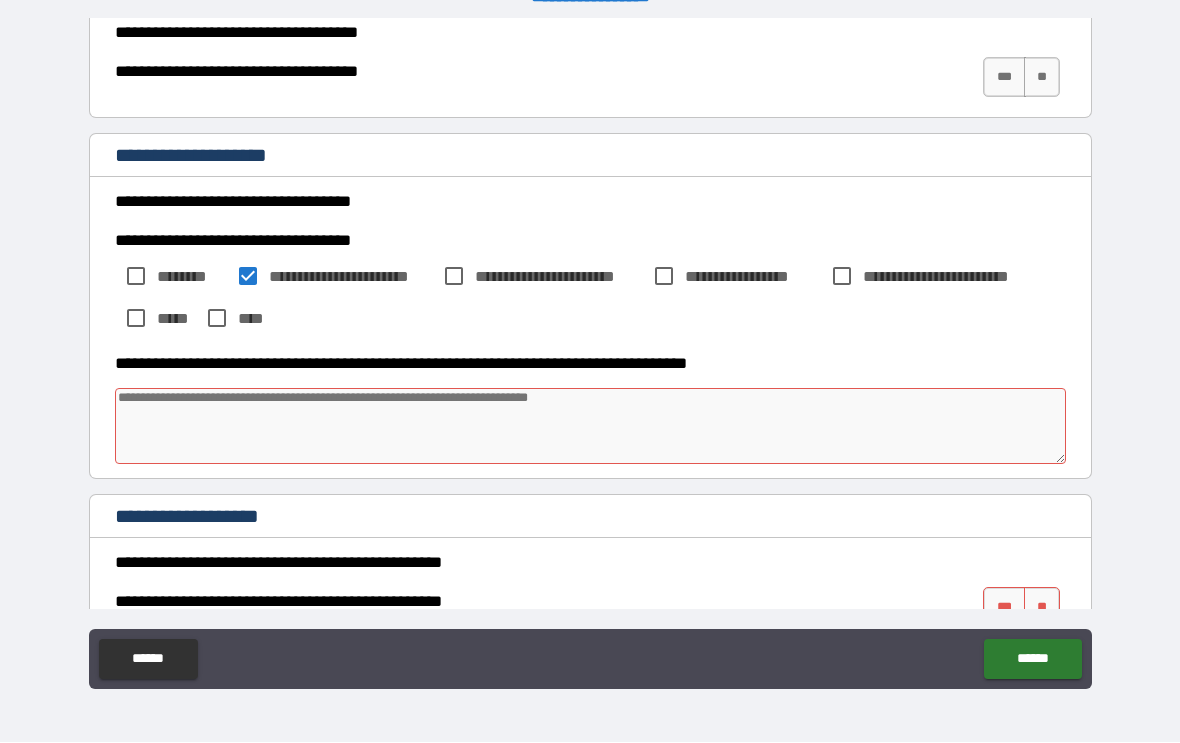 click at bounding box center [591, 427] 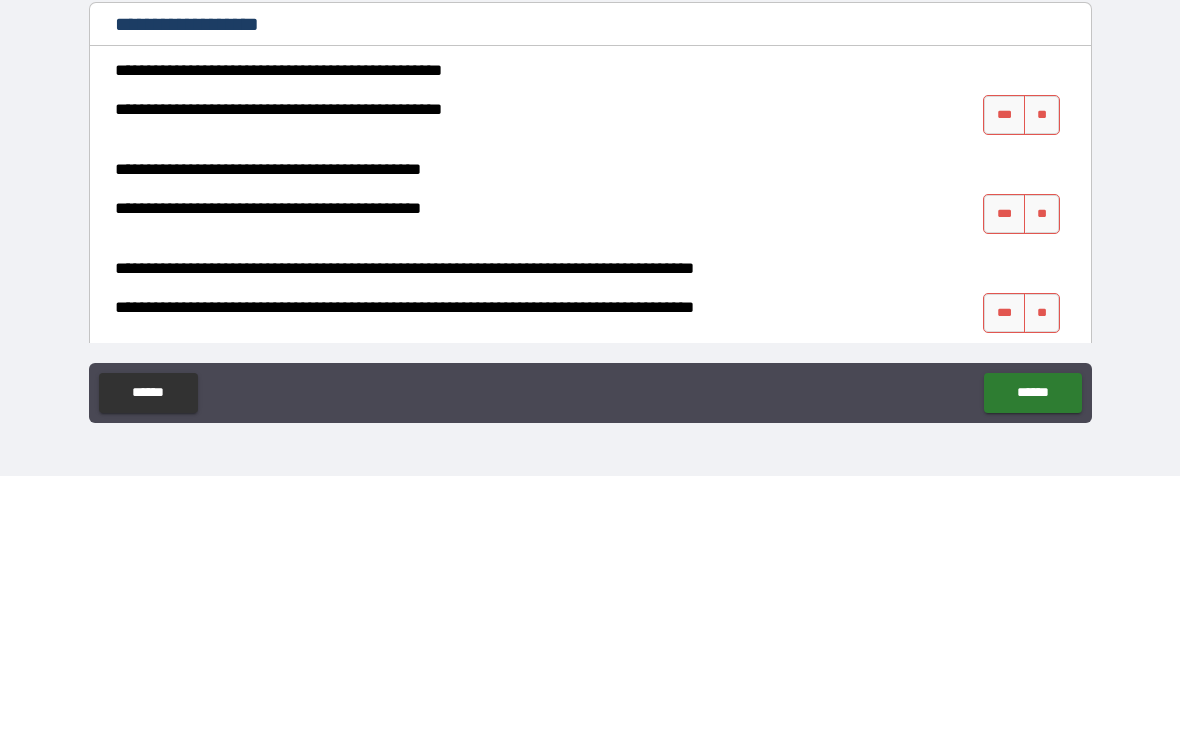 scroll, scrollTop: 3019, scrollLeft: 0, axis: vertical 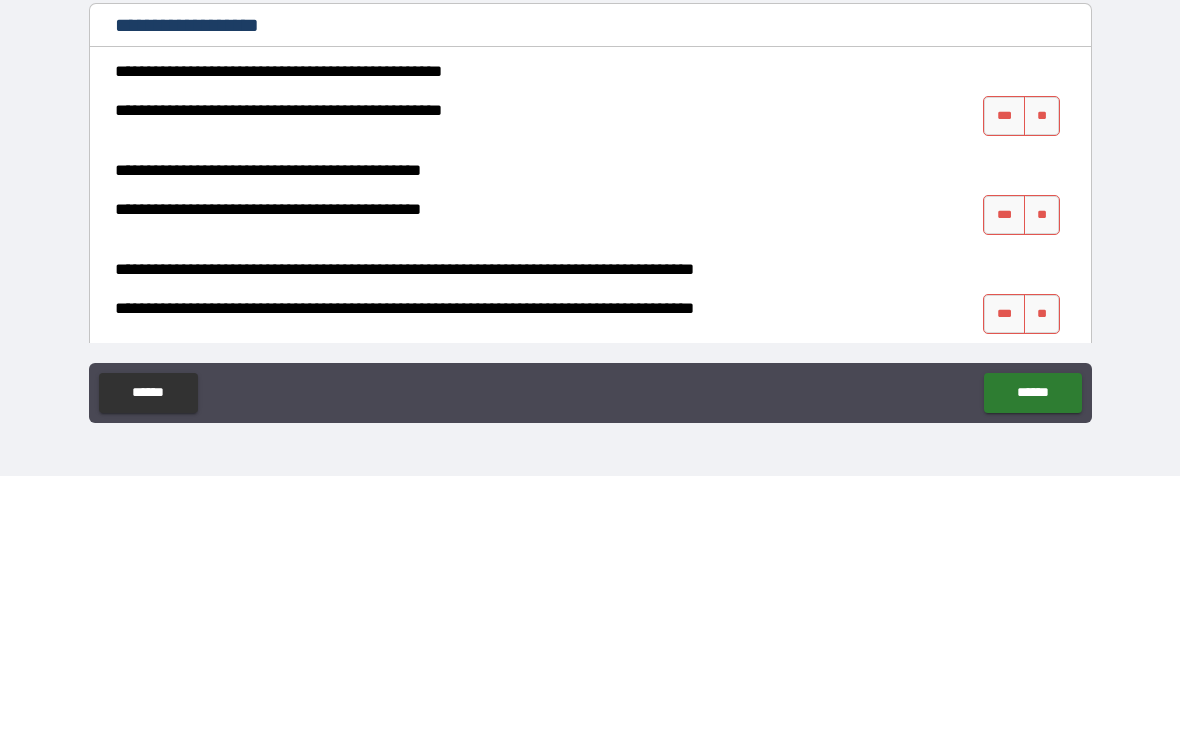 click on "**" at bounding box center [1042, 383] 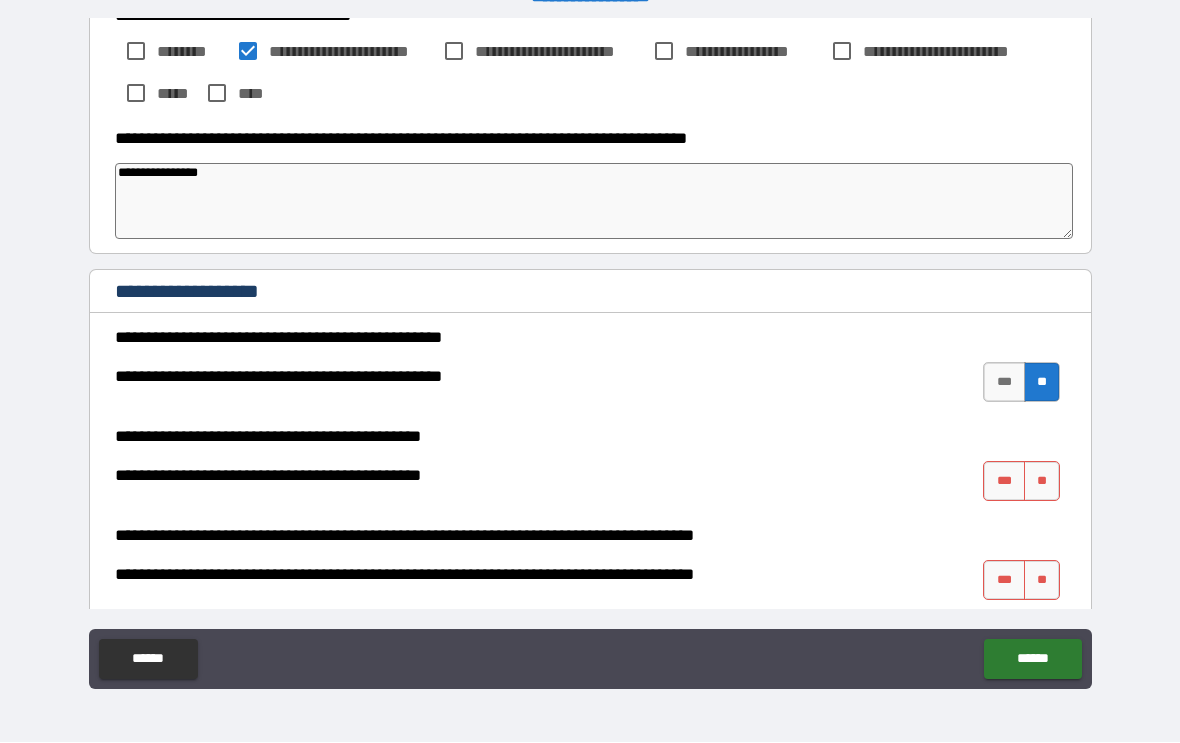 click on "**" at bounding box center (1042, 482) 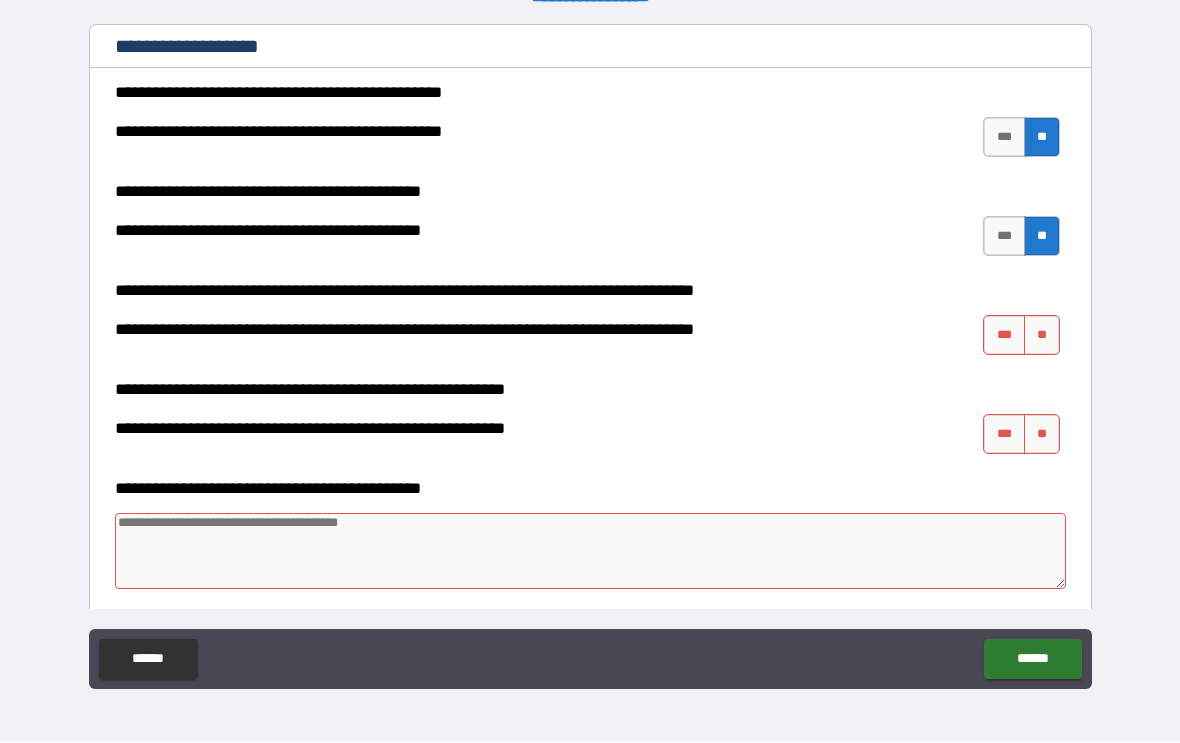 scroll, scrollTop: 3259, scrollLeft: 0, axis: vertical 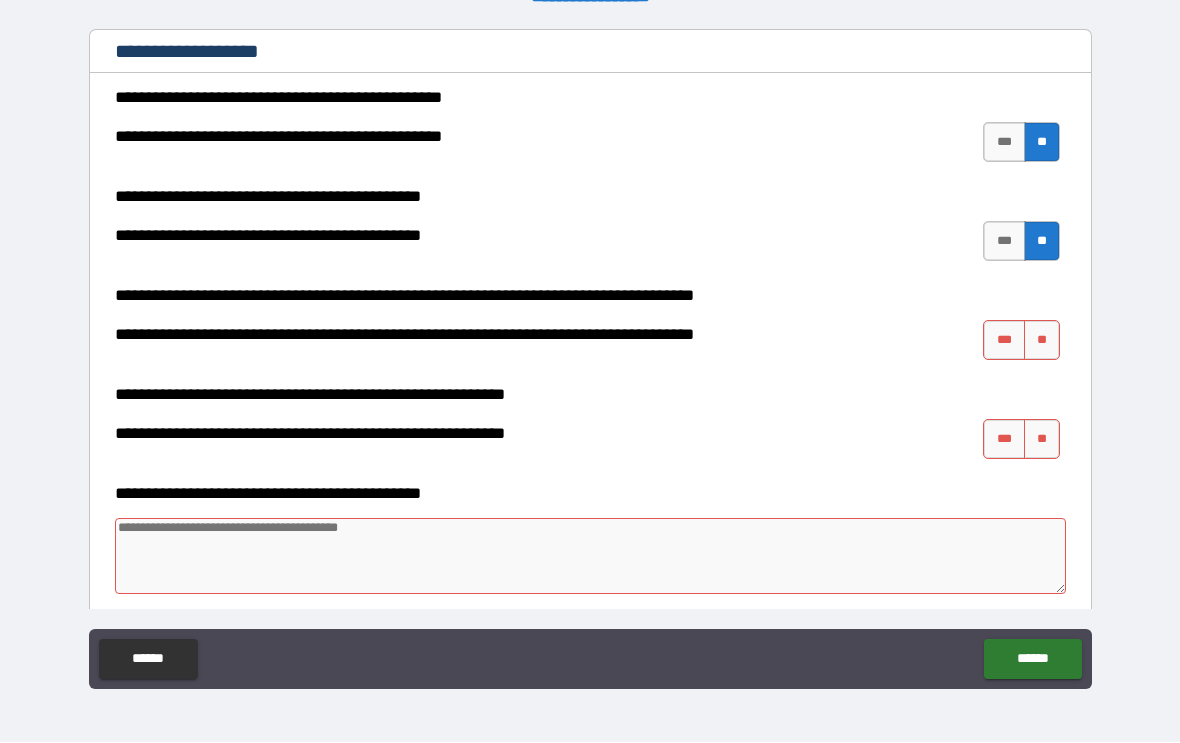 click on "***" at bounding box center [1004, 341] 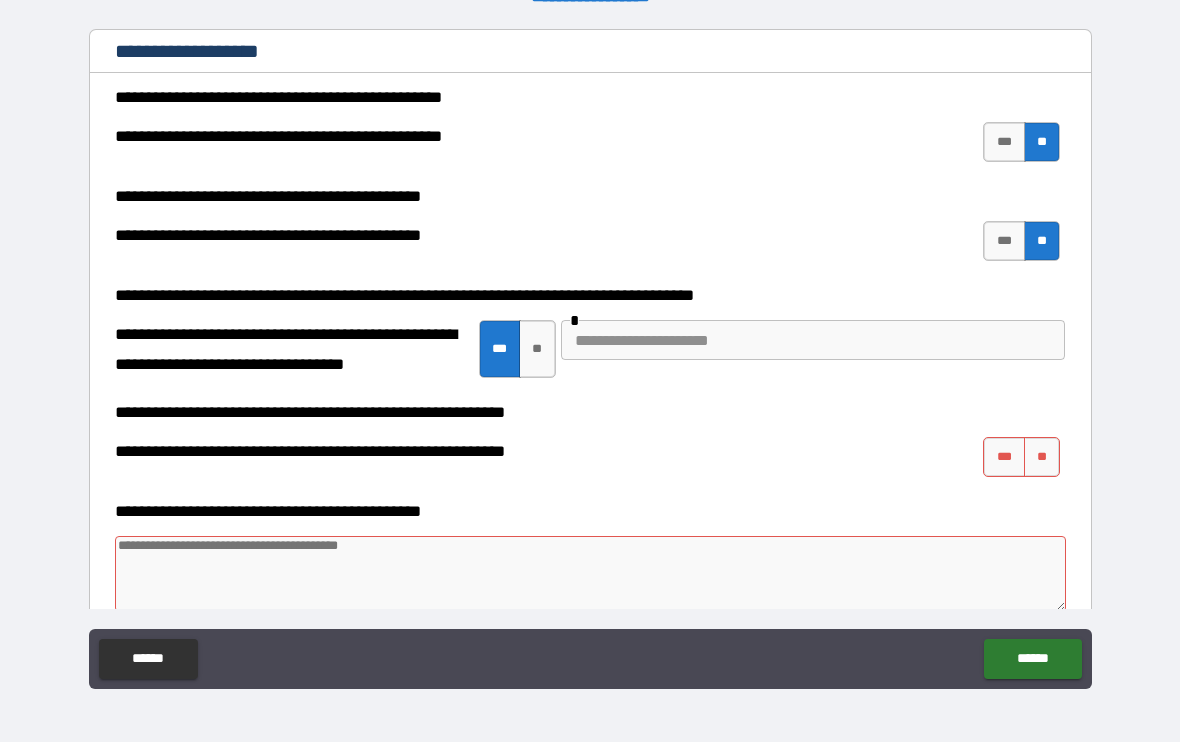 click at bounding box center (813, 341) 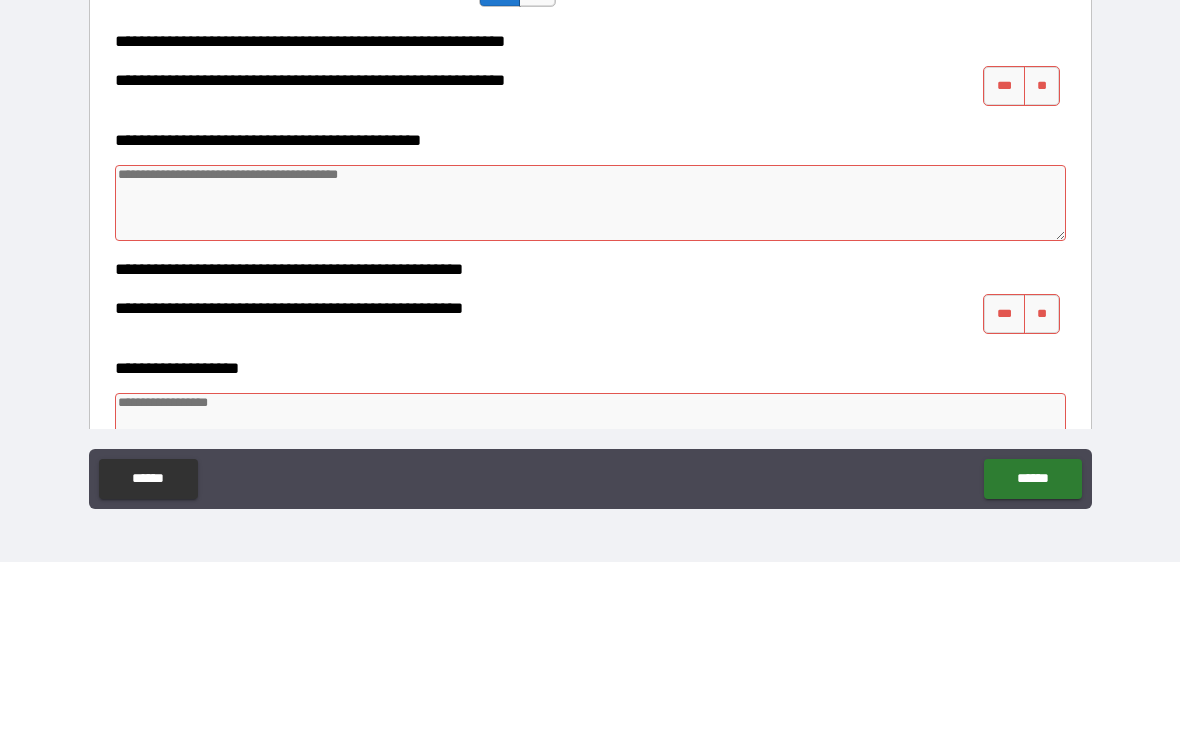 scroll, scrollTop: 3439, scrollLeft: 0, axis: vertical 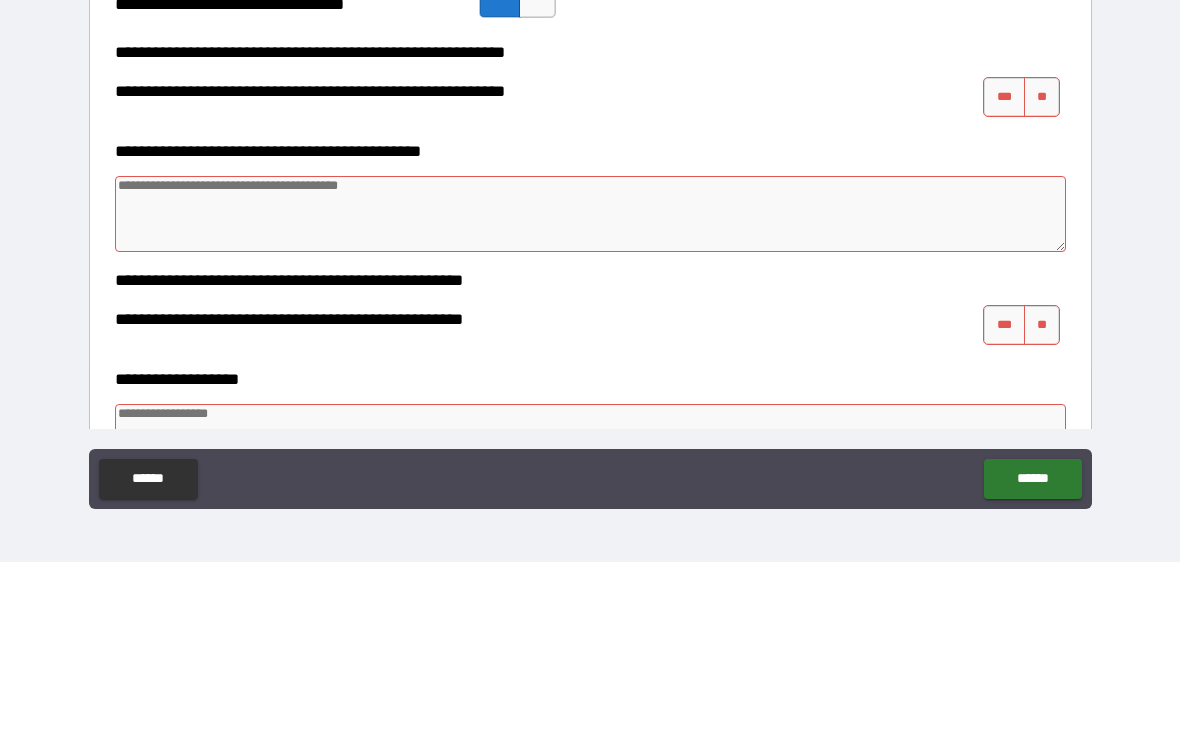 click on "**" at bounding box center (1042, 278) 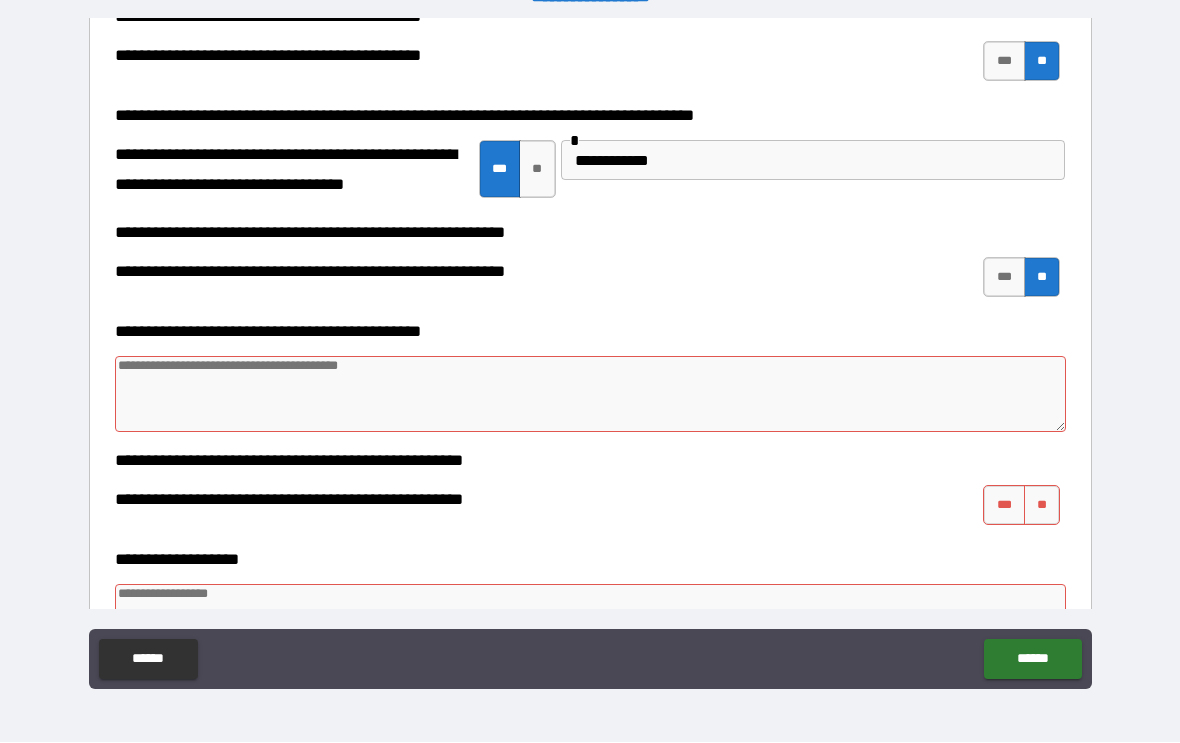 click at bounding box center (591, 395) 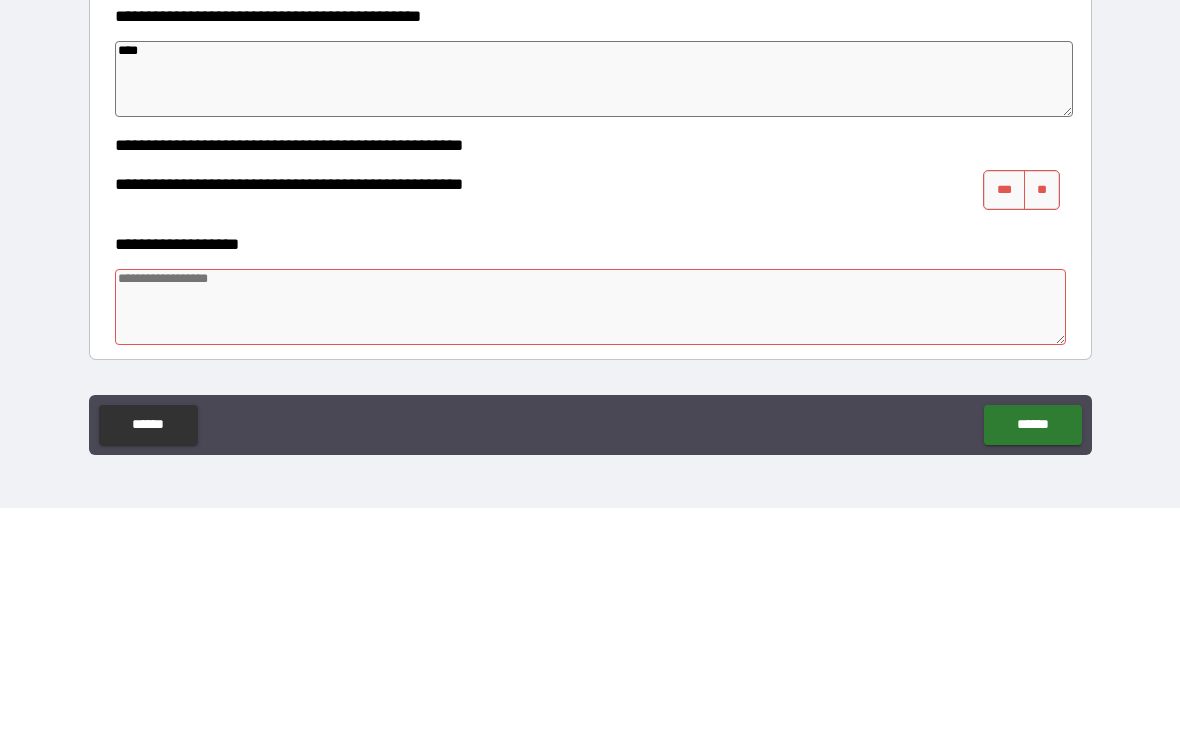 scroll, scrollTop: 3548, scrollLeft: 0, axis: vertical 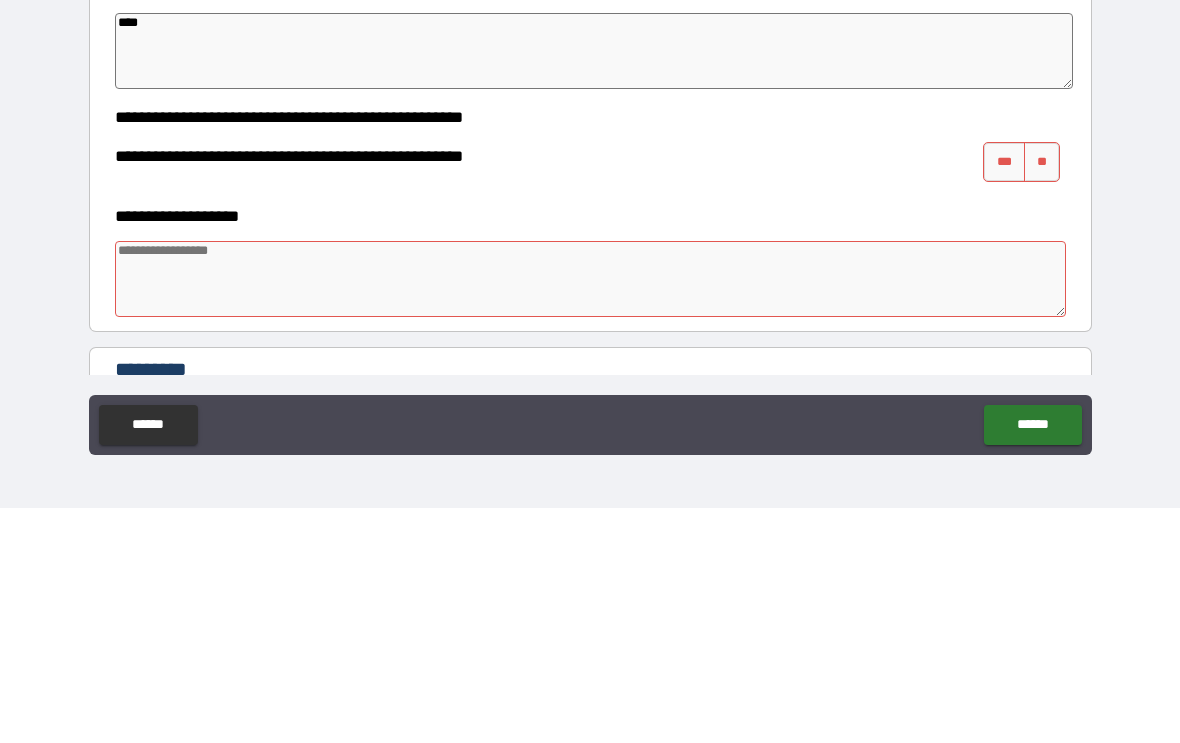 click on "**" at bounding box center (1042, 397) 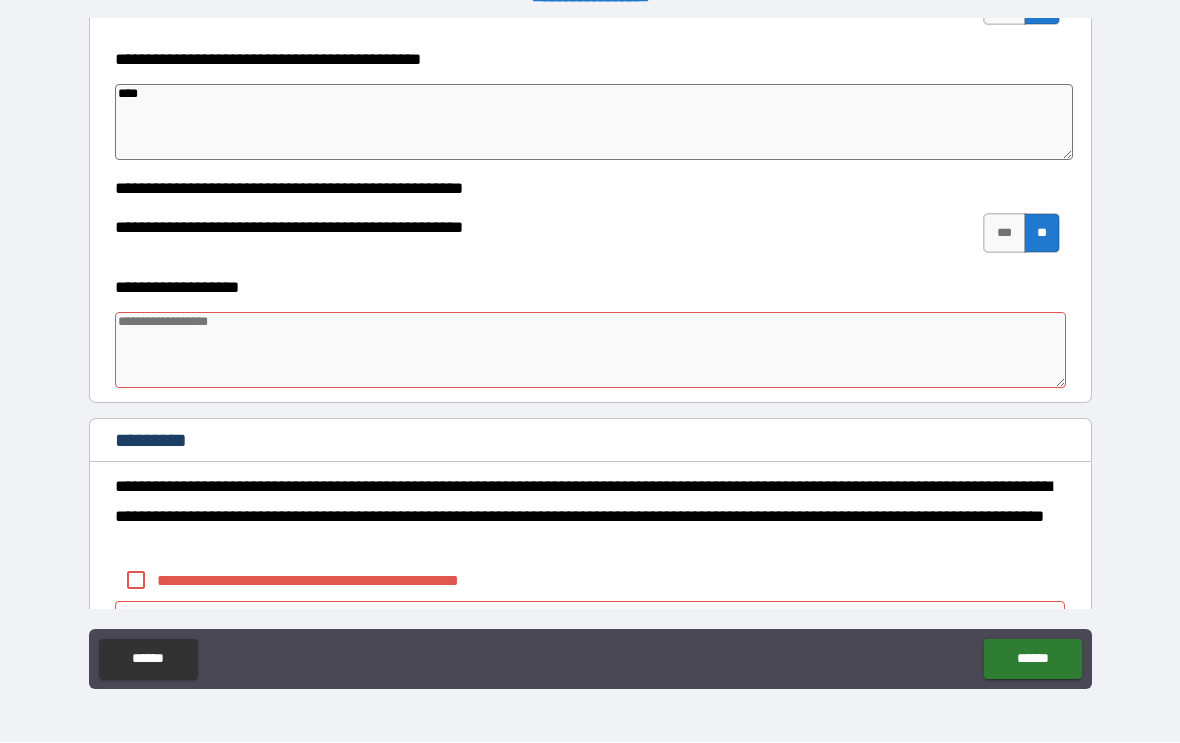 scroll, scrollTop: 3817, scrollLeft: 0, axis: vertical 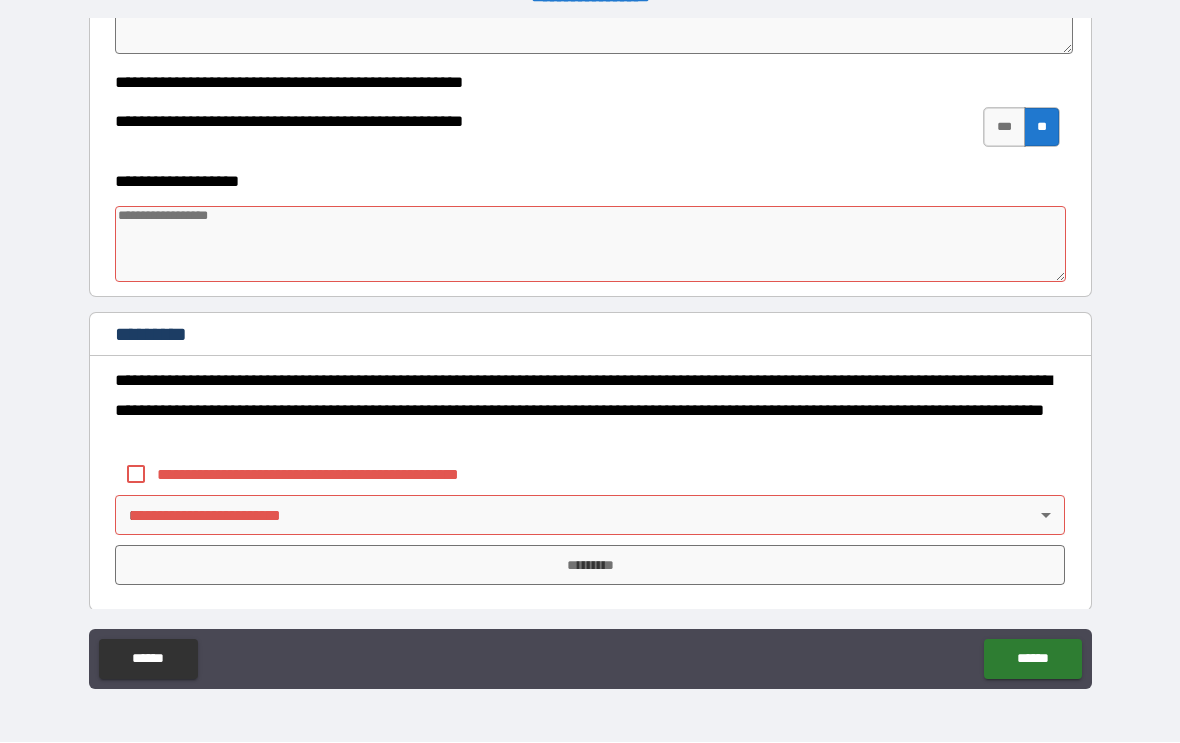 click at bounding box center [591, 245] 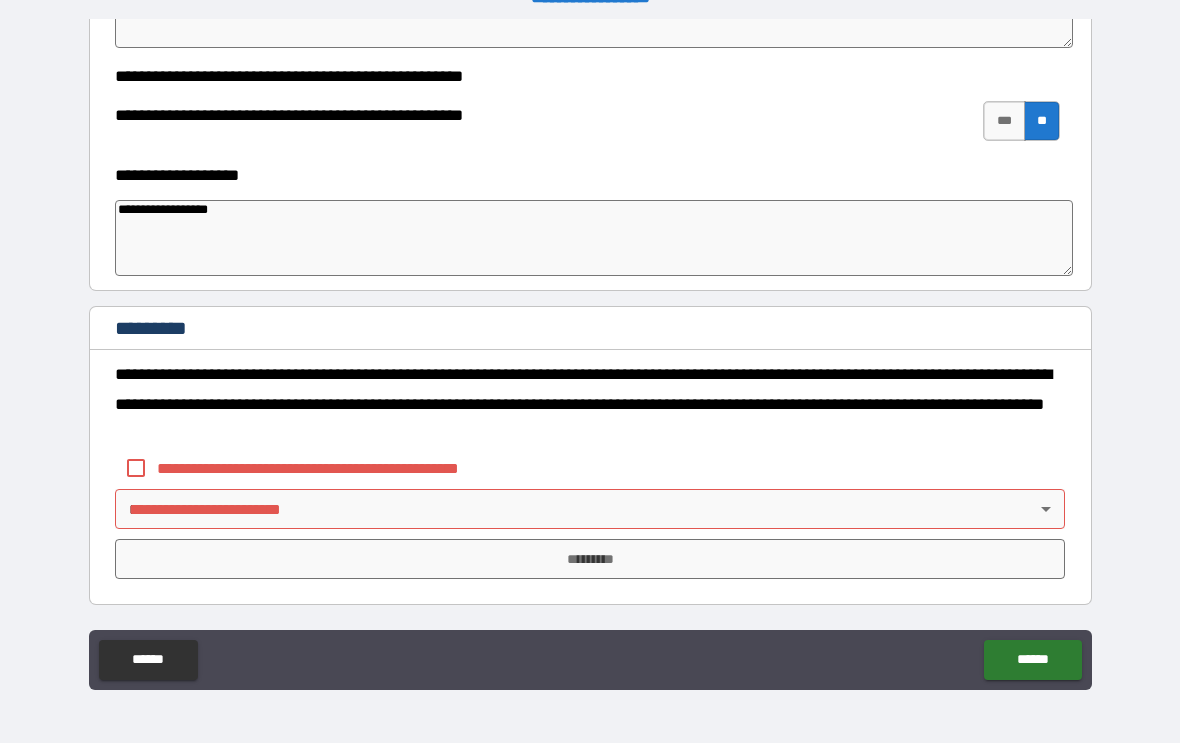 scroll, scrollTop: 3824, scrollLeft: 0, axis: vertical 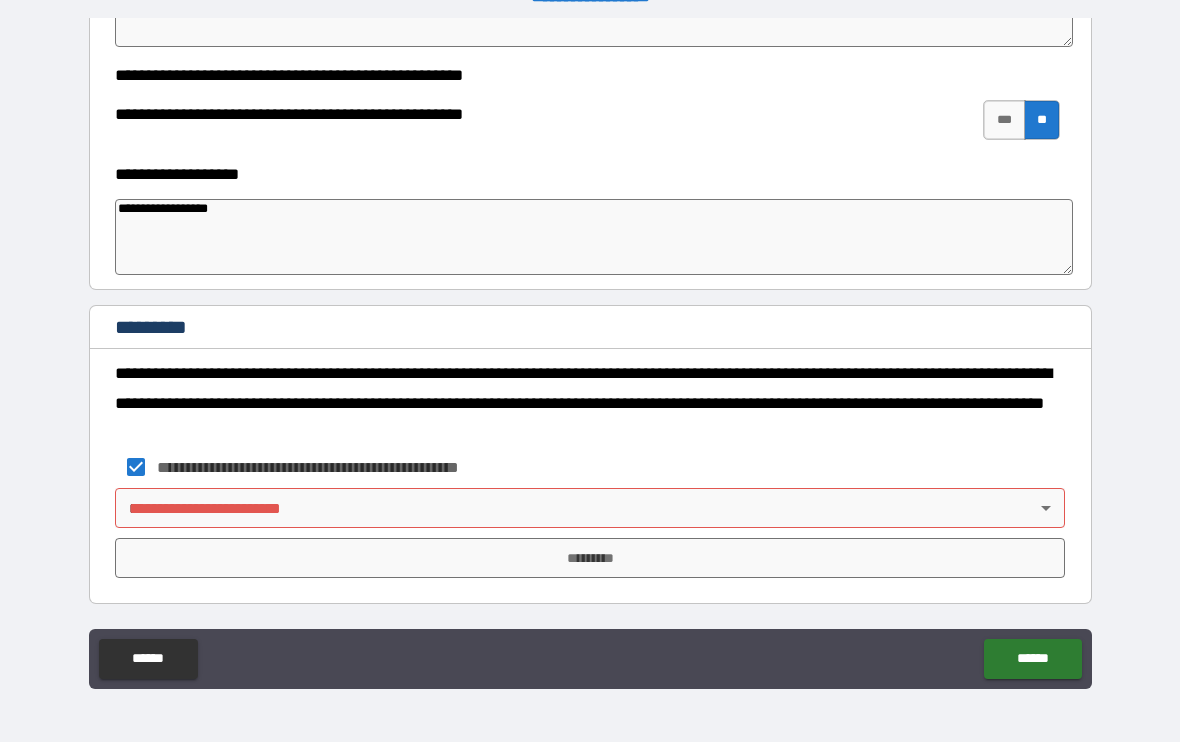 click on "**********" at bounding box center [590, 355] 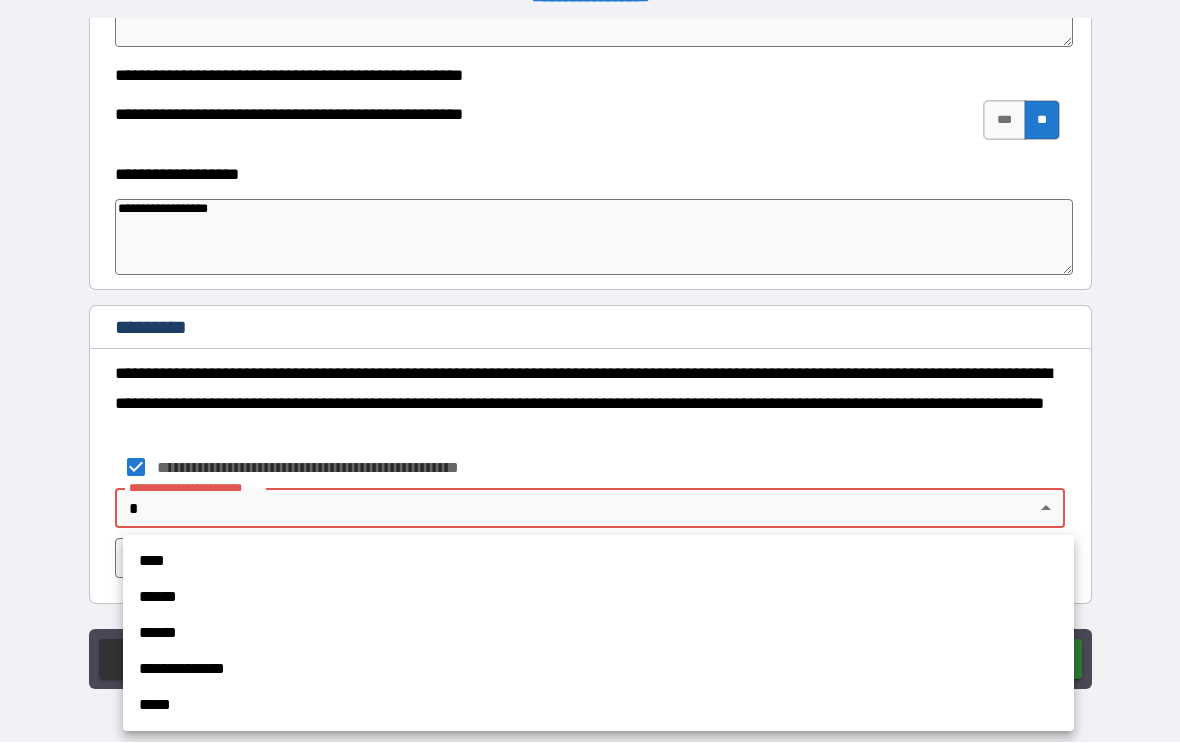 click on "****" at bounding box center [598, 562] 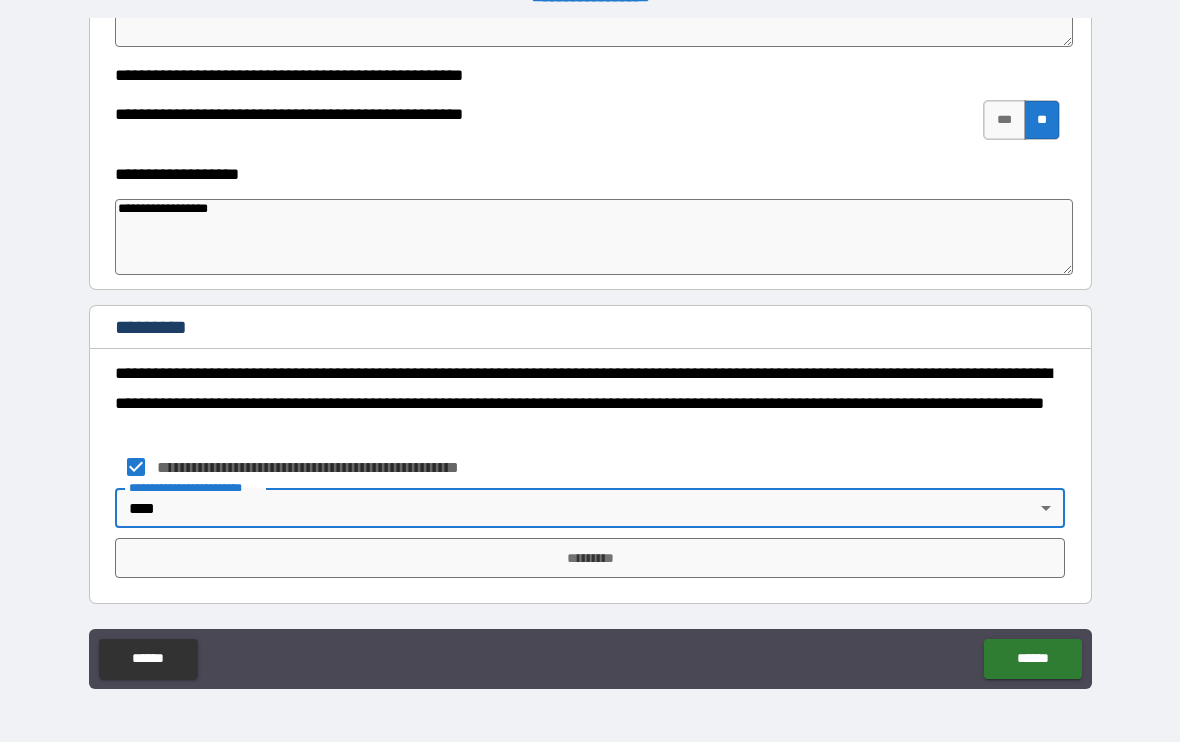 scroll, scrollTop: 3824, scrollLeft: 0, axis: vertical 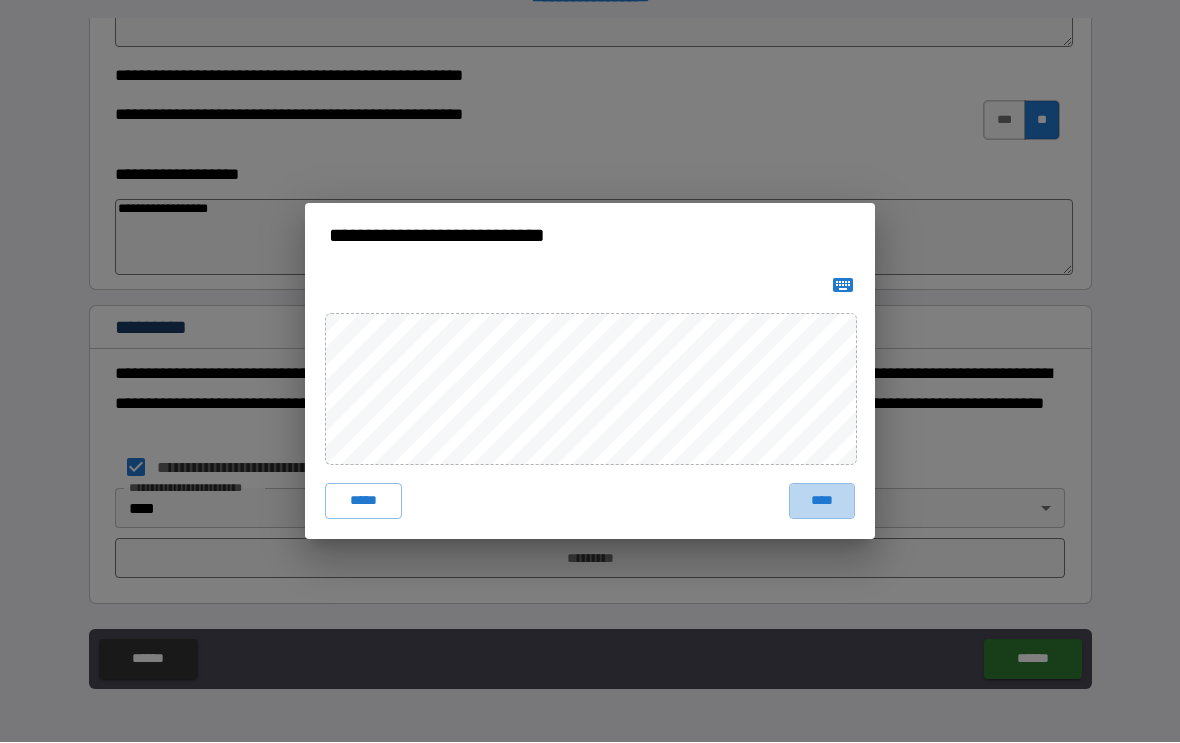 click on "****" at bounding box center (822, 502) 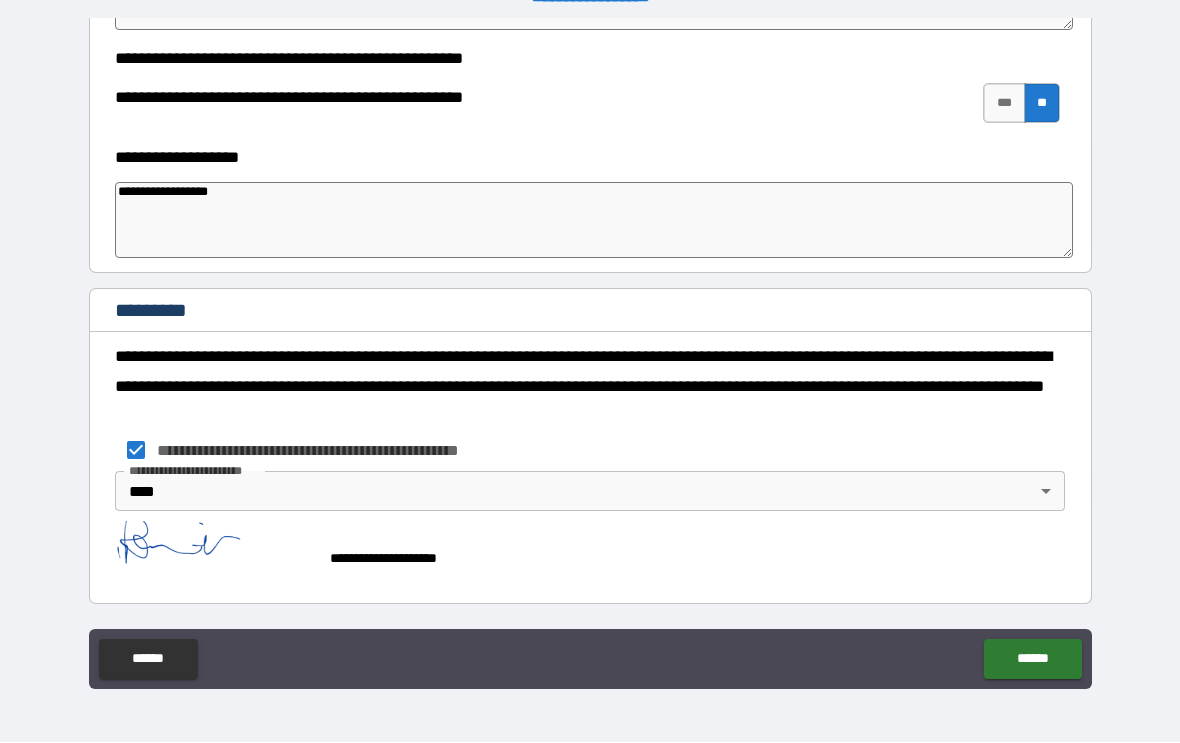 scroll, scrollTop: 3841, scrollLeft: 0, axis: vertical 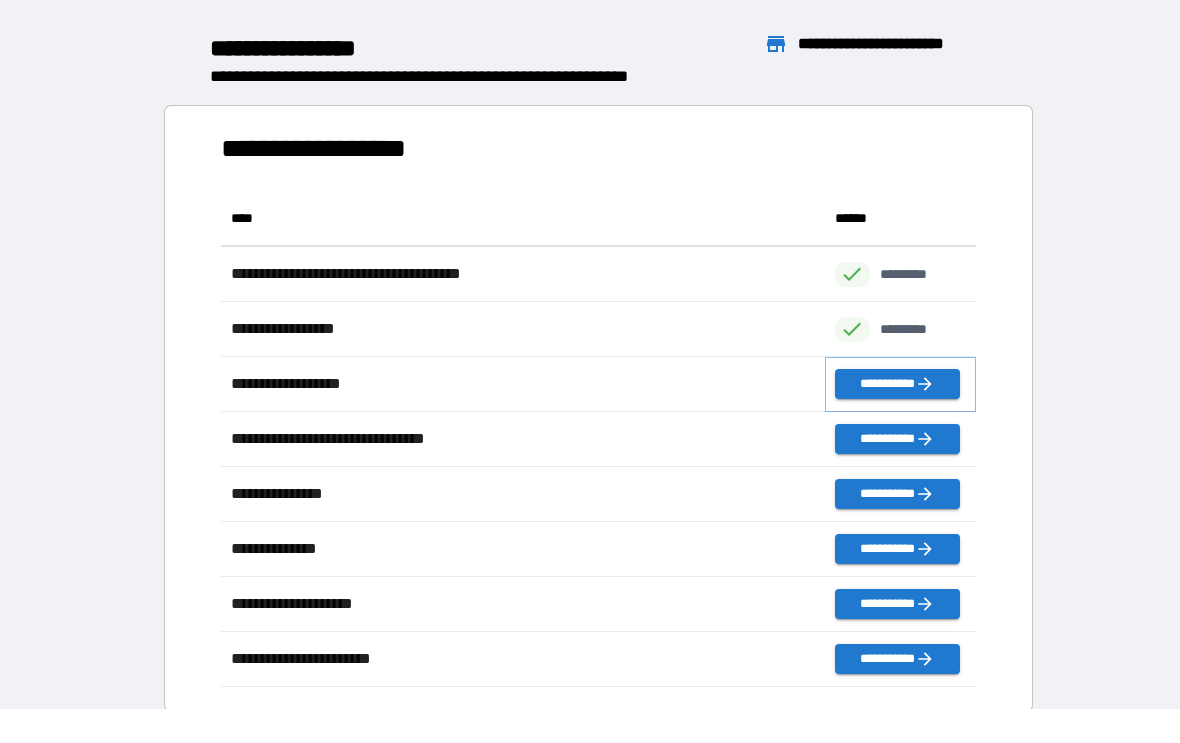 click on "**********" at bounding box center [897, 385] 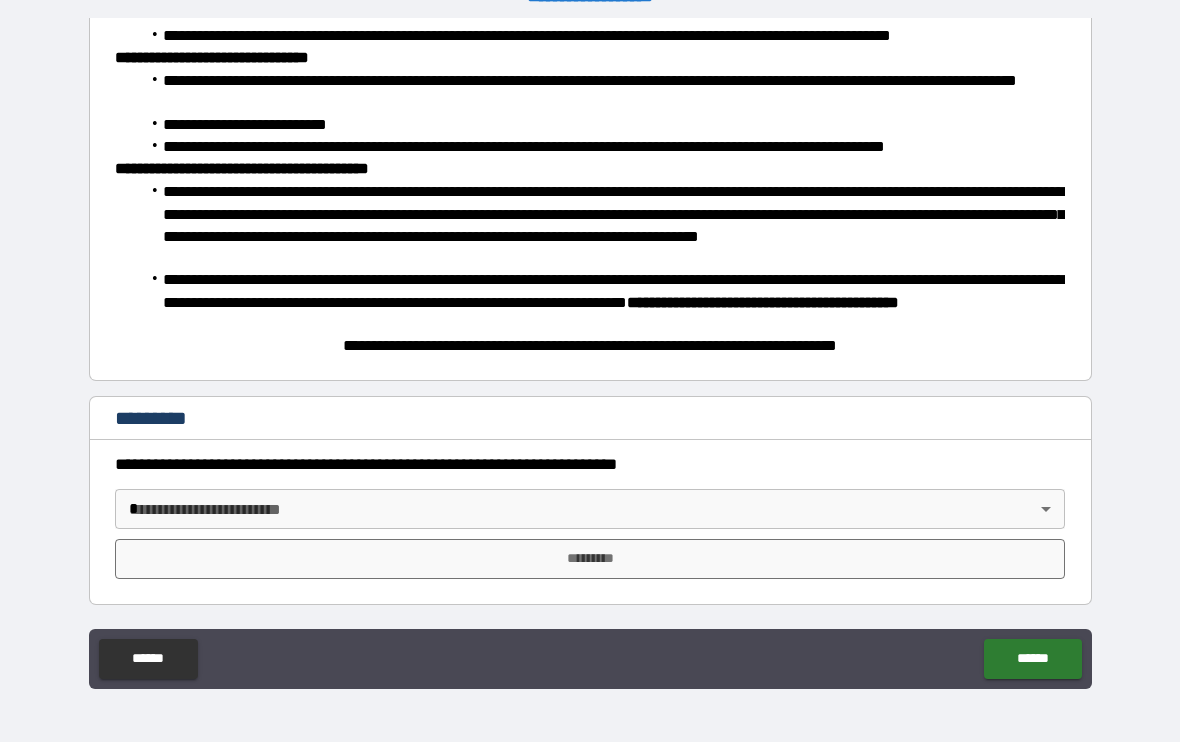 scroll, scrollTop: 531, scrollLeft: 0, axis: vertical 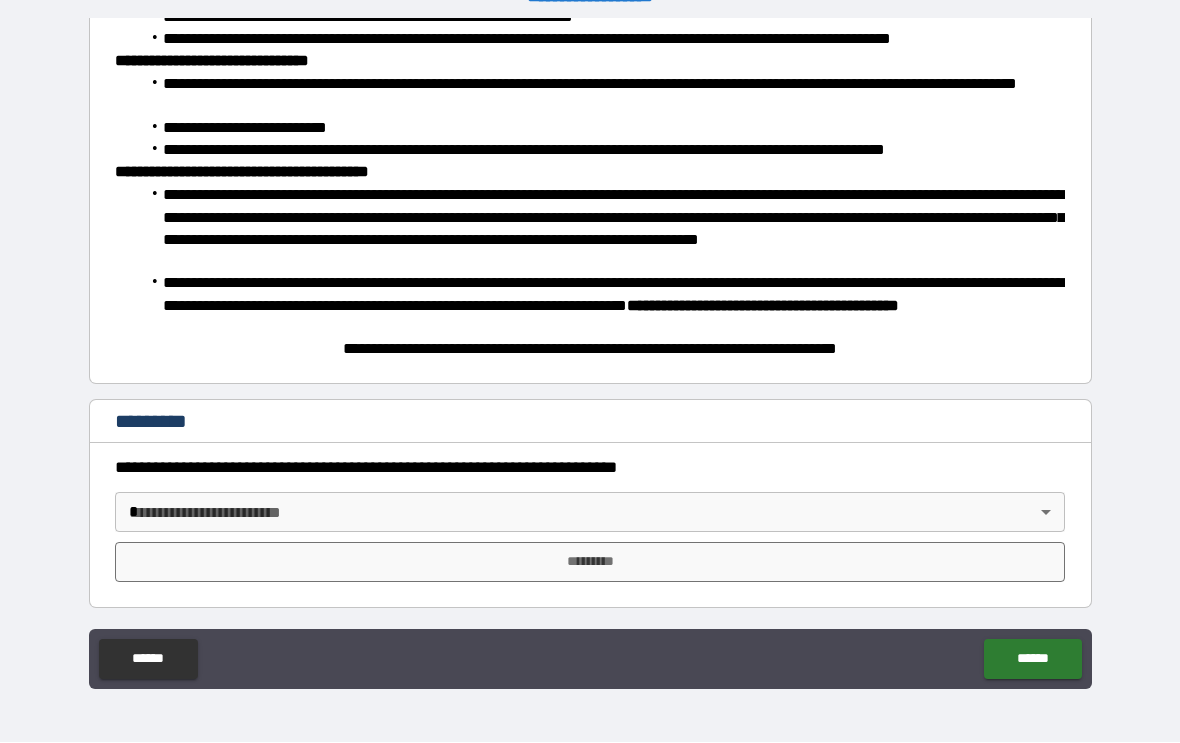 click on "**********" at bounding box center (590, 355) 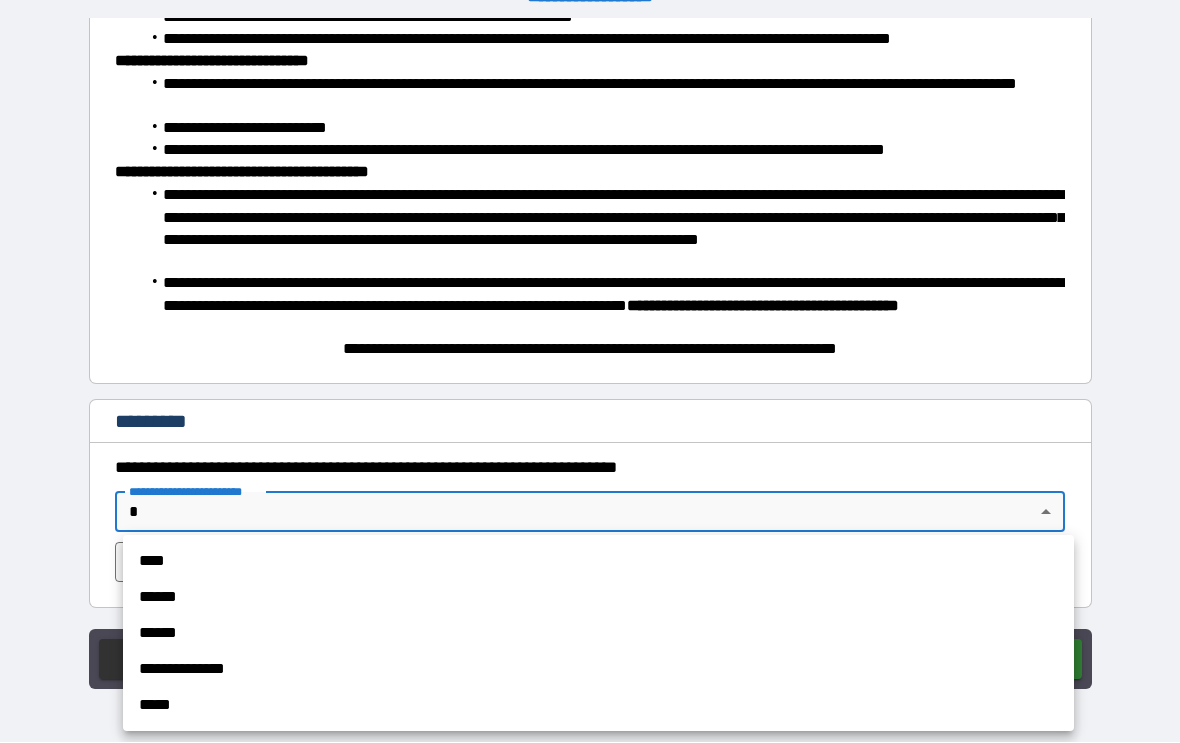 click on "****" at bounding box center (598, 562) 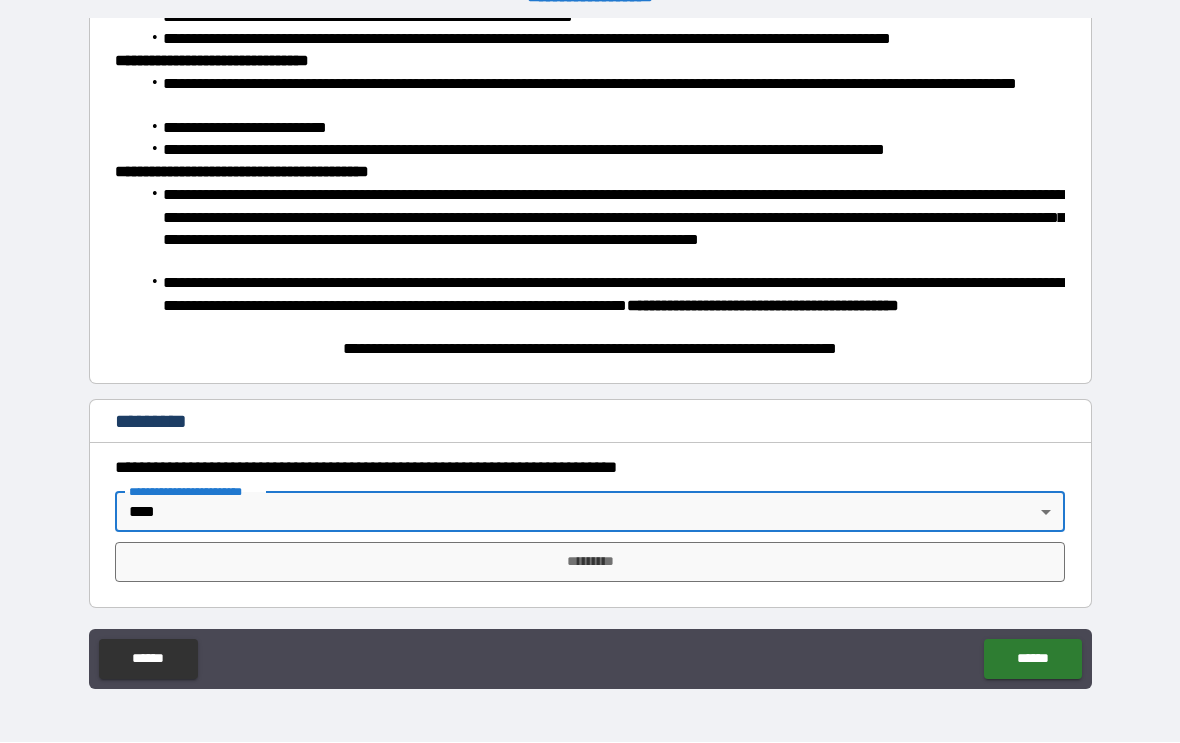 click on "*********" at bounding box center [590, 563] 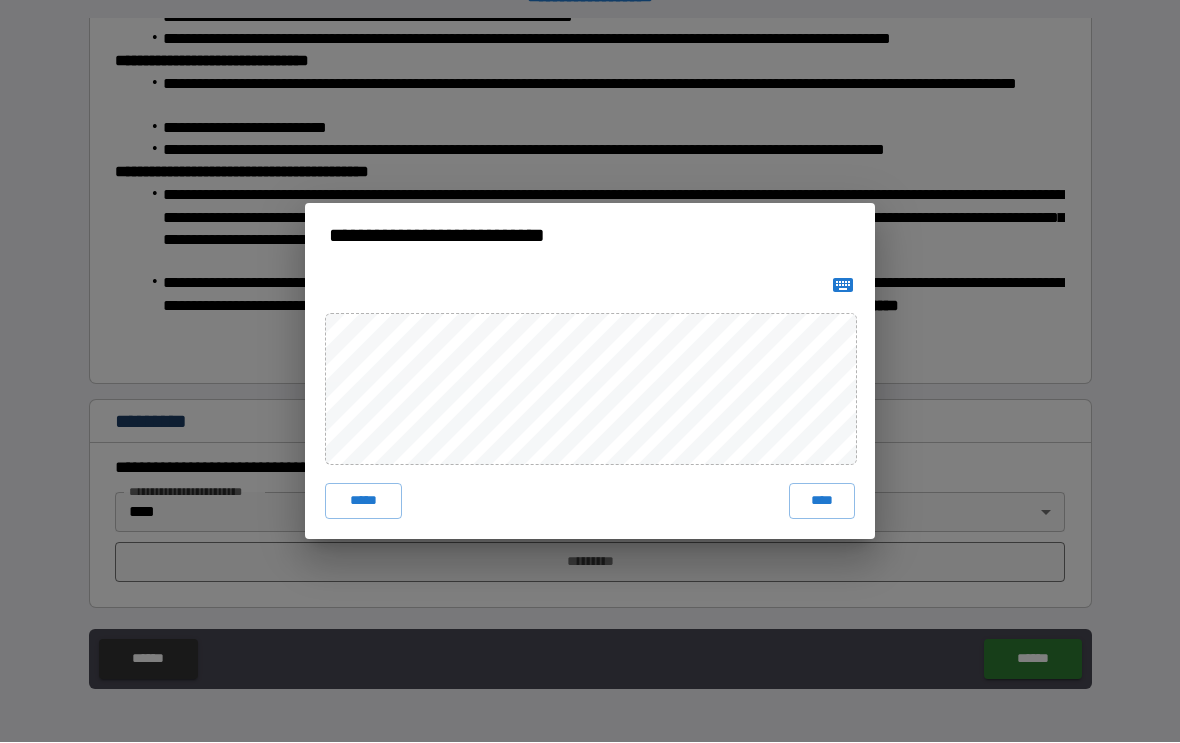 click on "****" at bounding box center [822, 502] 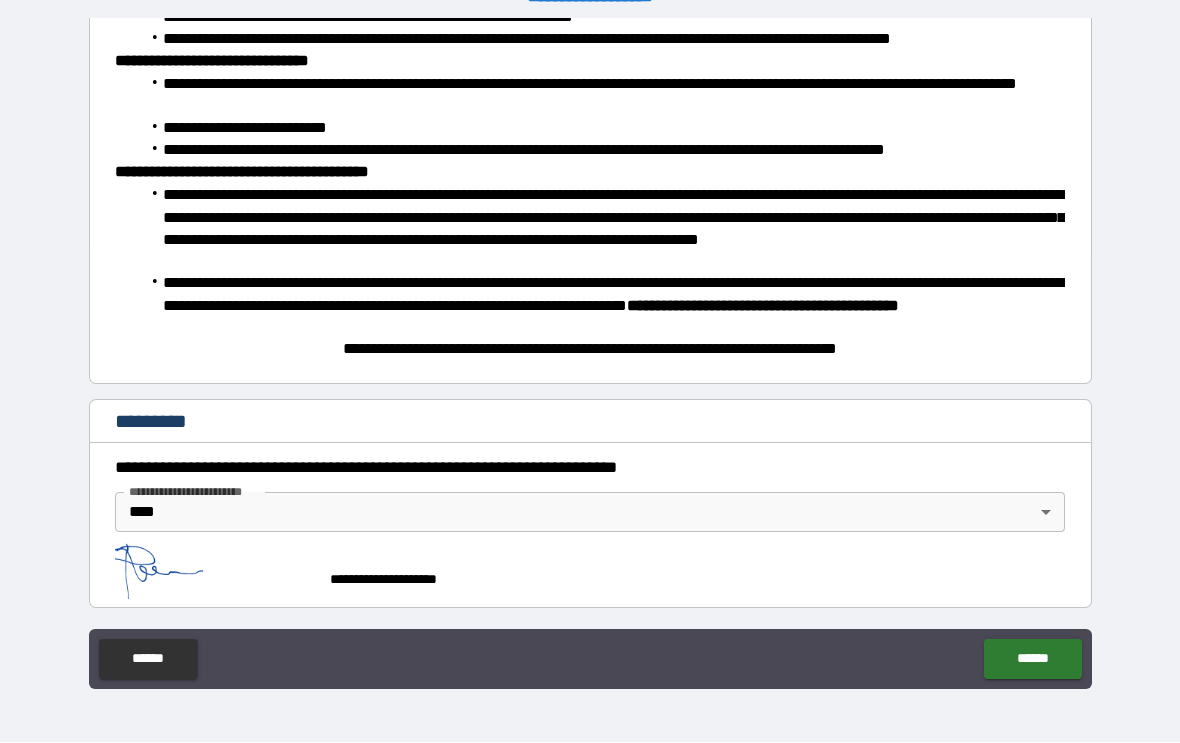 scroll, scrollTop: 521, scrollLeft: 0, axis: vertical 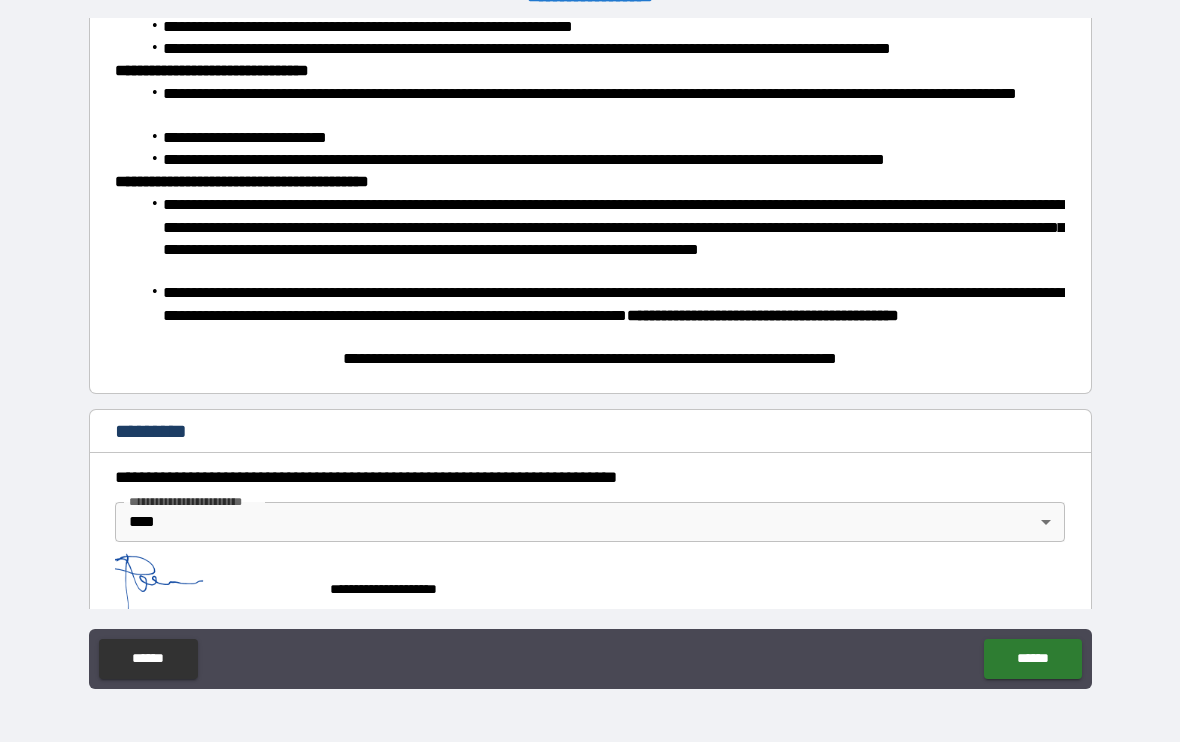 click on "******" at bounding box center (1032, 660) 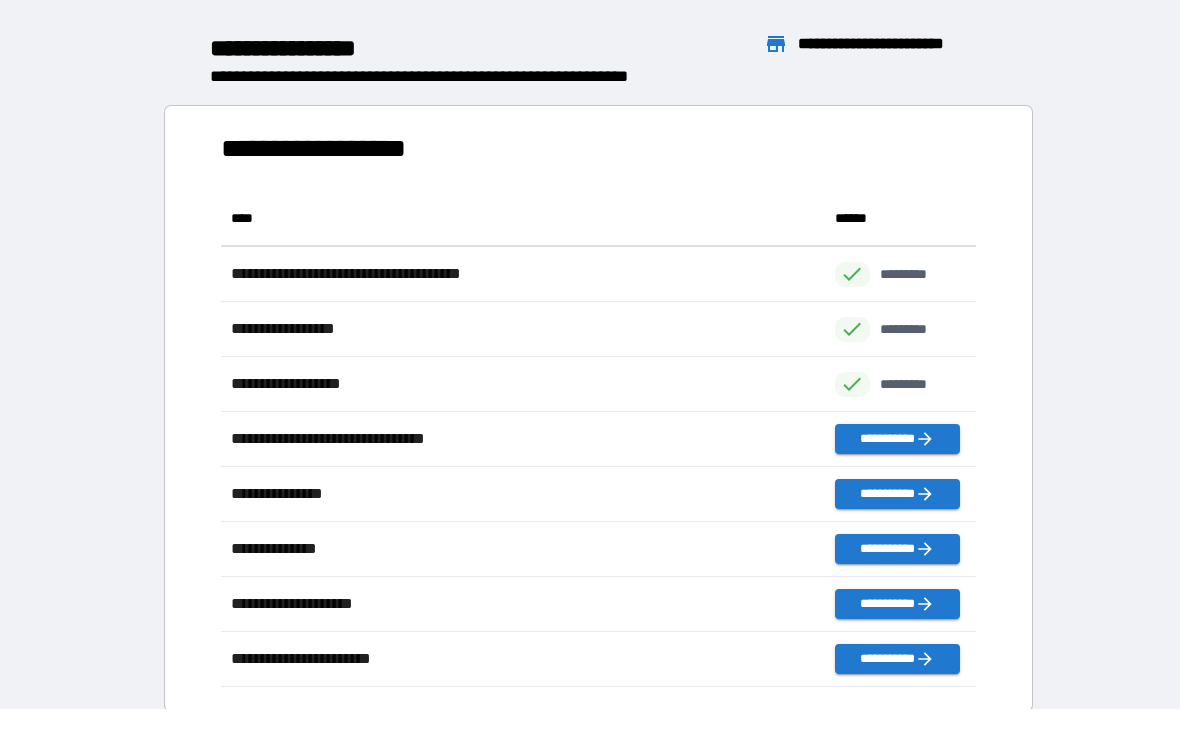 scroll, scrollTop: 1, scrollLeft: 1, axis: both 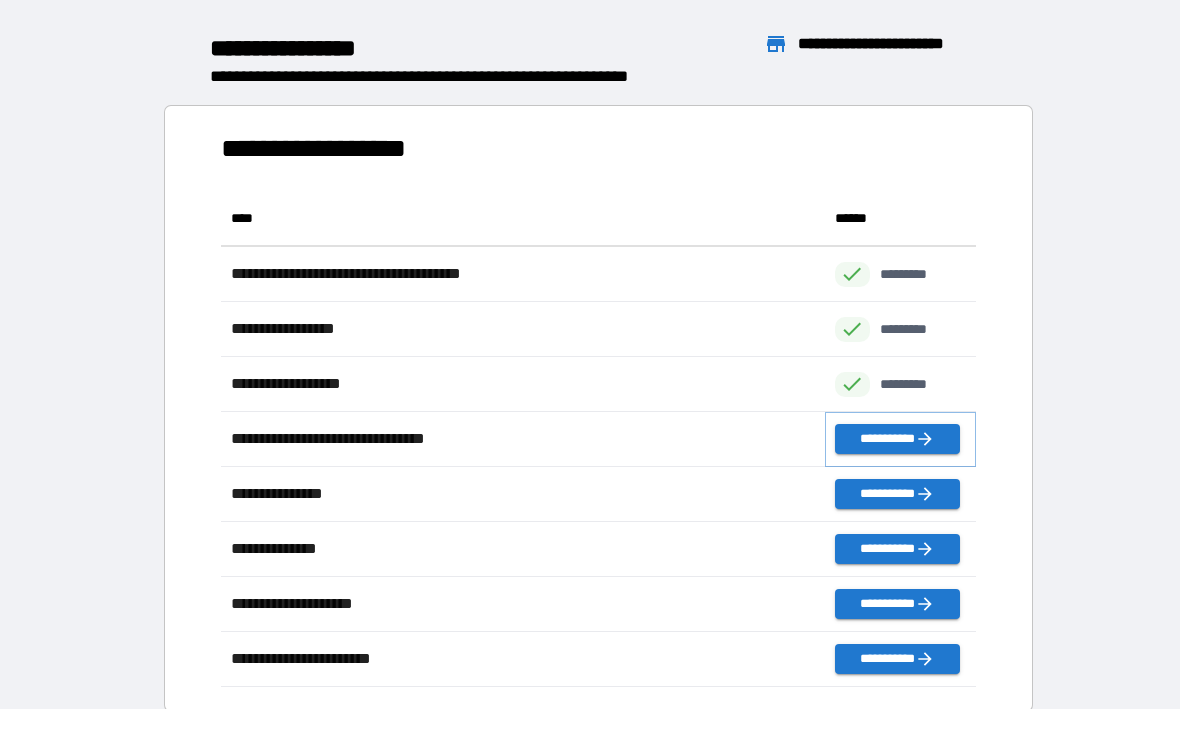 click on "**********" at bounding box center [897, 440] 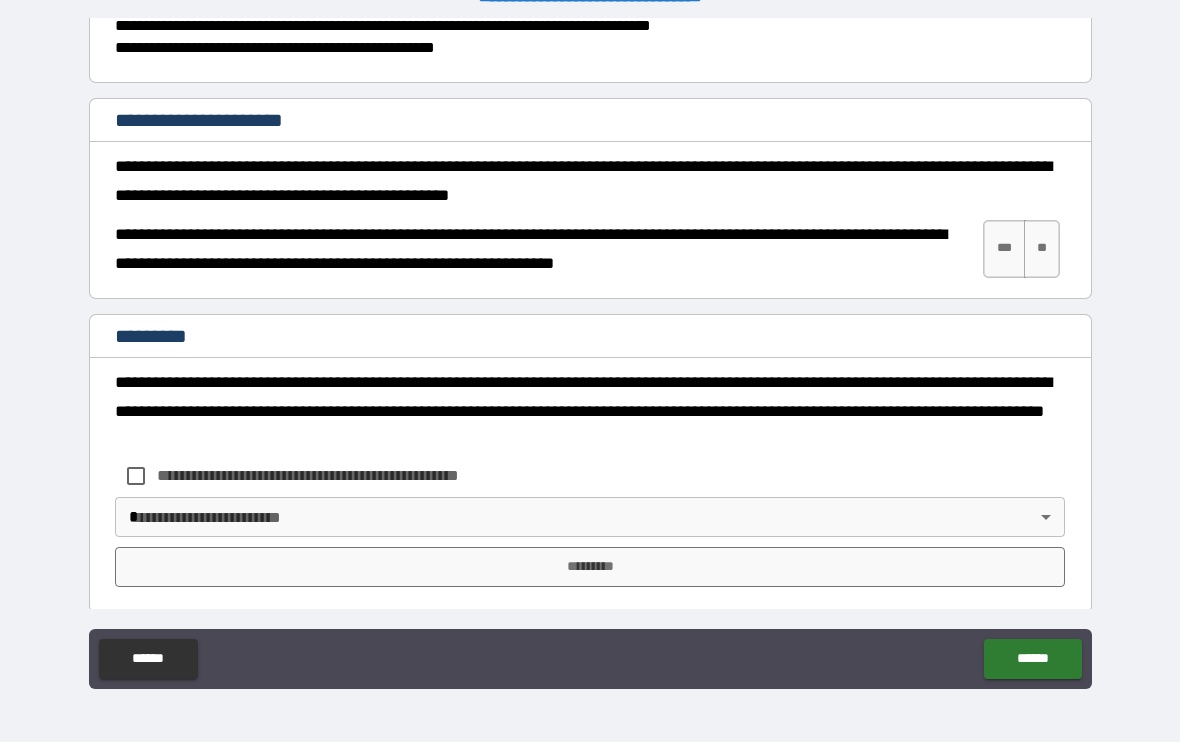 scroll, scrollTop: 3477, scrollLeft: 0, axis: vertical 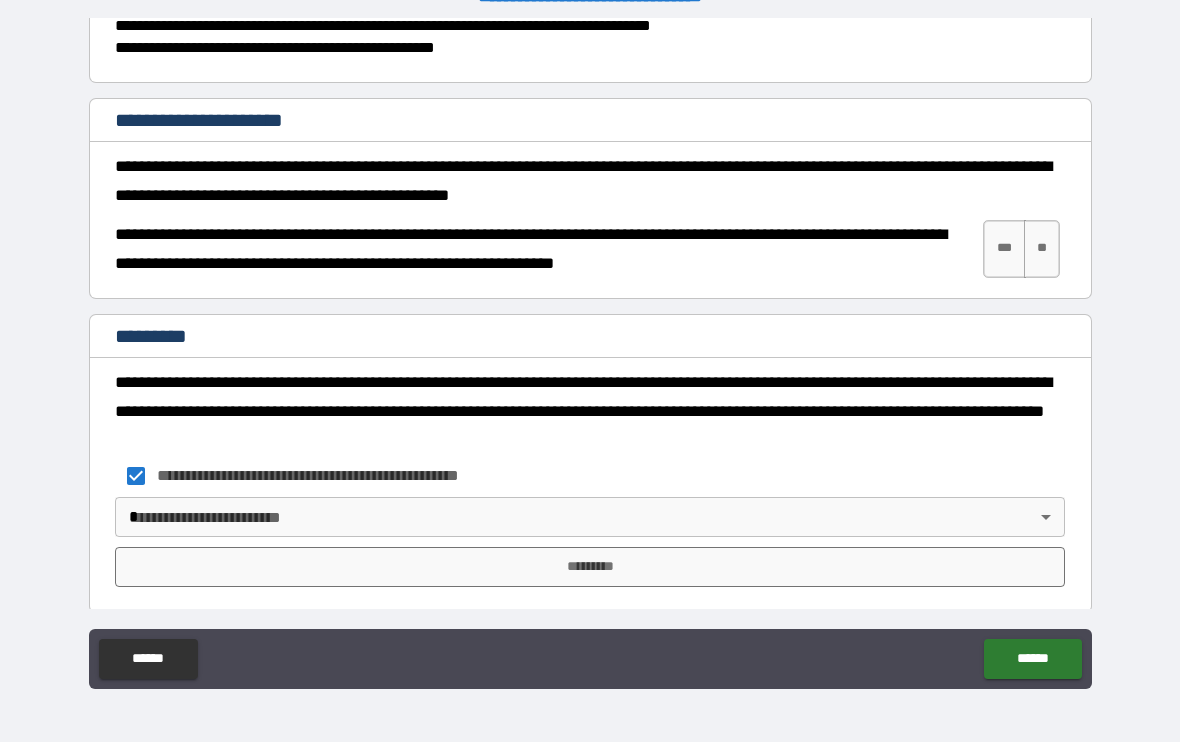 click on "**********" at bounding box center [590, 355] 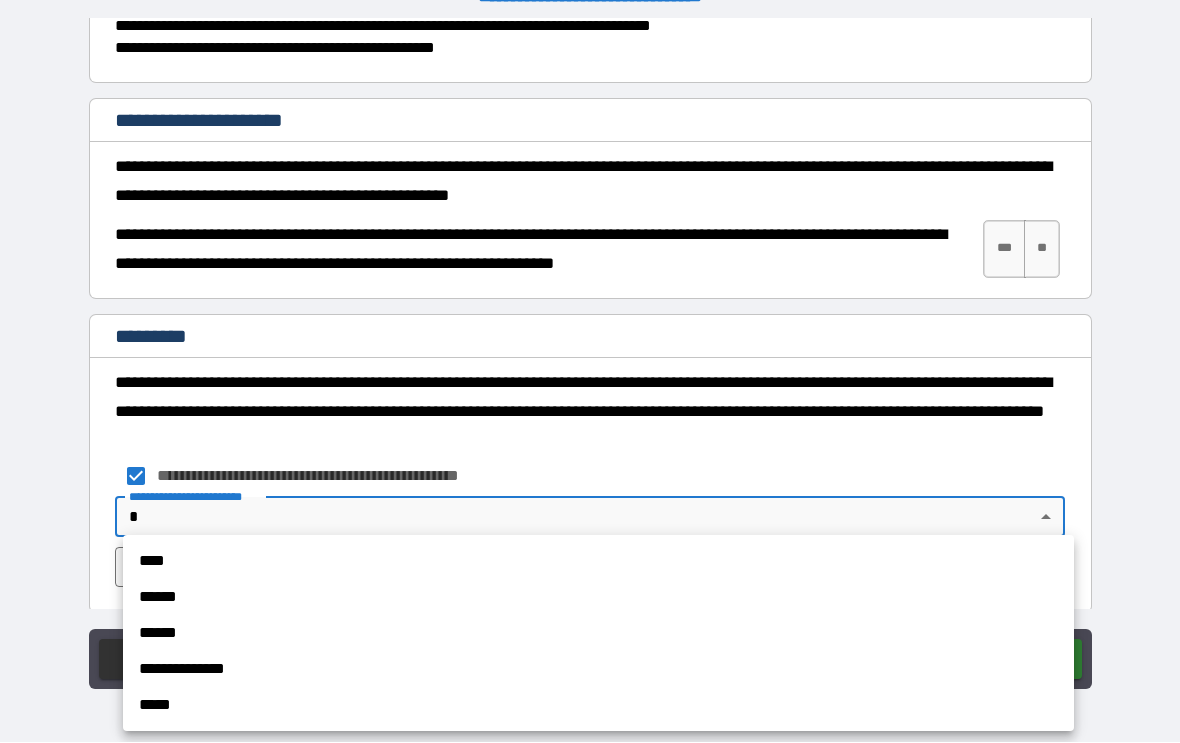 click on "****" at bounding box center (598, 562) 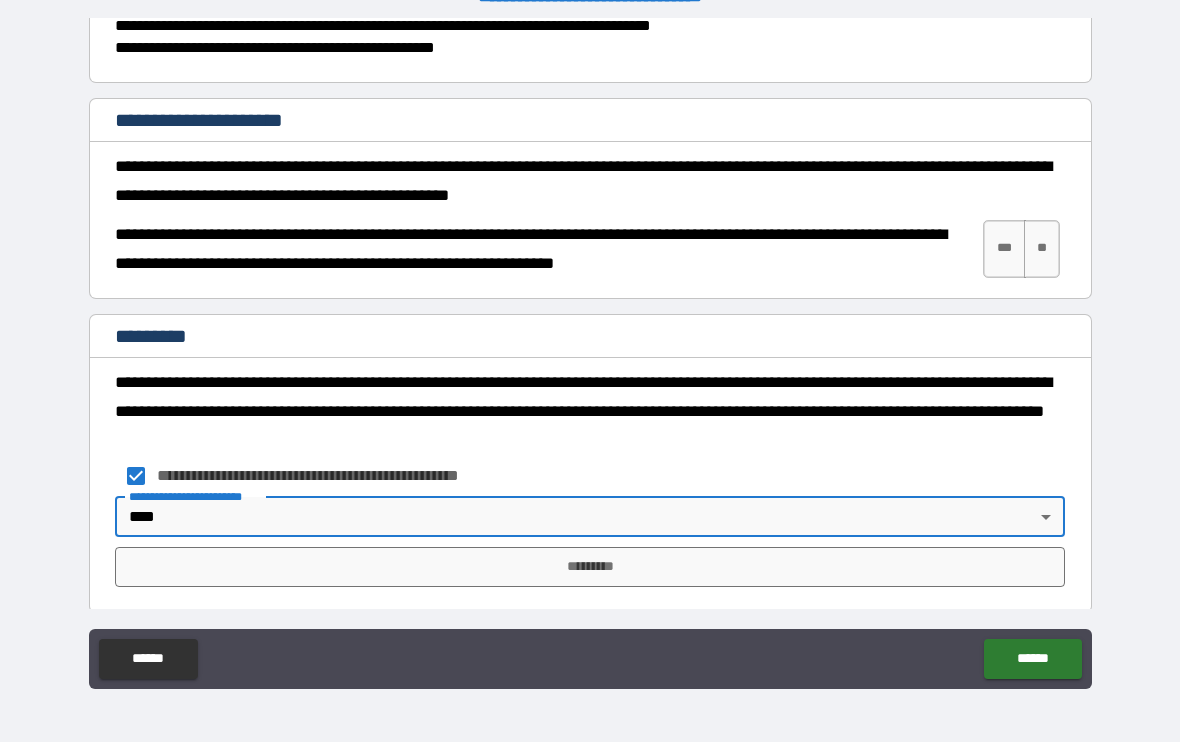 click on "*********" at bounding box center (590, 568) 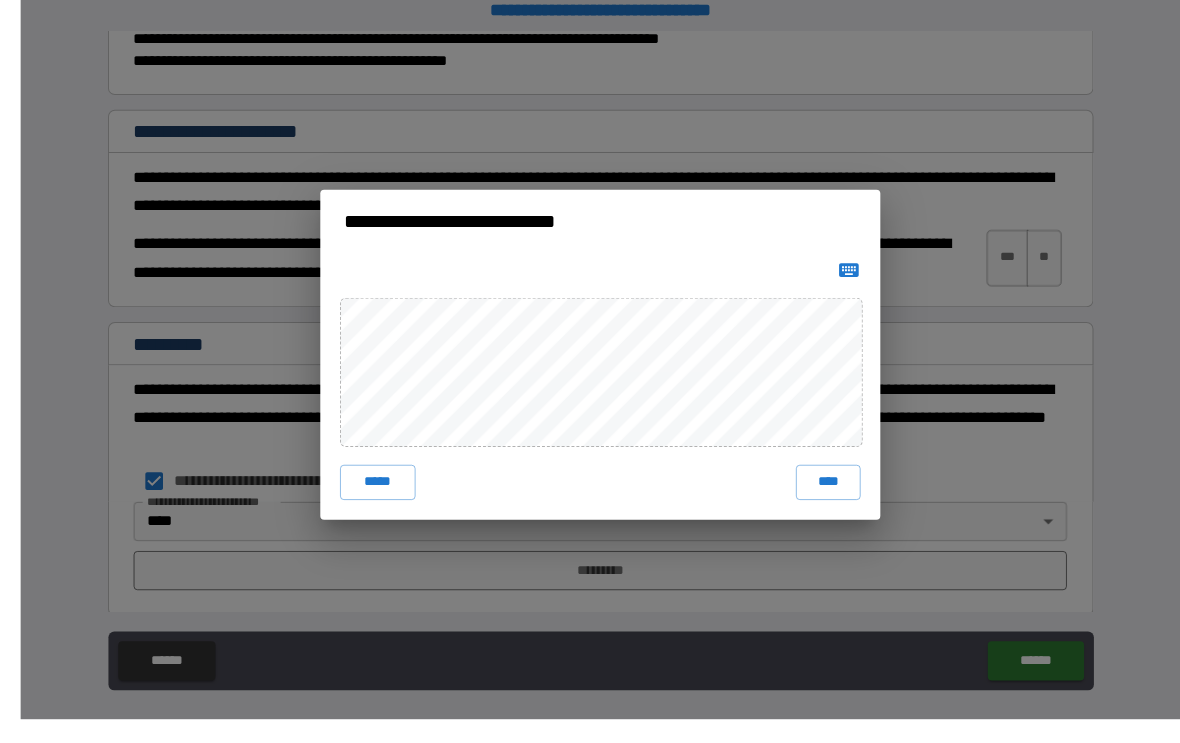scroll, scrollTop: 0, scrollLeft: 0, axis: both 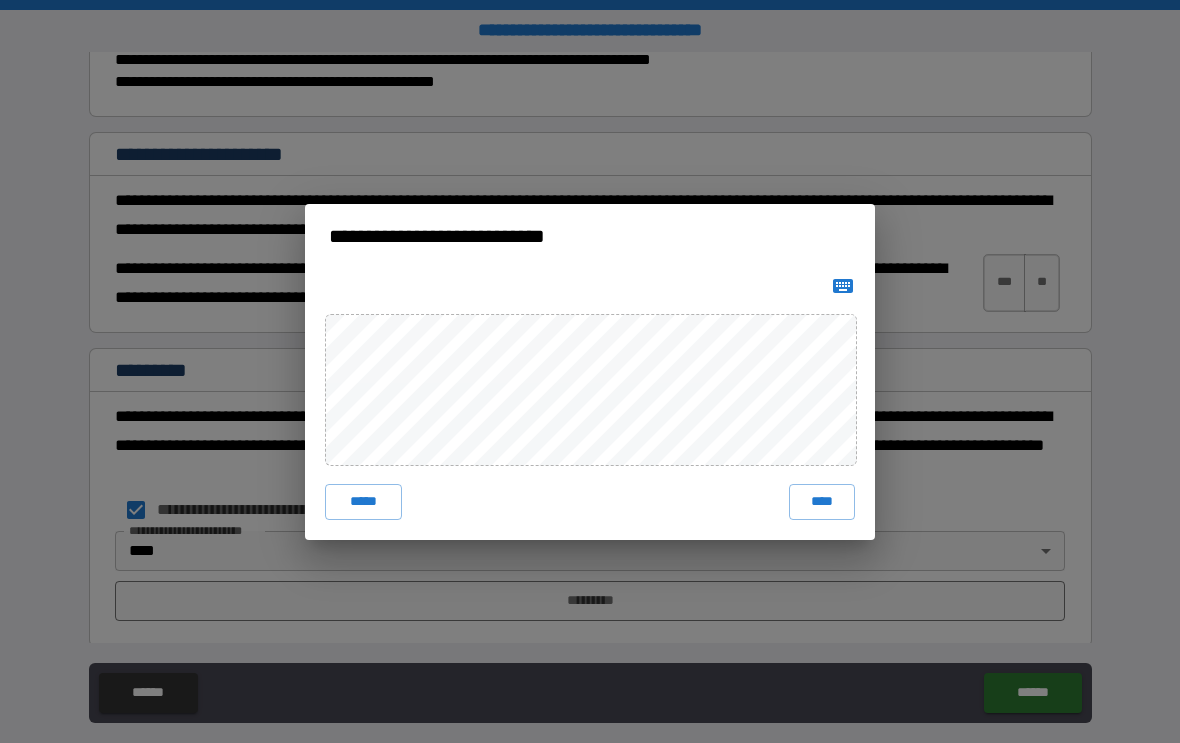 click on "**********" at bounding box center [590, 371] 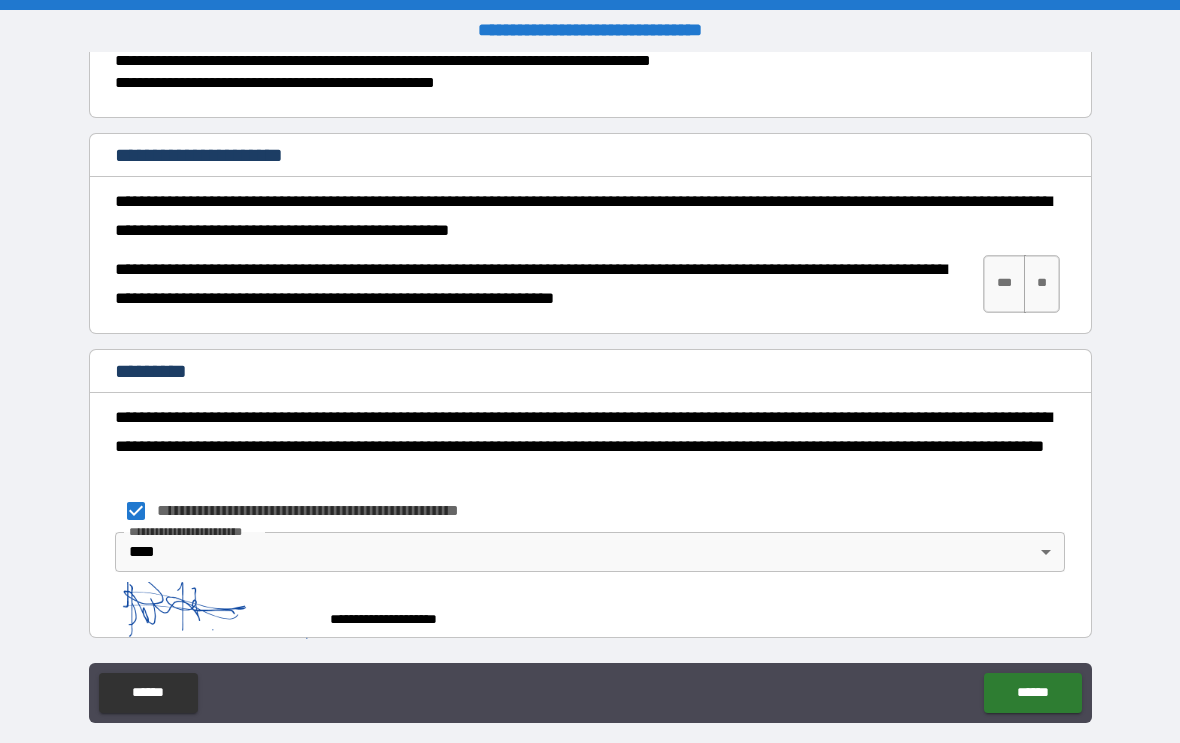 scroll, scrollTop: 3467, scrollLeft: 0, axis: vertical 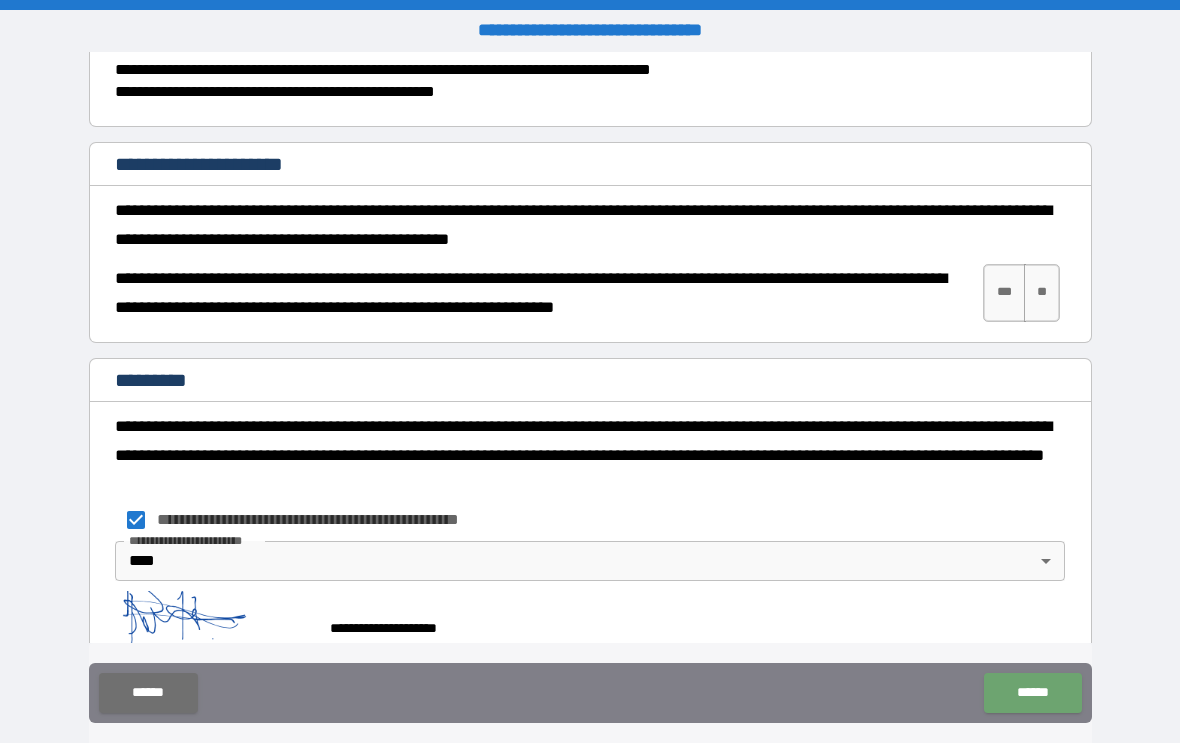 click on "******" at bounding box center (1032, 693) 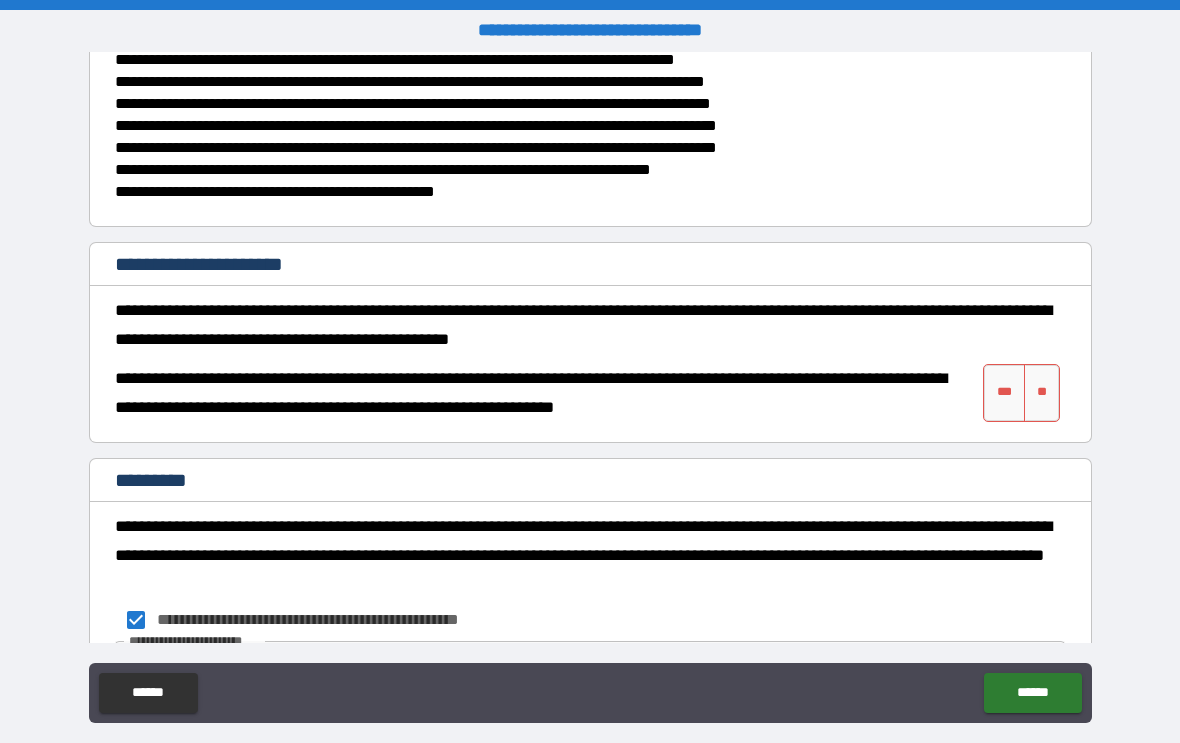 scroll, scrollTop: 3365, scrollLeft: 0, axis: vertical 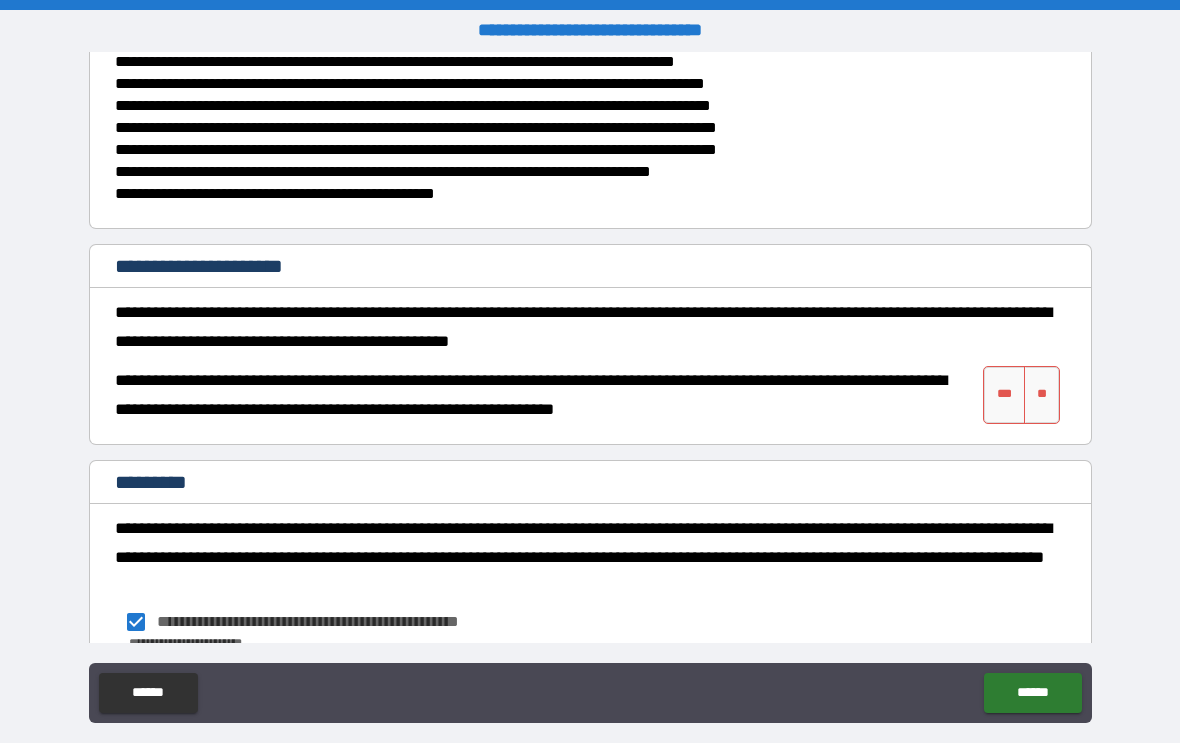 click on "***" at bounding box center (1004, 395) 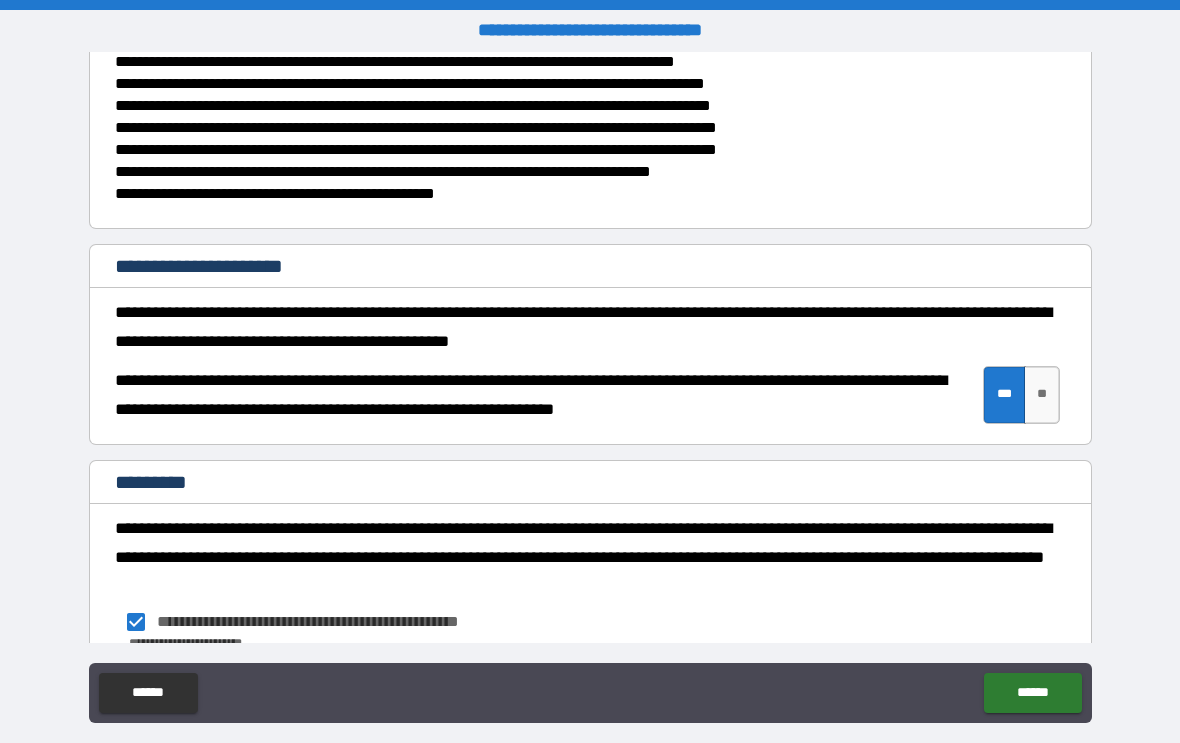 click on "******" at bounding box center (1032, 693) 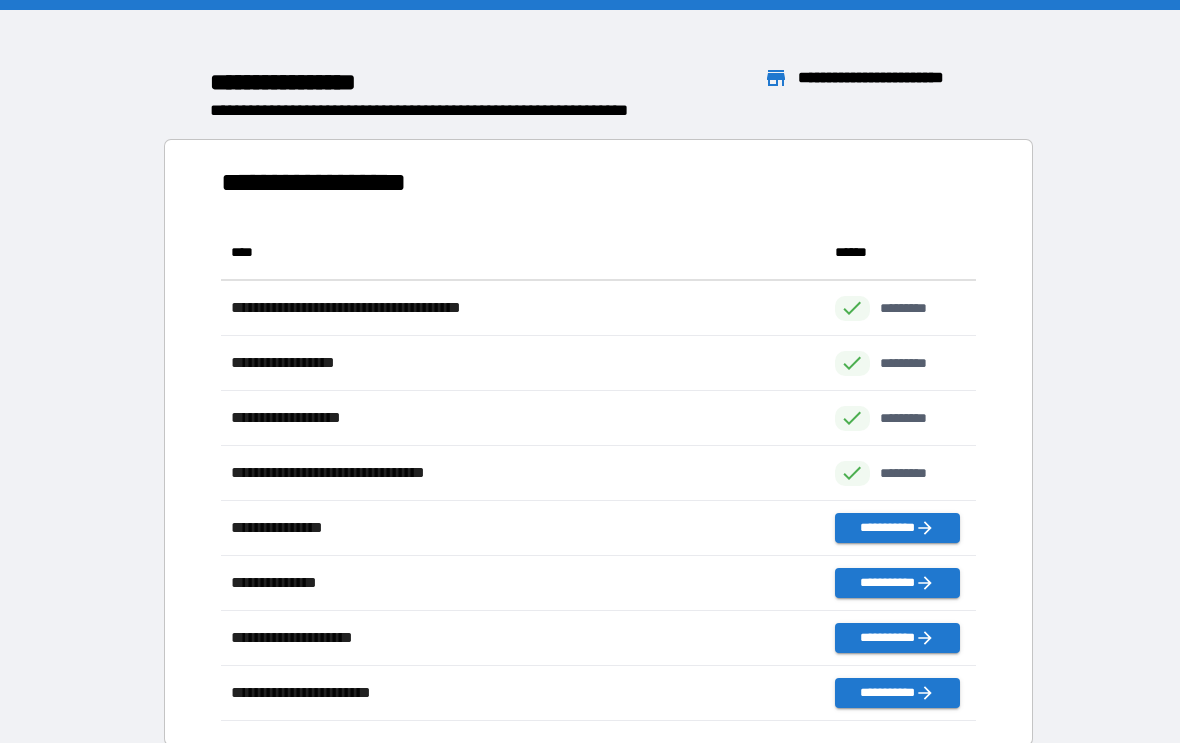 scroll, scrollTop: 1, scrollLeft: 1, axis: both 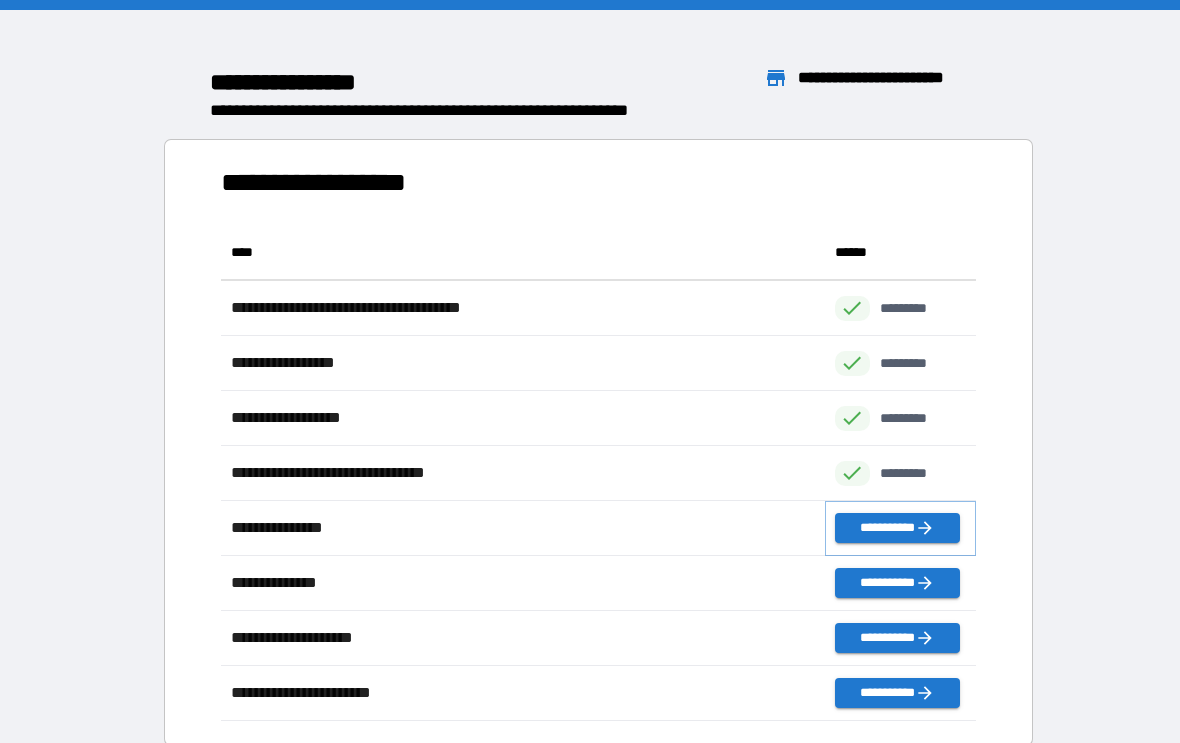 click on "**********" at bounding box center (897, 528) 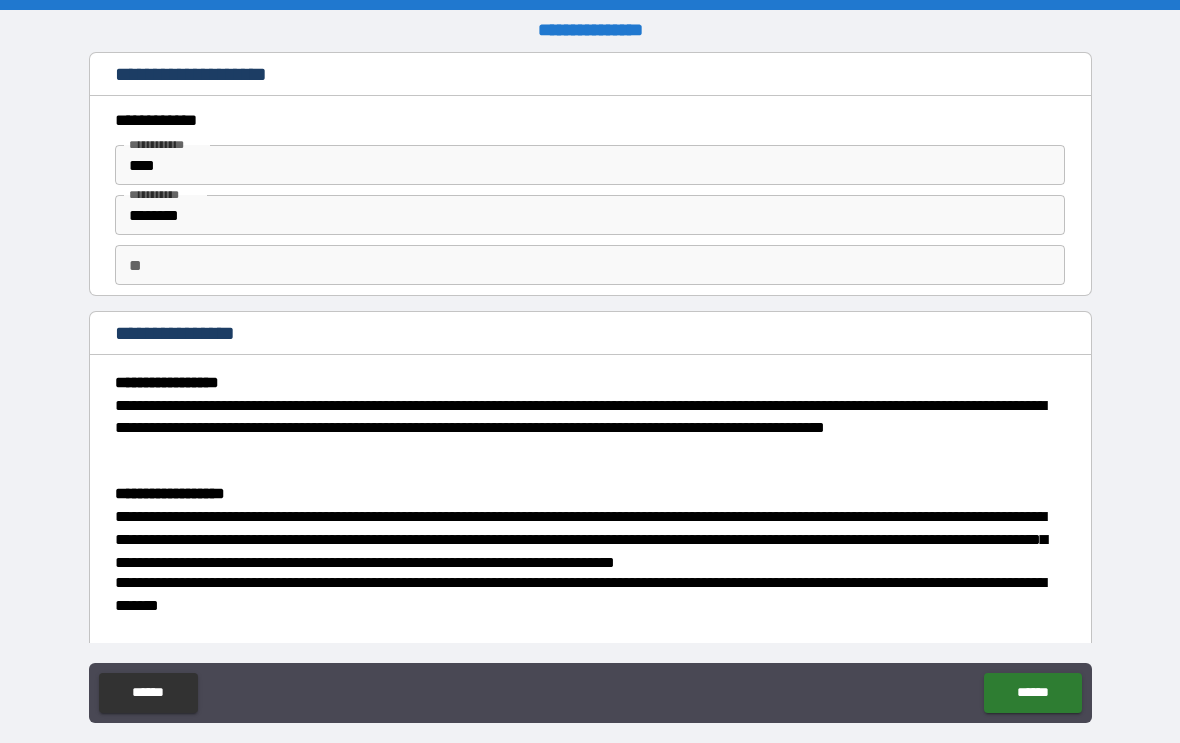 click on "**********" at bounding box center (590, 390) 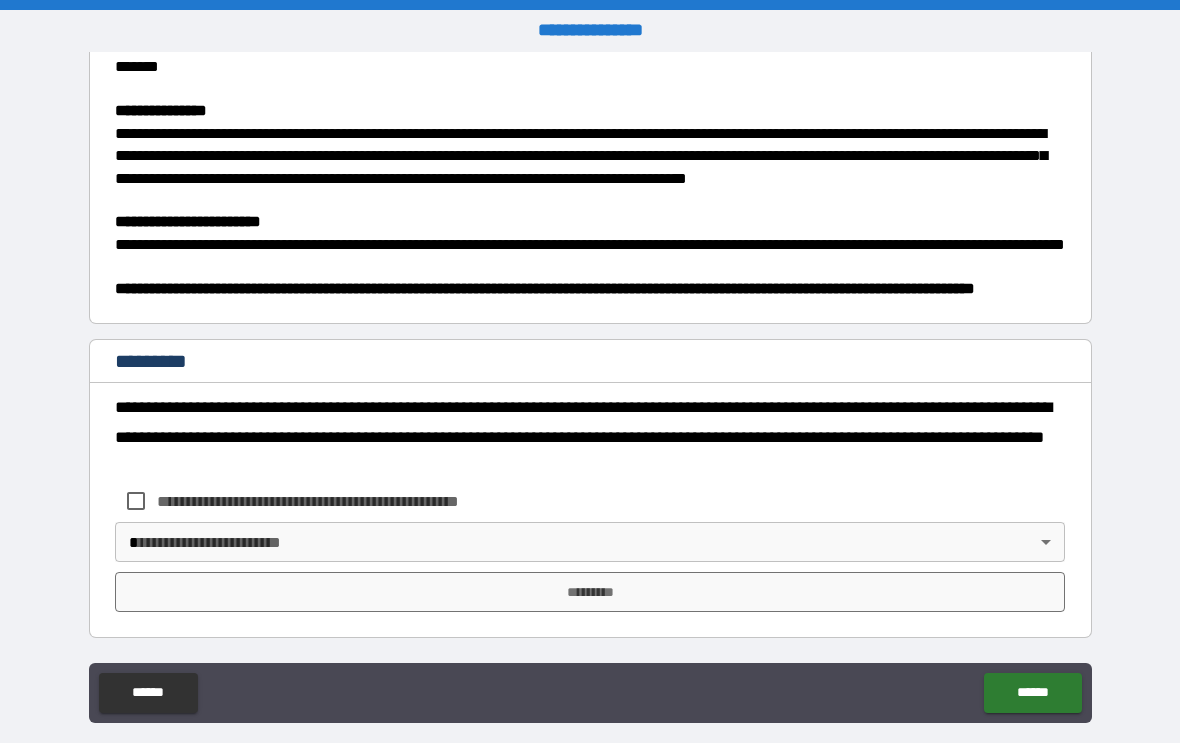 scroll, scrollTop: 555, scrollLeft: 0, axis: vertical 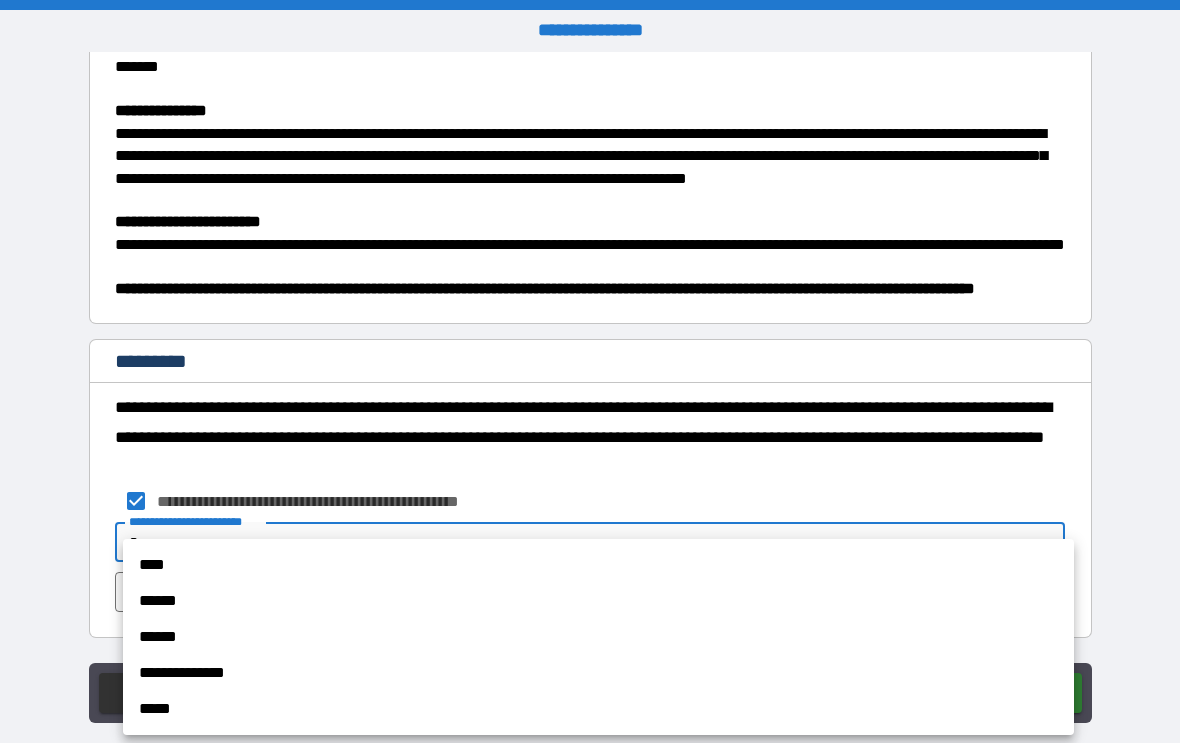 click on "****" at bounding box center (598, 565) 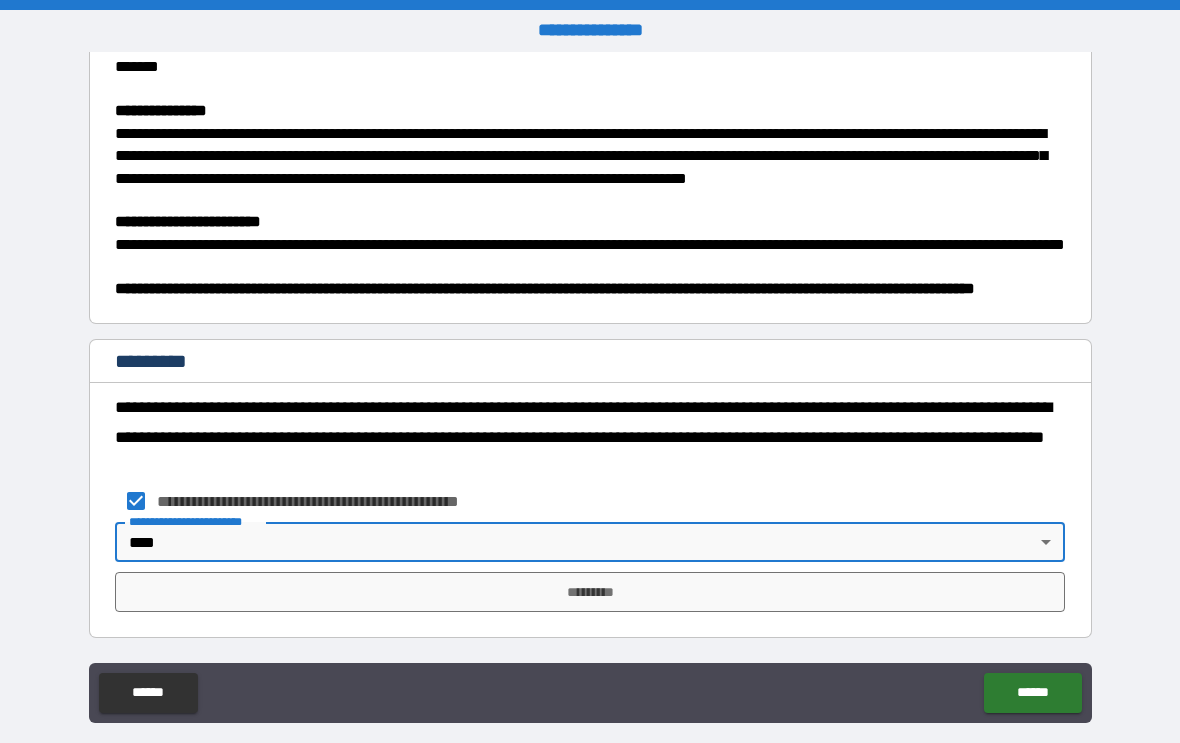 click on "*********" at bounding box center [590, 592] 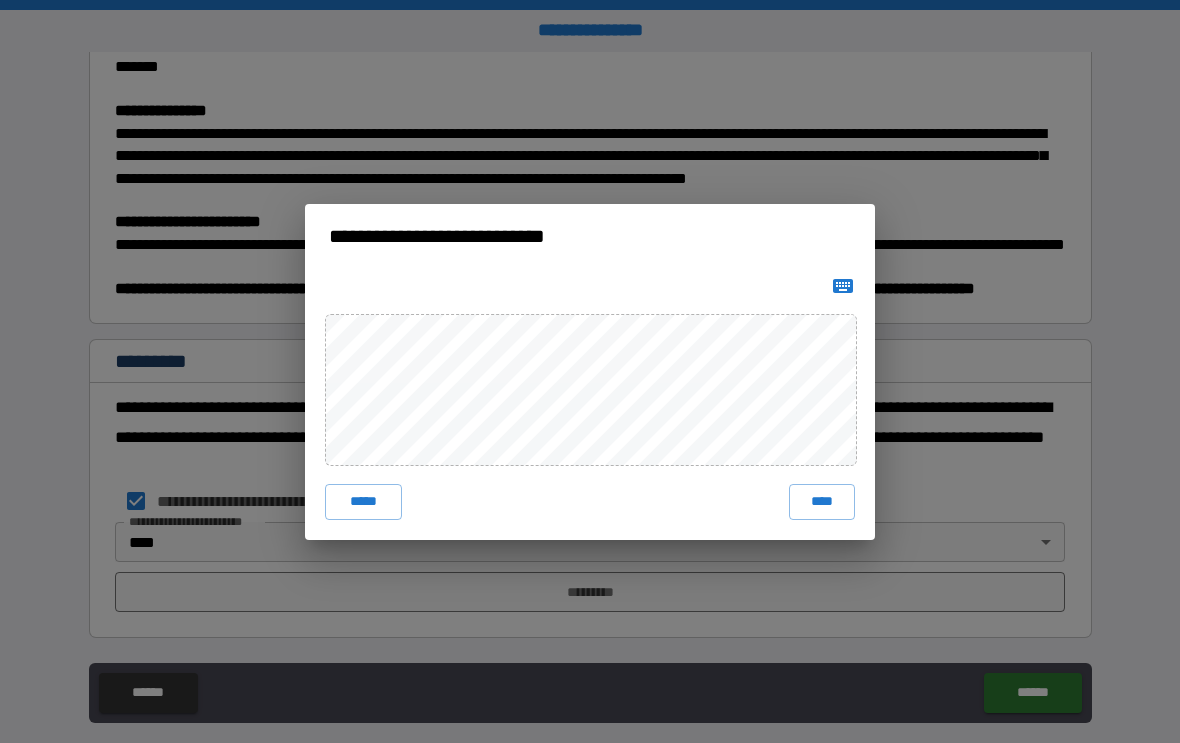 click on "****" at bounding box center [822, 502] 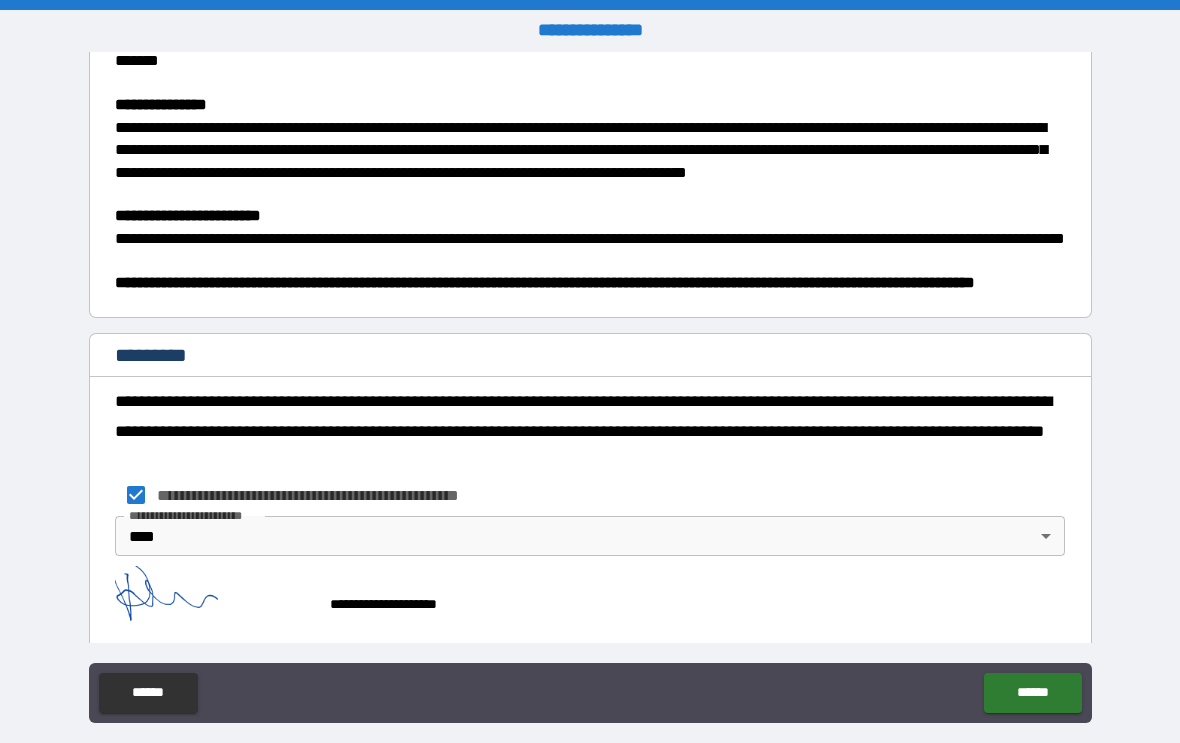 click on "******" at bounding box center (1032, 693) 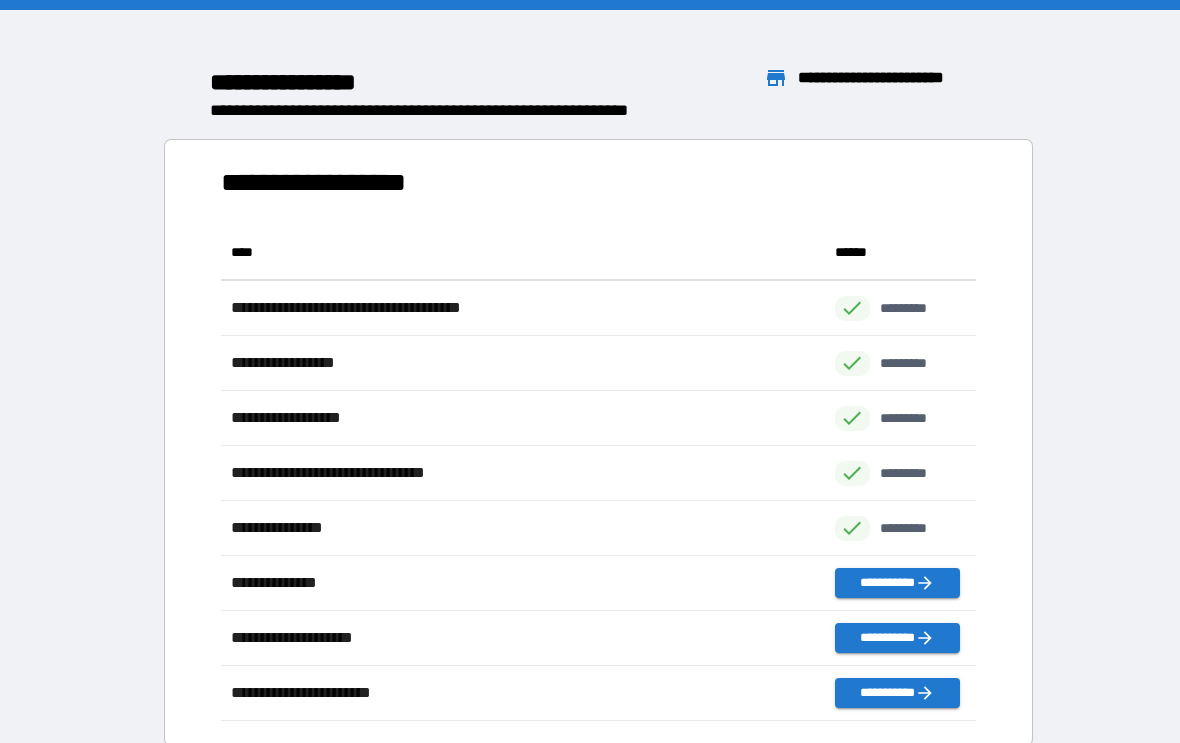 scroll, scrollTop: 1, scrollLeft: 1, axis: both 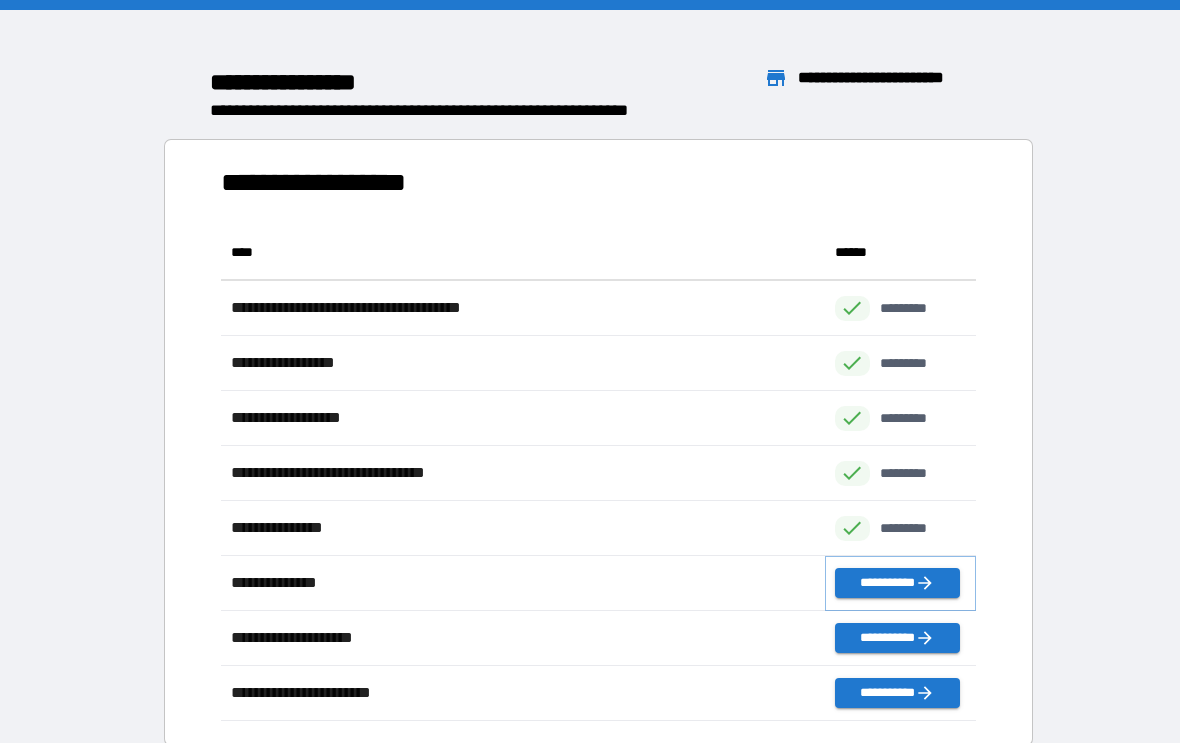 click on "**********" at bounding box center (897, 583) 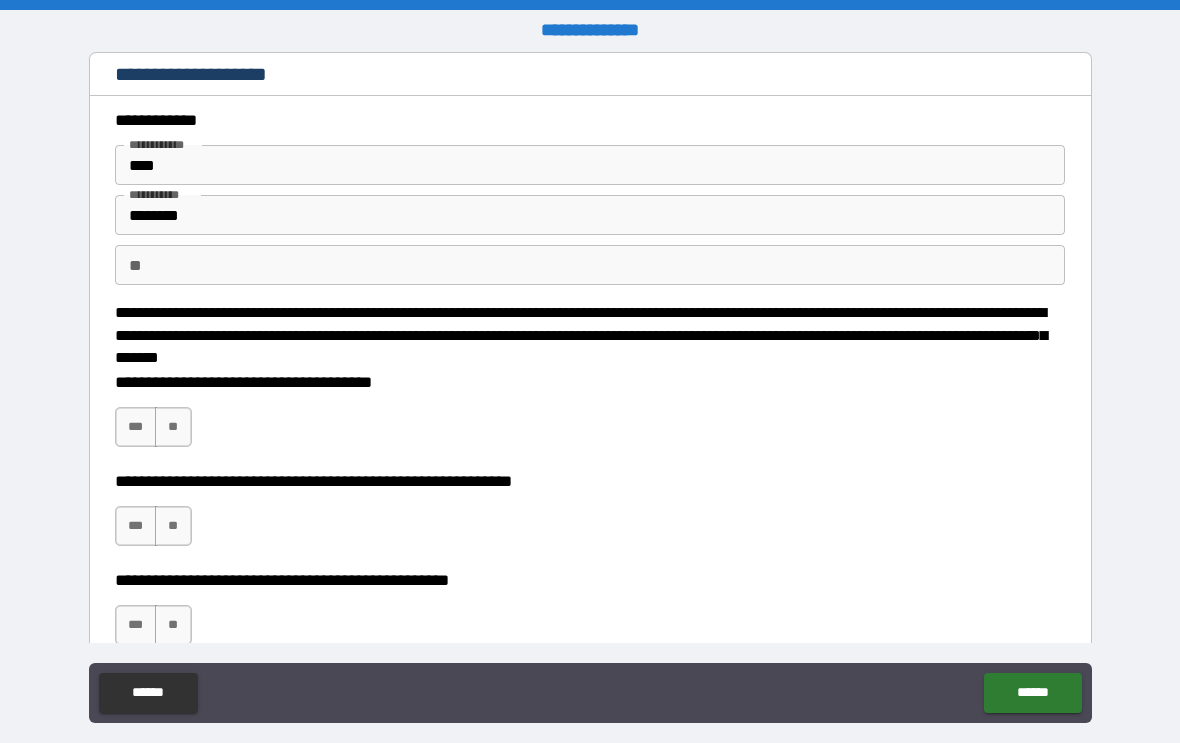click on "***" at bounding box center [136, 427] 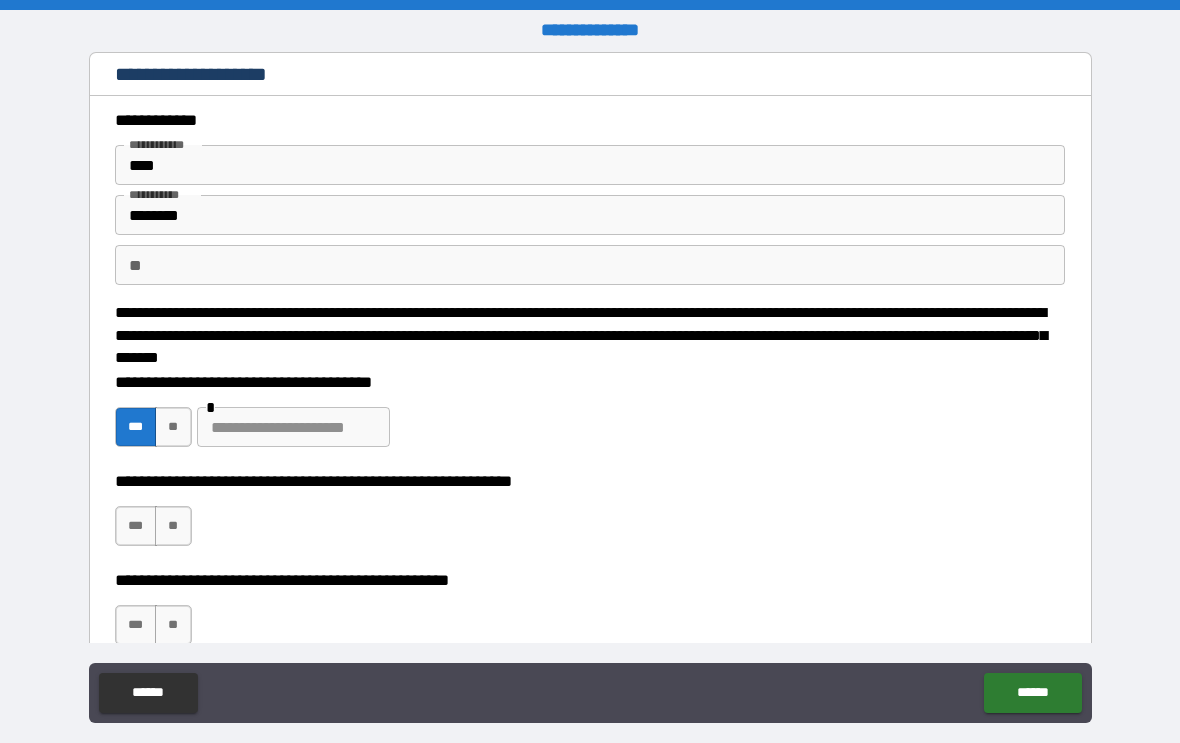 click on "***" at bounding box center (136, 526) 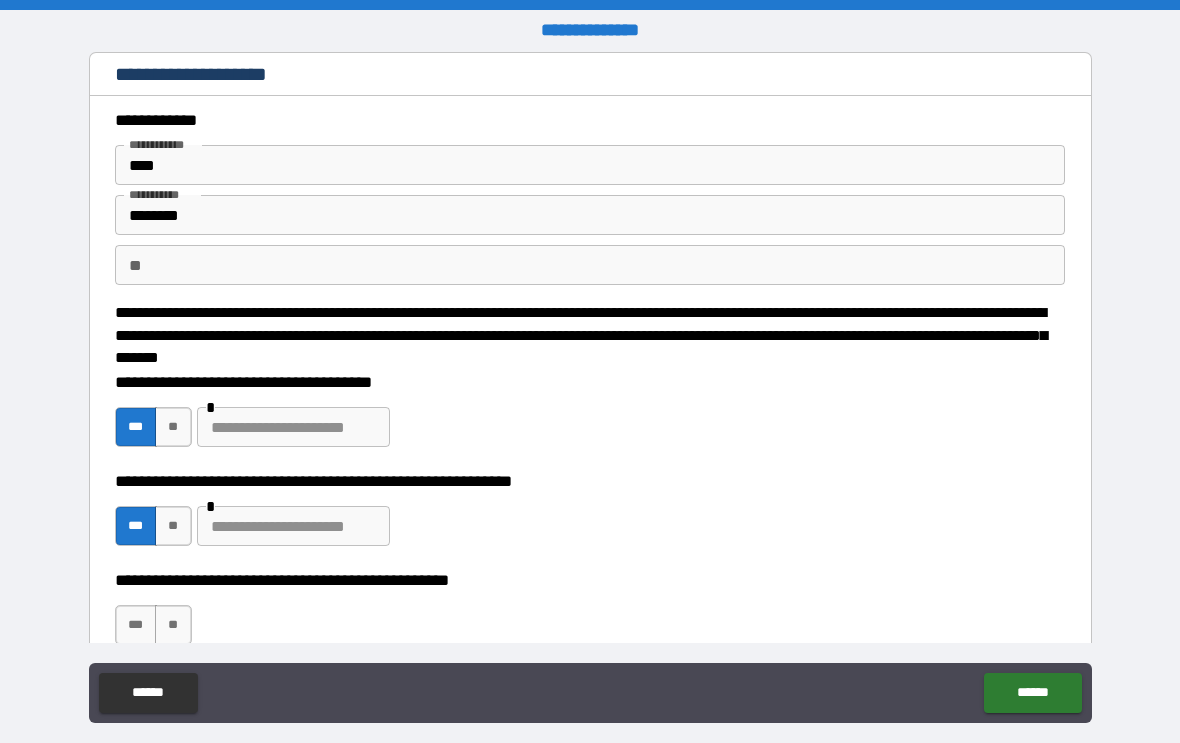 click at bounding box center (293, 526) 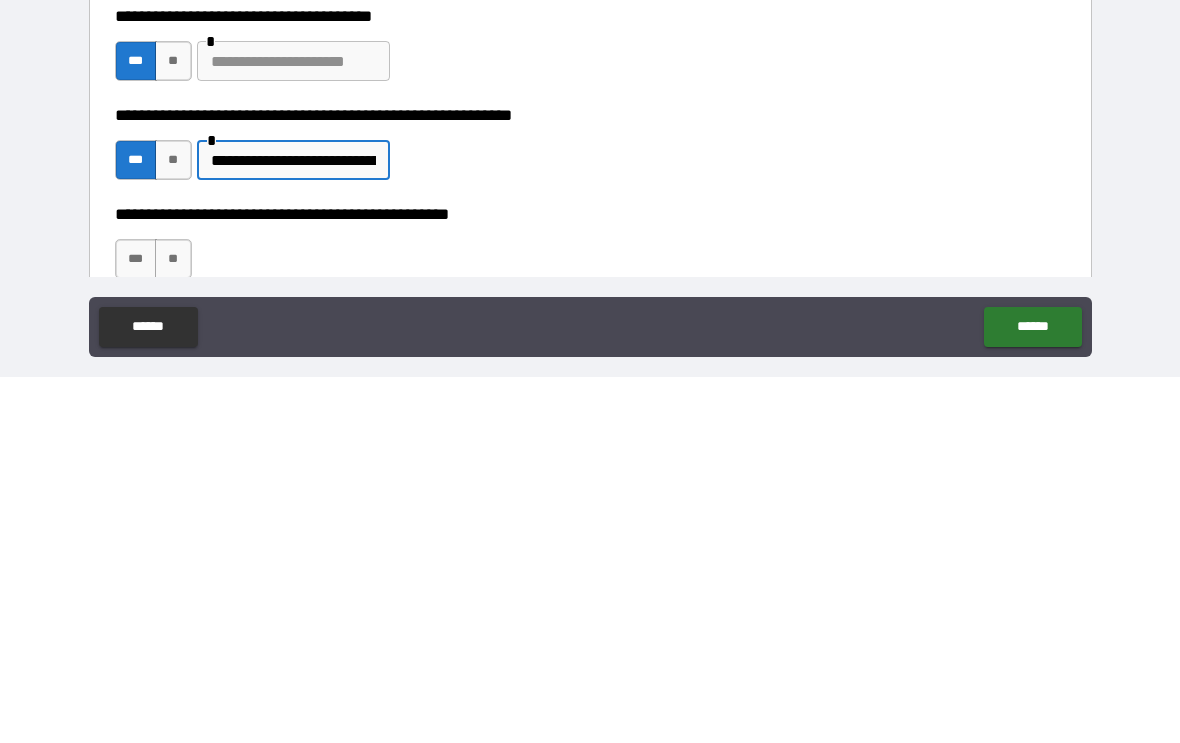 click on "**********" at bounding box center [293, 526] 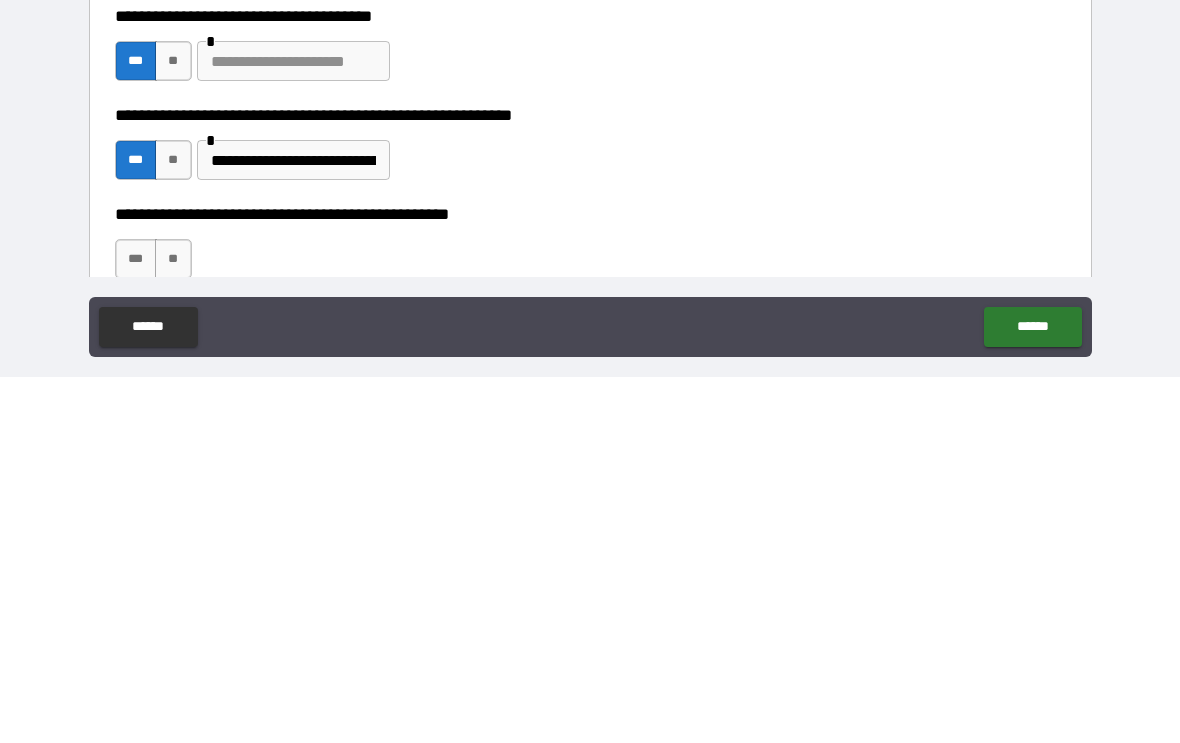 scroll, scrollTop: 33, scrollLeft: 0, axis: vertical 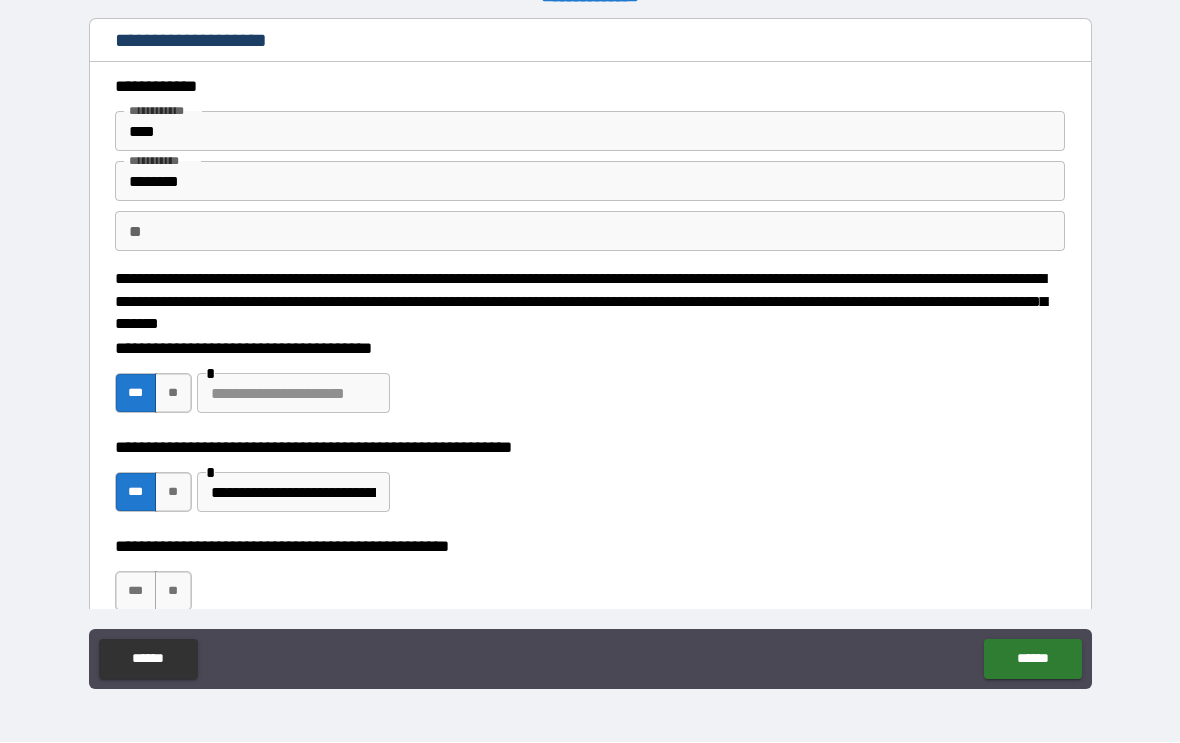 click on "**********" at bounding box center (293, 493) 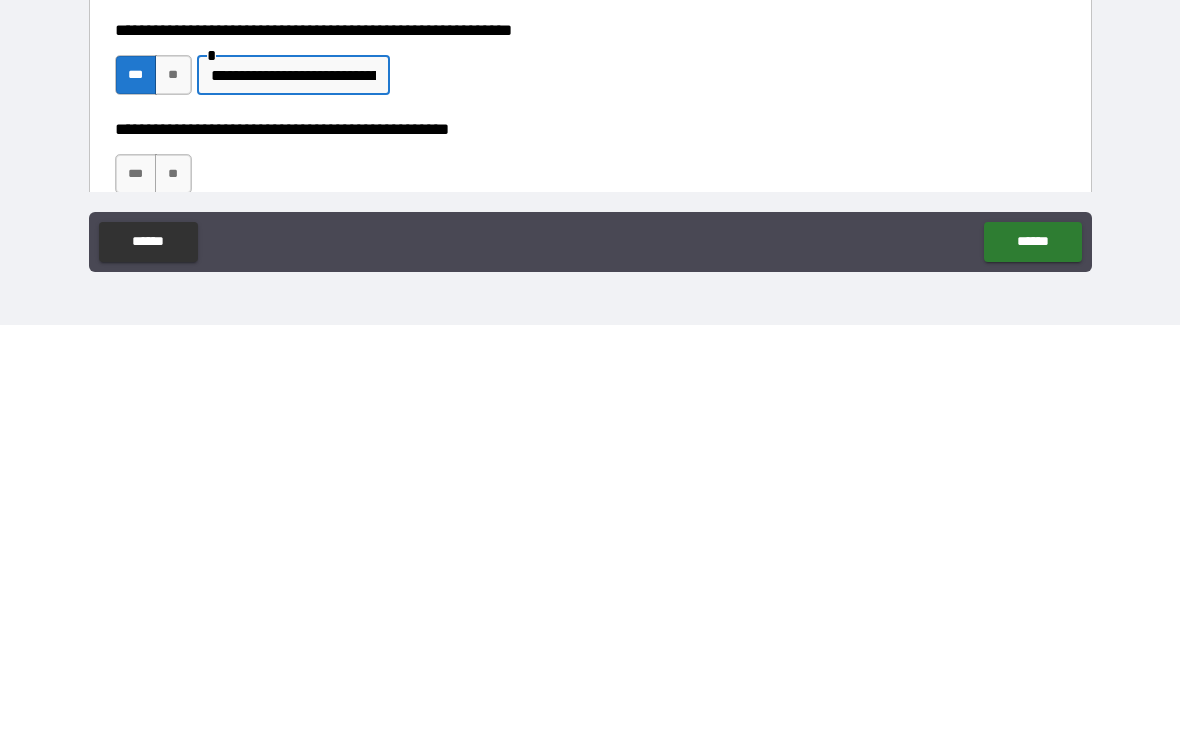 click on "**********" at bounding box center [293, 493] 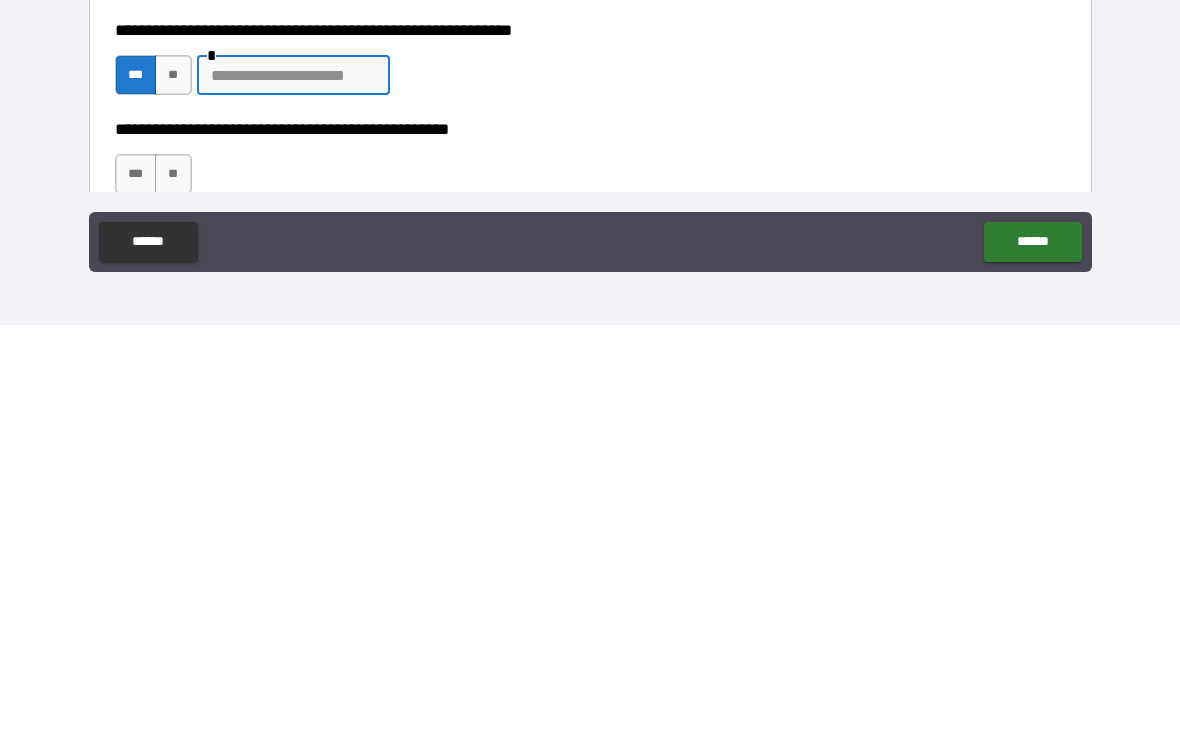 click at bounding box center (293, 493) 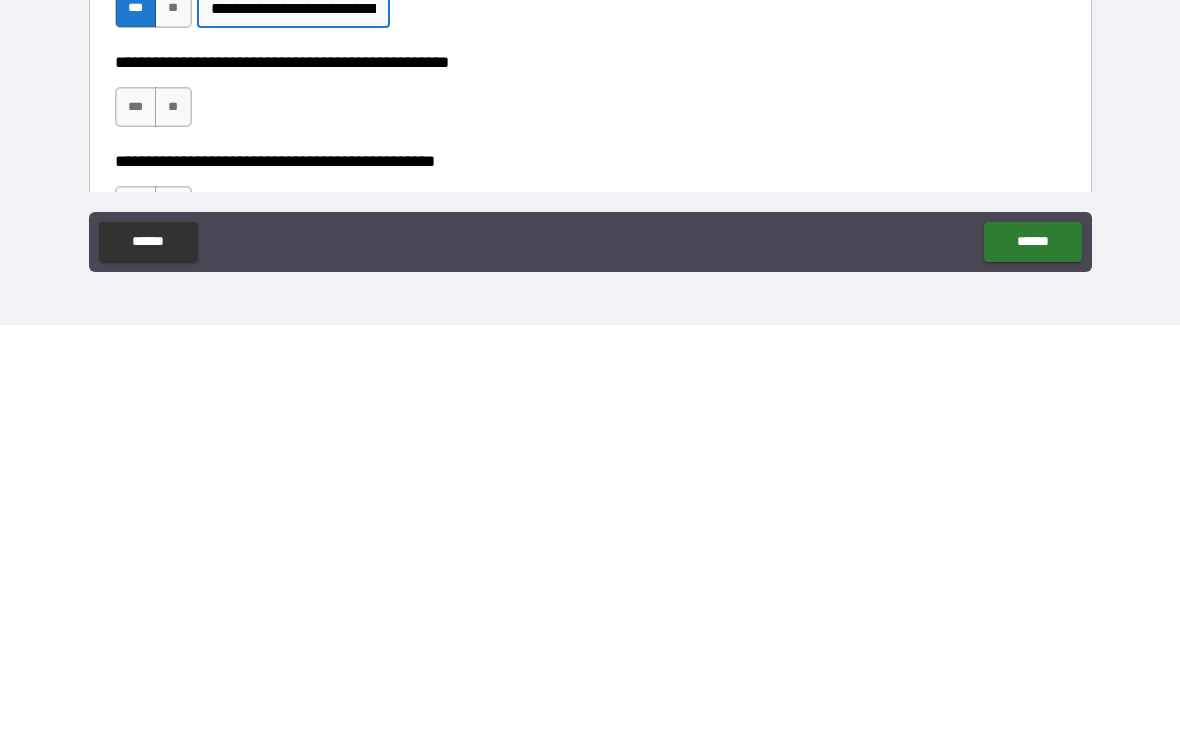 scroll, scrollTop: 83, scrollLeft: 0, axis: vertical 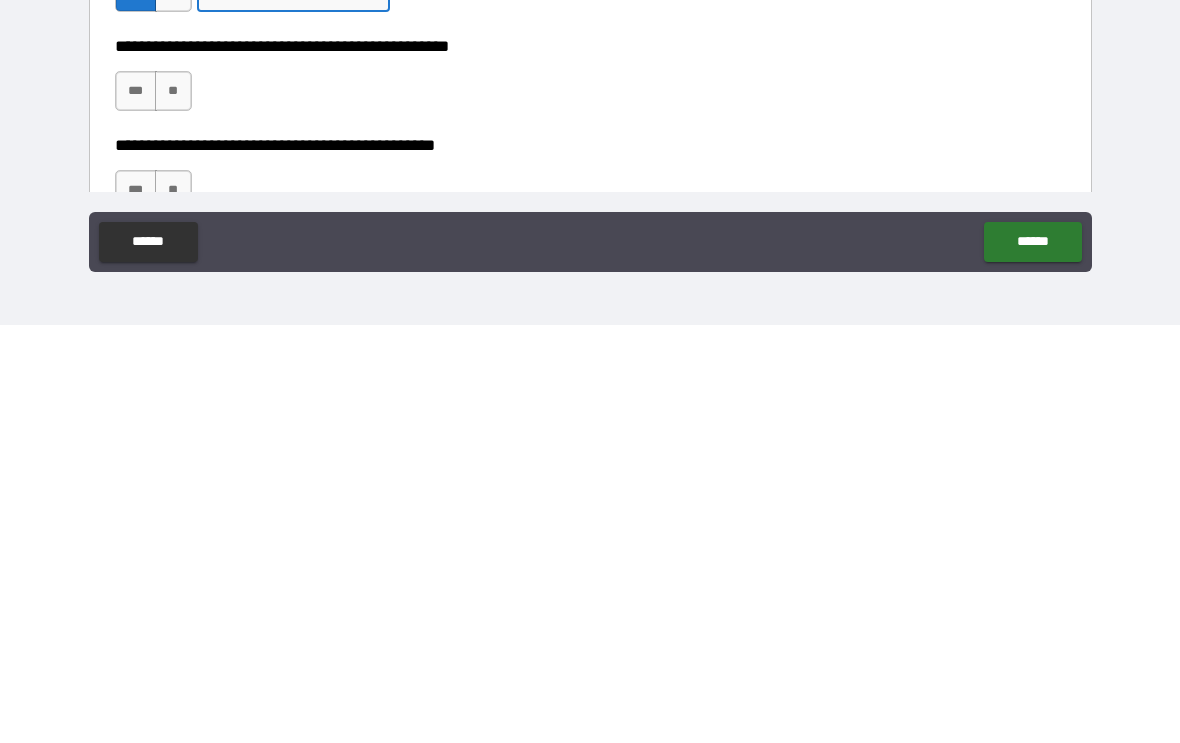 click on "**" at bounding box center [173, 509] 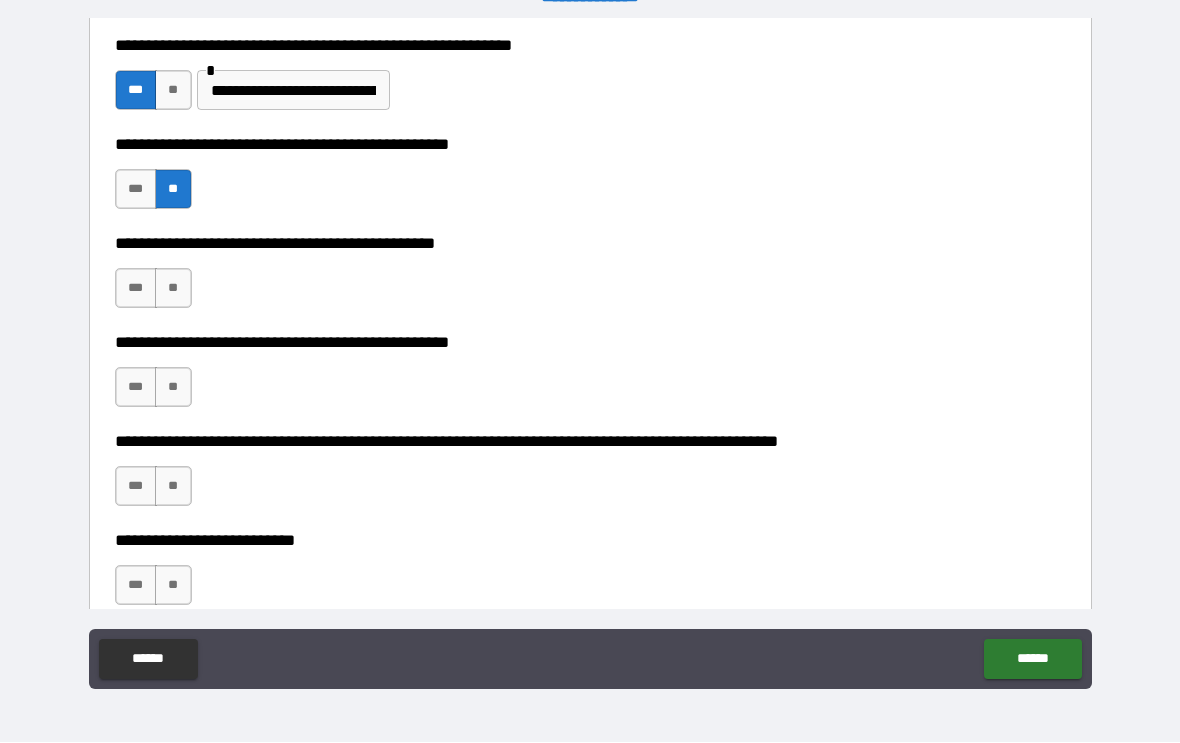 scroll, scrollTop: 421, scrollLeft: 0, axis: vertical 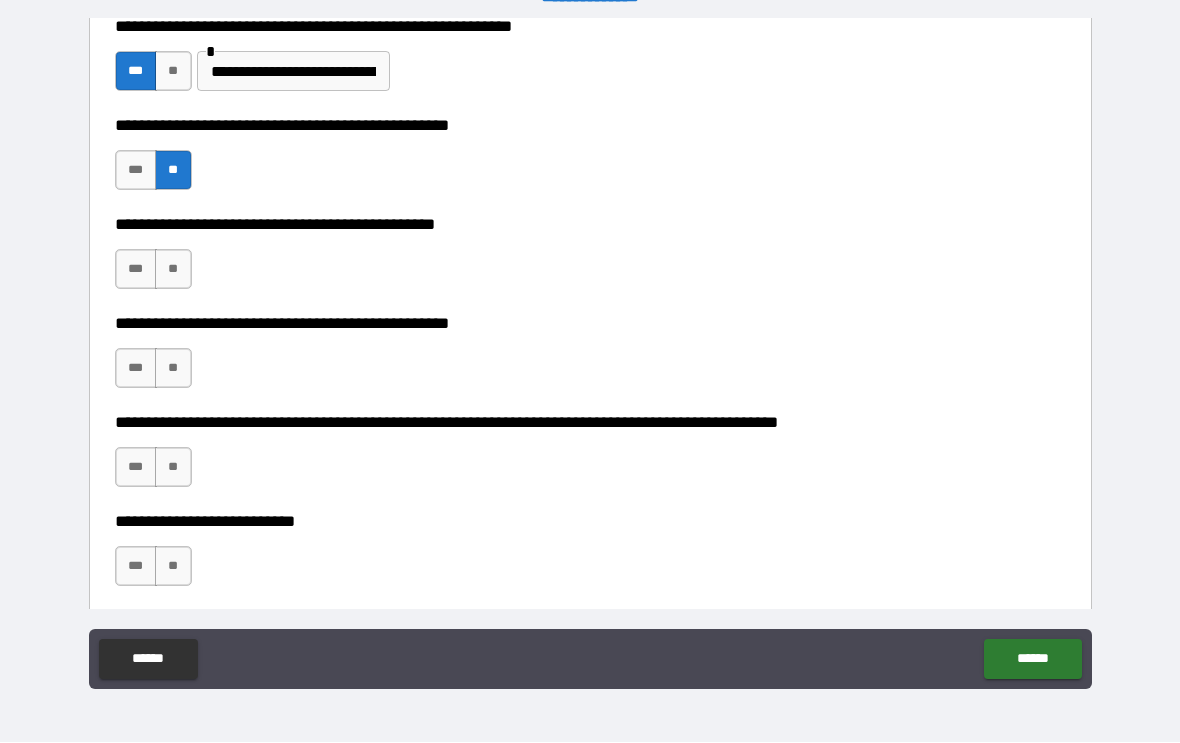 click on "***" at bounding box center (136, 270) 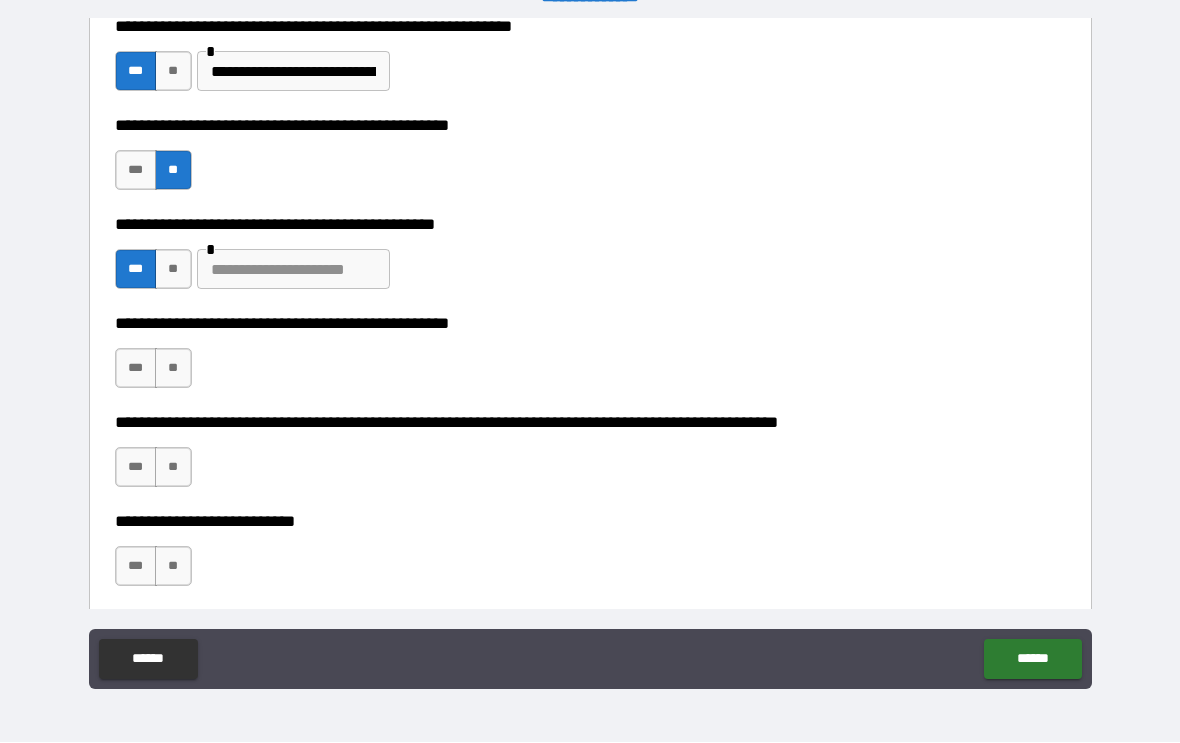 click at bounding box center (293, 270) 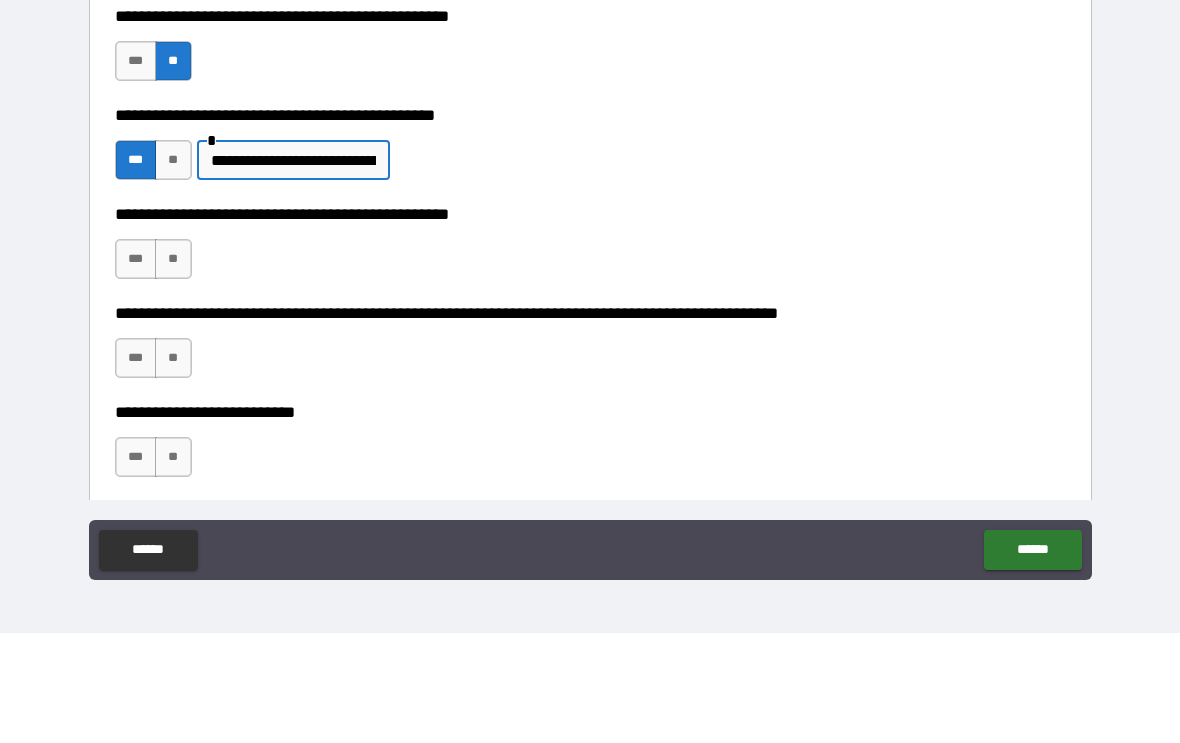 click on "**" at bounding box center [173, 369] 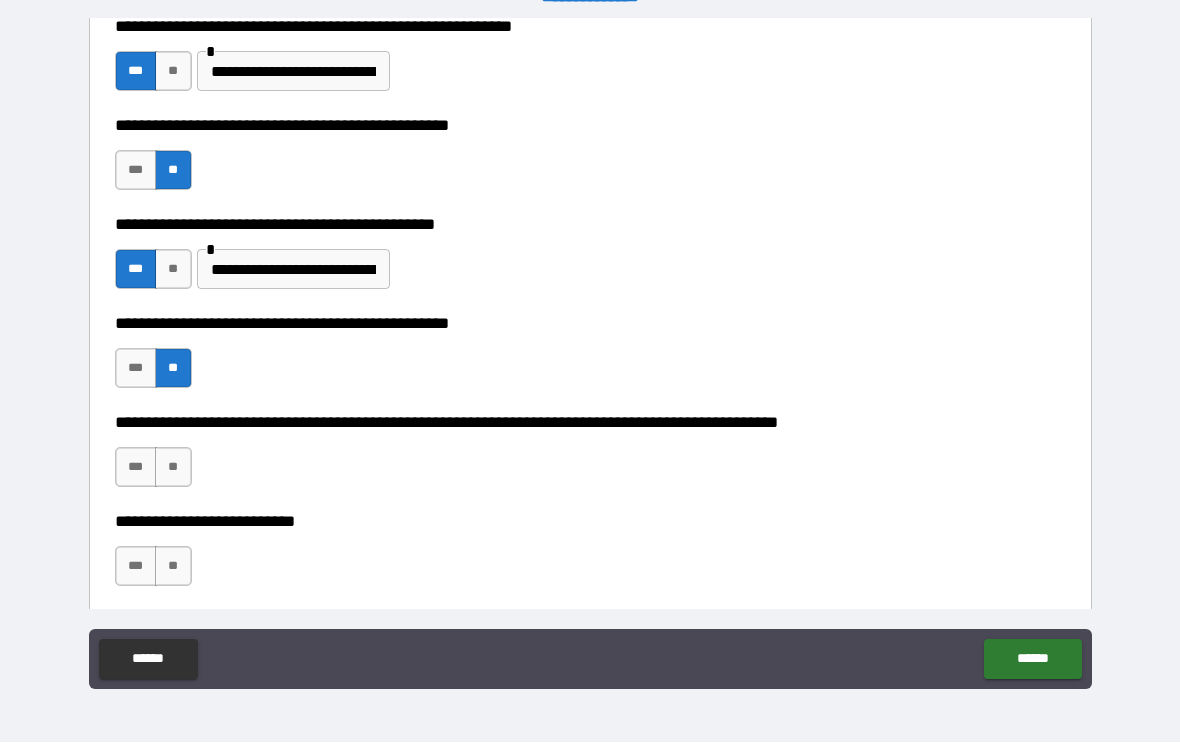 click on "**" at bounding box center [173, 468] 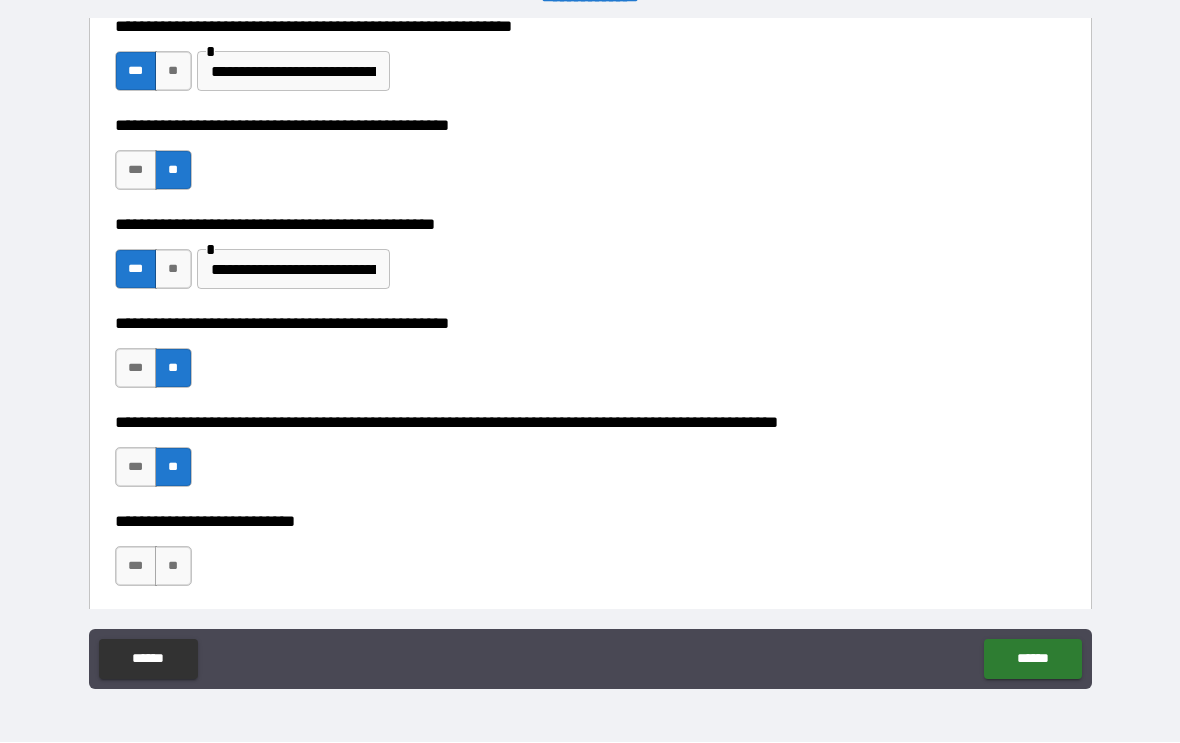 click on "**" at bounding box center (173, 567) 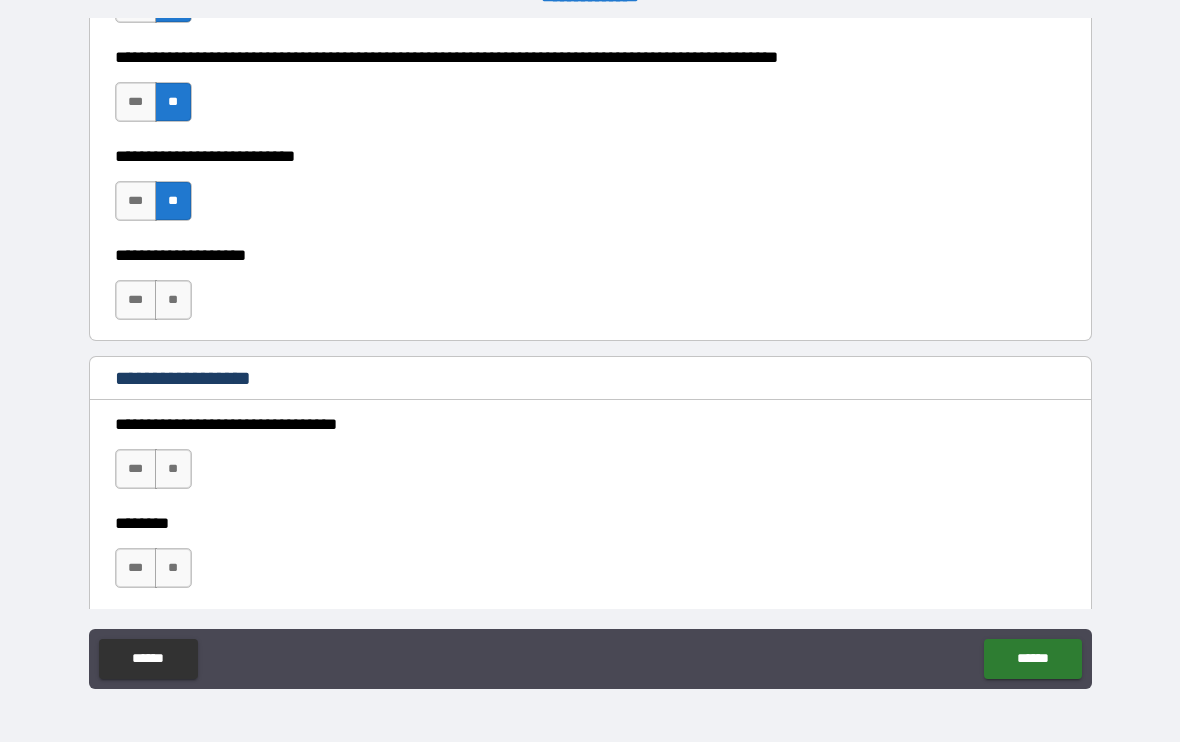 scroll, scrollTop: 788, scrollLeft: 0, axis: vertical 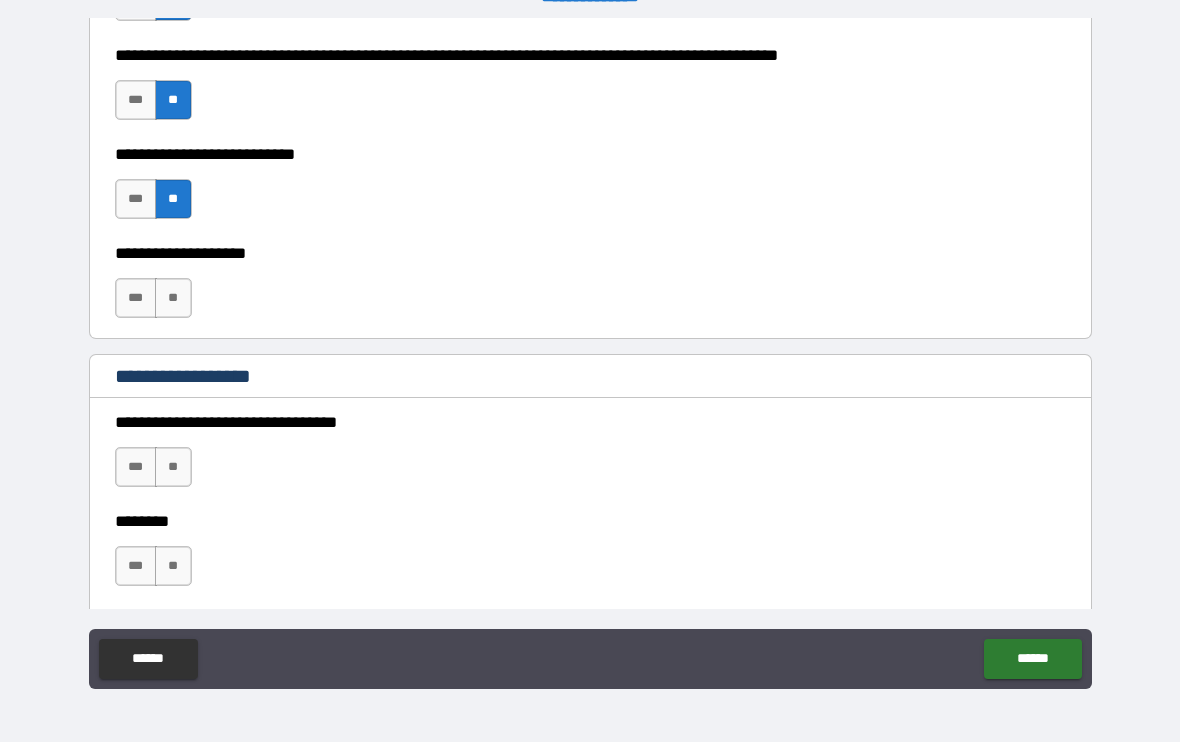 click on "**" at bounding box center [173, 299] 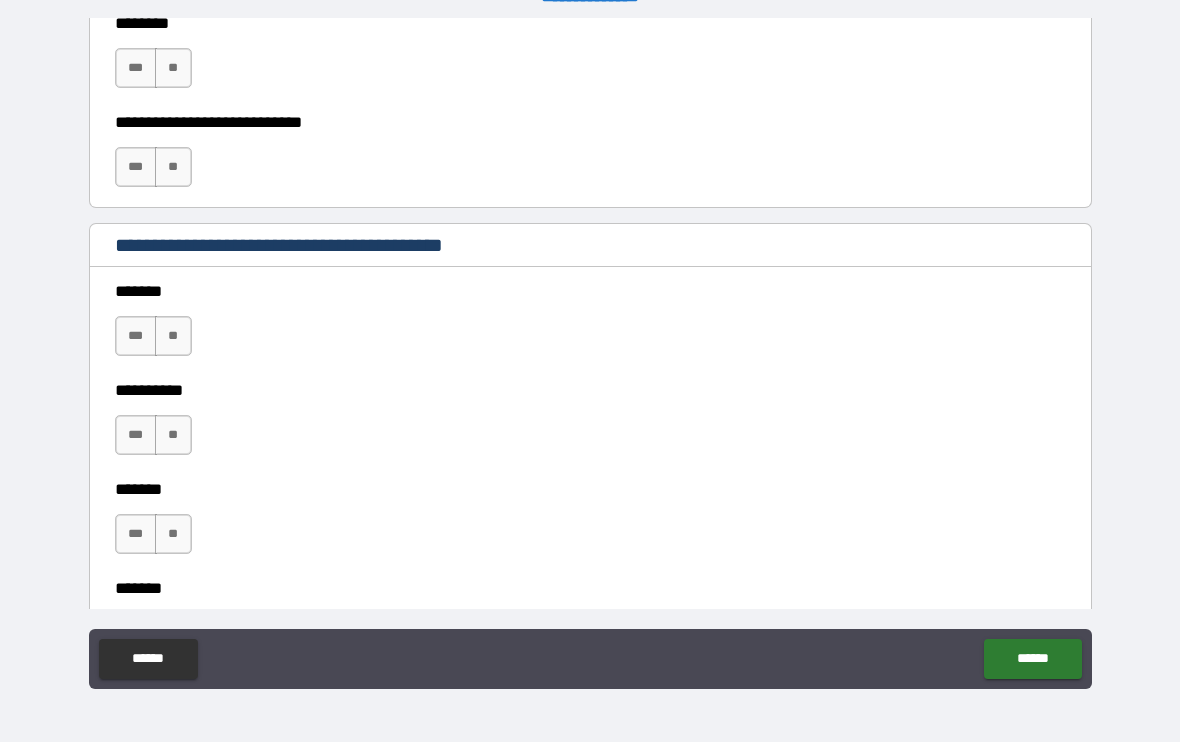 scroll, scrollTop: 1299, scrollLeft: 0, axis: vertical 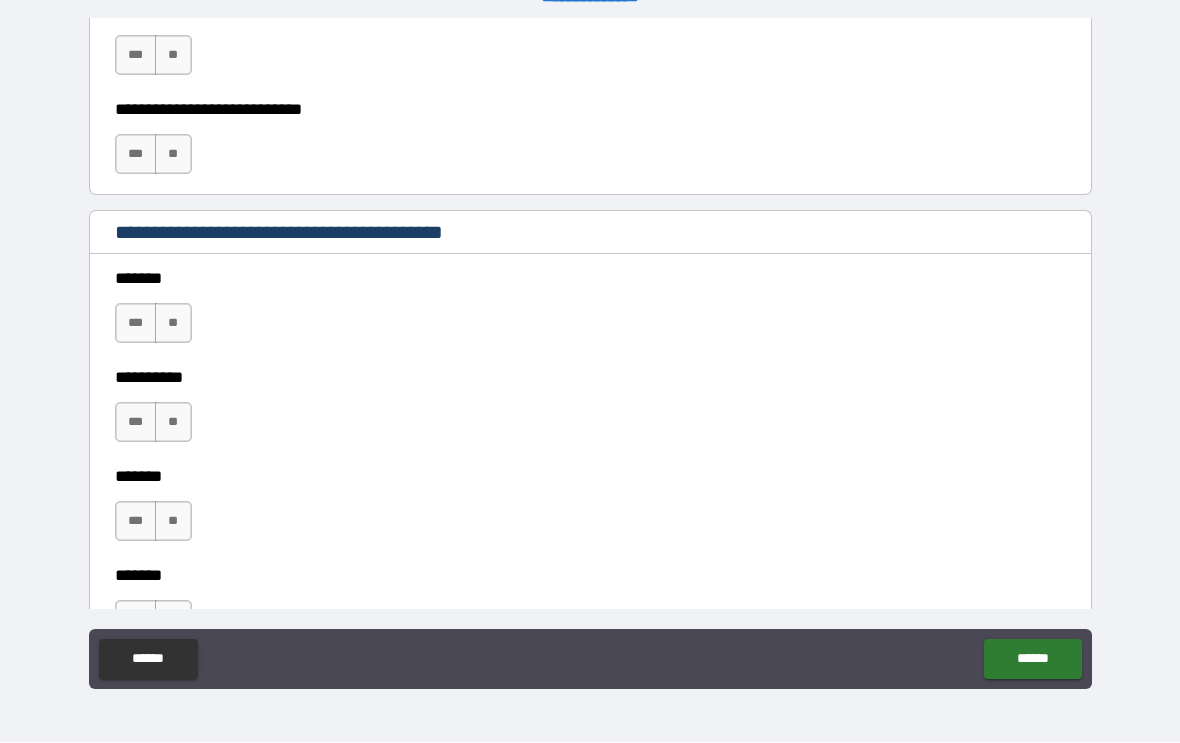click on "**" at bounding box center [173, 324] 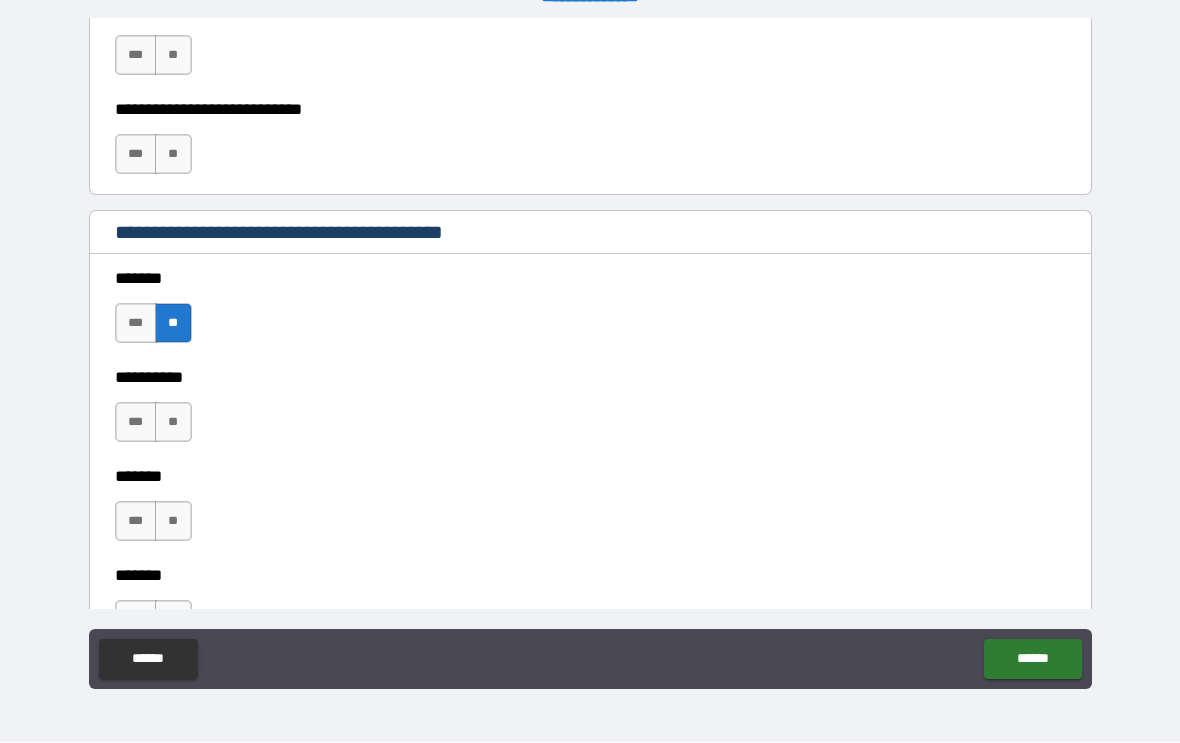 click on "**" at bounding box center (173, 423) 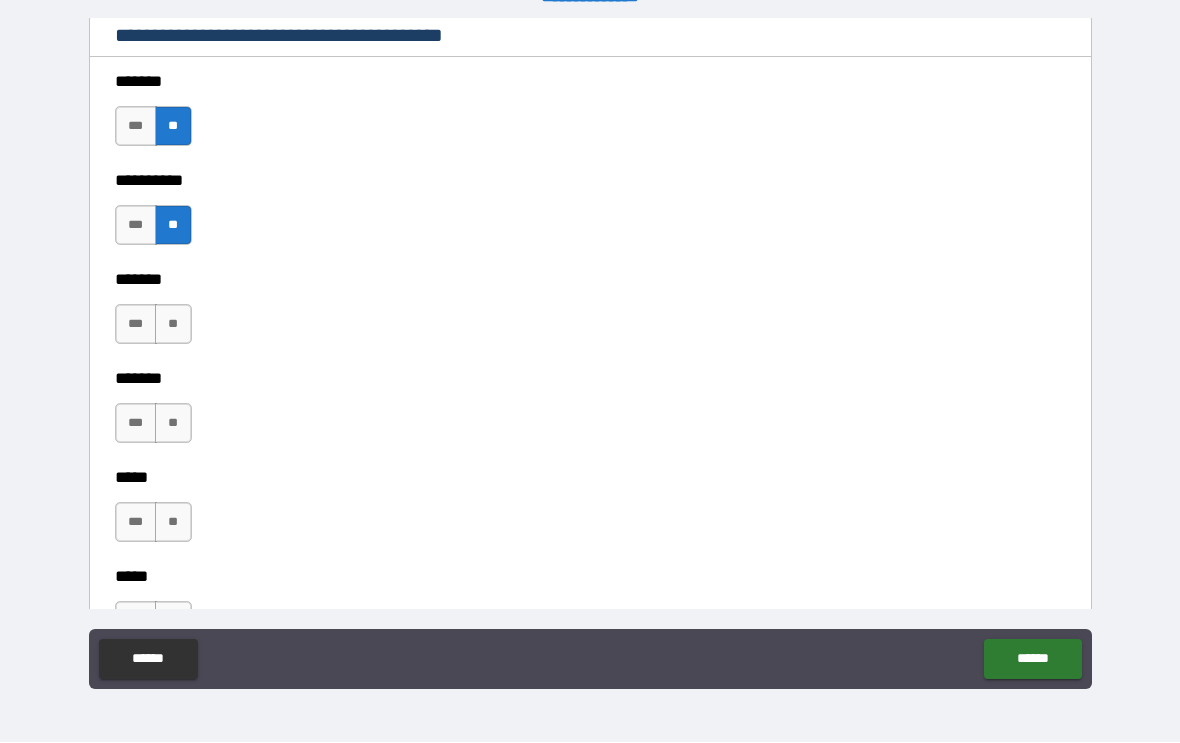 scroll, scrollTop: 1503, scrollLeft: 0, axis: vertical 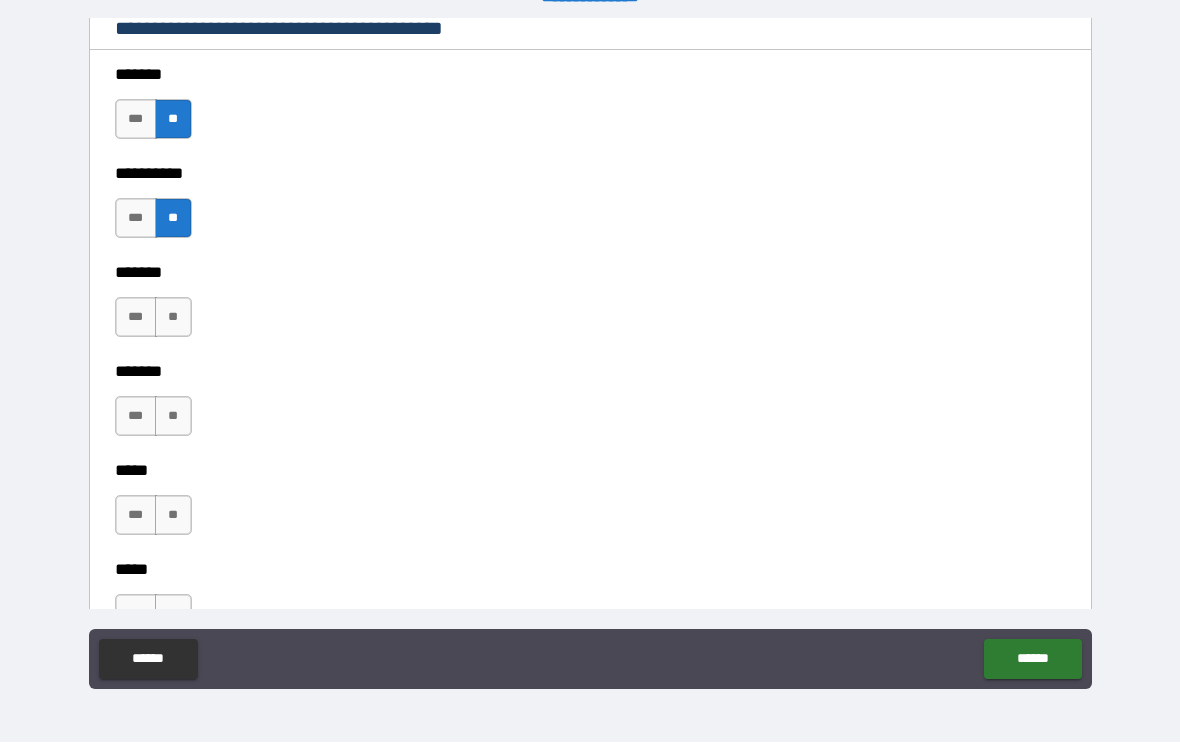 click on "**" at bounding box center [173, 318] 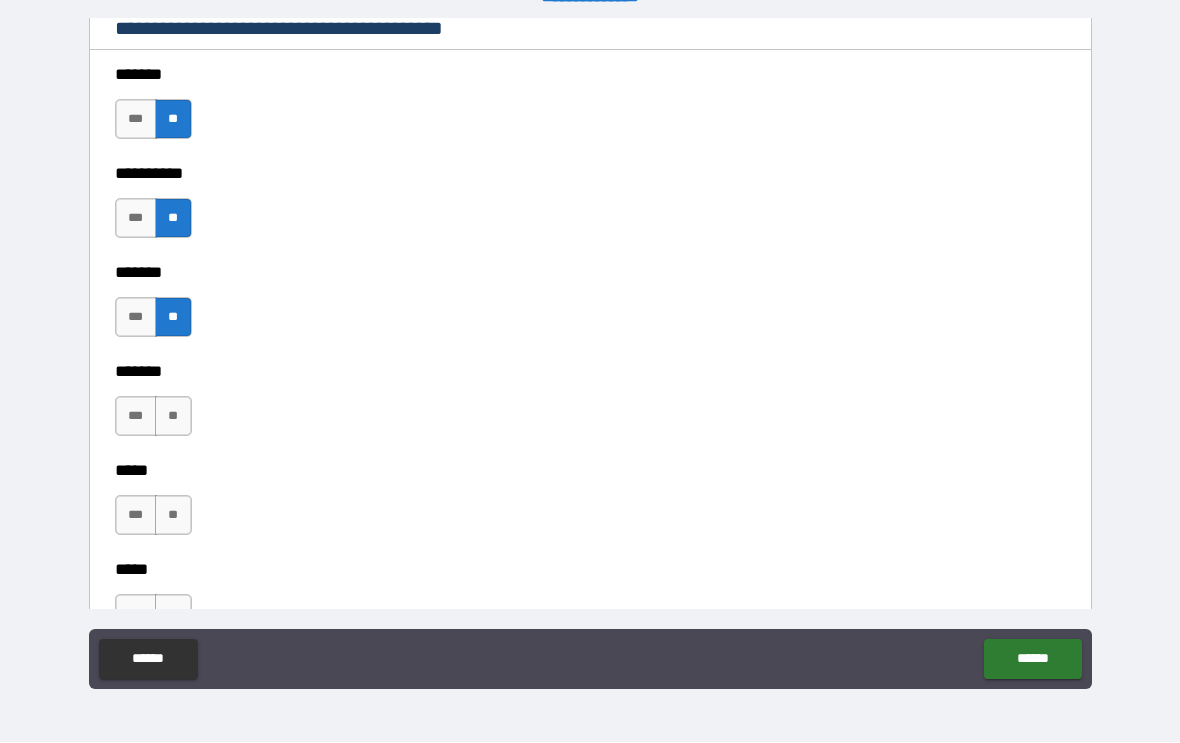click on "**" at bounding box center [173, 417] 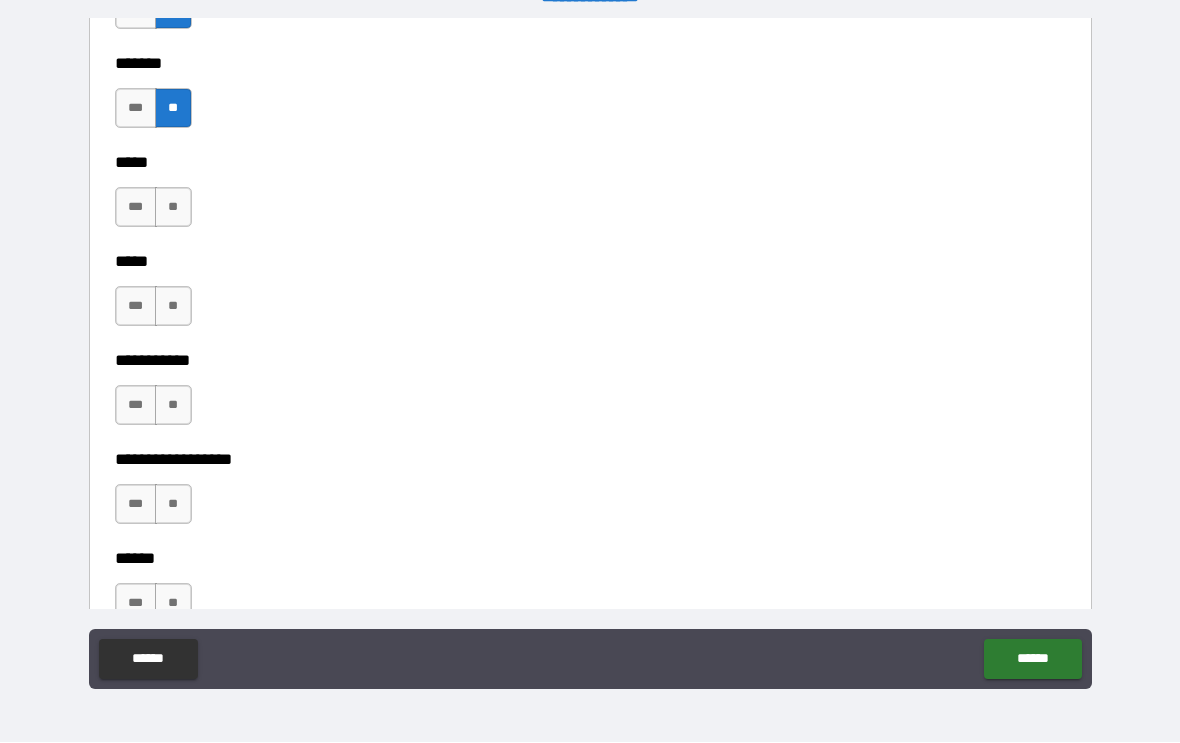 scroll, scrollTop: 1820, scrollLeft: 0, axis: vertical 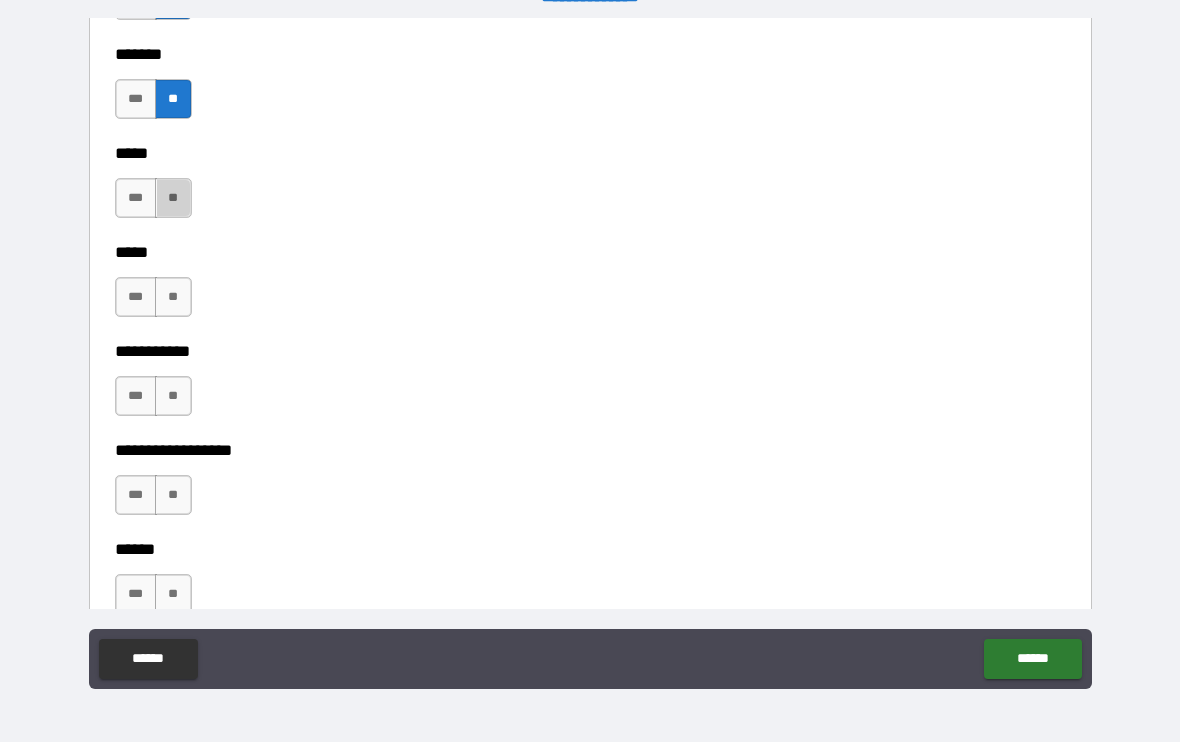 click on "**" at bounding box center (173, 199) 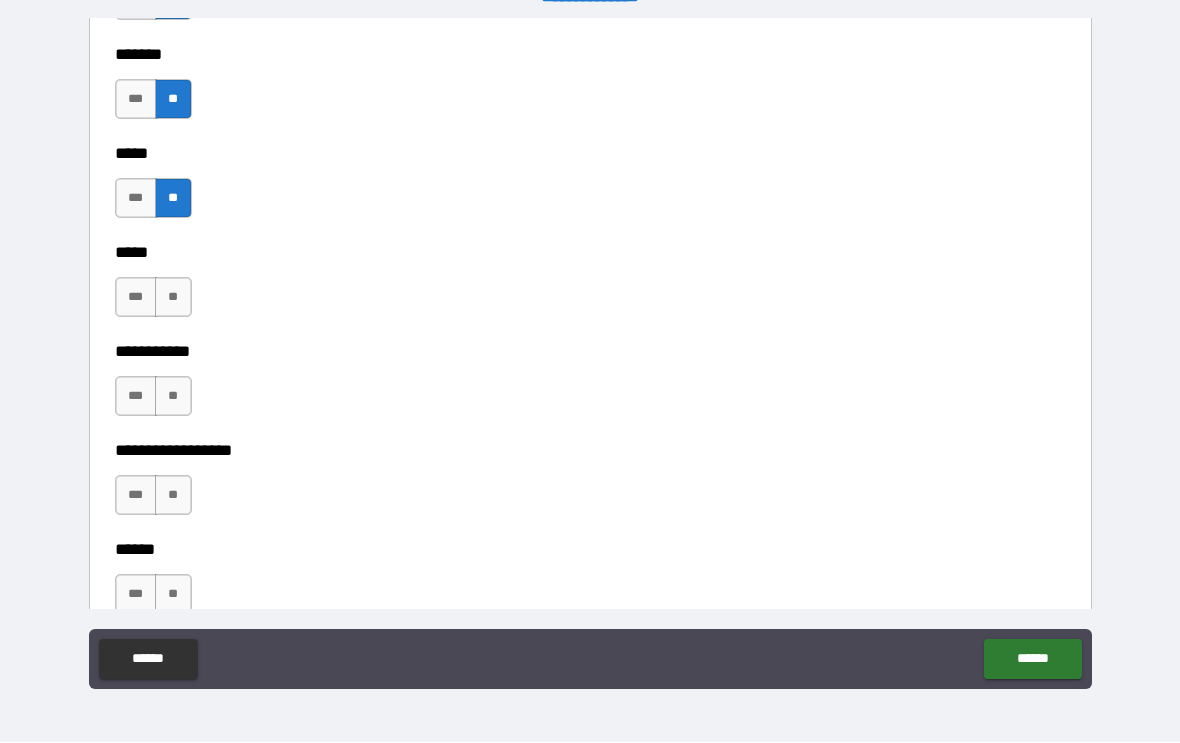 click on "**" at bounding box center (173, 298) 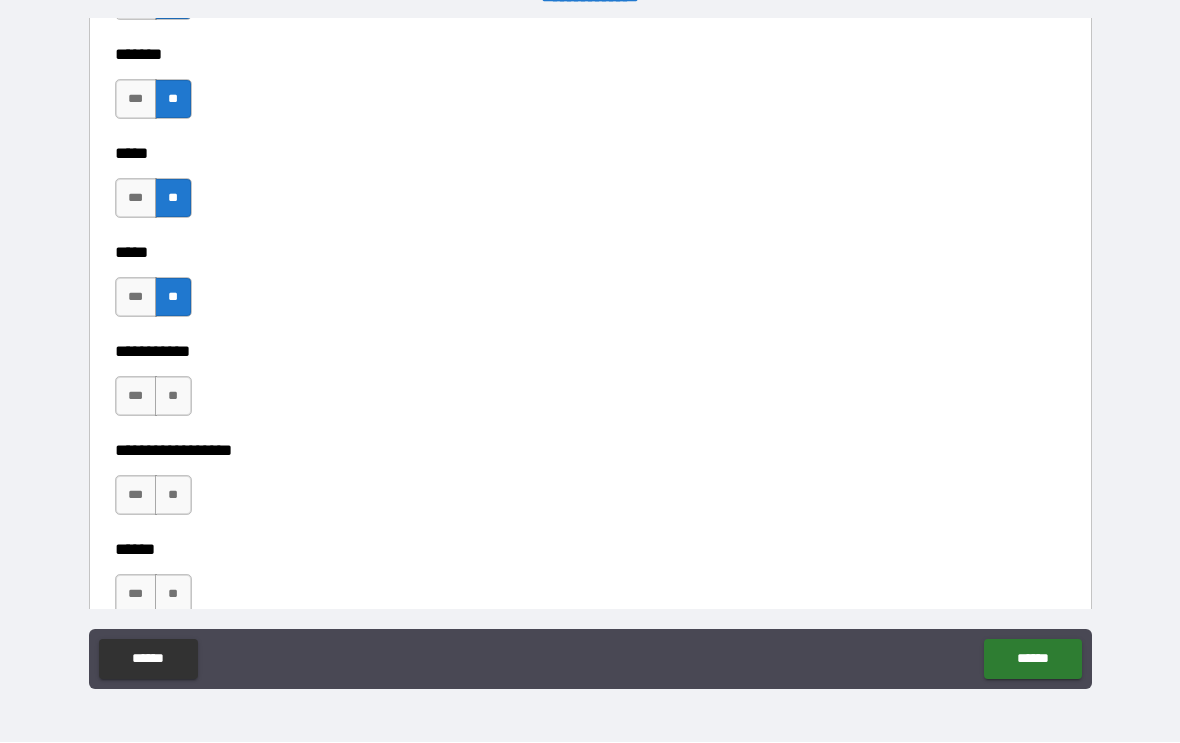 click on "**" at bounding box center (173, 397) 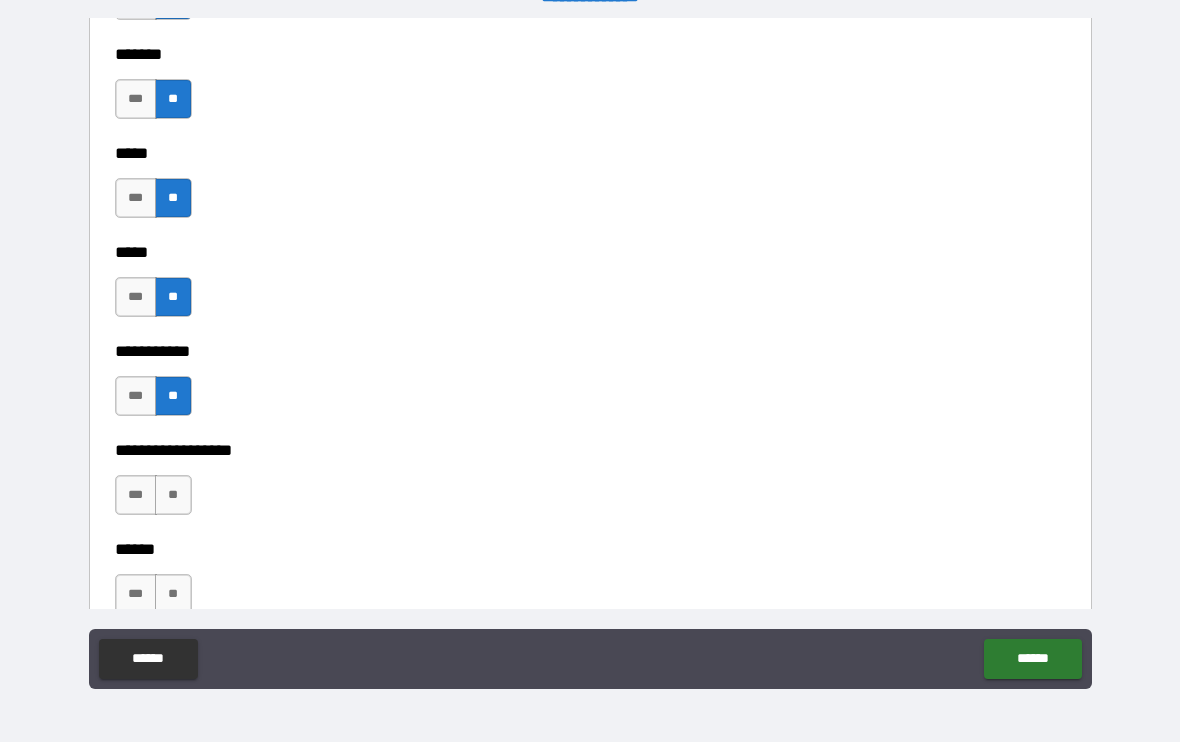 click on "**" at bounding box center (173, 496) 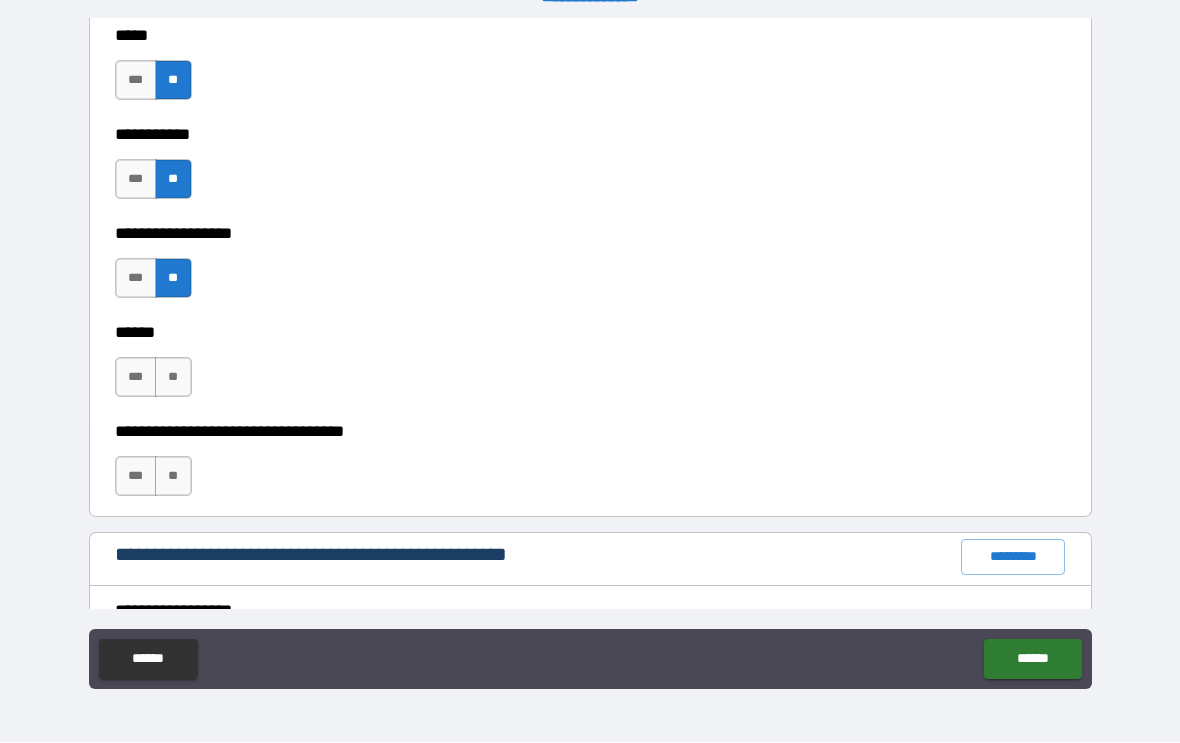 scroll, scrollTop: 2058, scrollLeft: 0, axis: vertical 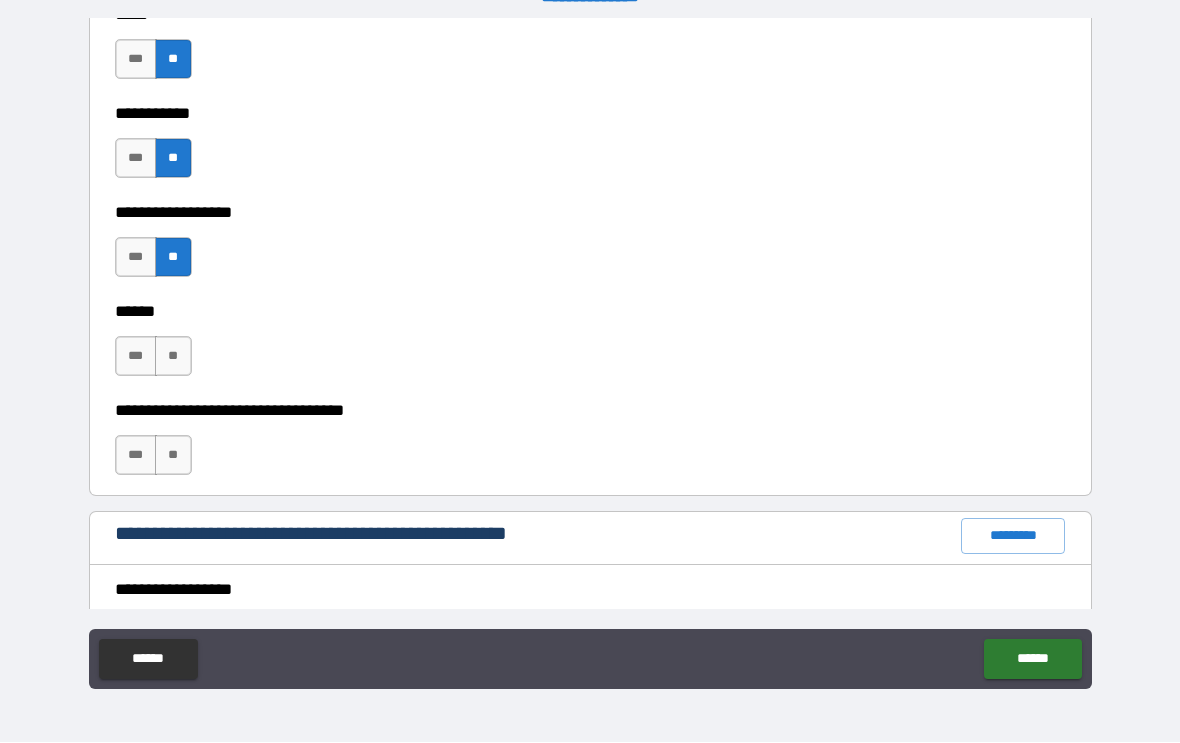 click on "***" at bounding box center [136, 357] 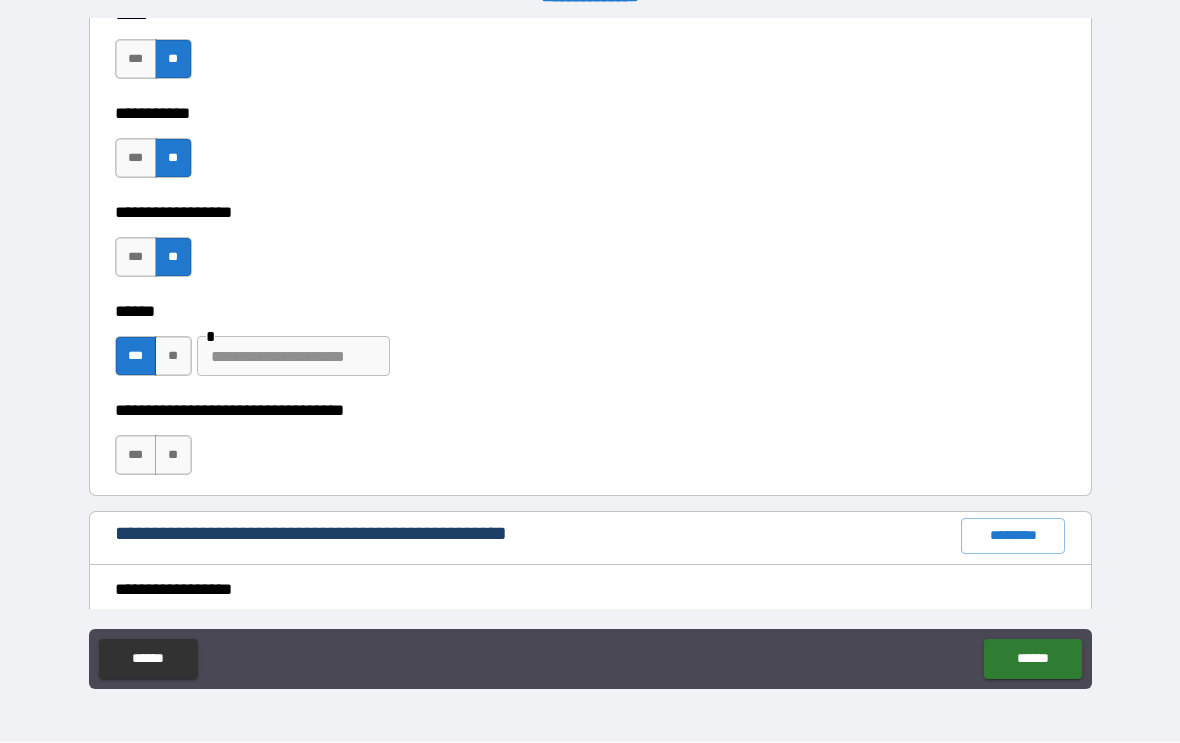 click at bounding box center [293, 357] 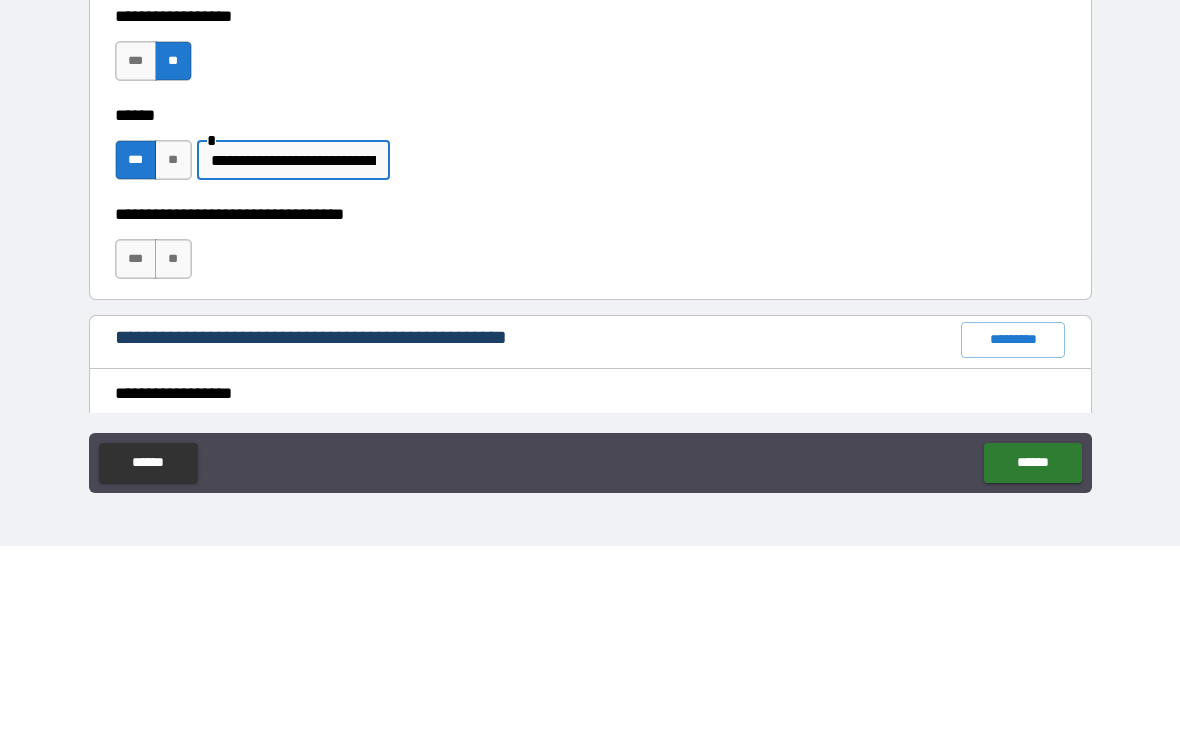 click on "**" at bounding box center [173, 456] 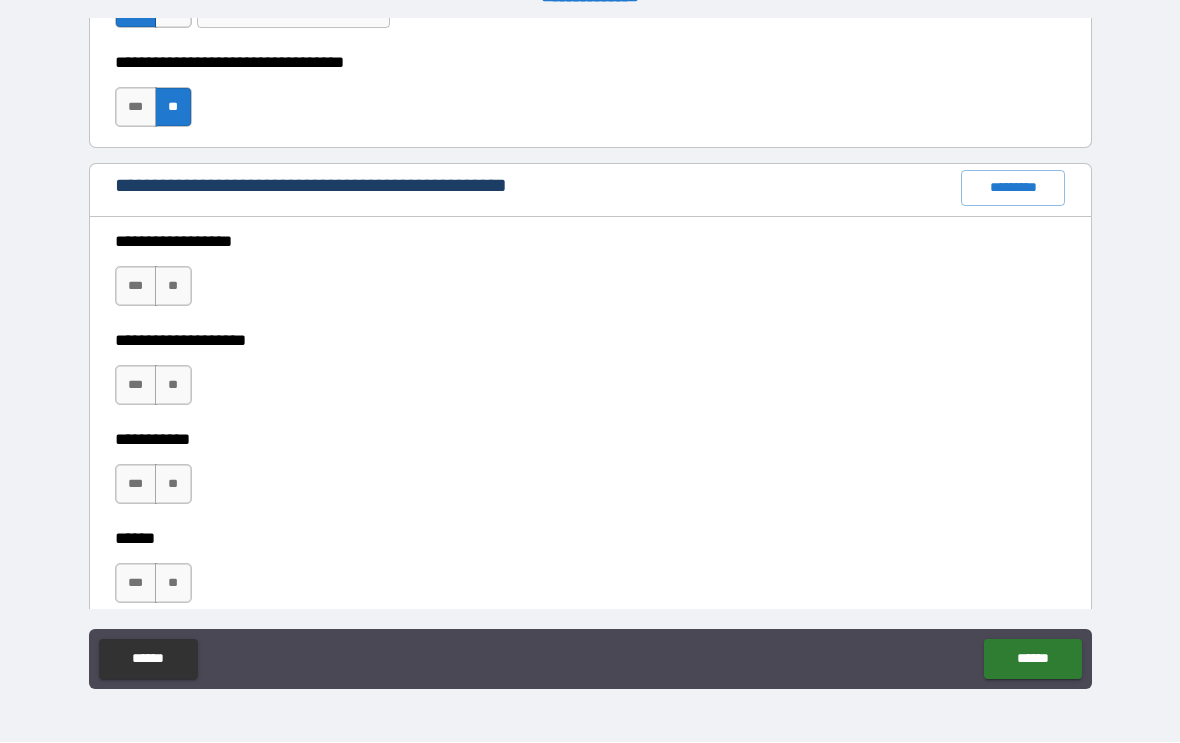 scroll, scrollTop: 2407, scrollLeft: 0, axis: vertical 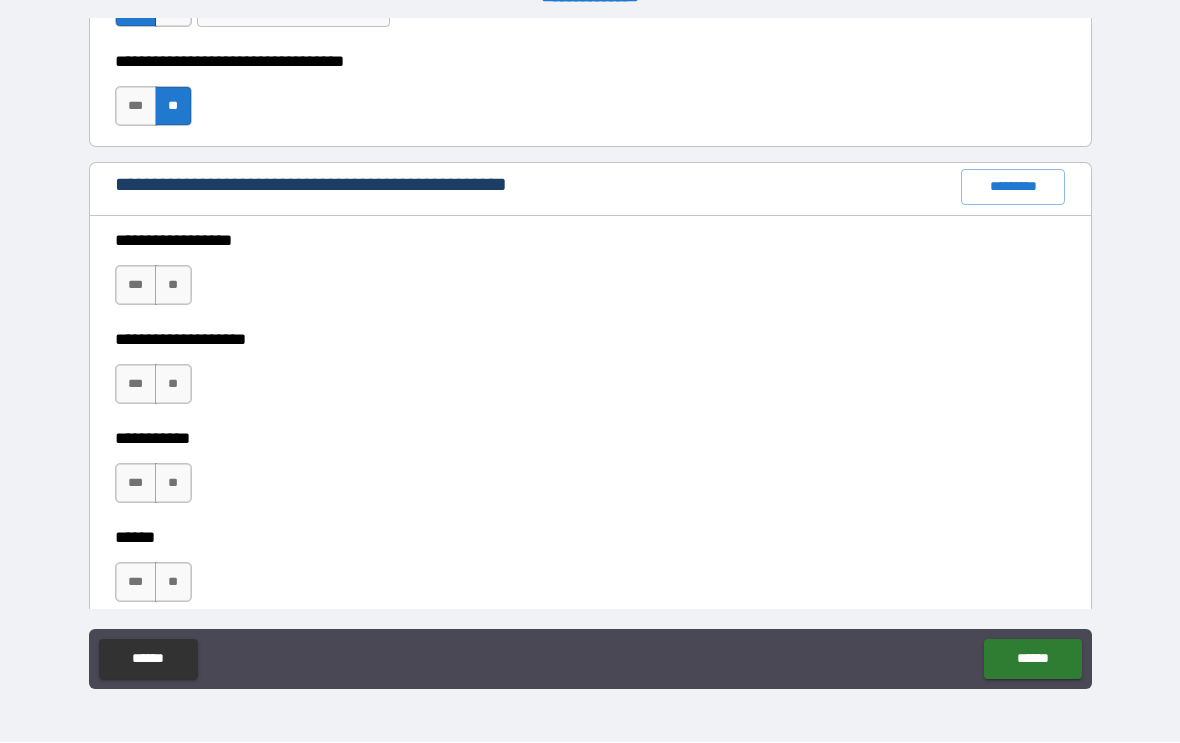 click on "**" at bounding box center [173, 286] 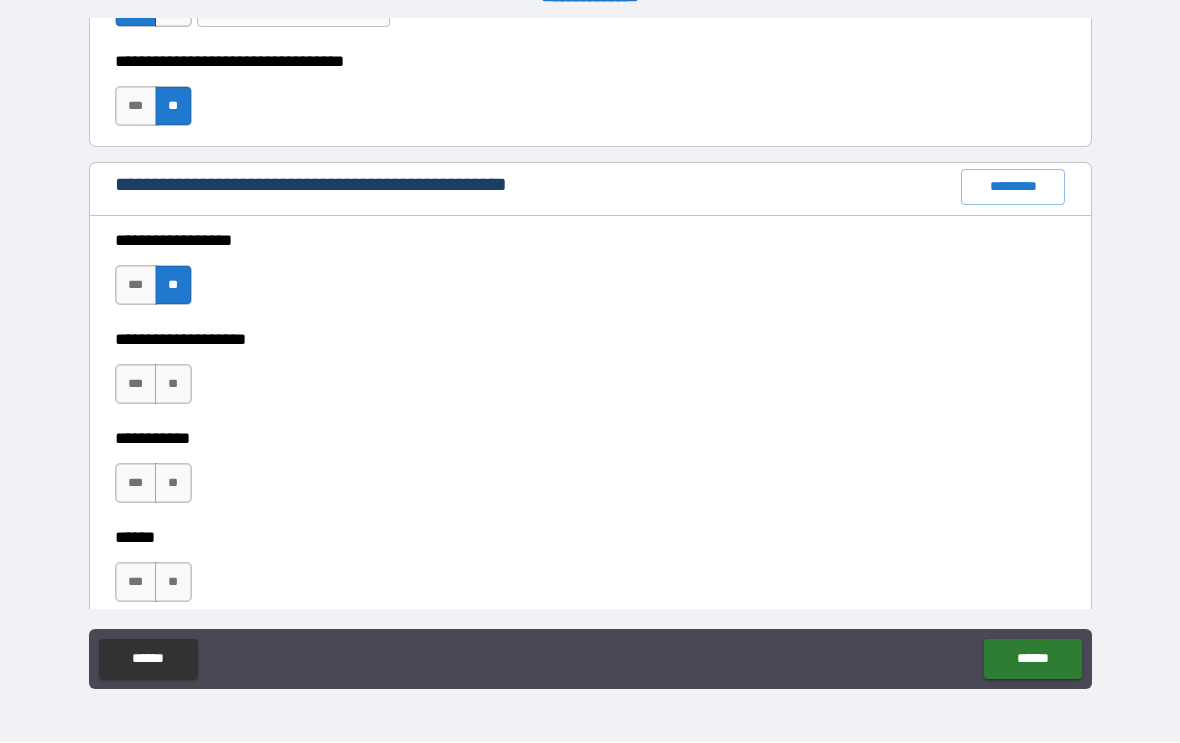 click on "**" at bounding box center (173, 385) 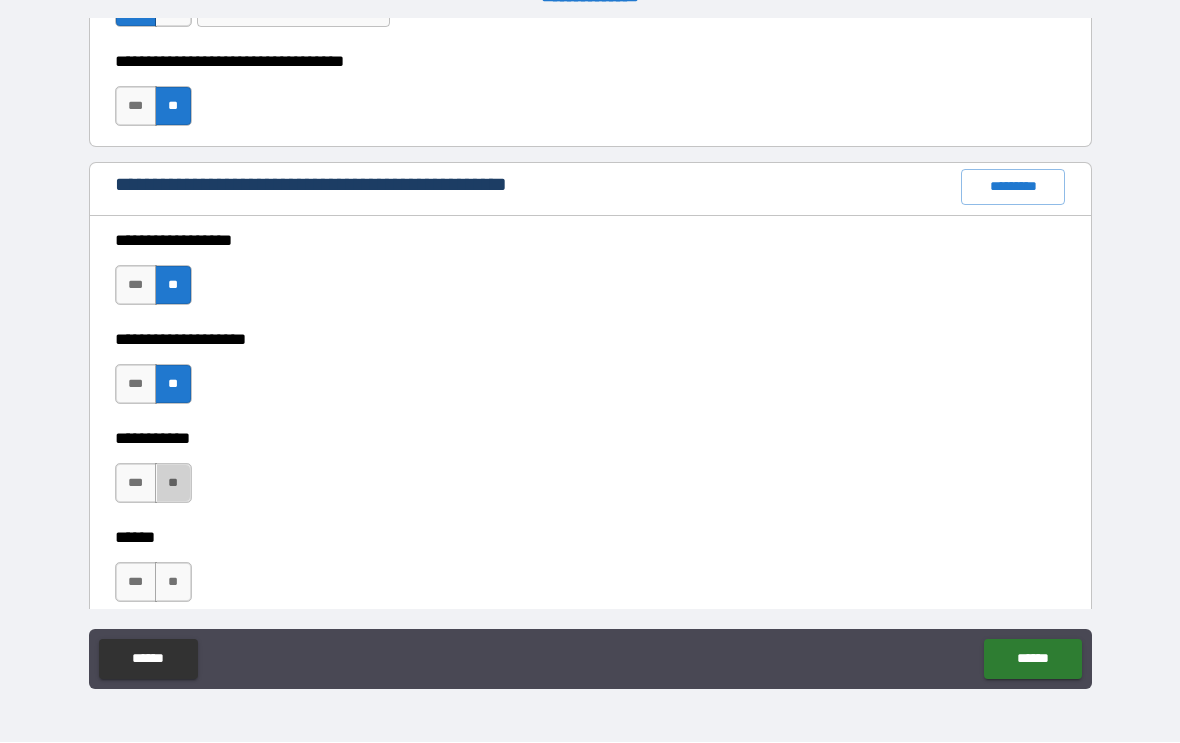 click on "**" at bounding box center (173, 484) 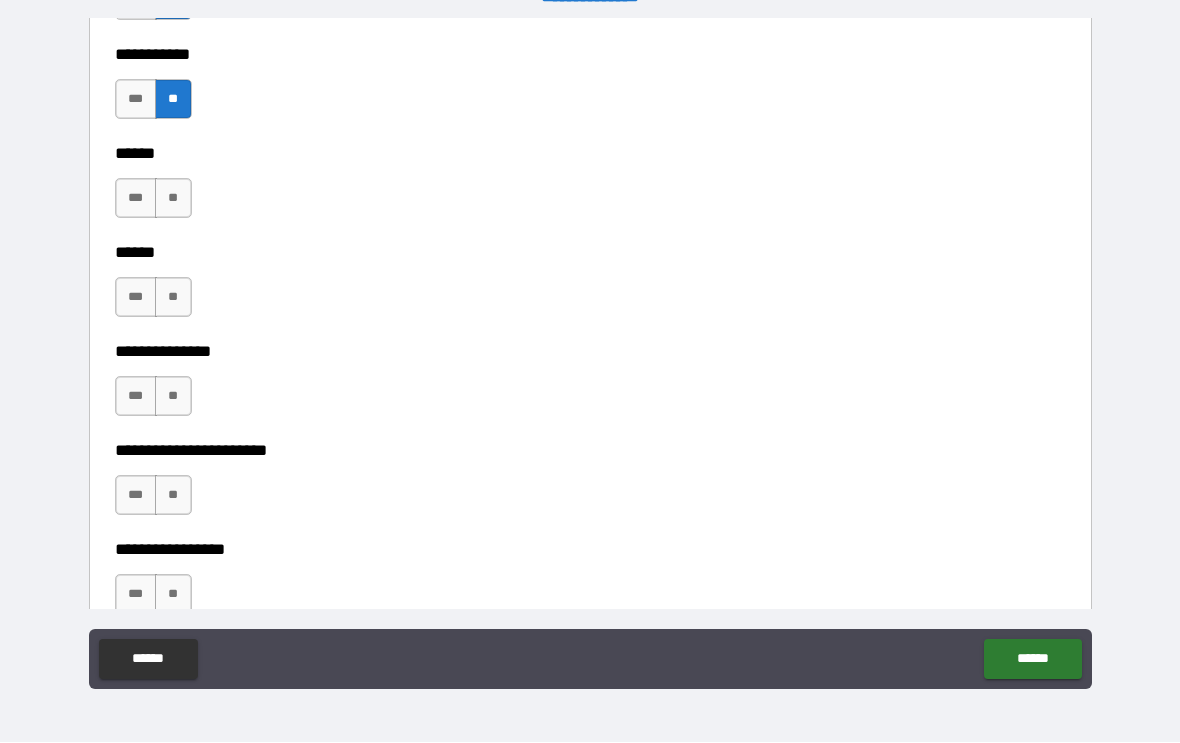 scroll, scrollTop: 2798, scrollLeft: 0, axis: vertical 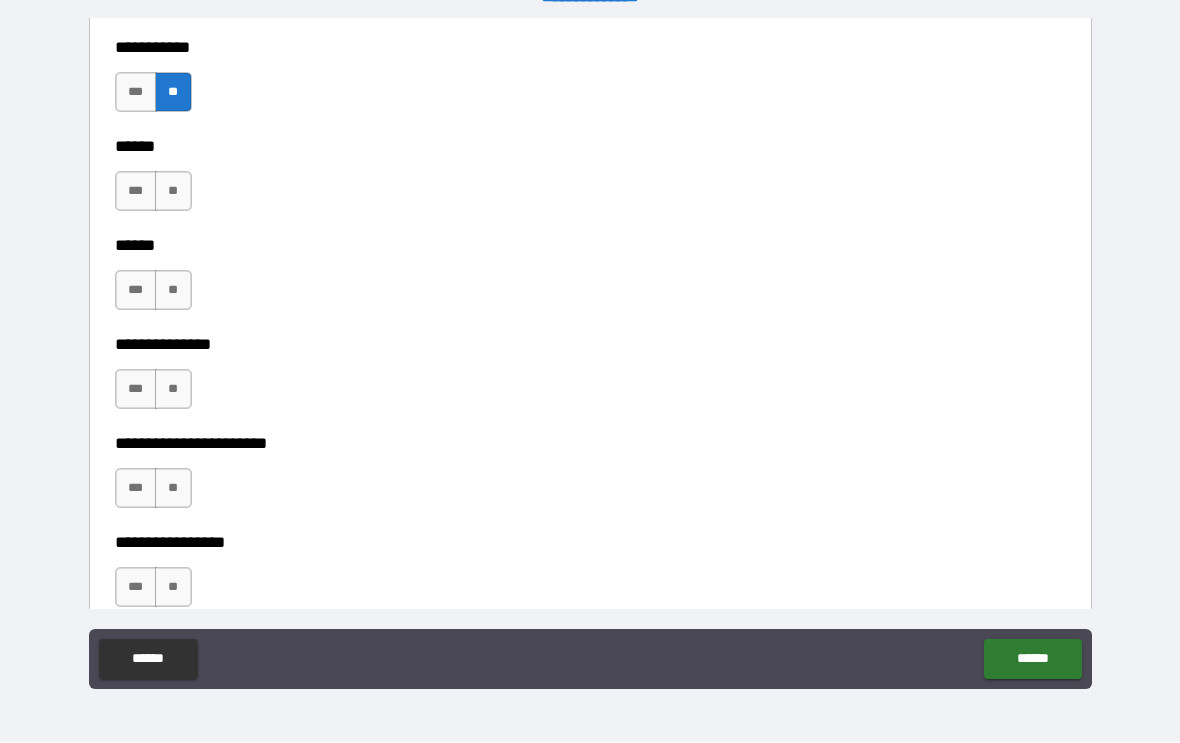 click on "**" at bounding box center [173, 192] 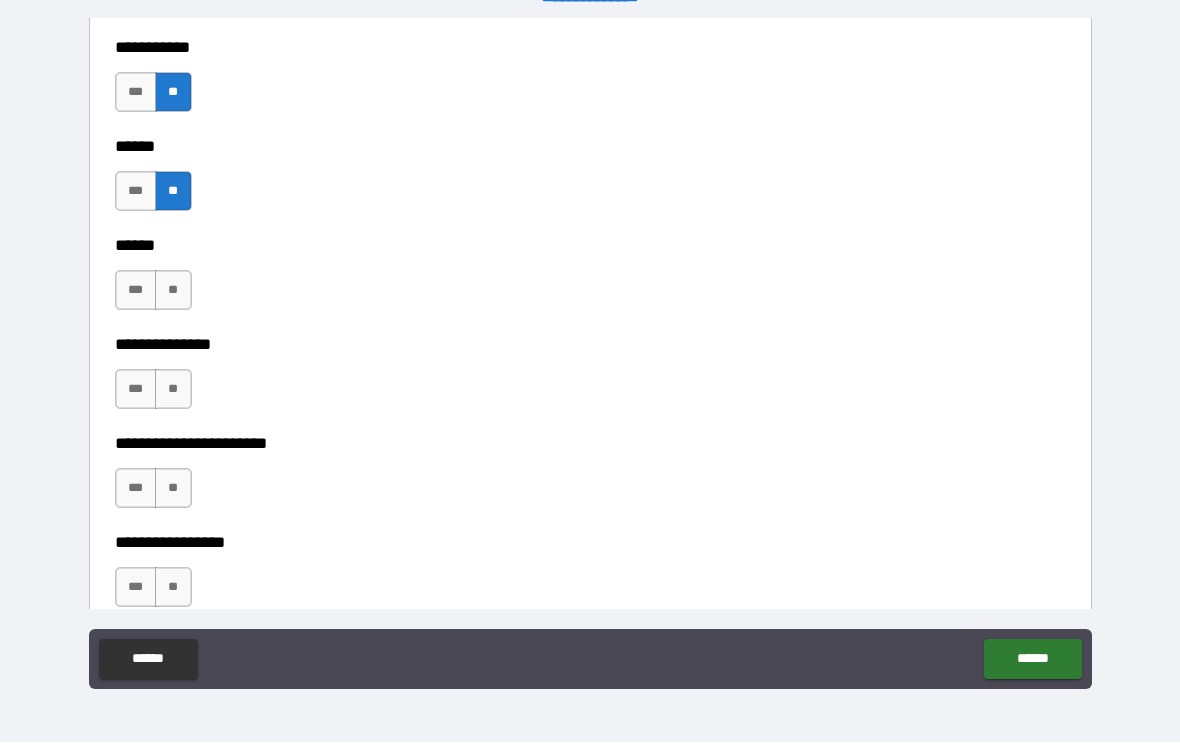 click on "**" at bounding box center (173, 291) 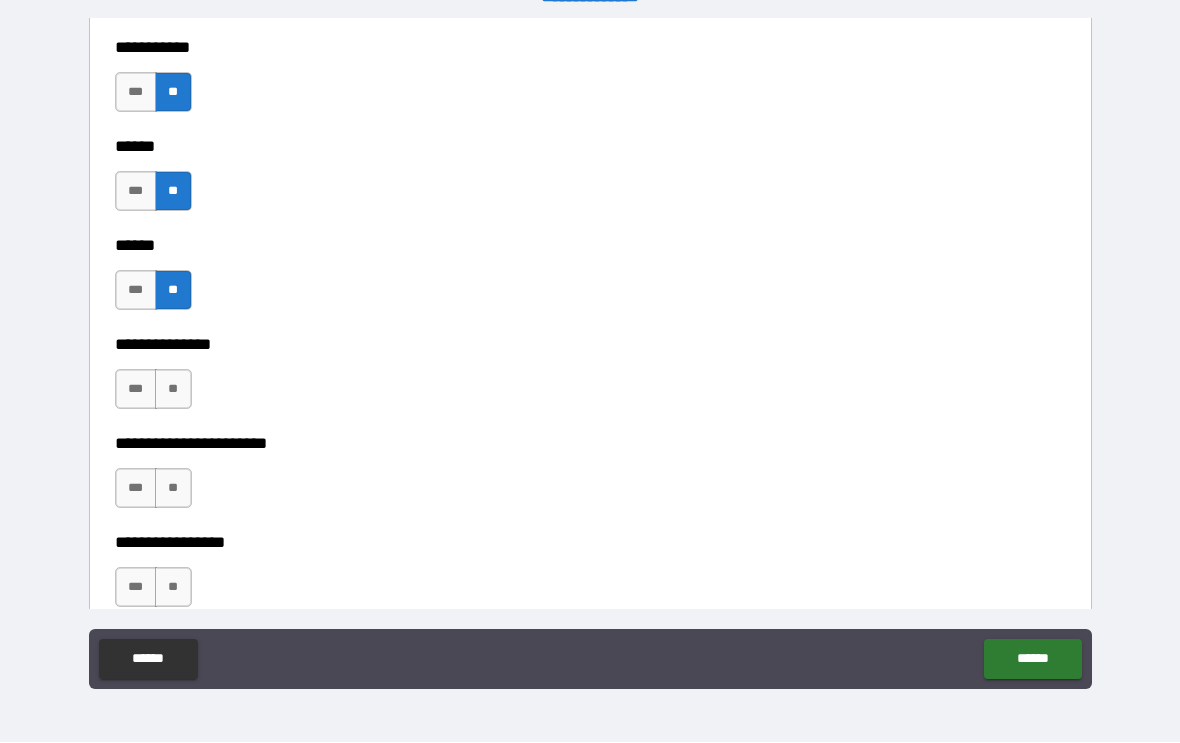 click on "***" at bounding box center (136, 291) 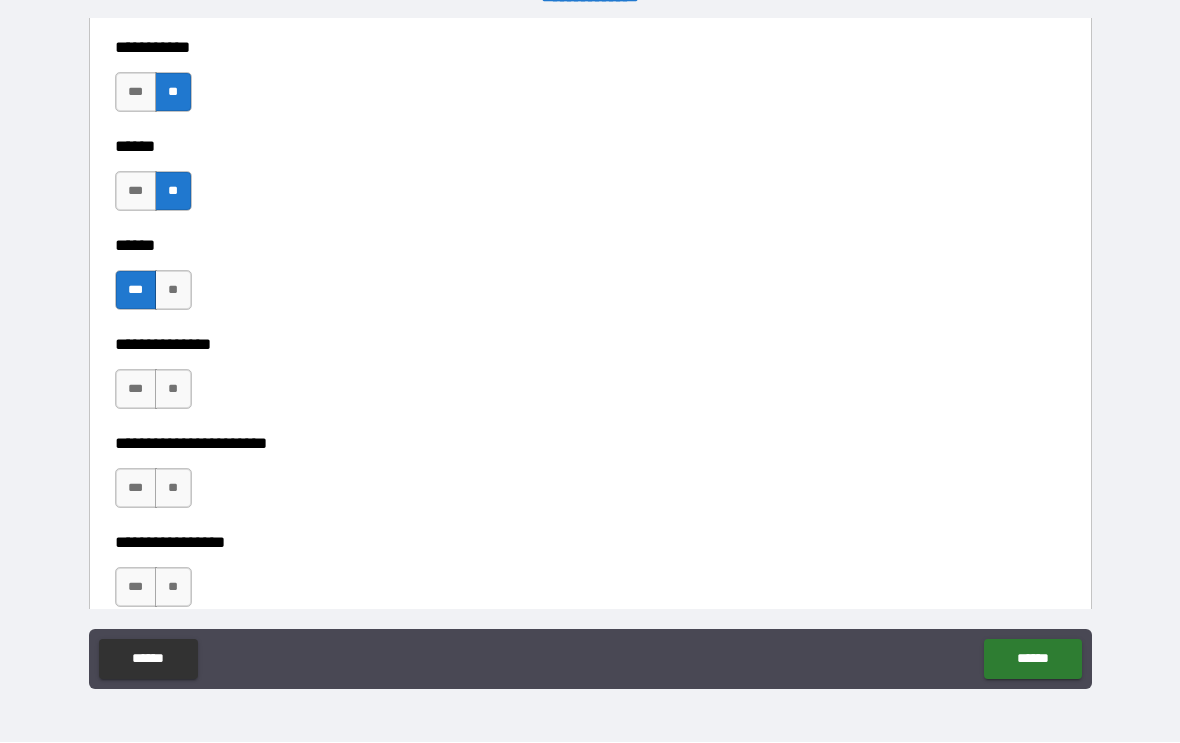 click on "**" at bounding box center (173, 291) 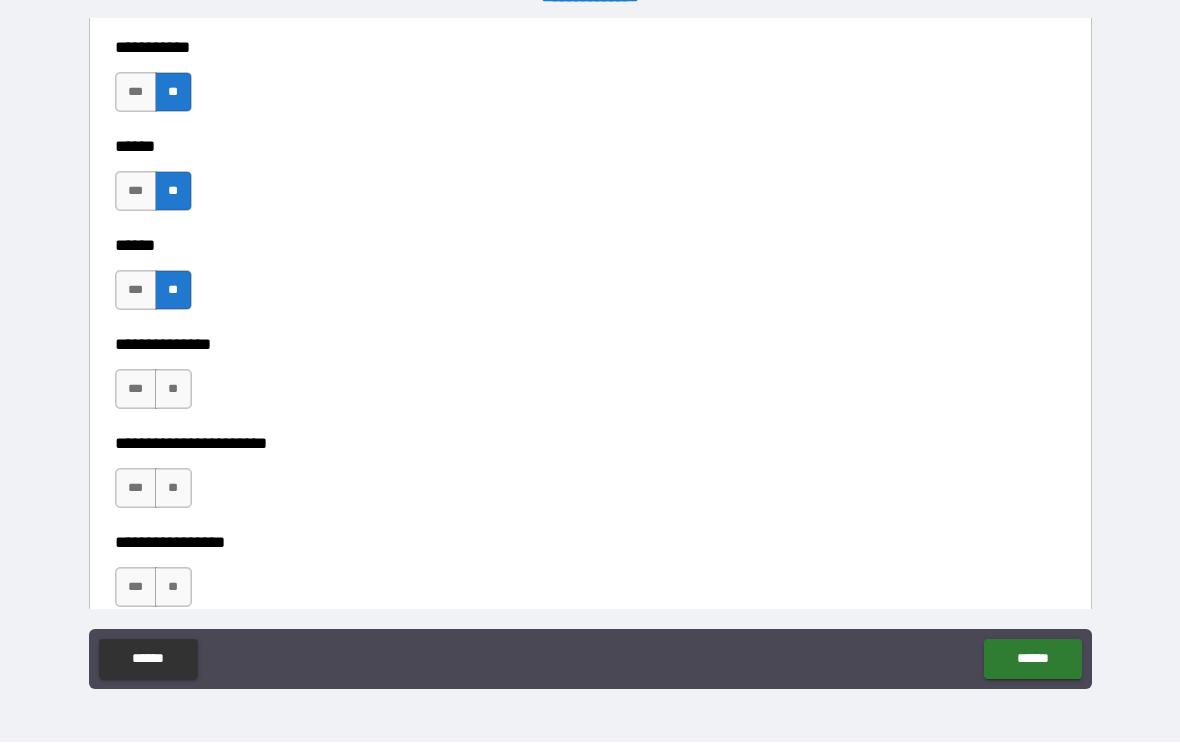 click on "***" at bounding box center (136, 390) 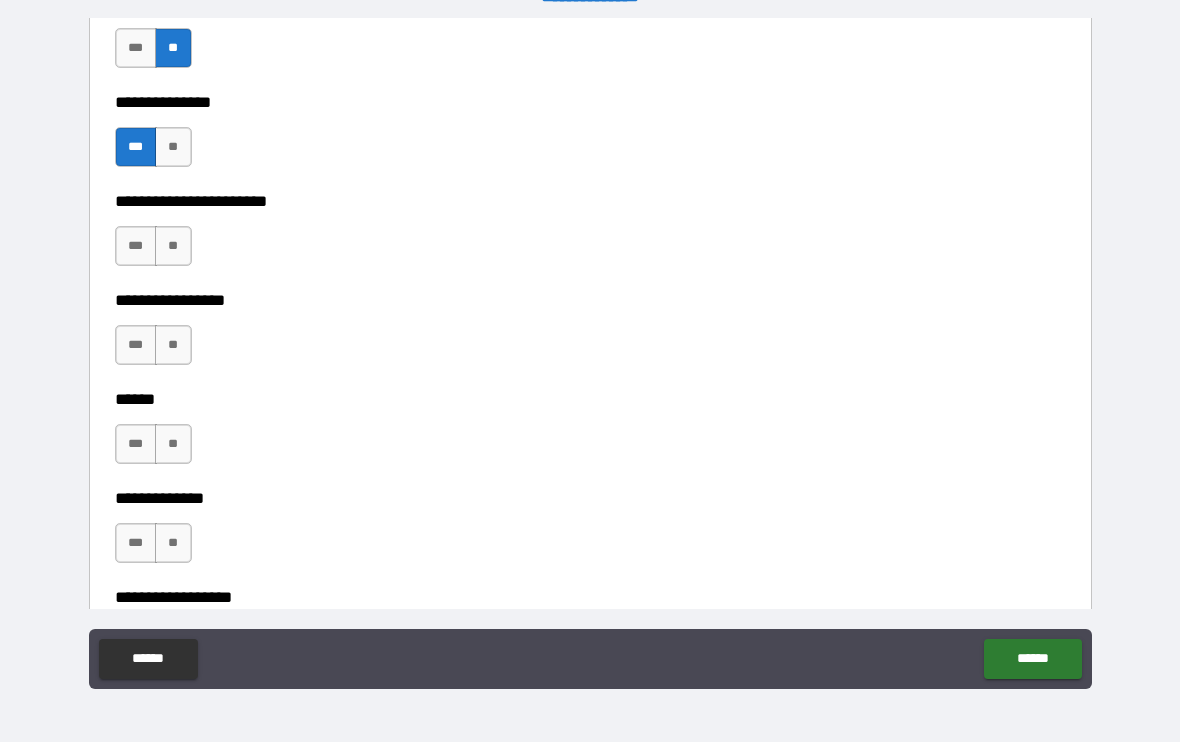 scroll, scrollTop: 3058, scrollLeft: 0, axis: vertical 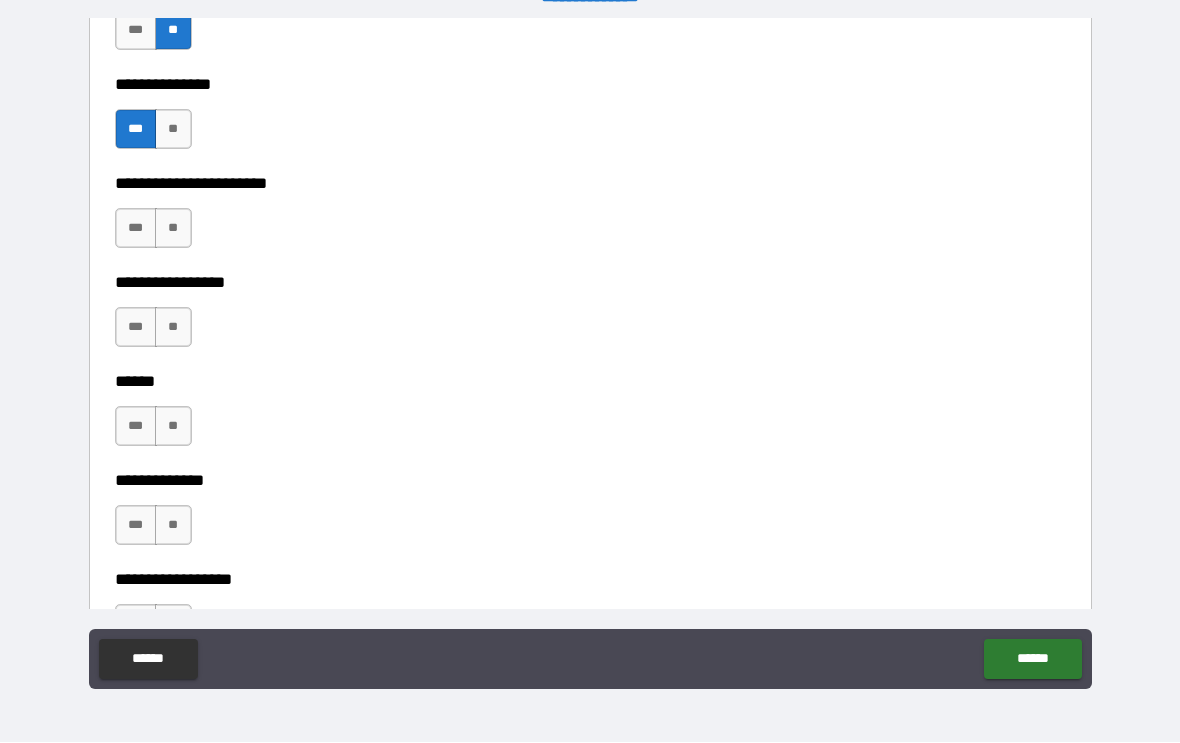 click on "**" at bounding box center (173, 229) 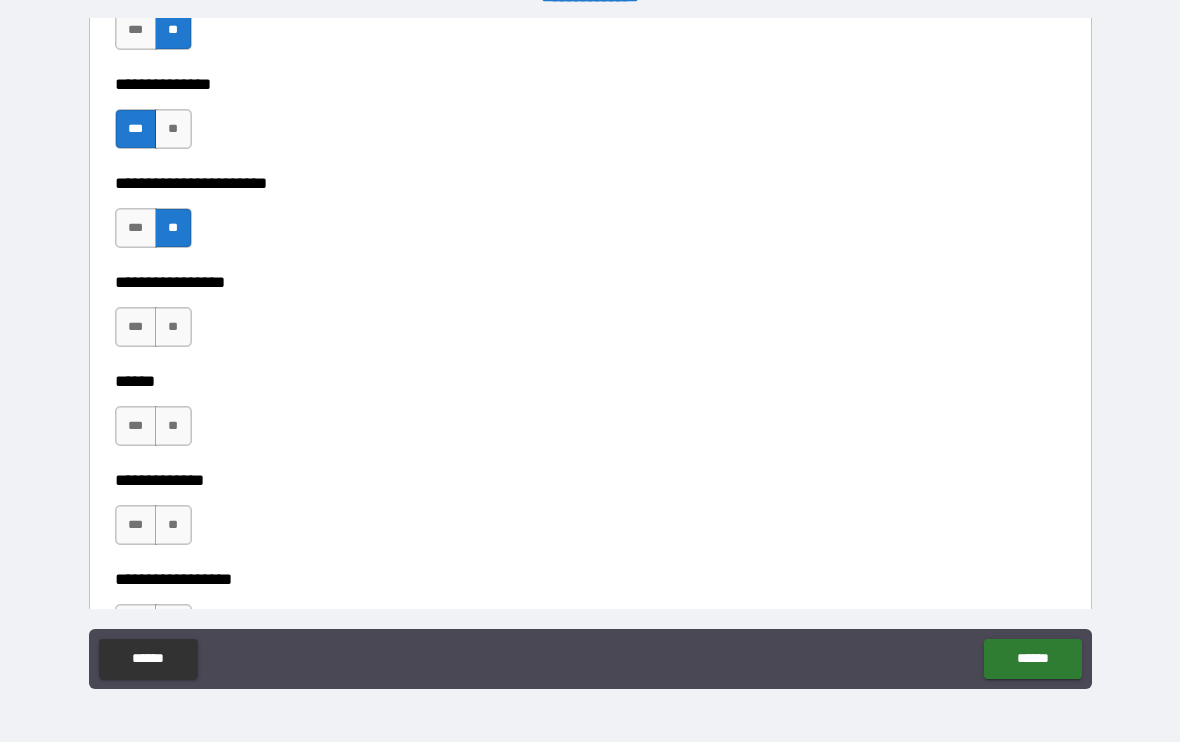 click on "***" at bounding box center [136, 328] 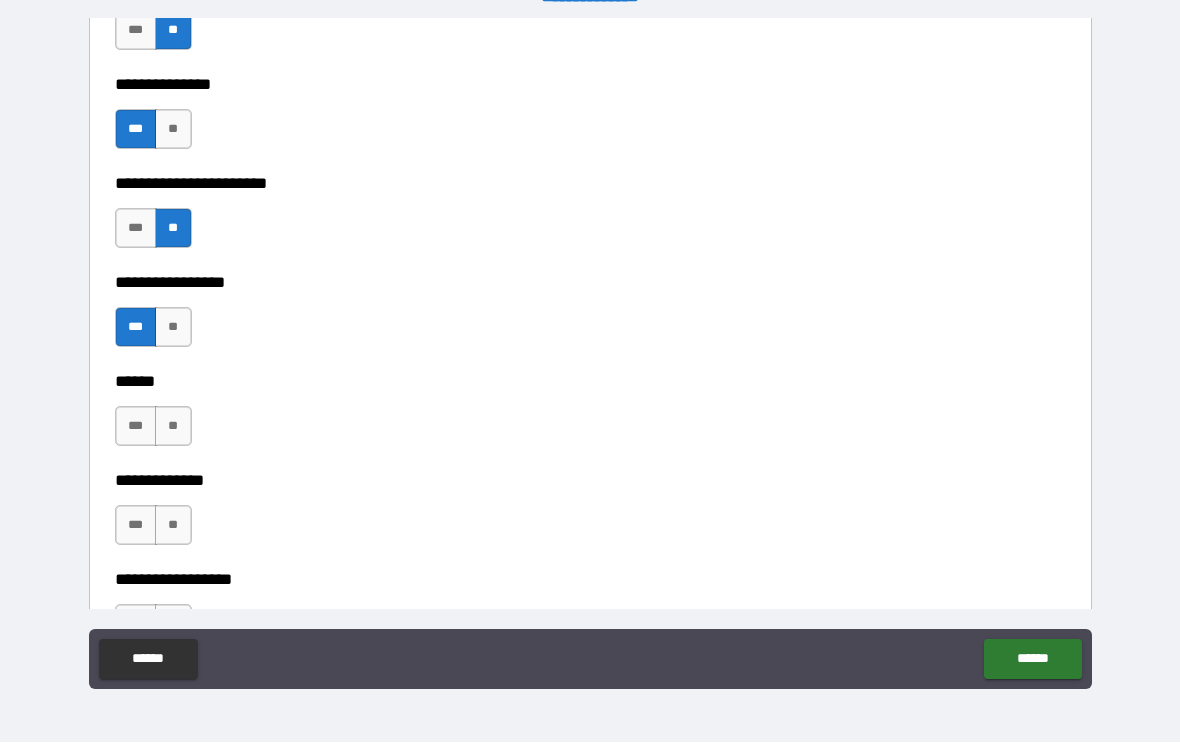 click on "**" at bounding box center (173, 427) 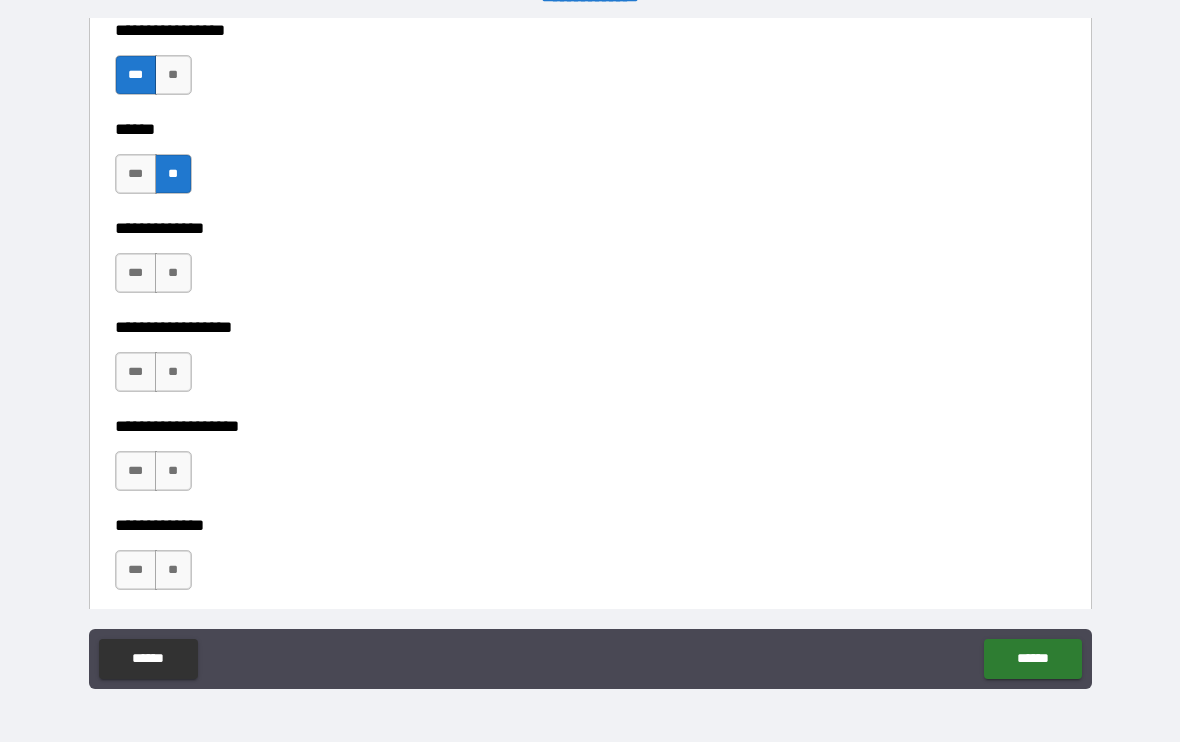 scroll, scrollTop: 3311, scrollLeft: 0, axis: vertical 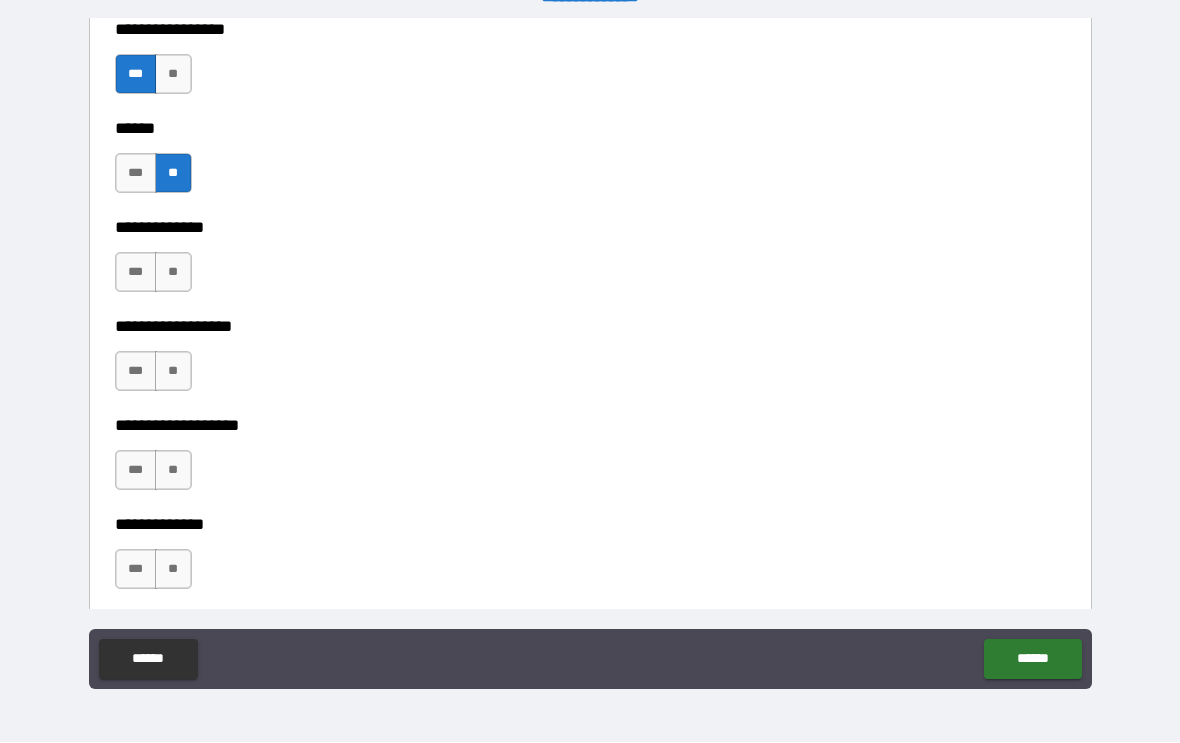 click on "**" at bounding box center [173, 273] 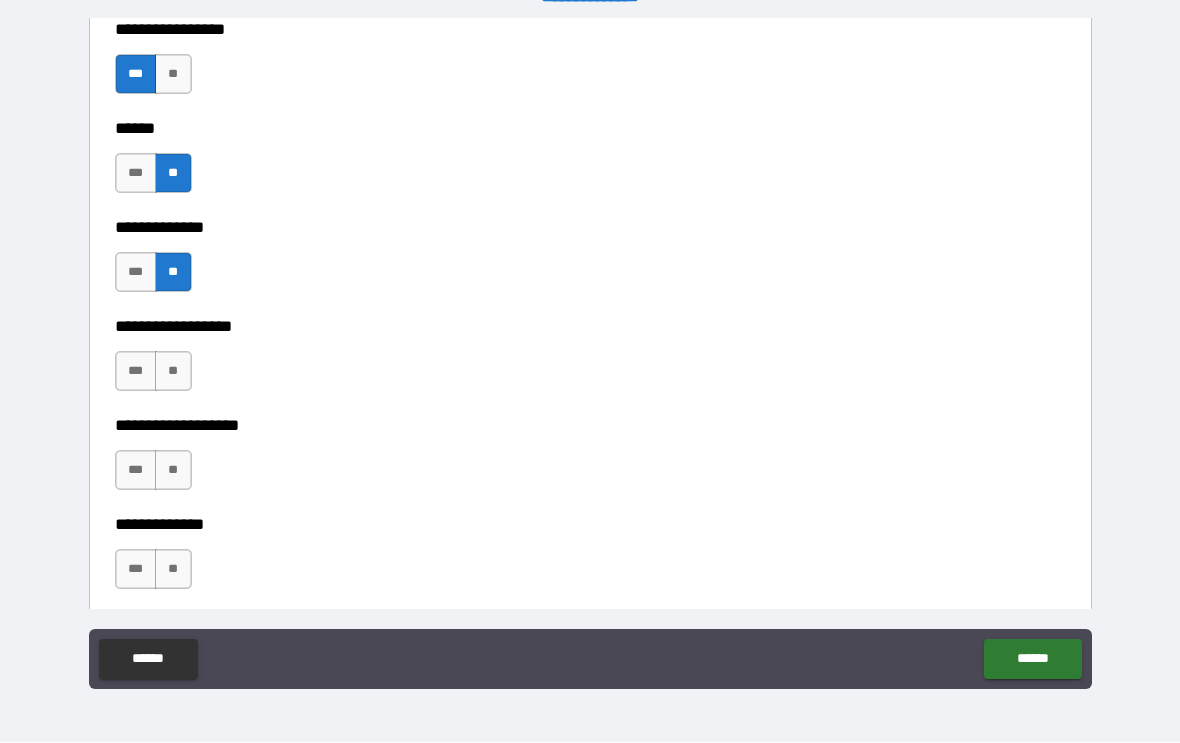 click on "**" at bounding box center (173, 372) 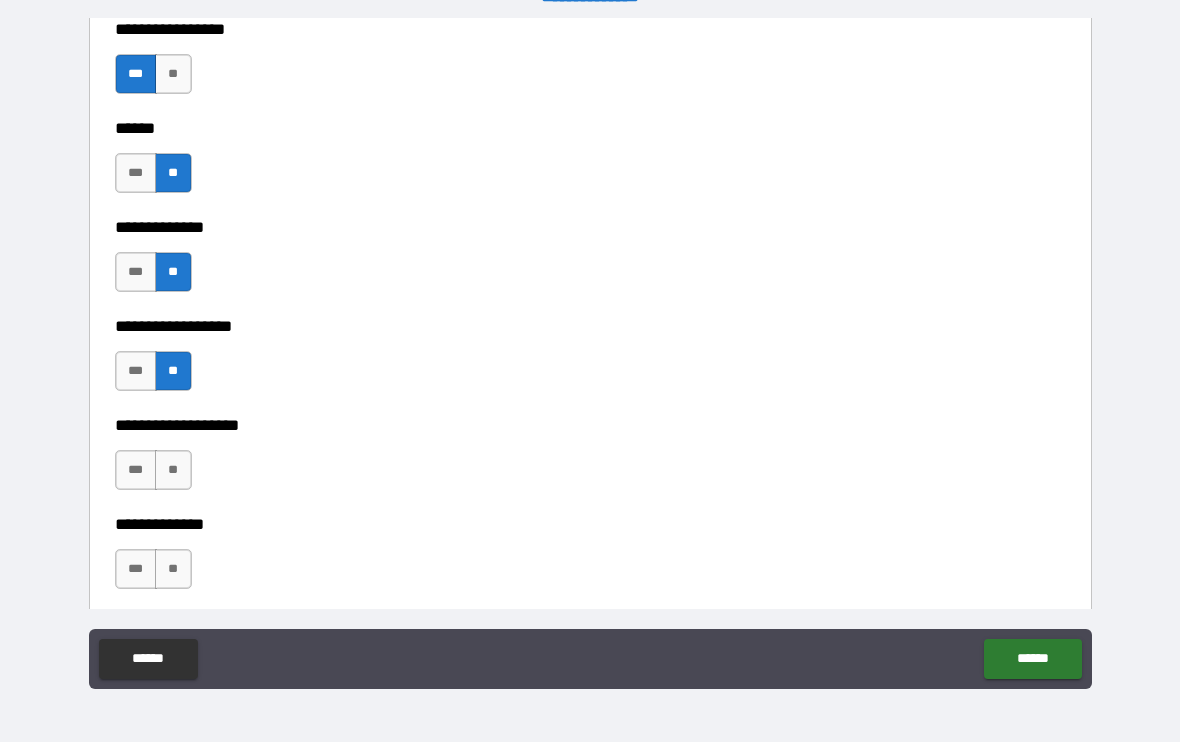 click on "**" at bounding box center [173, 471] 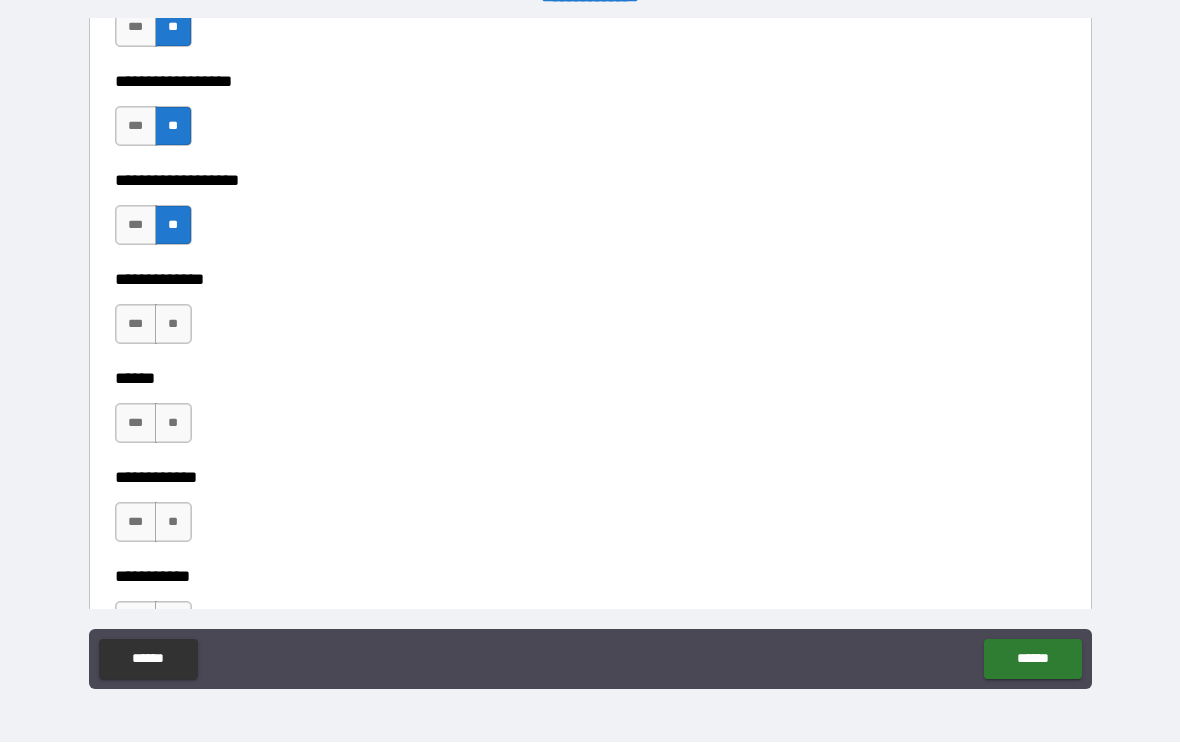scroll, scrollTop: 3559, scrollLeft: 0, axis: vertical 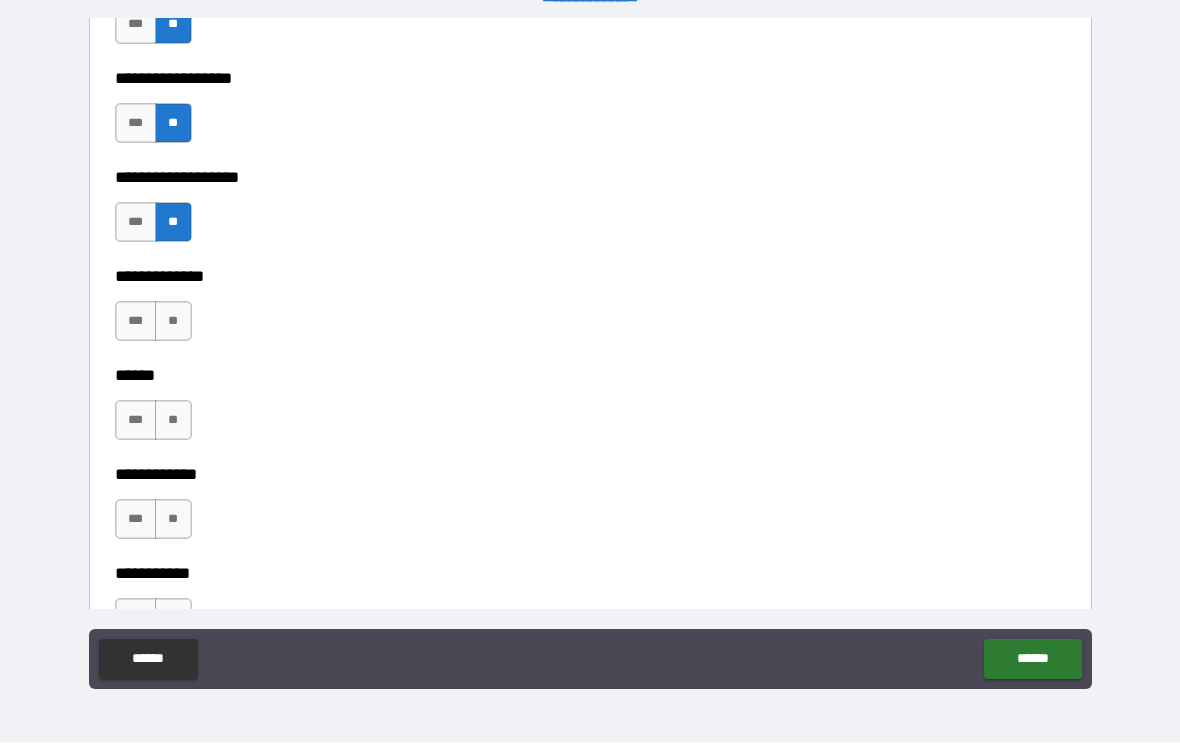 click on "**" at bounding box center (173, 322) 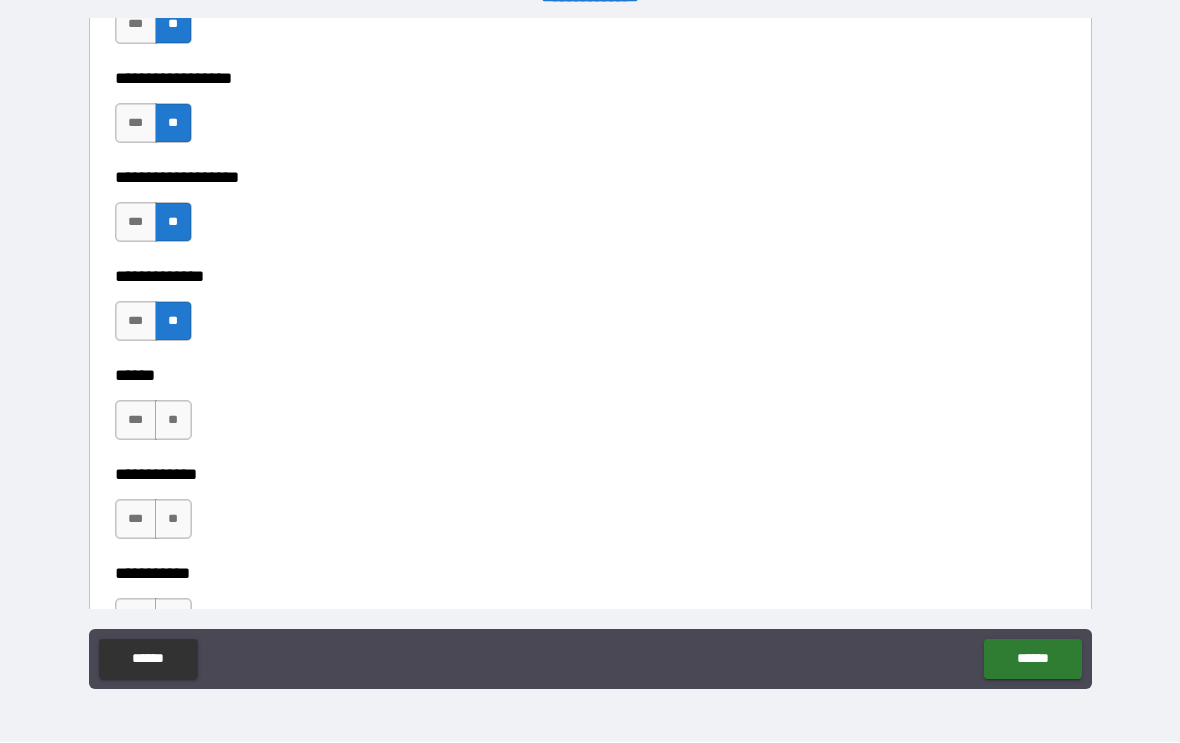click on "***" at bounding box center (136, 421) 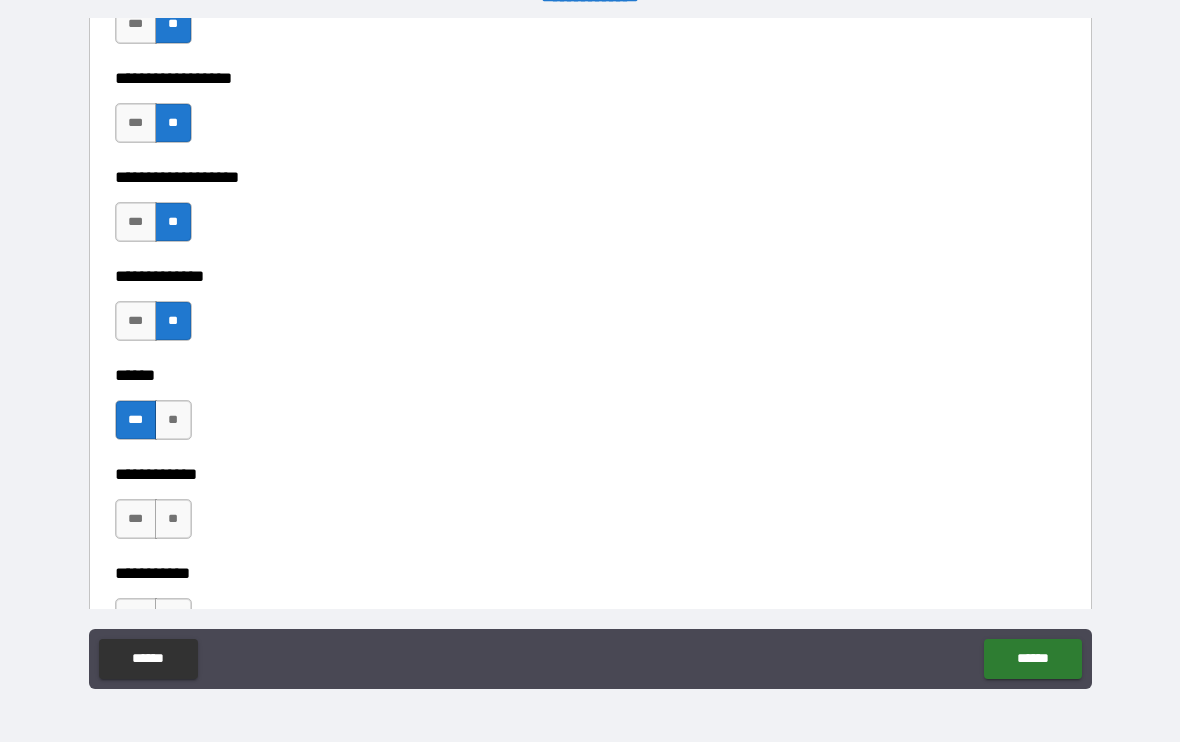 click on "**" at bounding box center [173, 520] 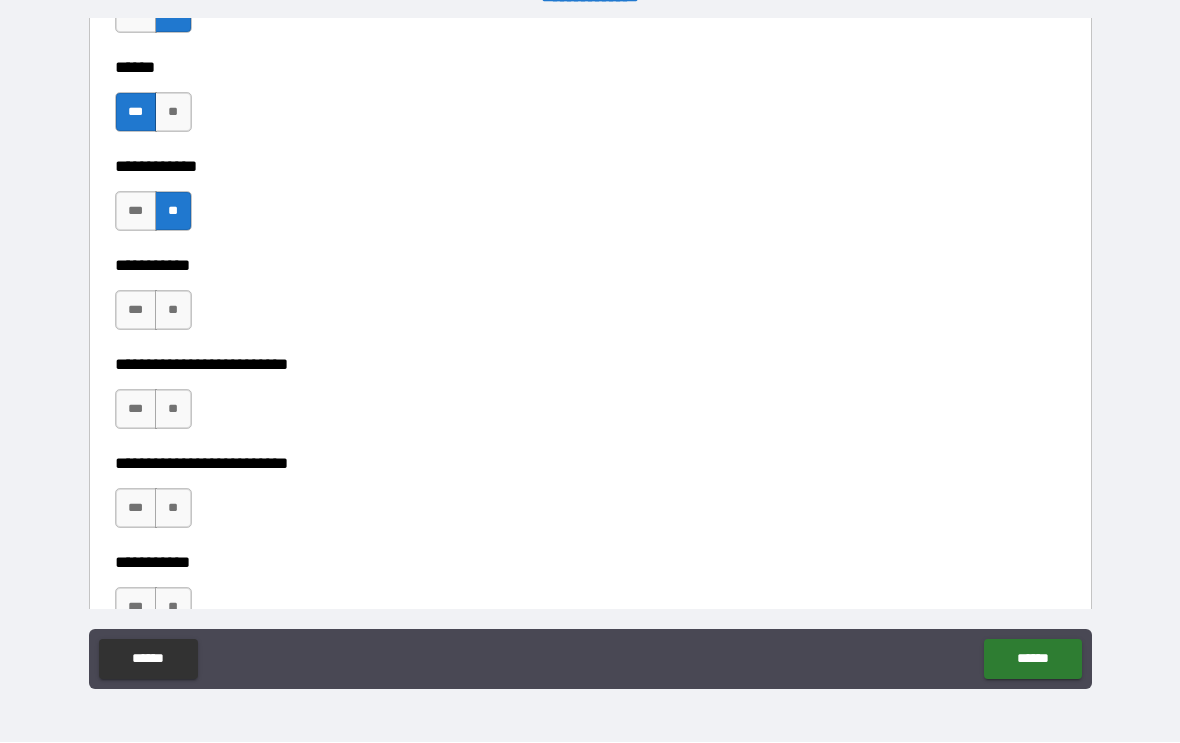scroll, scrollTop: 3878, scrollLeft: 0, axis: vertical 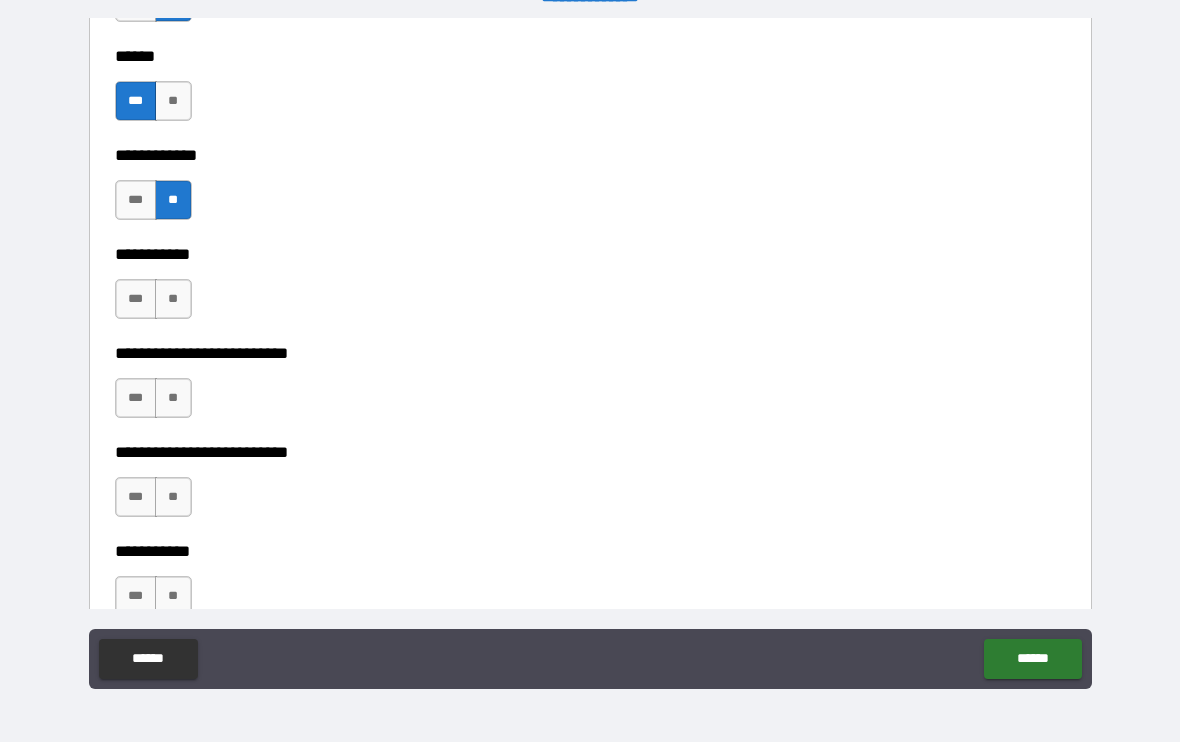 click on "**" at bounding box center [173, 399] 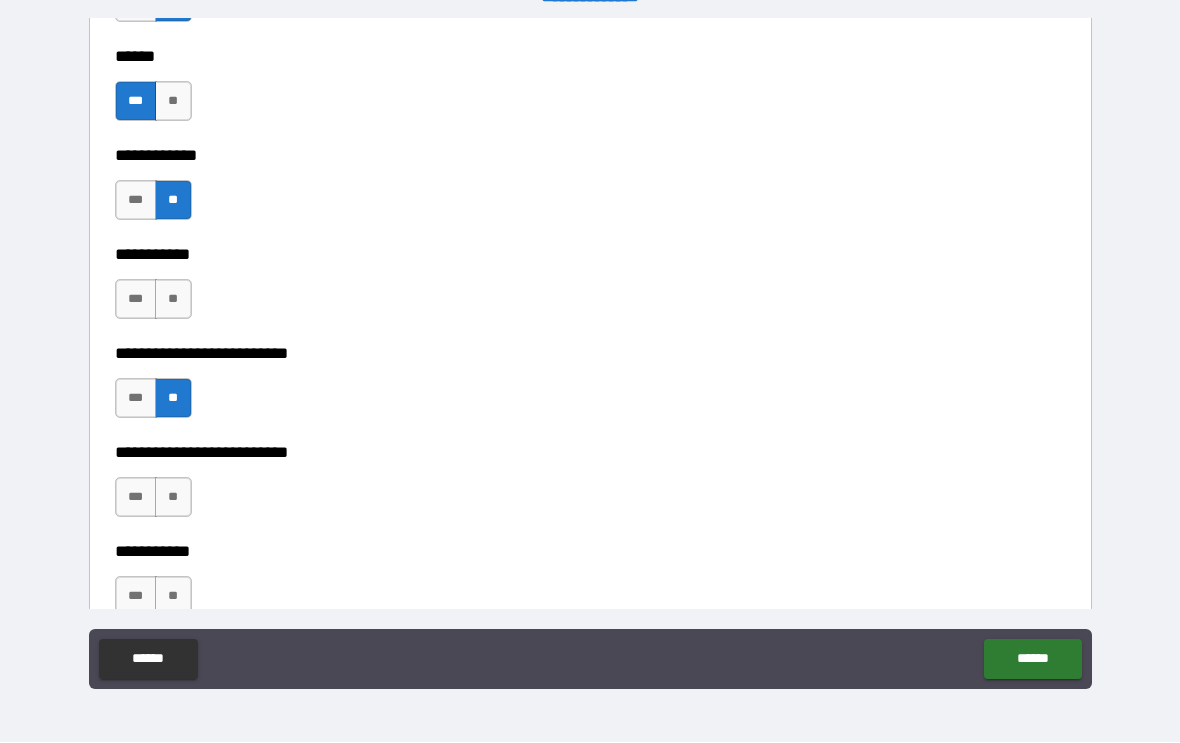 click on "**" at bounding box center [173, 498] 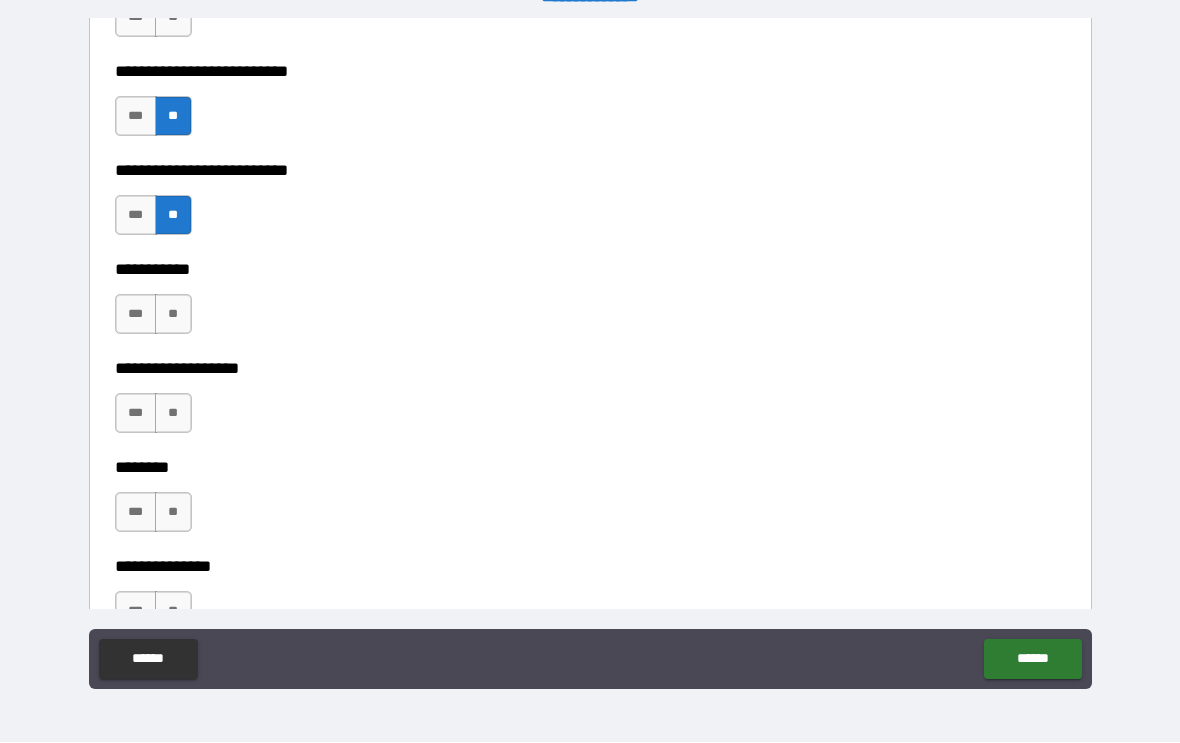 scroll, scrollTop: 4214, scrollLeft: 0, axis: vertical 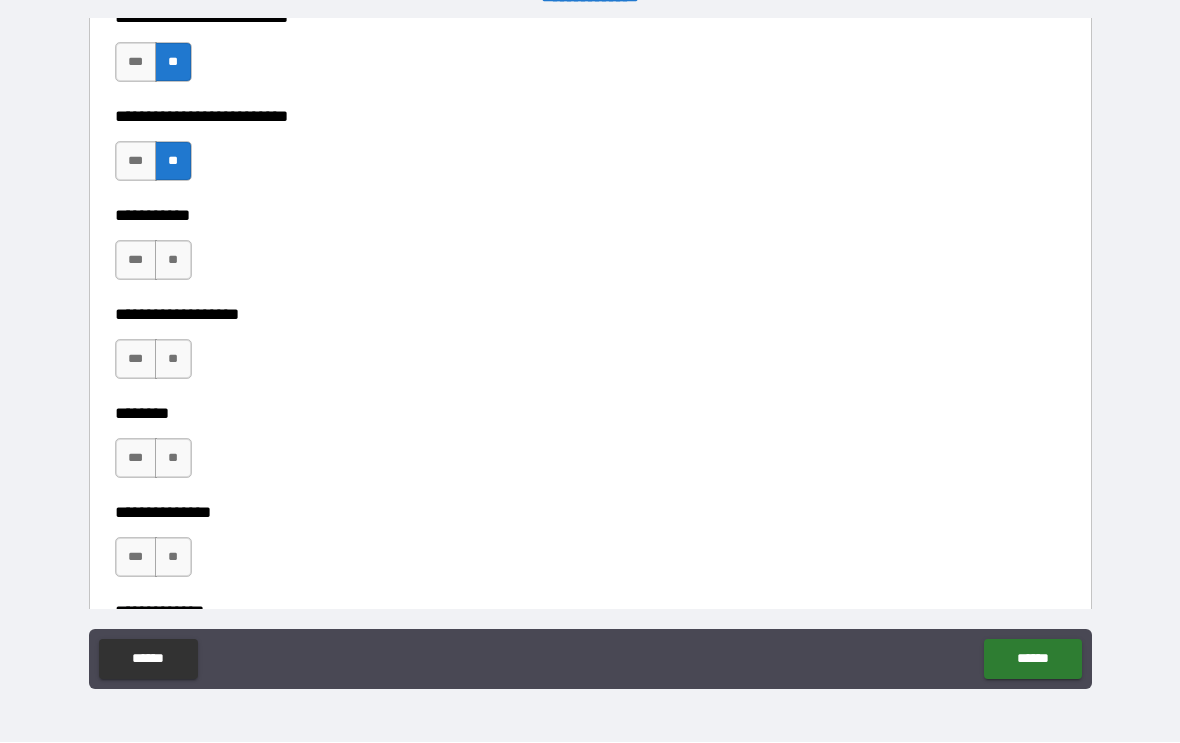 click on "**" at bounding box center (173, 261) 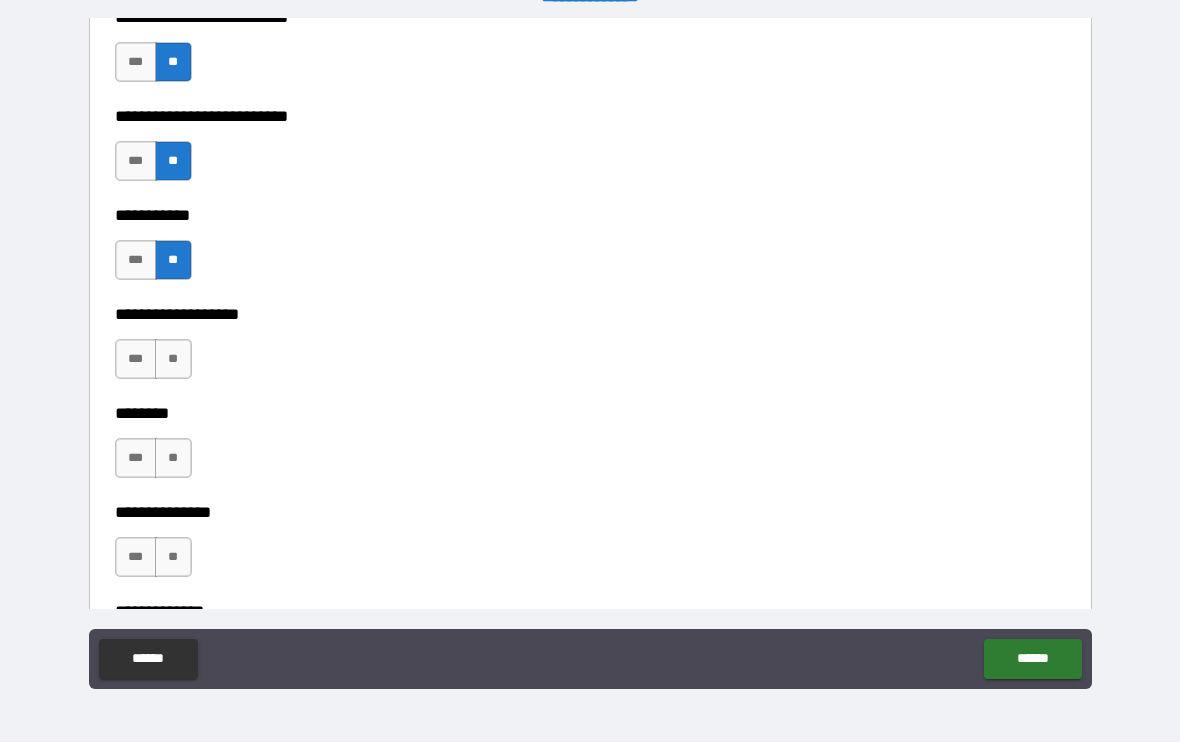 click on "***" at bounding box center (136, 360) 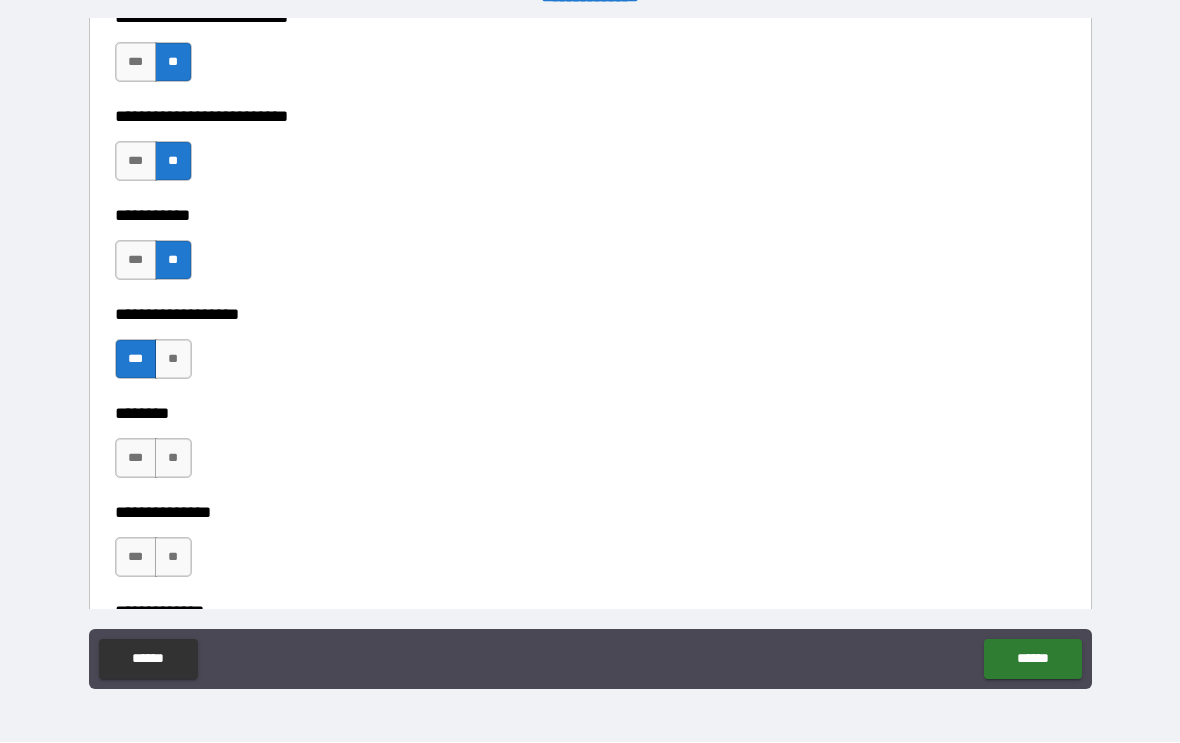 click on "**" at bounding box center (173, 360) 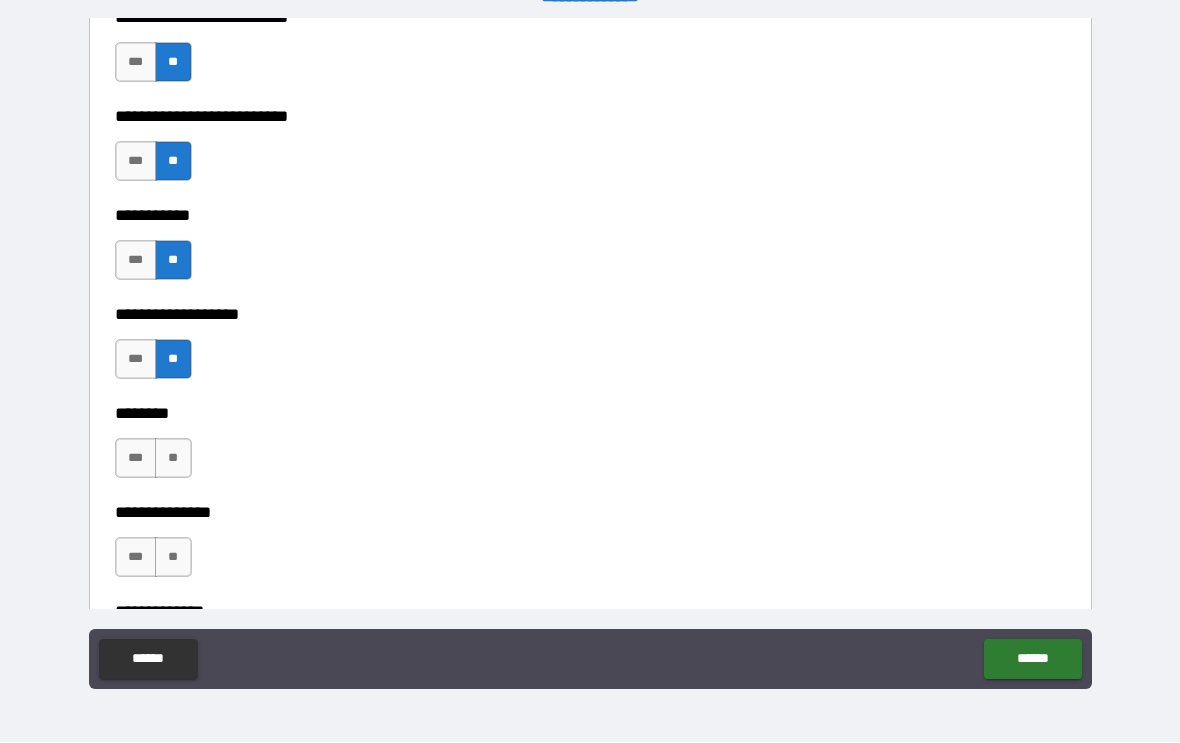 click on "**" at bounding box center [173, 459] 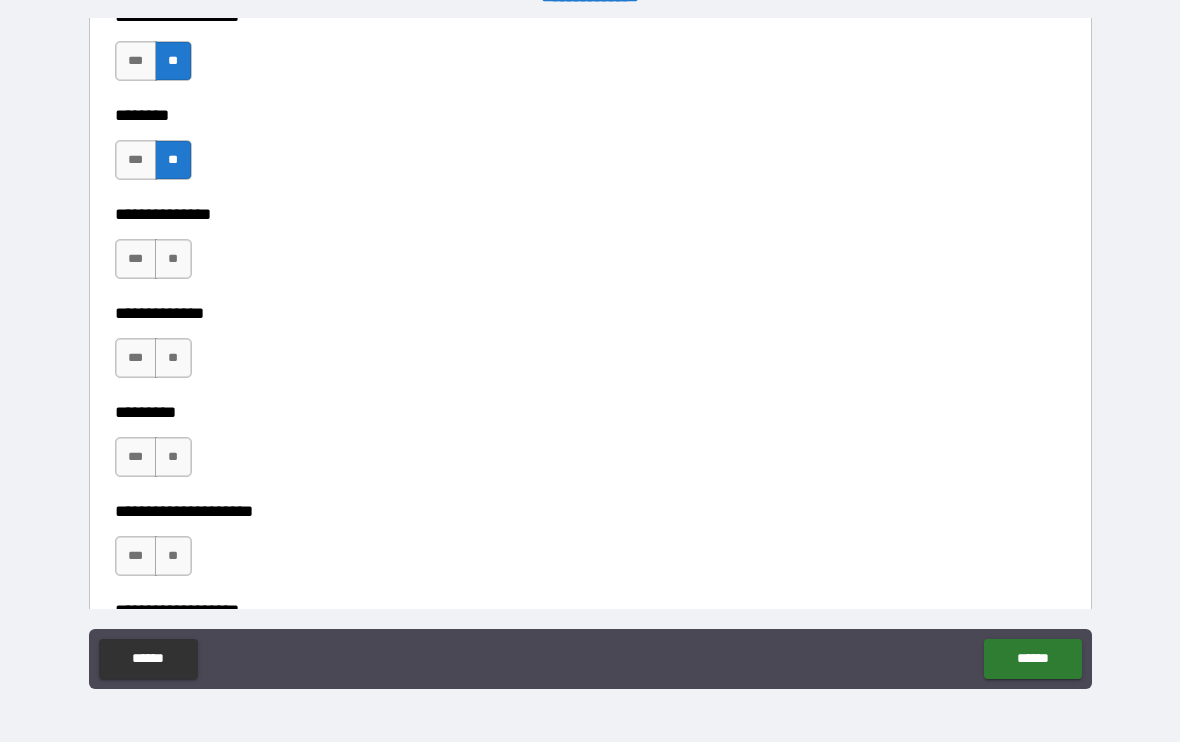 scroll, scrollTop: 4539, scrollLeft: 0, axis: vertical 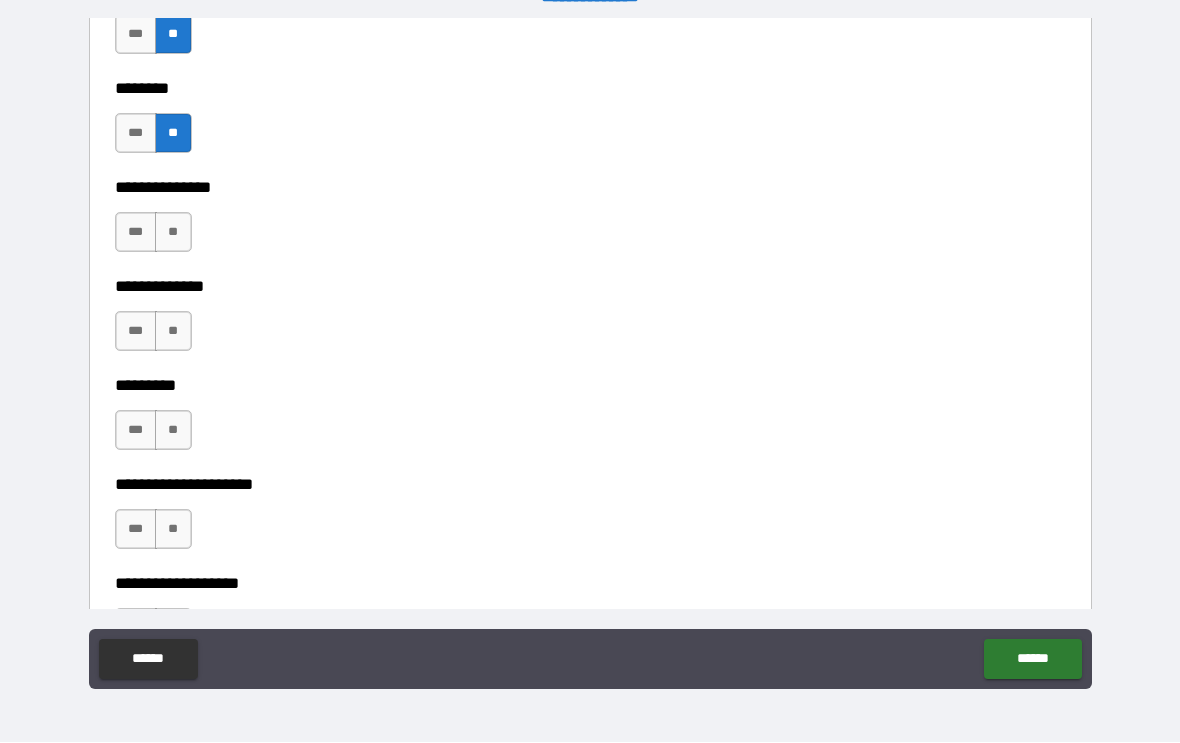 click on "***" at bounding box center (136, 233) 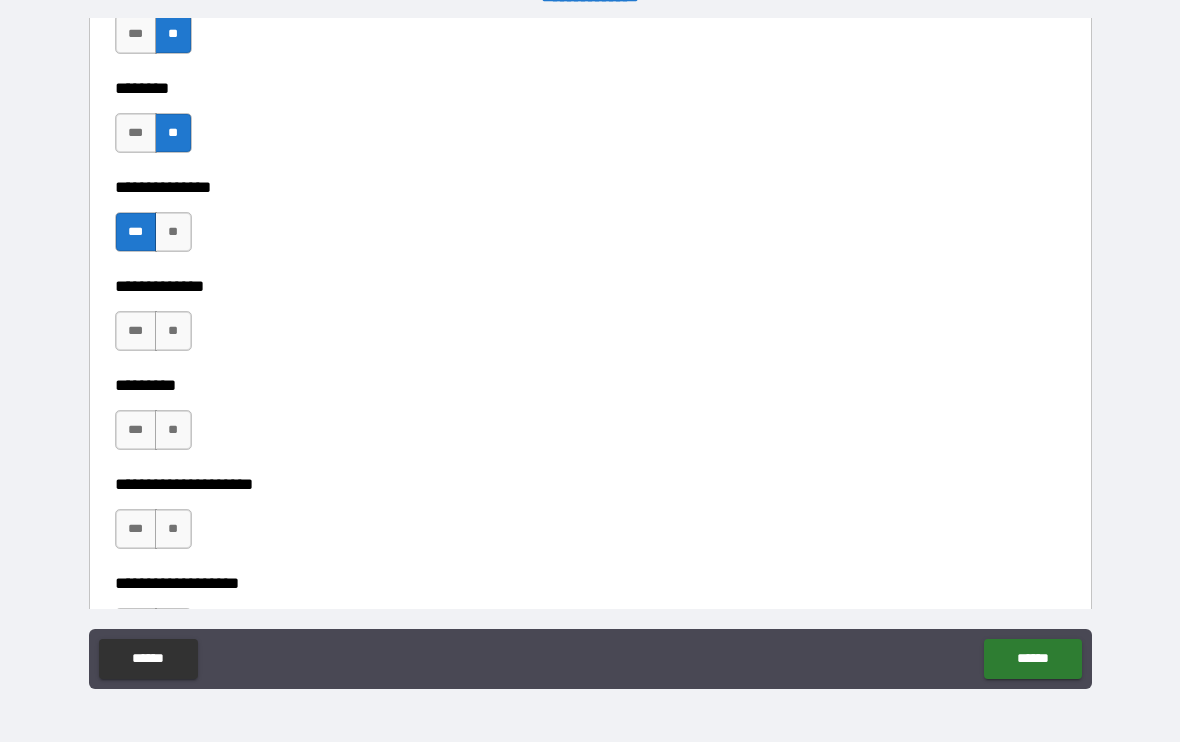 click on "**" at bounding box center [173, 332] 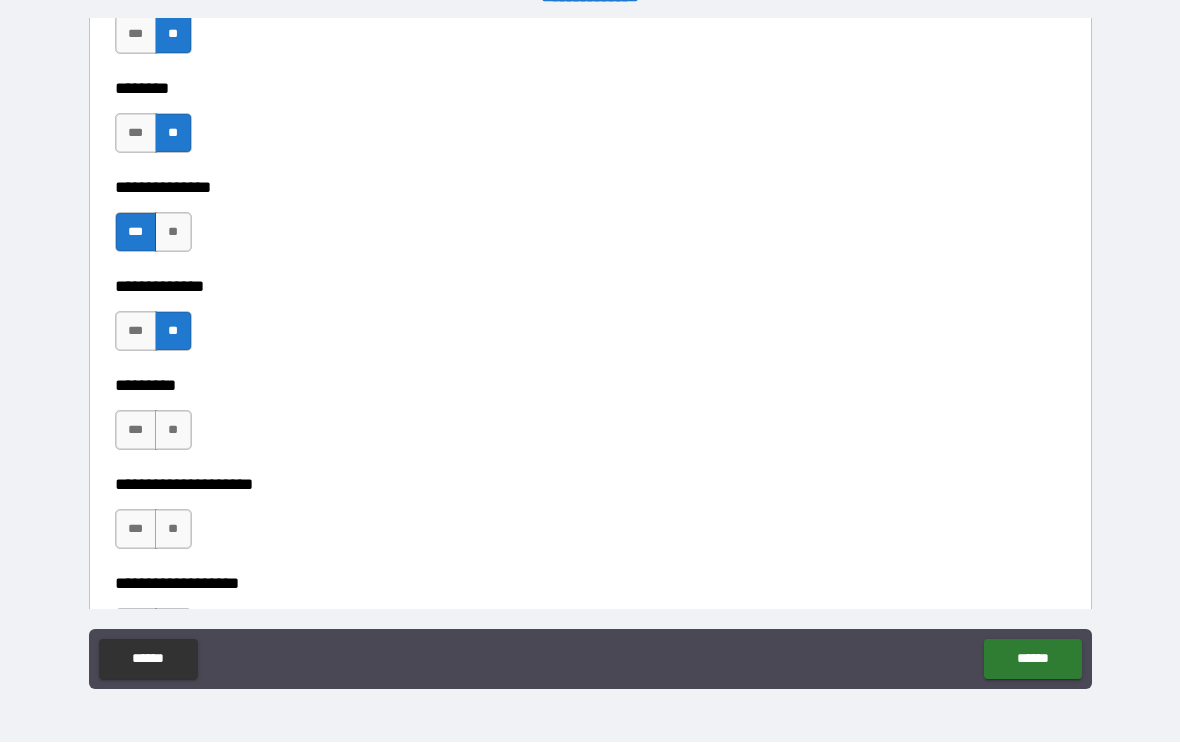 click on "**" at bounding box center [173, 431] 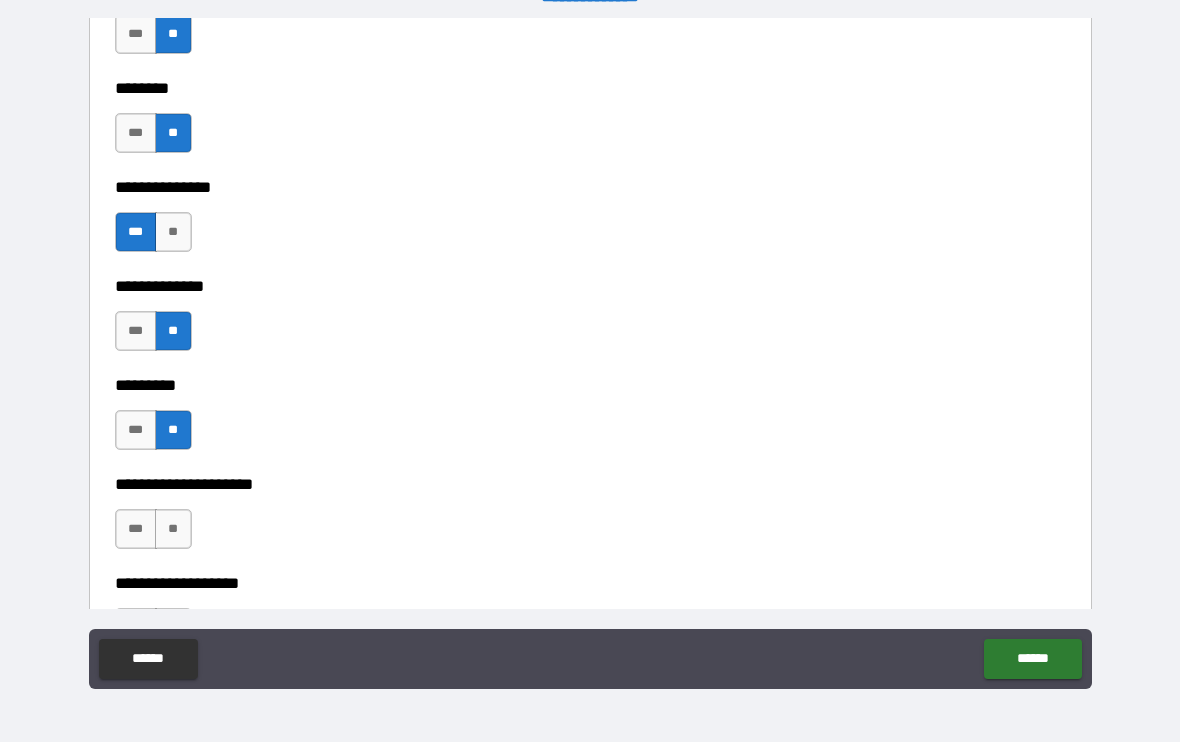 click on "**" at bounding box center (173, 530) 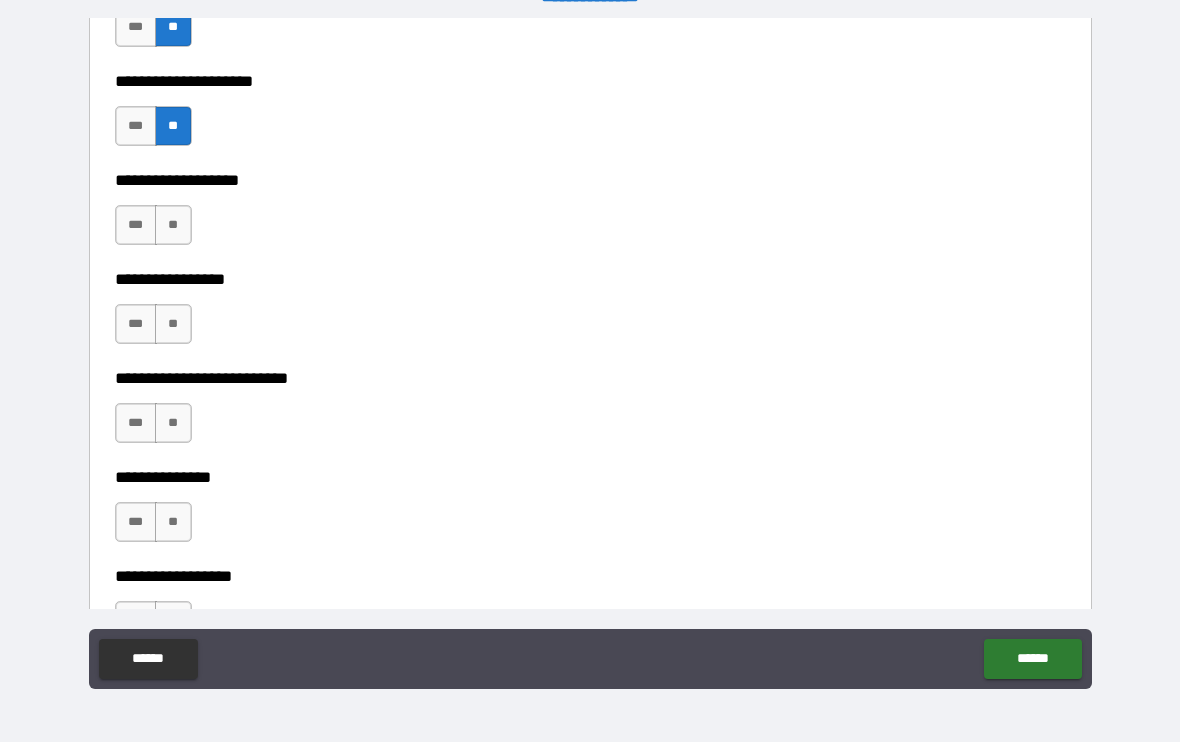 scroll, scrollTop: 4950, scrollLeft: 0, axis: vertical 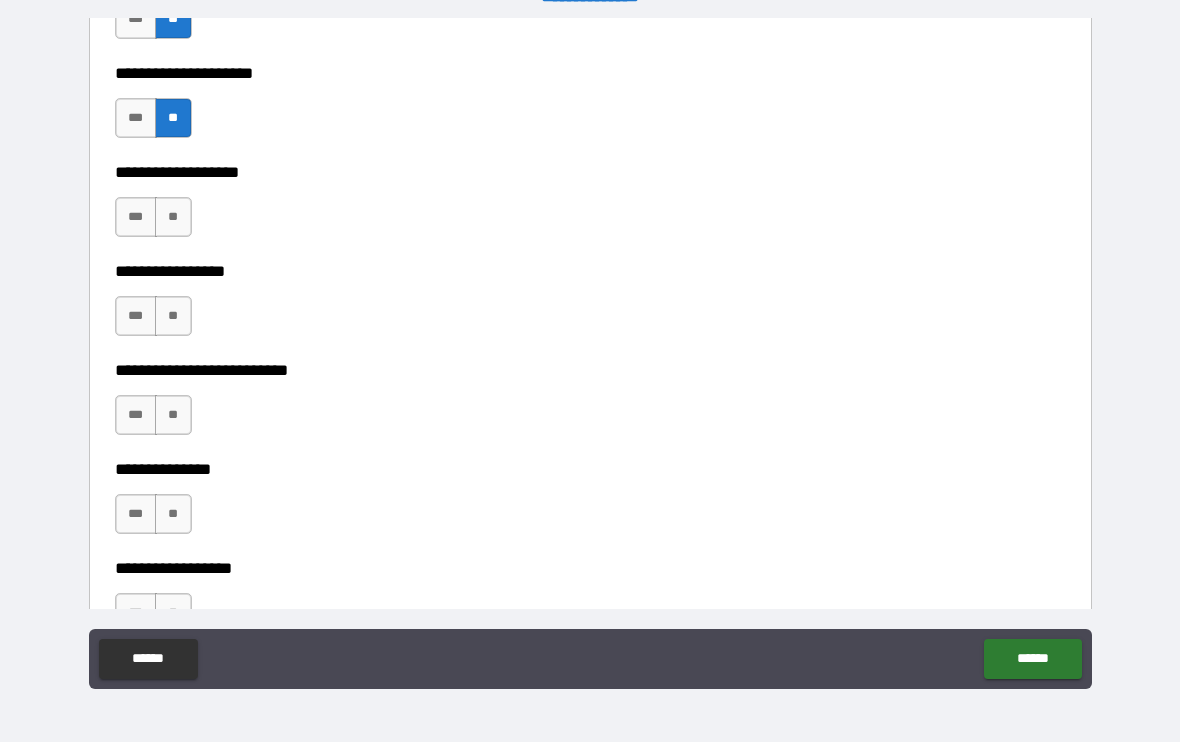 click on "**" at bounding box center [173, 218] 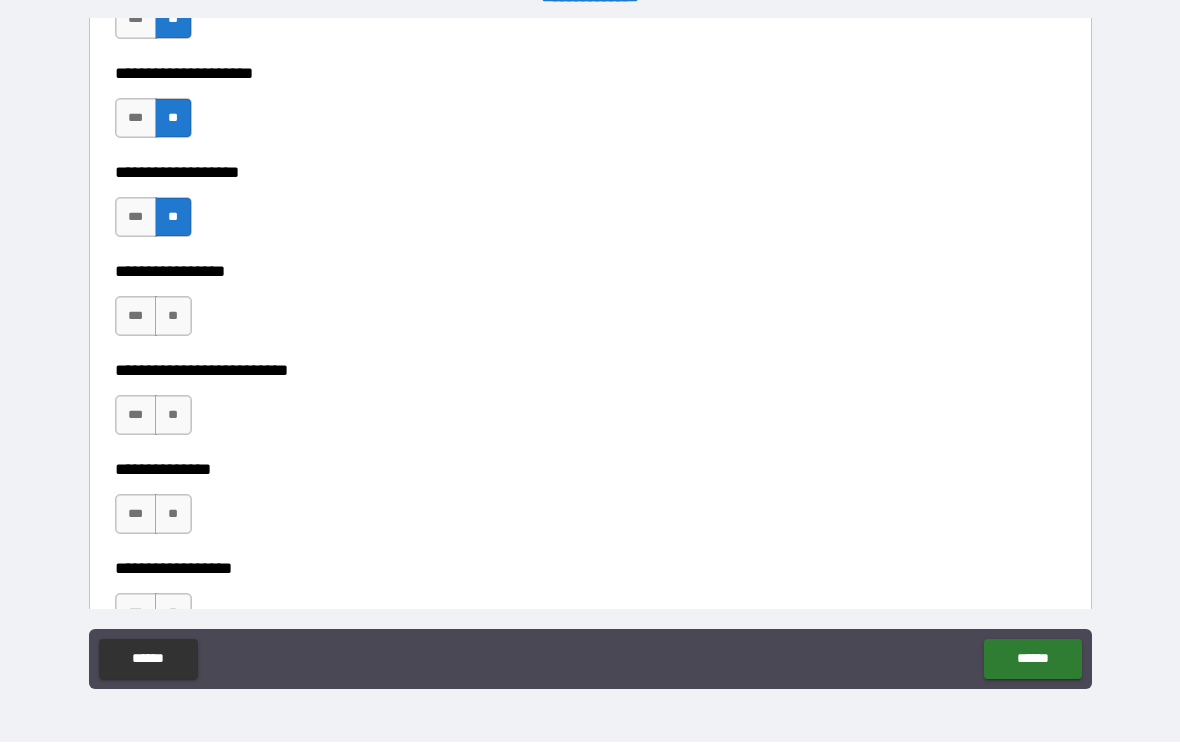 click on "**" at bounding box center [173, 317] 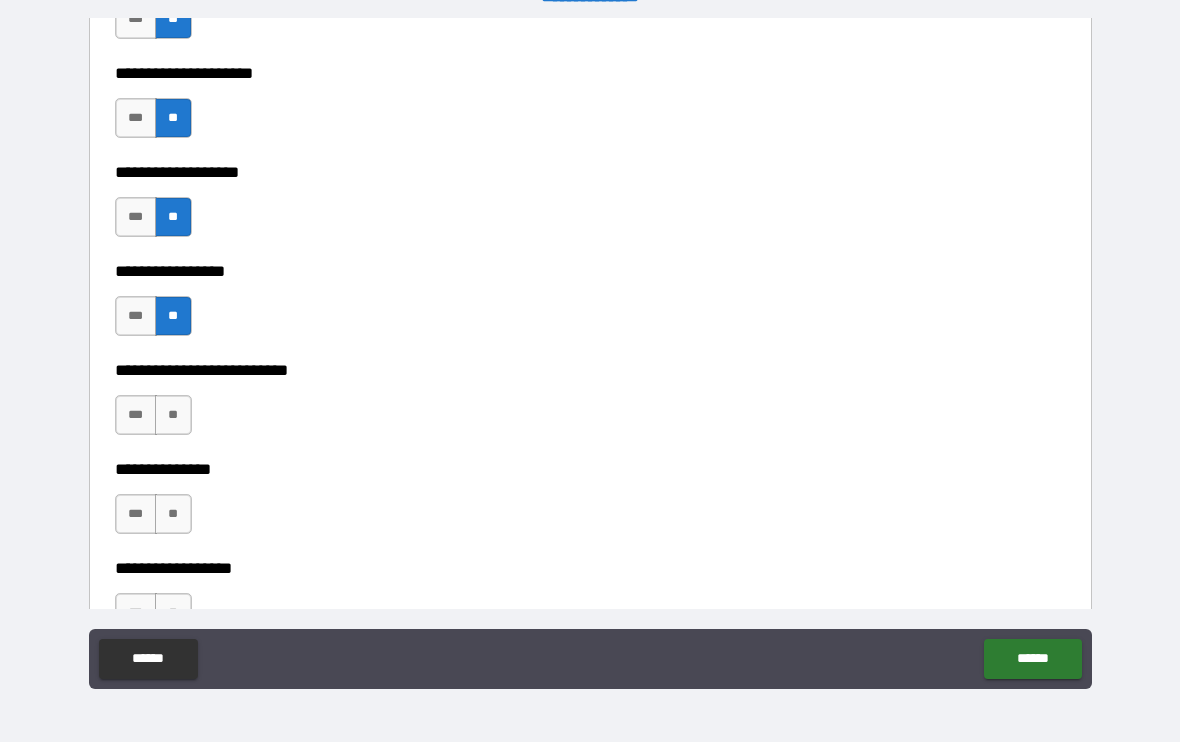 click on "**" at bounding box center (173, 416) 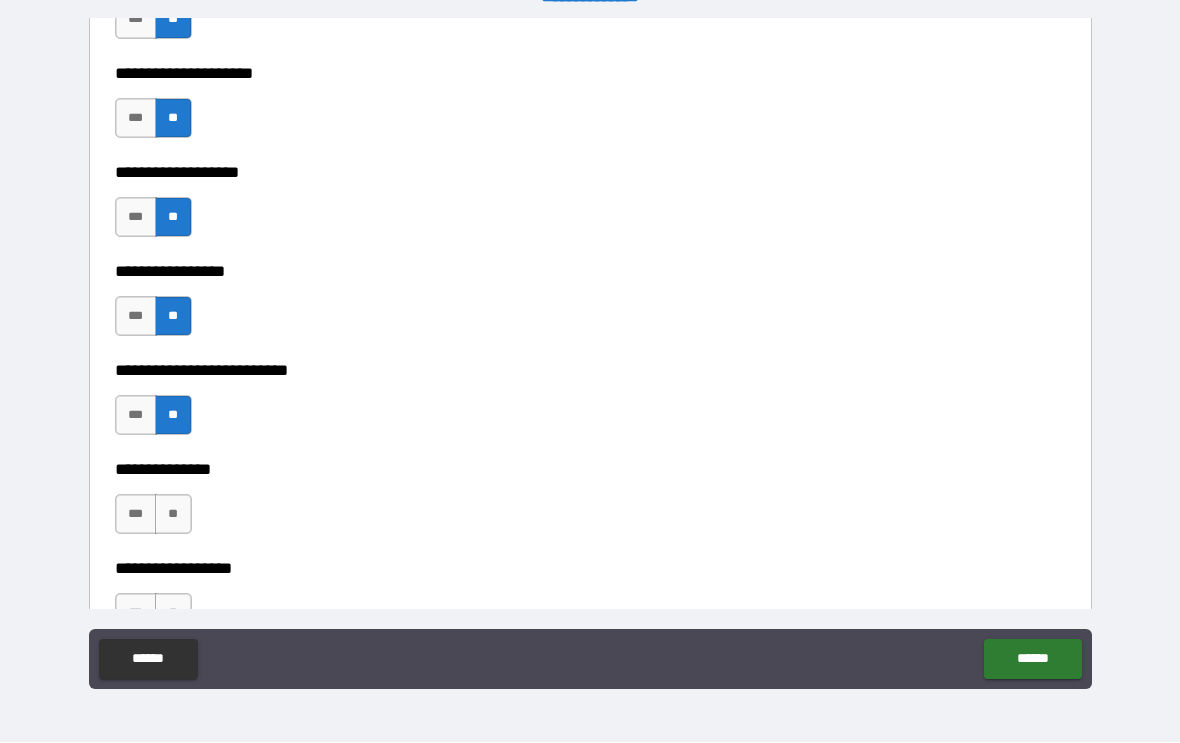 click on "**" at bounding box center [173, 515] 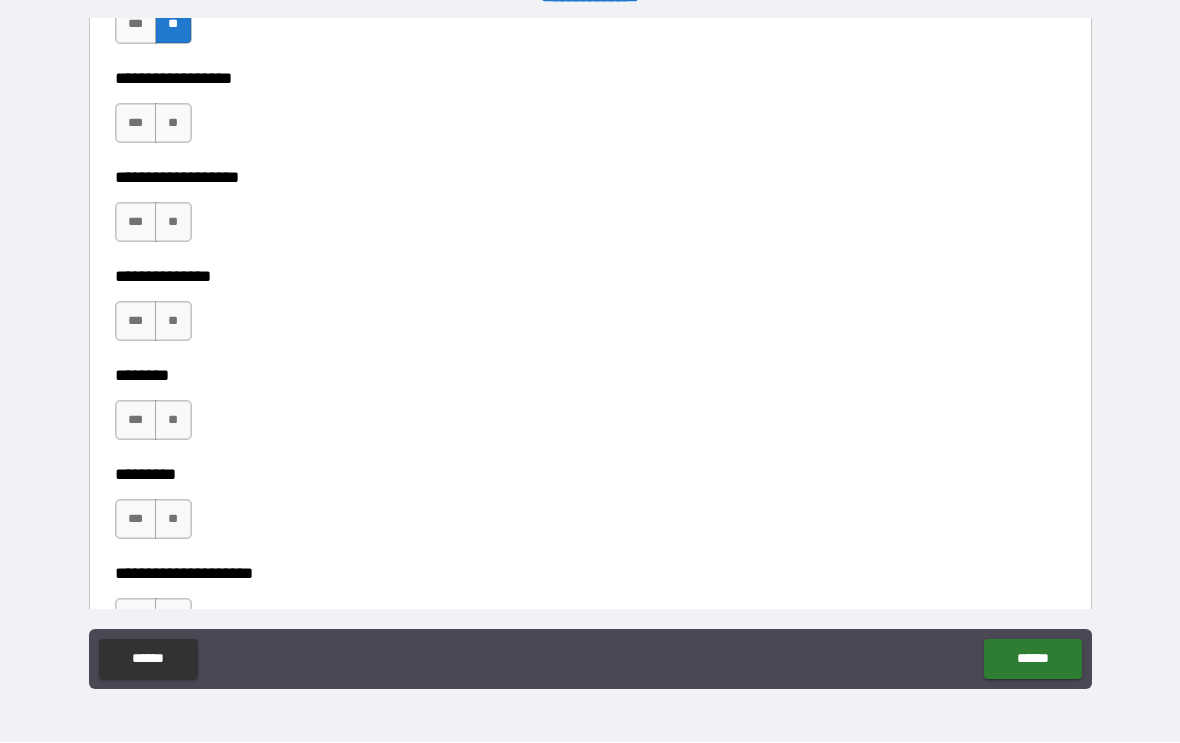 scroll, scrollTop: 5437, scrollLeft: 0, axis: vertical 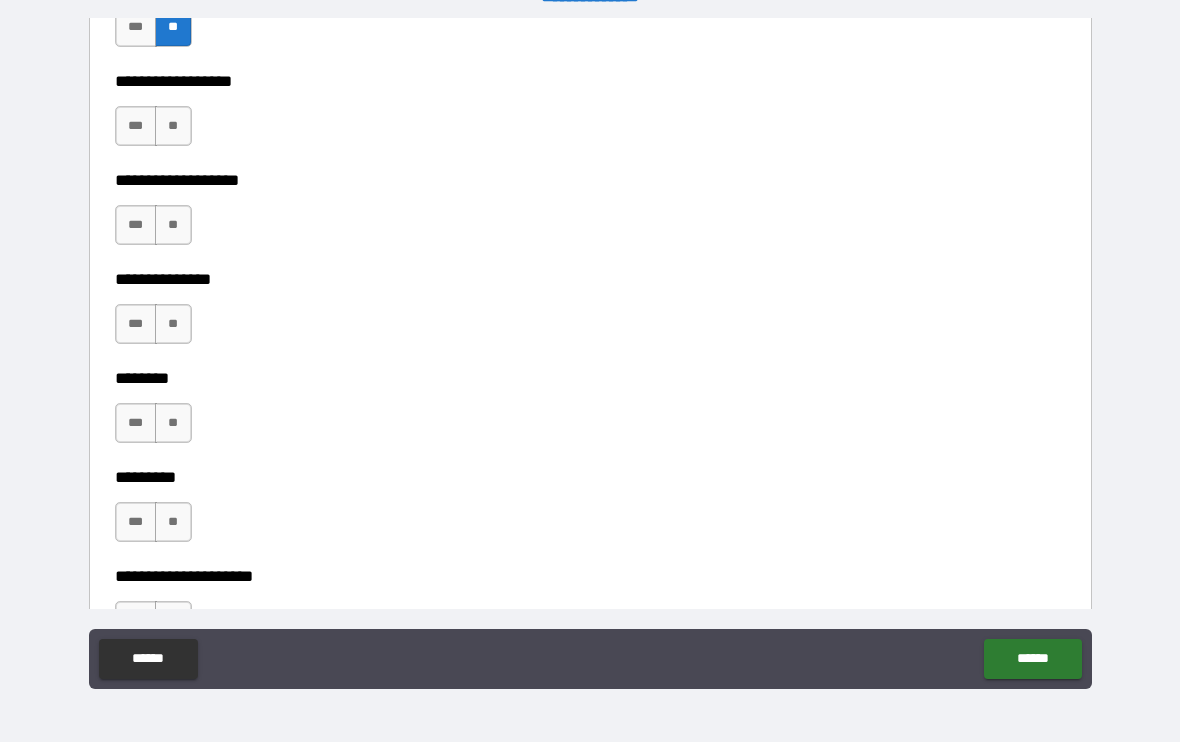 click on "**" at bounding box center [173, 127] 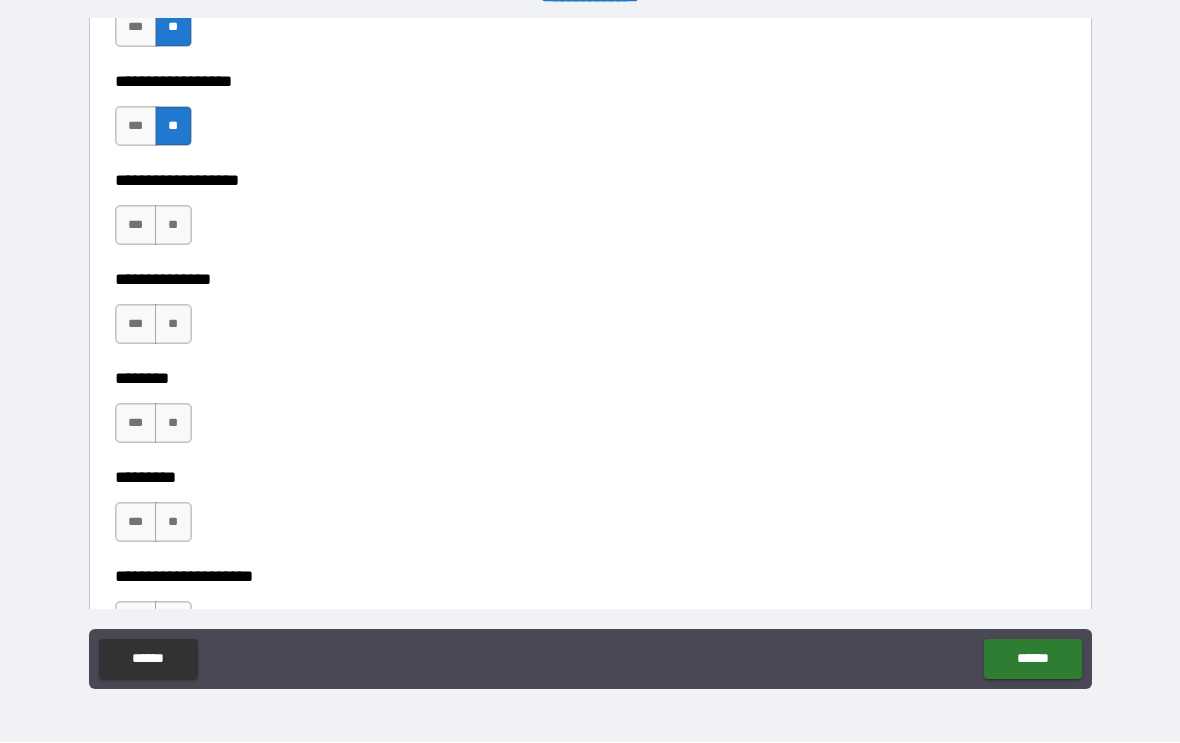 click on "**" at bounding box center [173, 226] 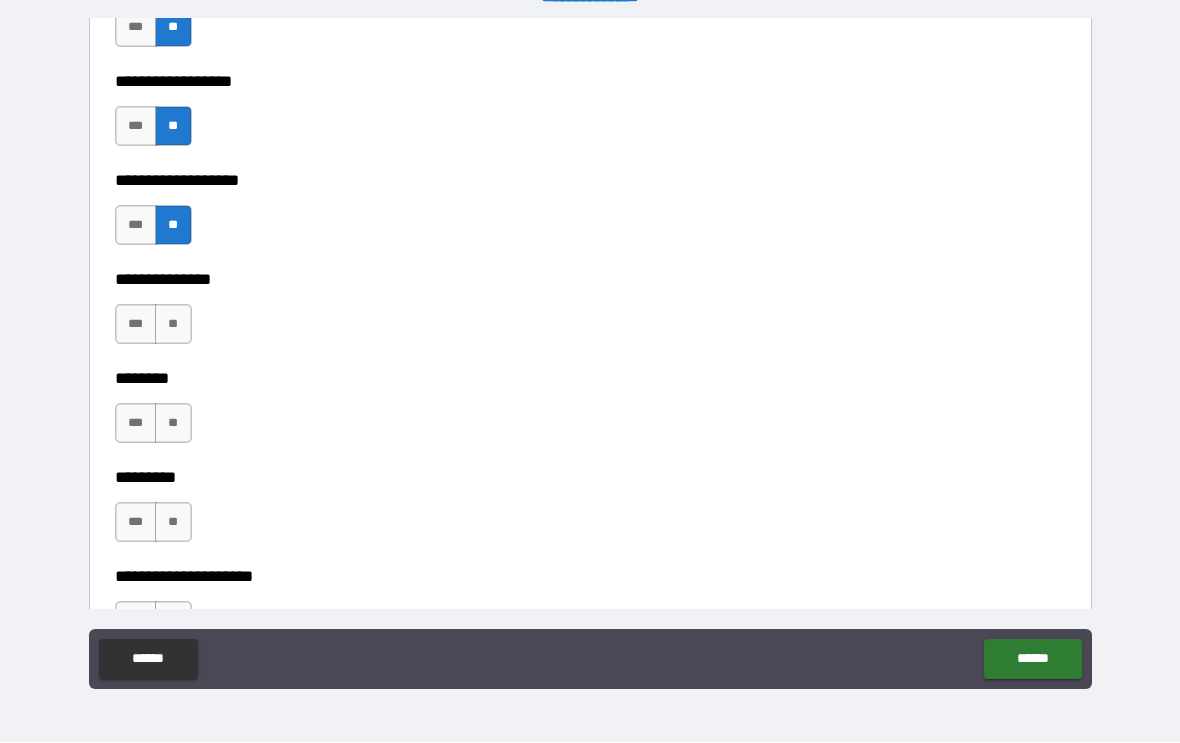 click on "**" at bounding box center [173, 325] 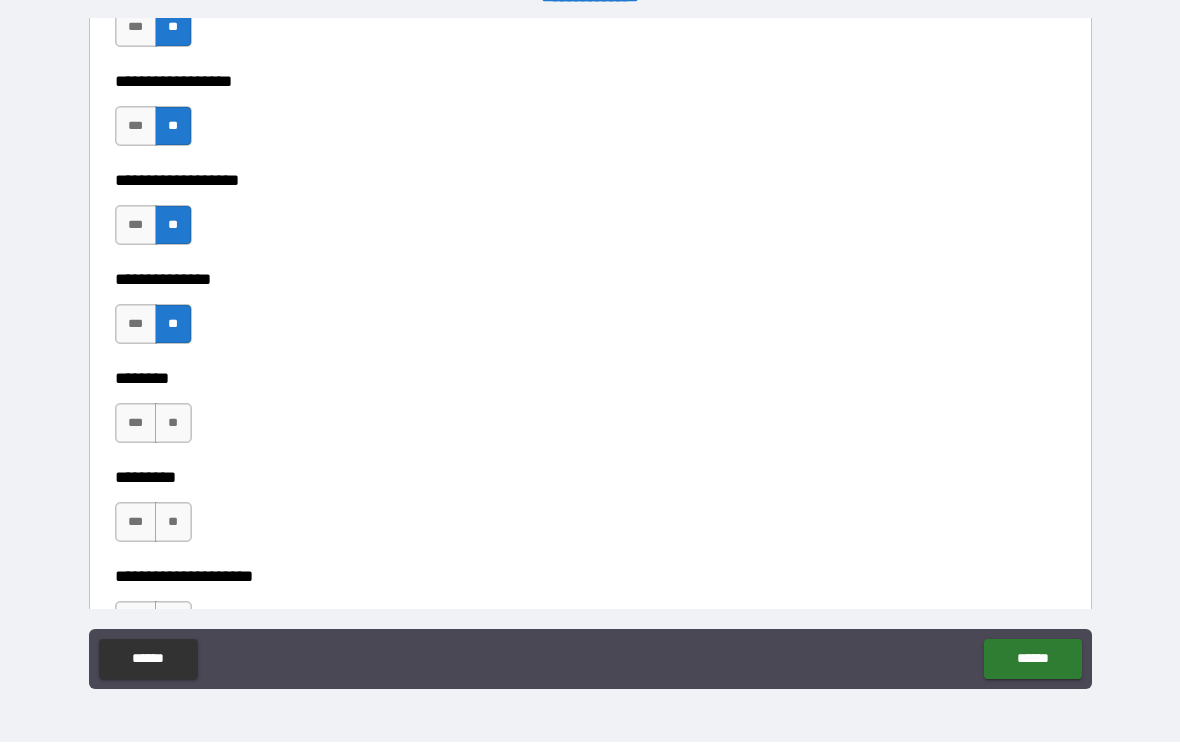 click on "**" at bounding box center [173, 424] 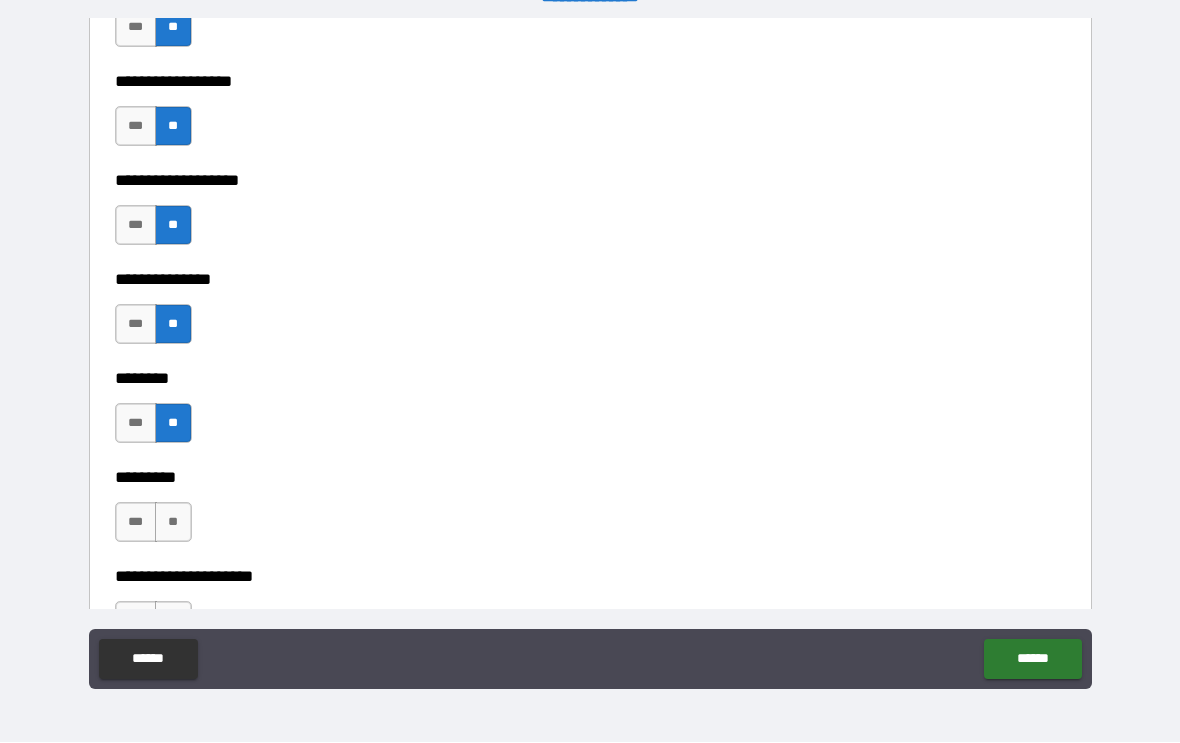click on "**" at bounding box center (173, 523) 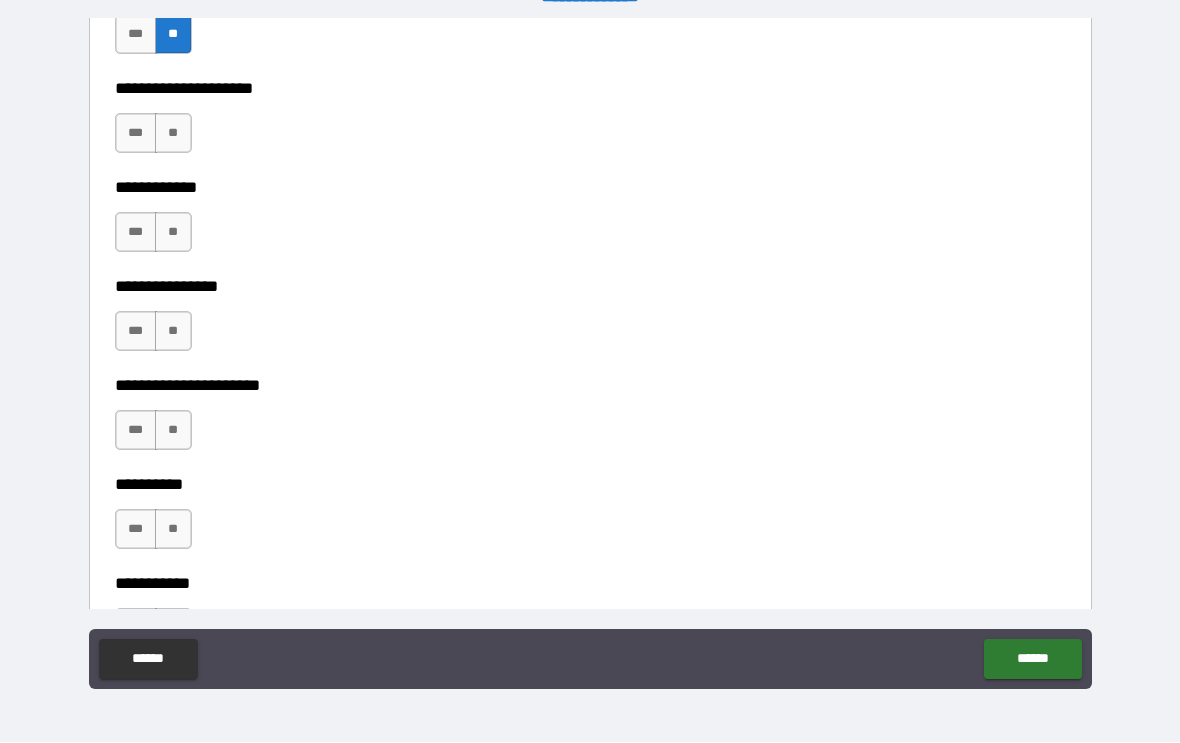 scroll, scrollTop: 5928, scrollLeft: 0, axis: vertical 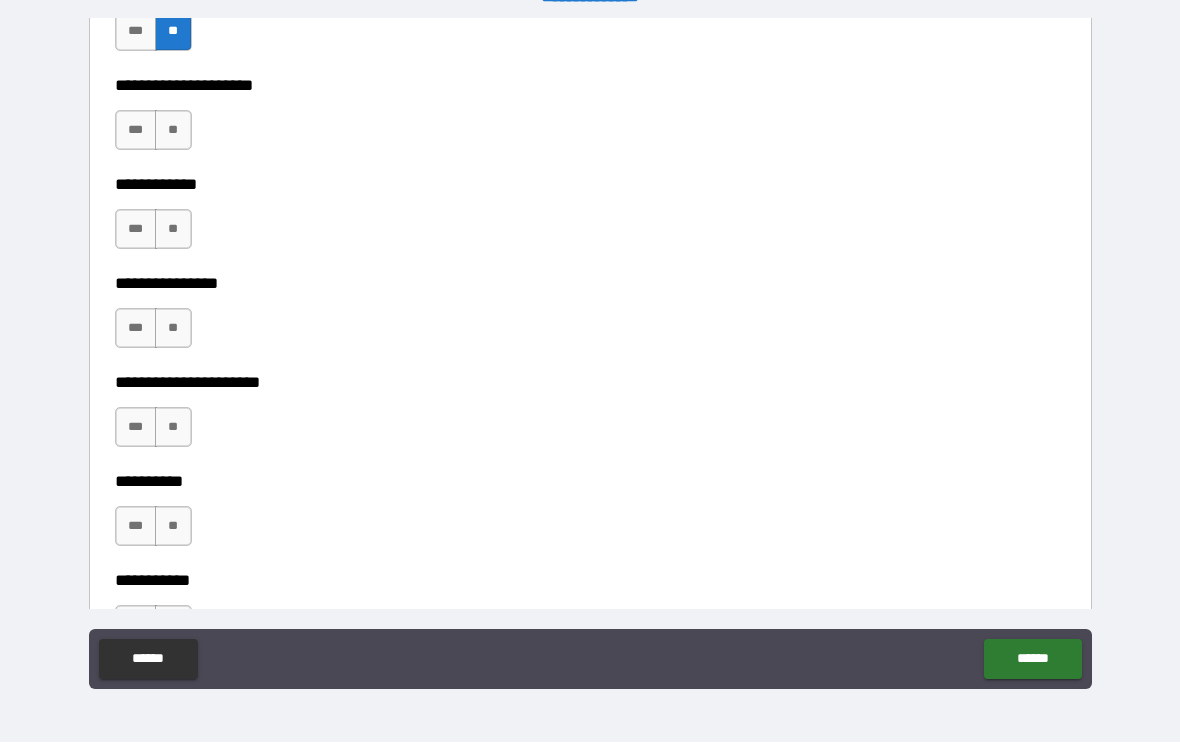 click on "**" at bounding box center (173, 131) 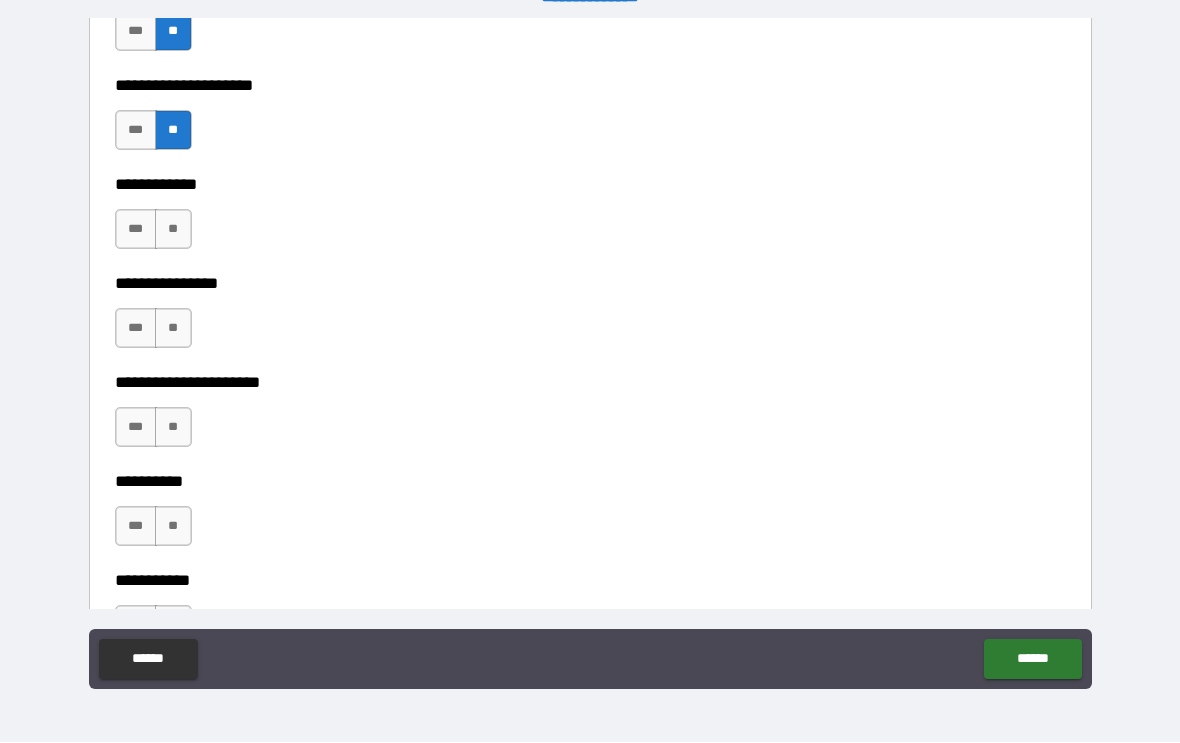 click on "**" at bounding box center [173, 230] 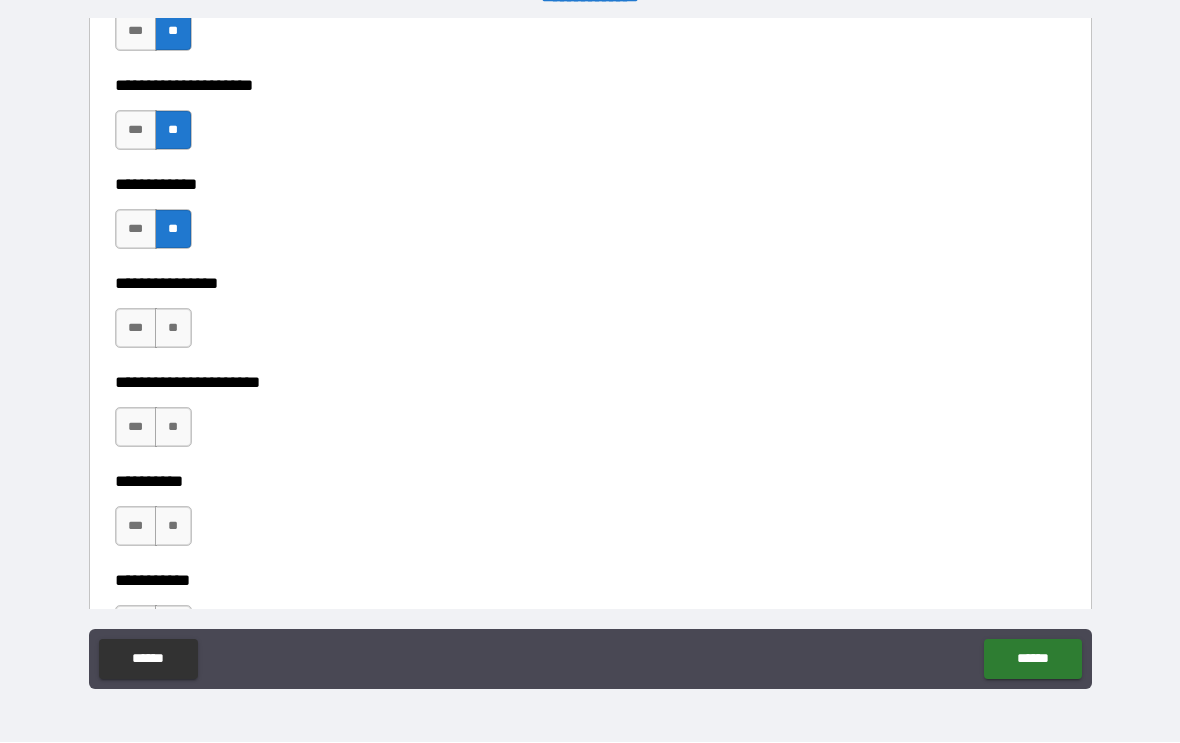 click on "**" at bounding box center (173, 329) 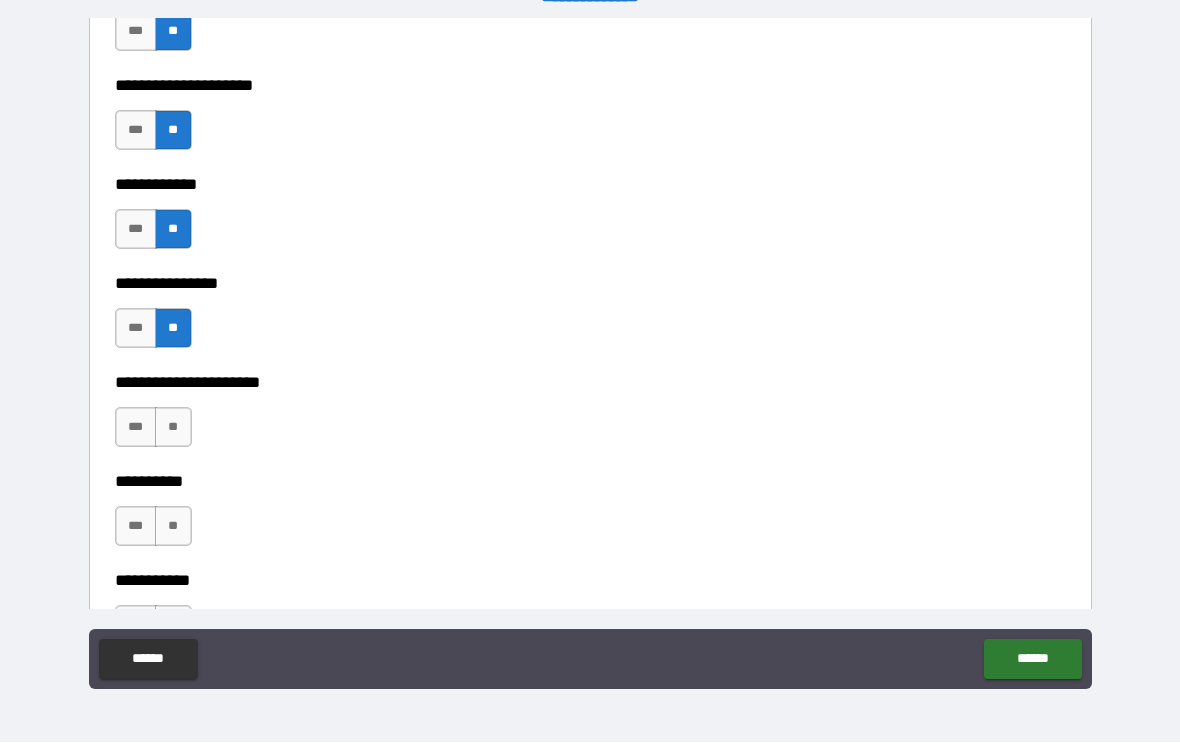 click on "**" at bounding box center [173, 428] 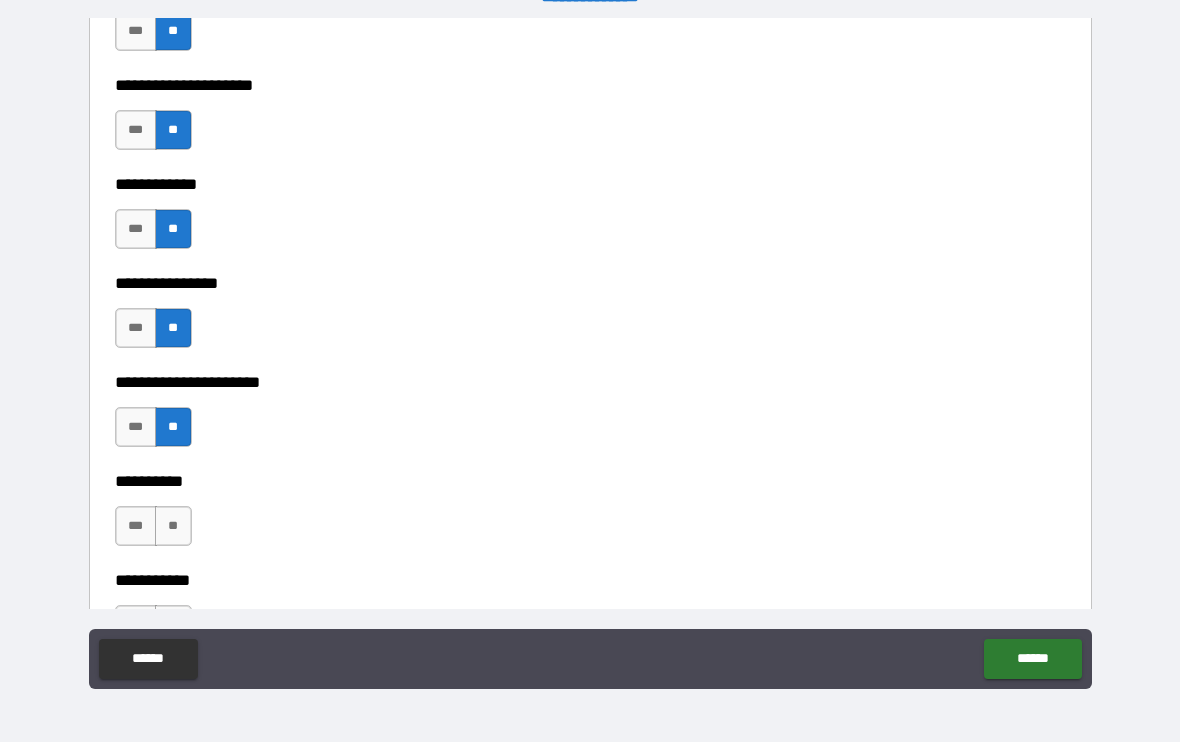 click on "**" at bounding box center (173, 527) 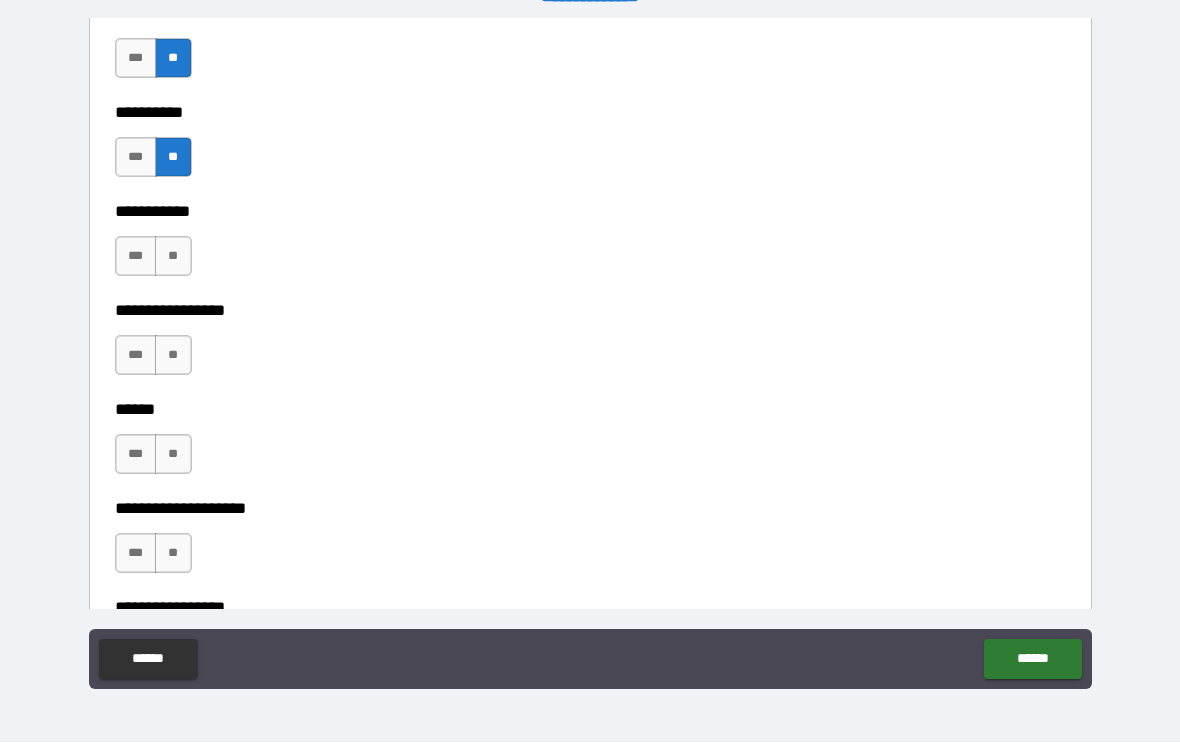 scroll, scrollTop: 6298, scrollLeft: 0, axis: vertical 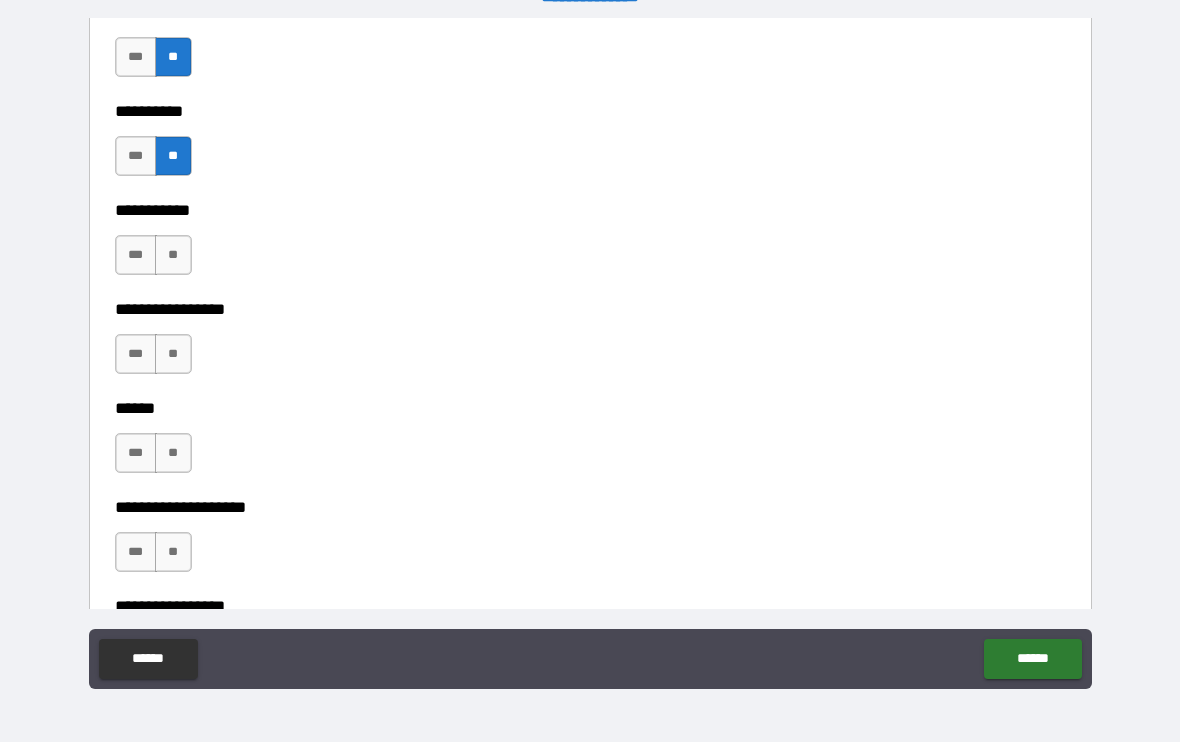 click on "***" at bounding box center (136, 256) 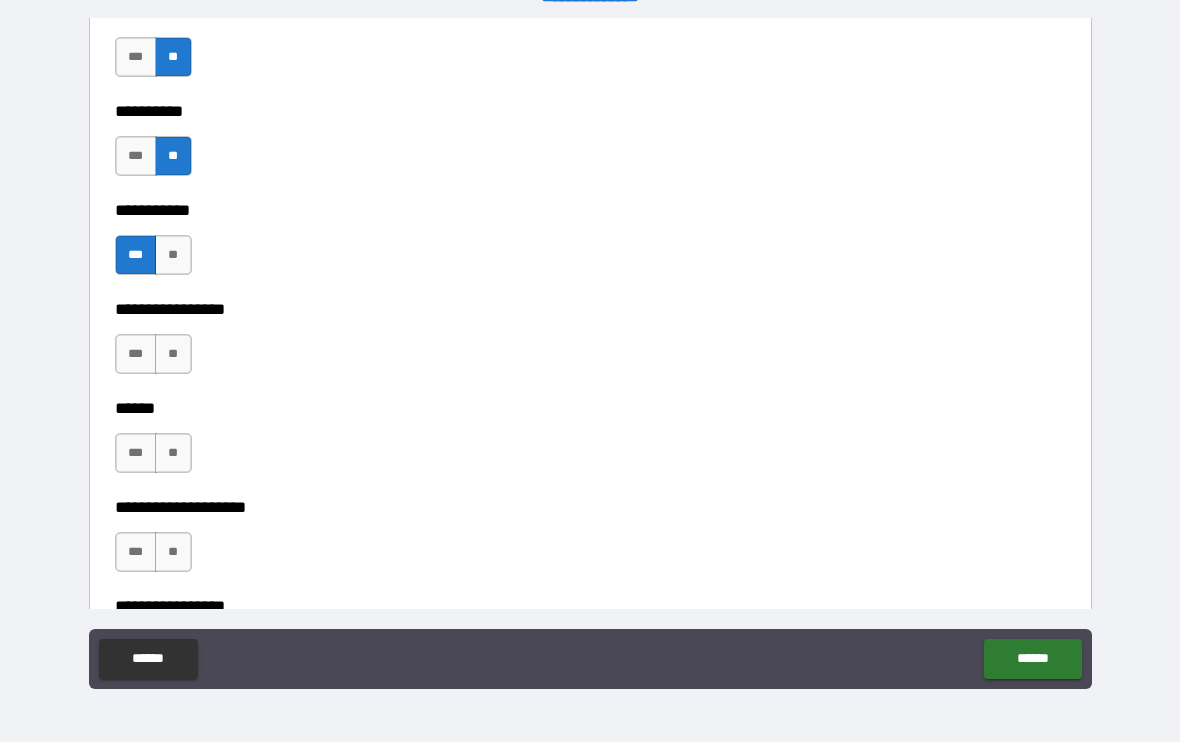 click on "**" at bounding box center (173, 256) 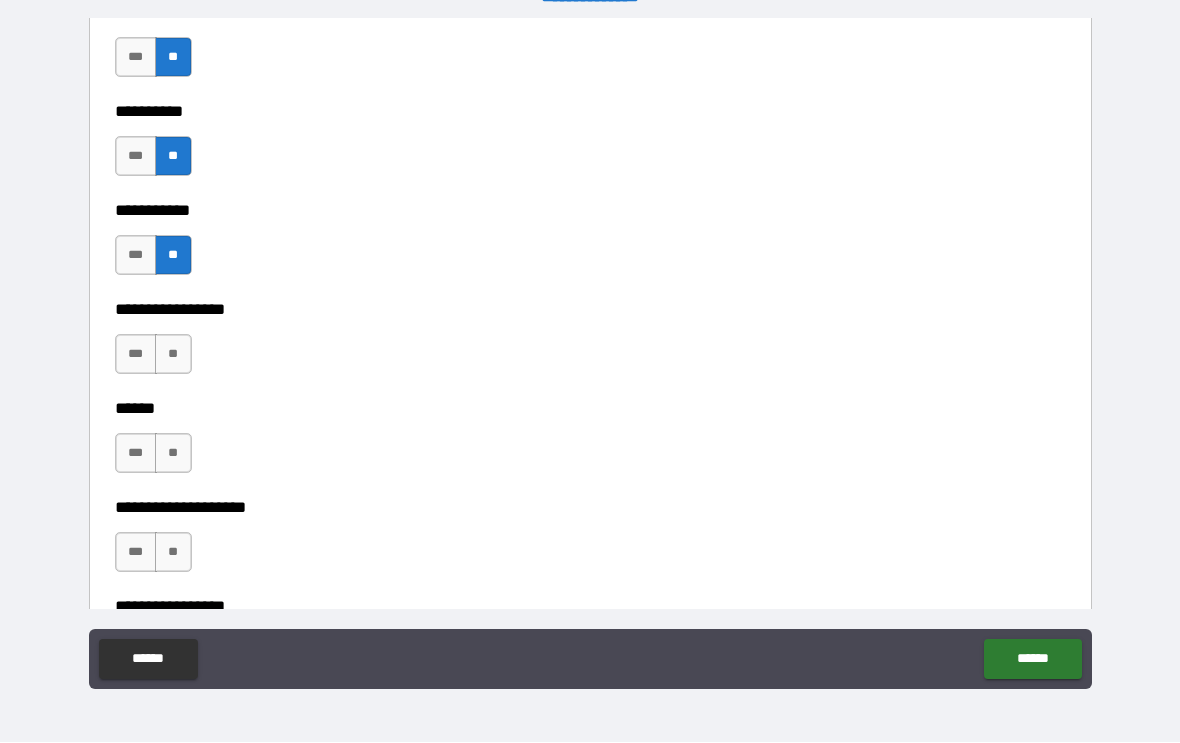 click on "**" at bounding box center [173, 355] 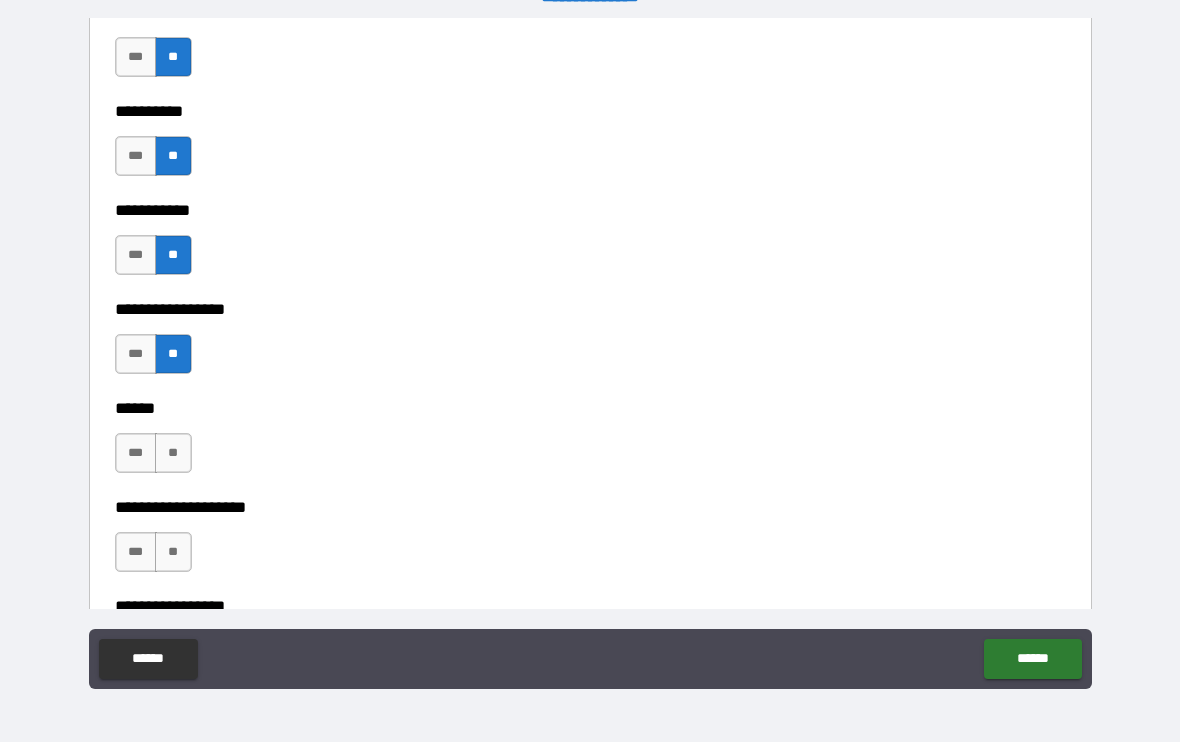 click on "**" at bounding box center [173, 454] 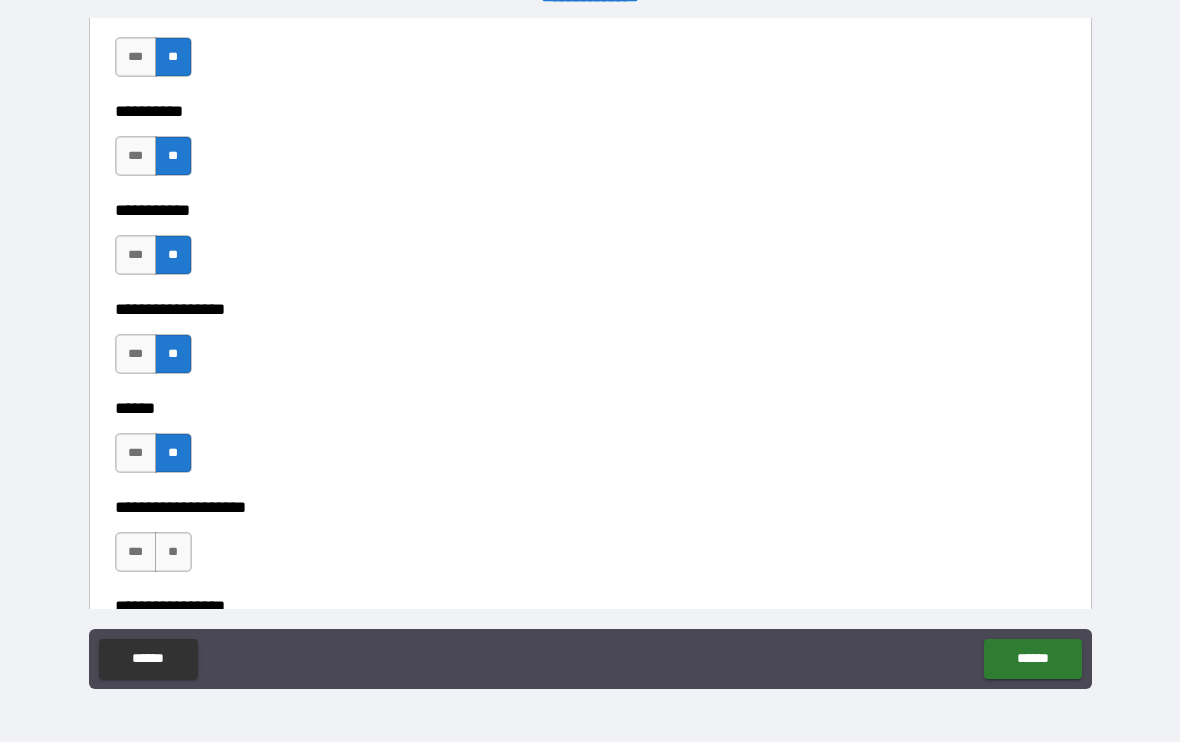 click on "***" at bounding box center (136, 553) 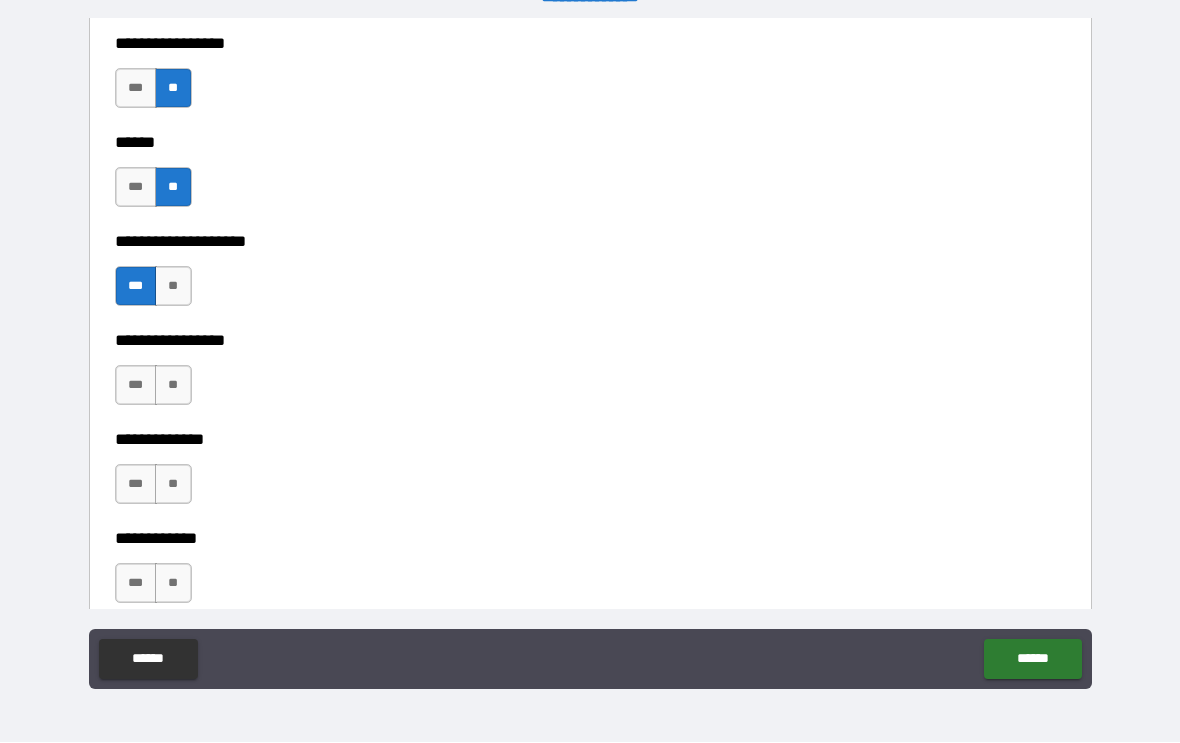 scroll, scrollTop: 6566, scrollLeft: 0, axis: vertical 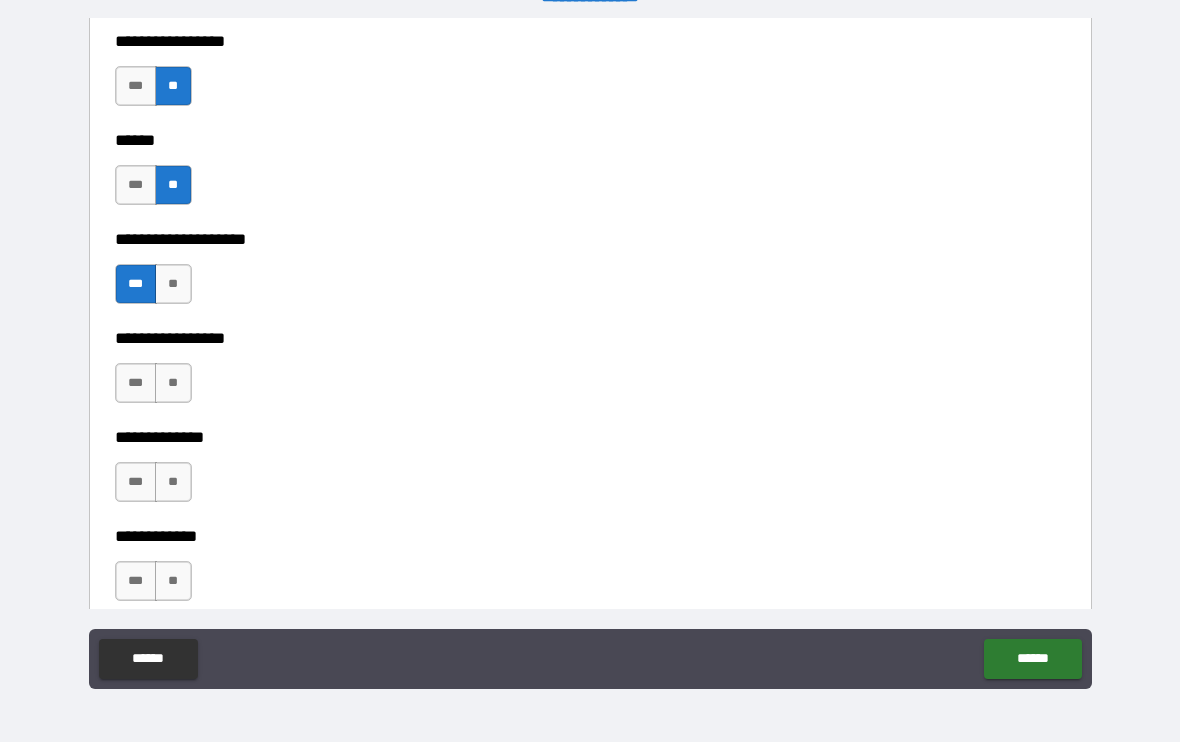 click on "***" at bounding box center (136, 384) 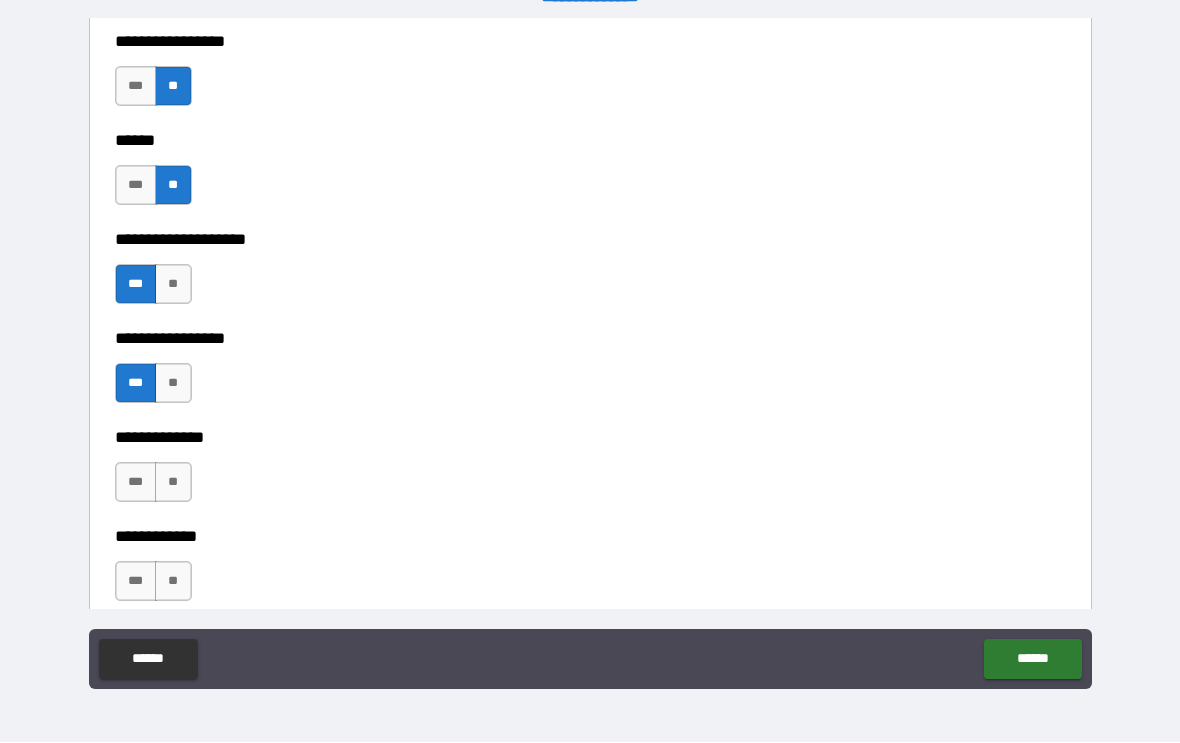 click on "**" at bounding box center (173, 483) 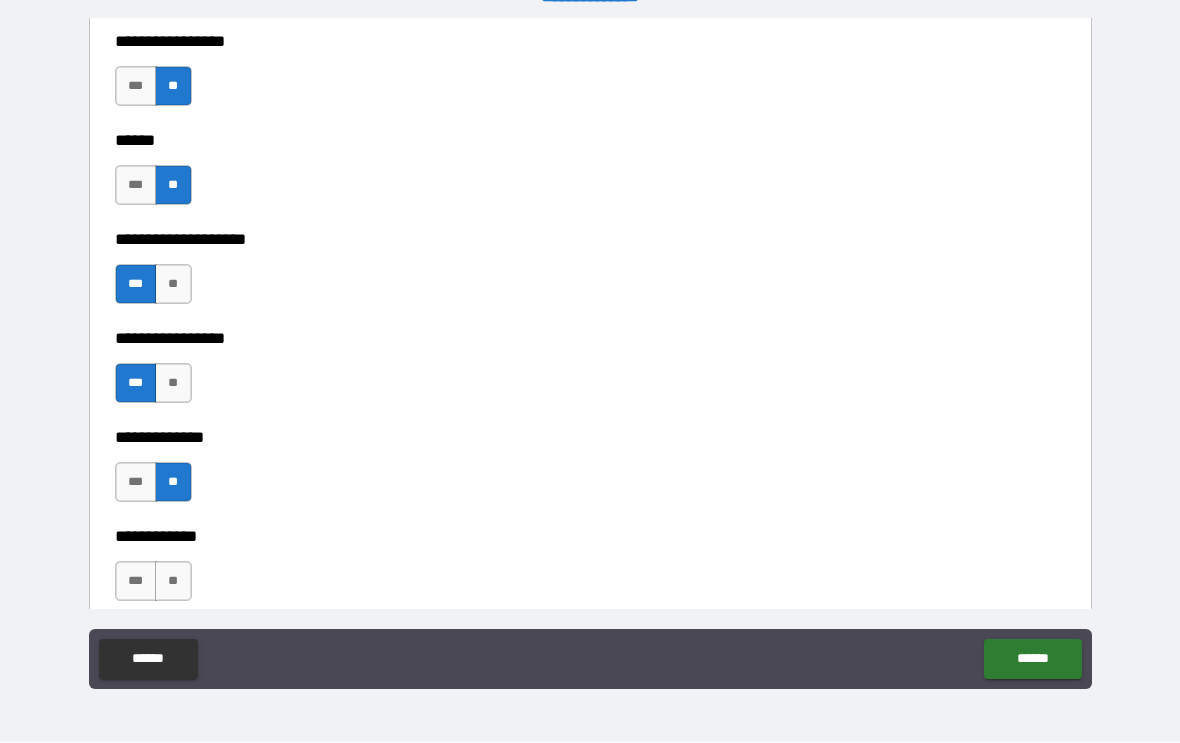 click on "**" at bounding box center (173, 582) 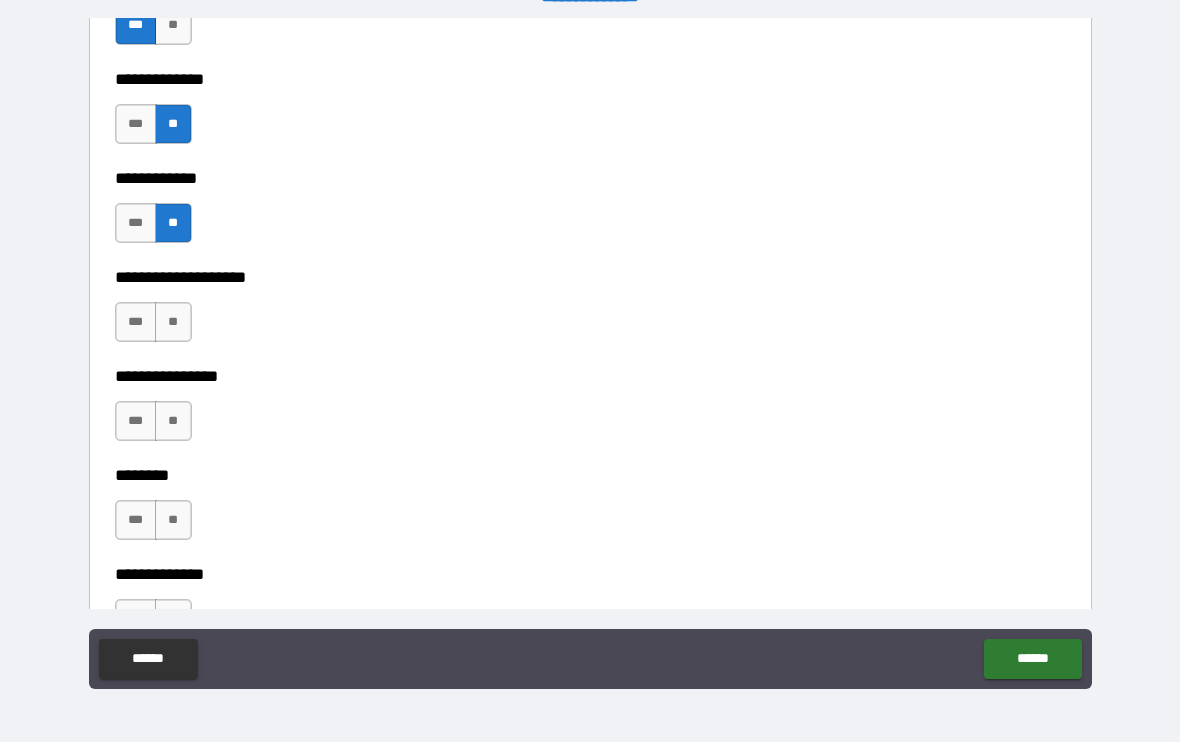 scroll, scrollTop: 6949, scrollLeft: 0, axis: vertical 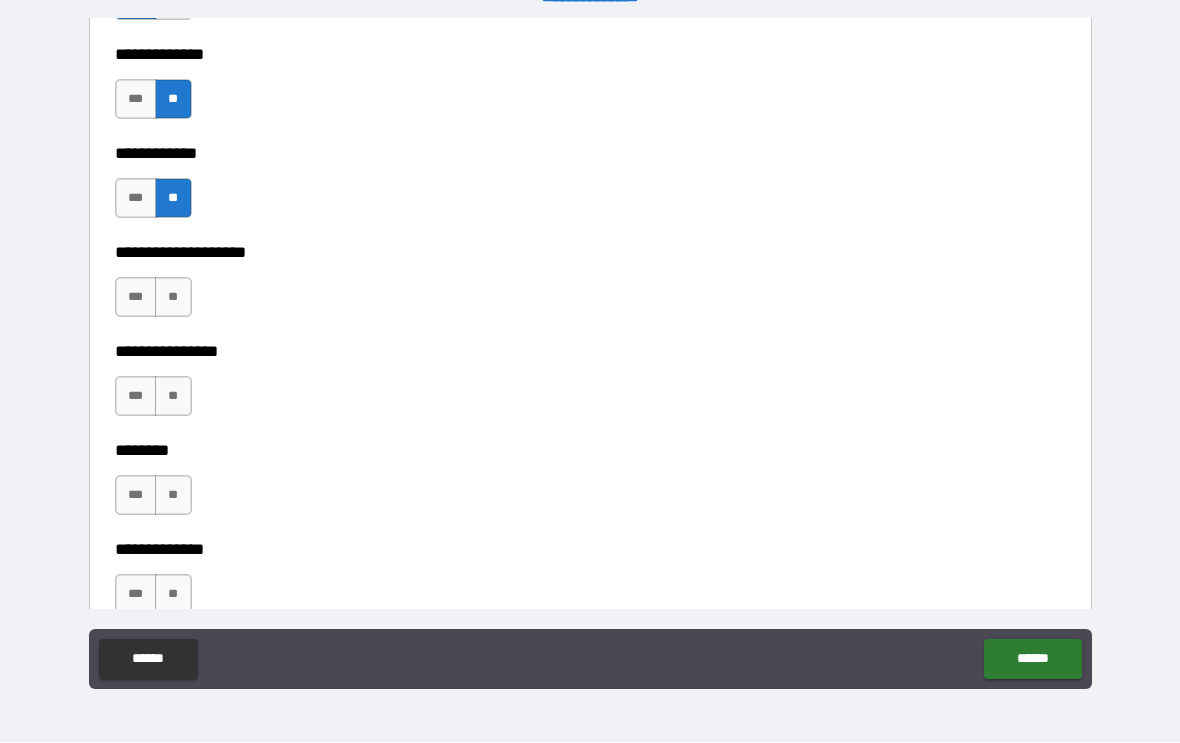 click on "**" at bounding box center (173, 298) 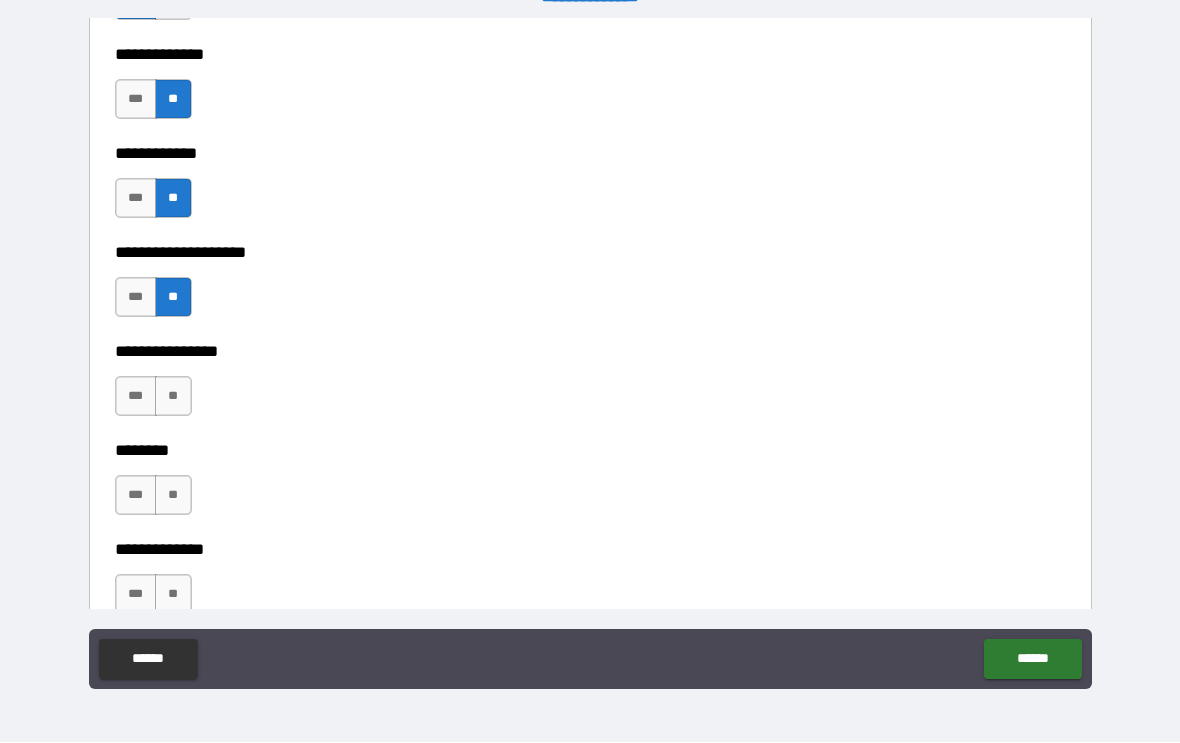 click on "**" at bounding box center [173, 397] 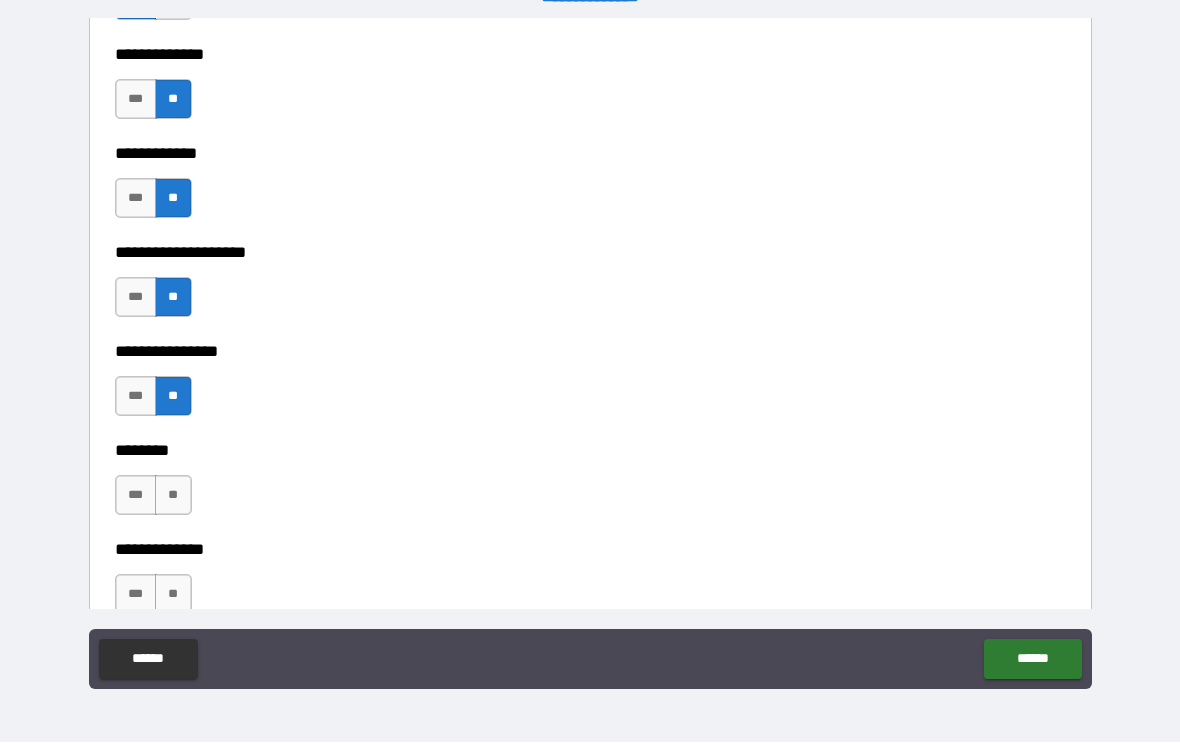 click on "**" at bounding box center [173, 496] 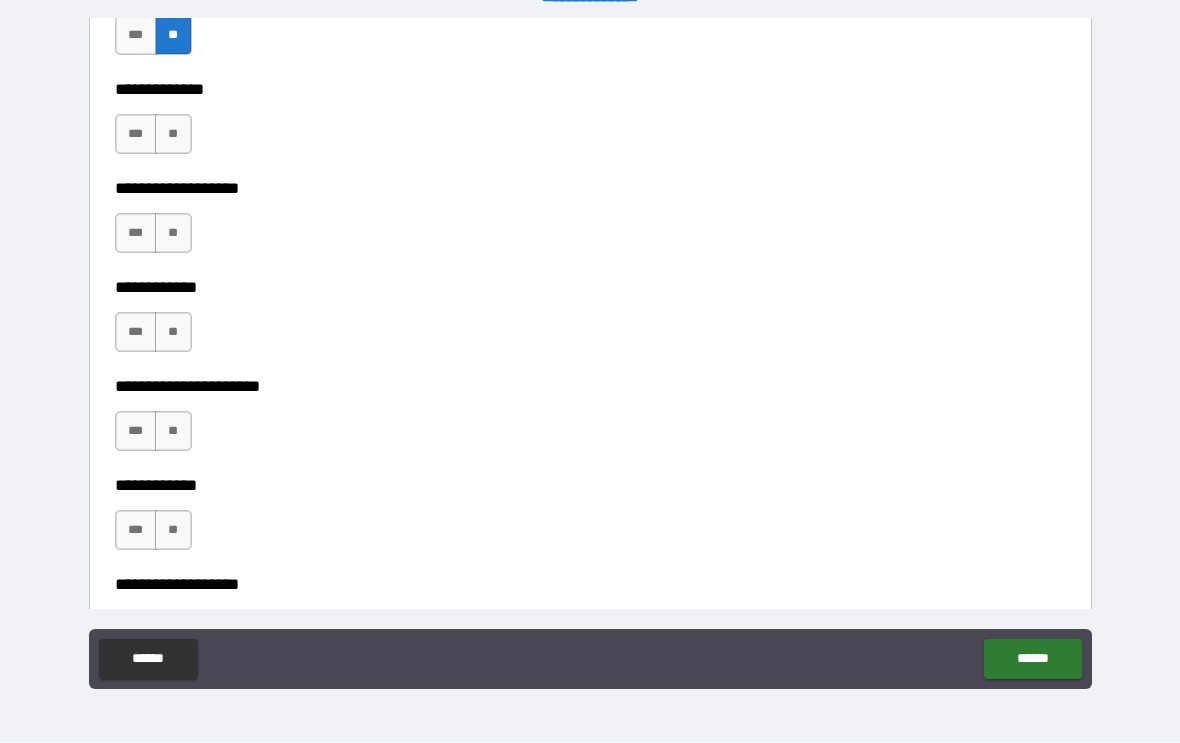 scroll, scrollTop: 7411, scrollLeft: 0, axis: vertical 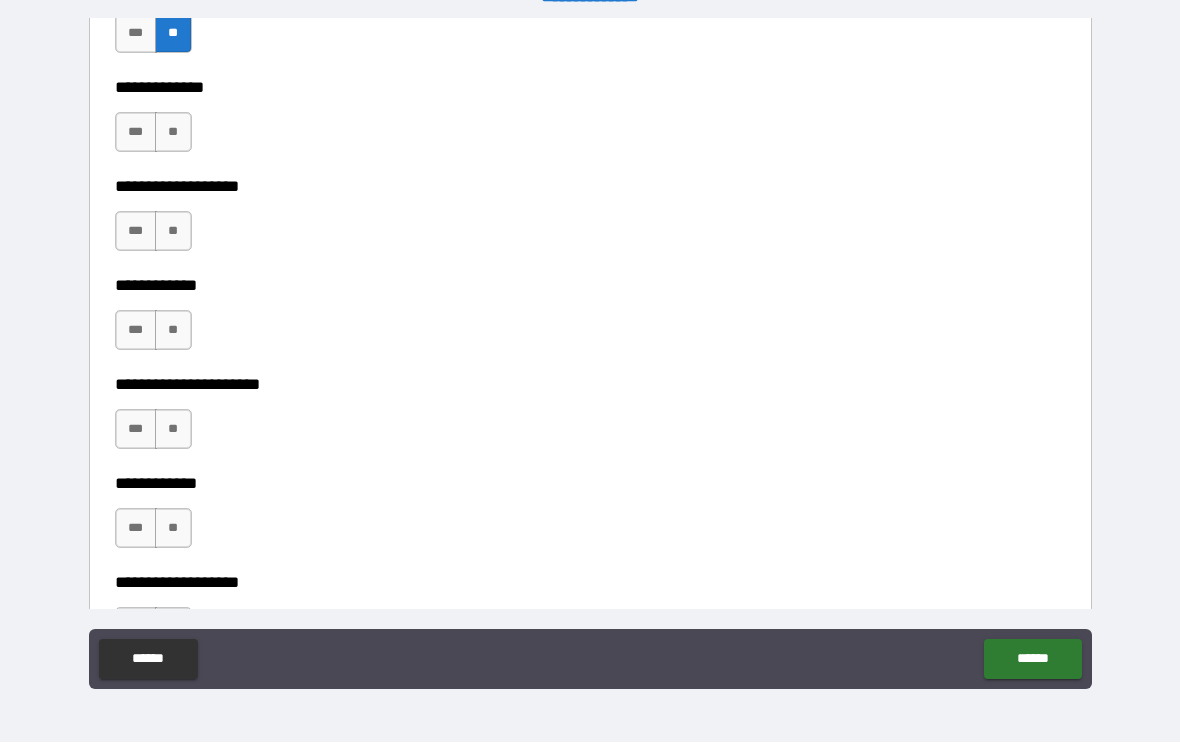 click on "**" at bounding box center (173, 133) 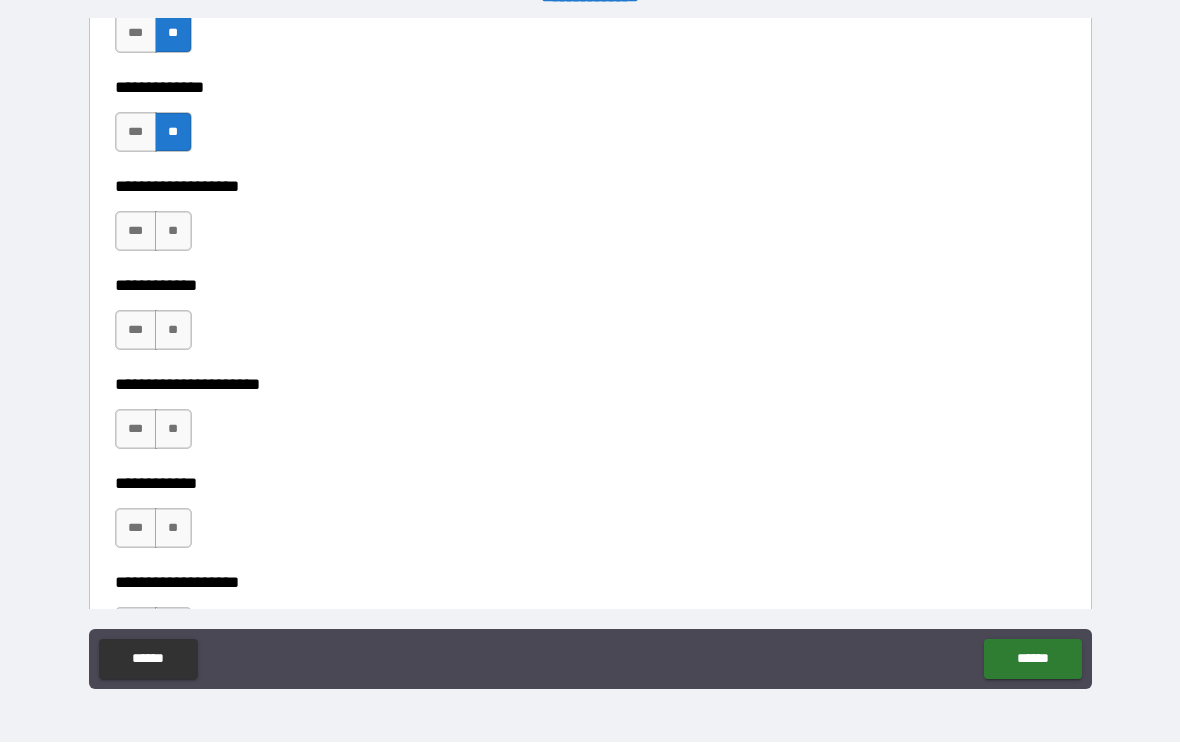 click on "**" at bounding box center [173, 232] 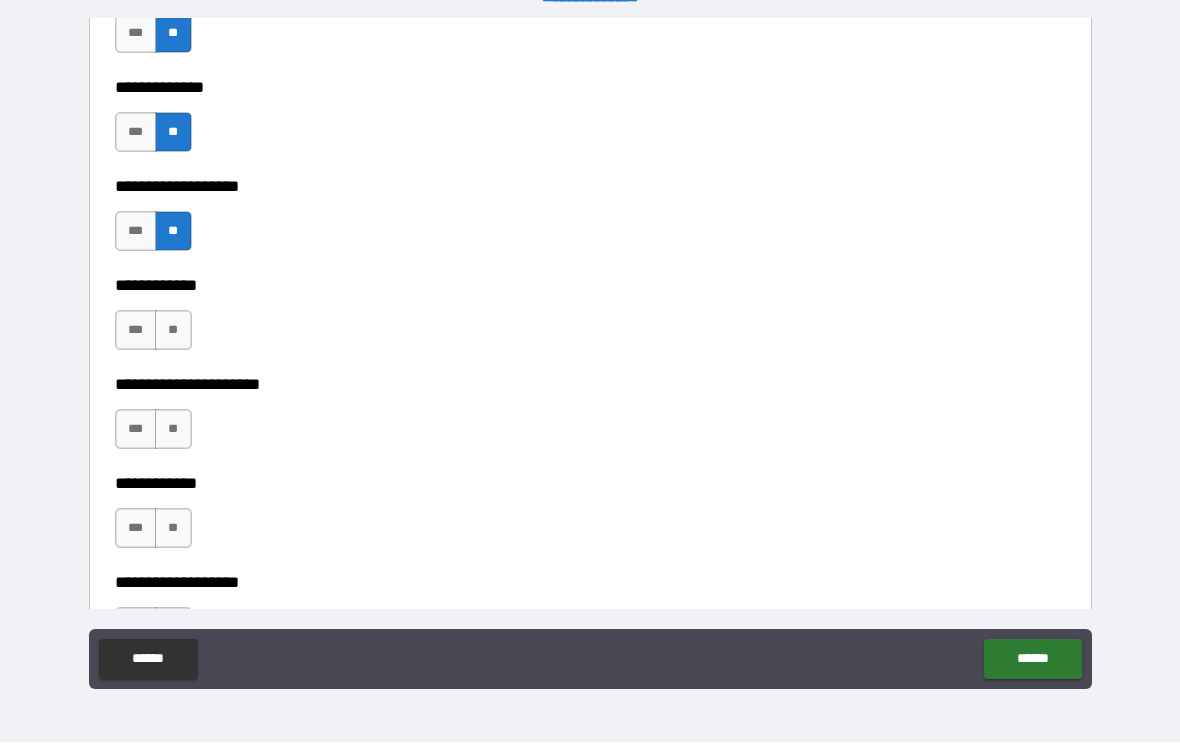 click on "**" at bounding box center [173, 331] 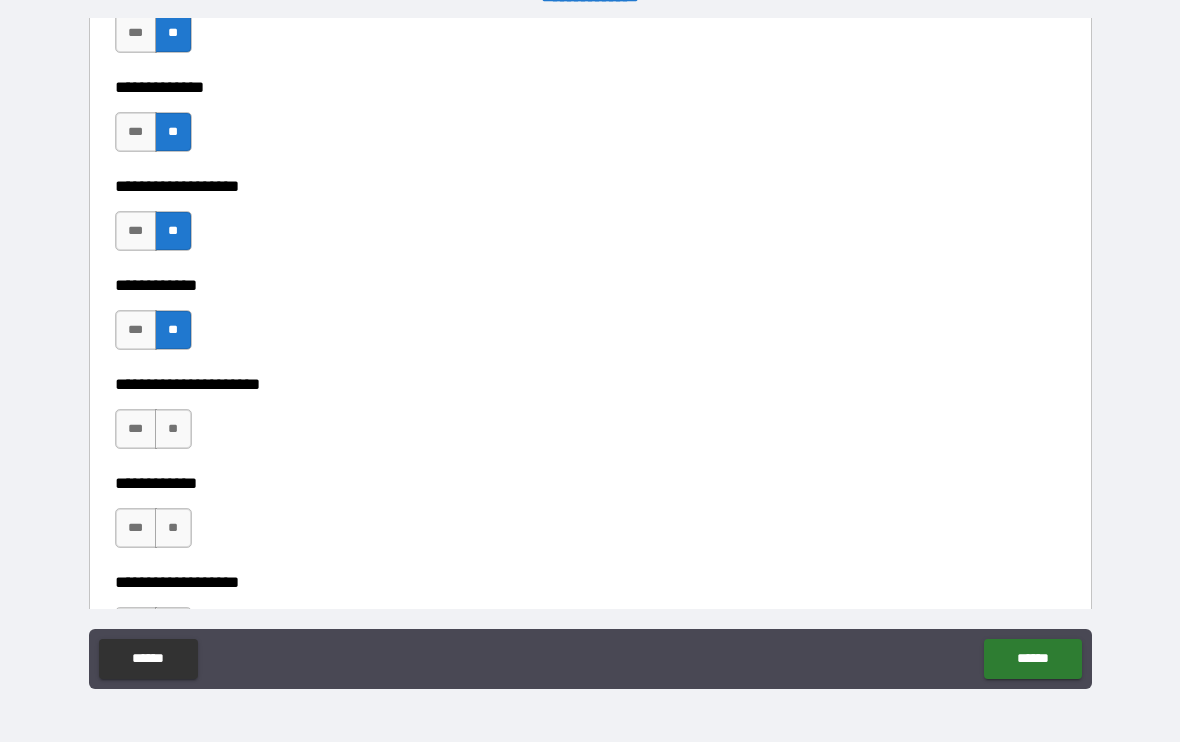 click on "**" at bounding box center (173, 430) 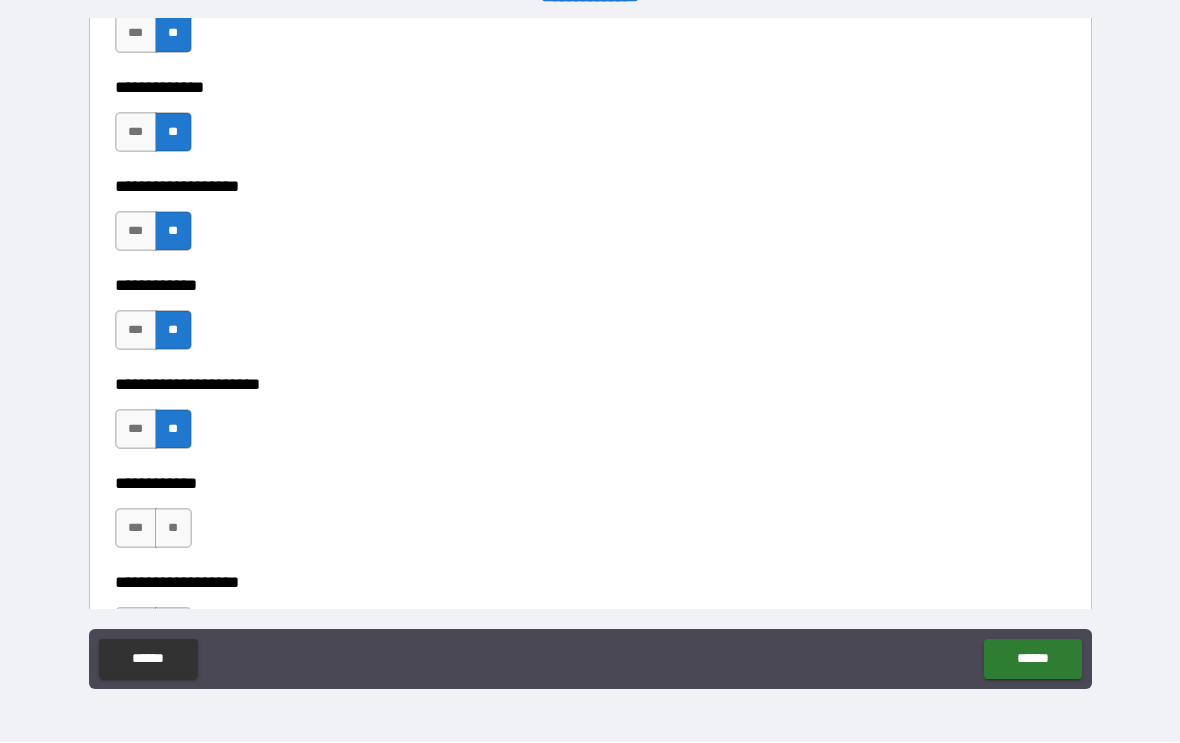 click on "**" at bounding box center (173, 529) 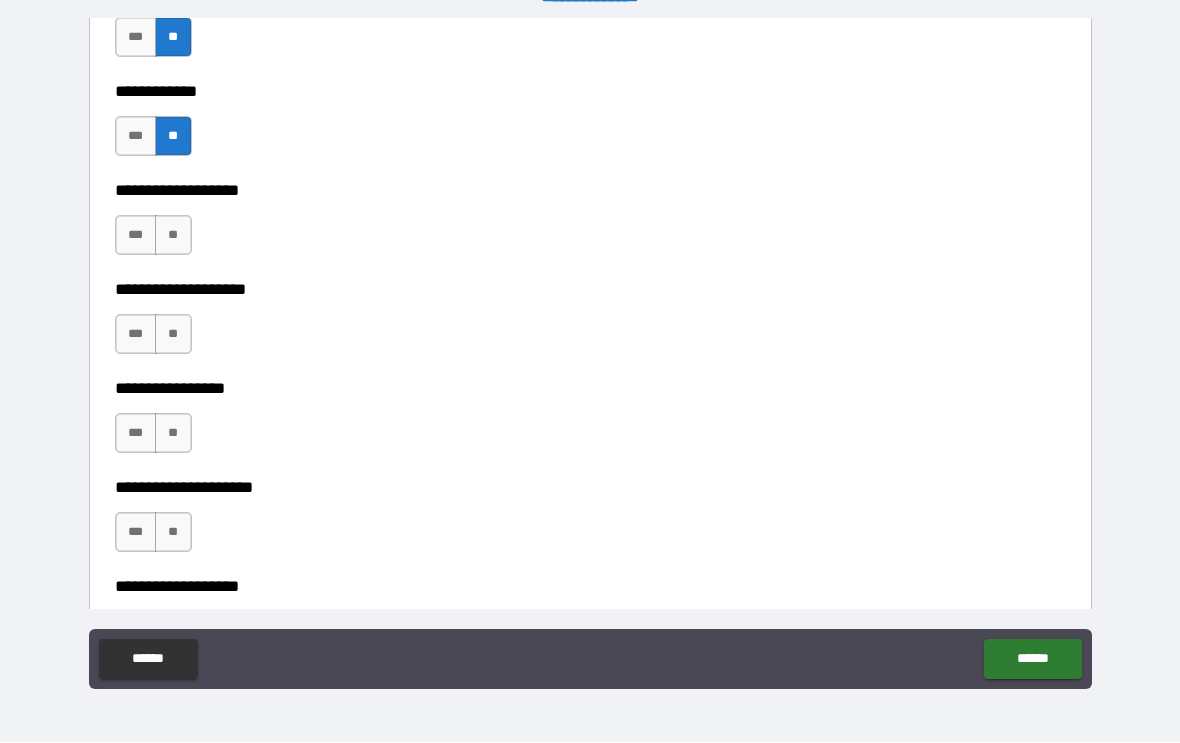 scroll, scrollTop: 7804, scrollLeft: 0, axis: vertical 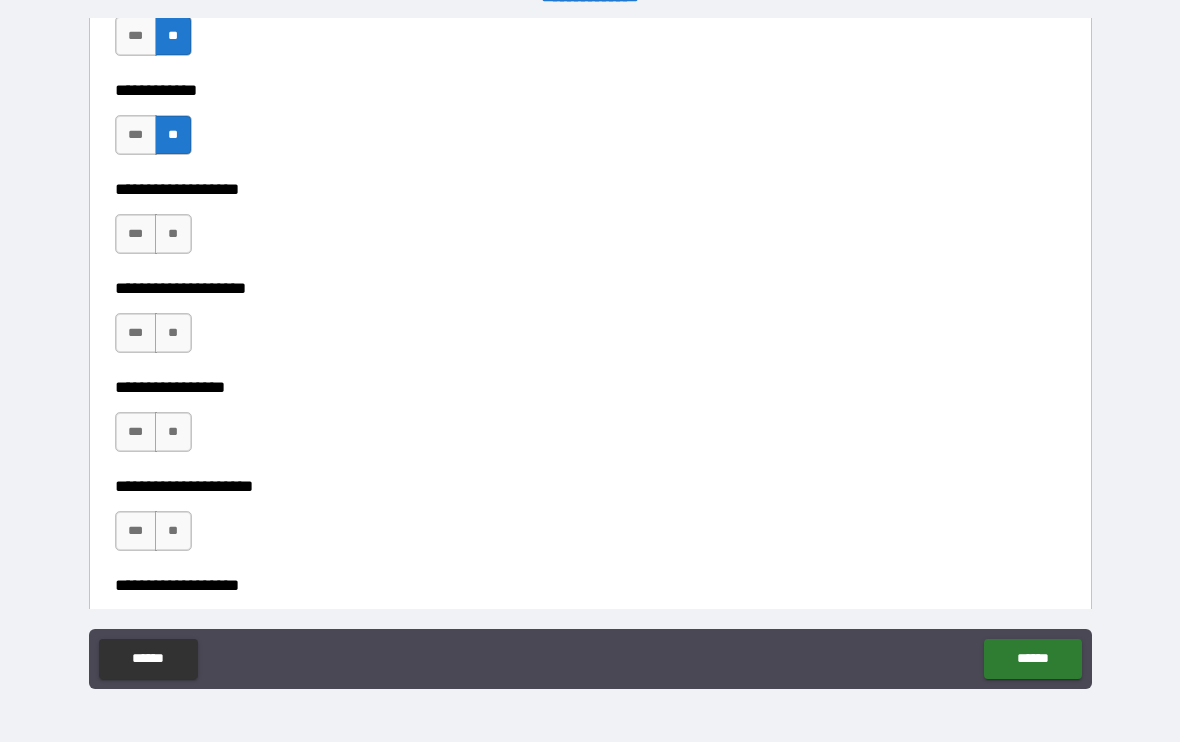 click on "**" at bounding box center [173, 235] 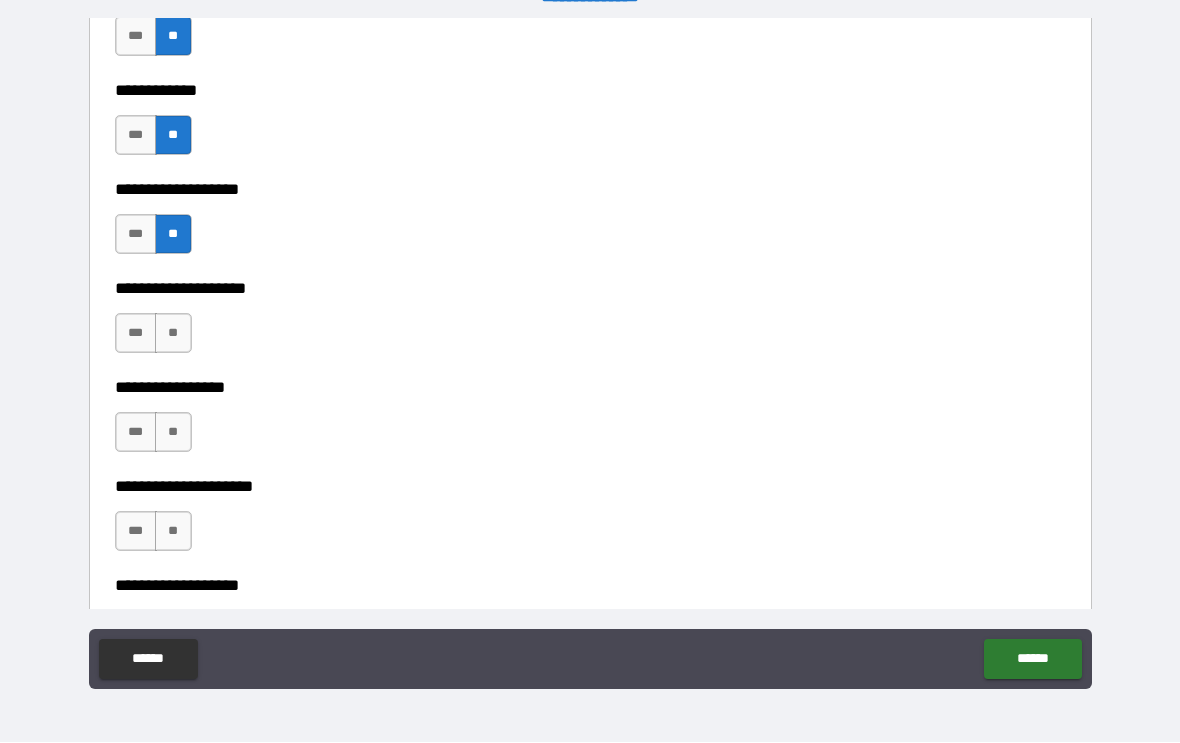 click on "**" at bounding box center [173, 334] 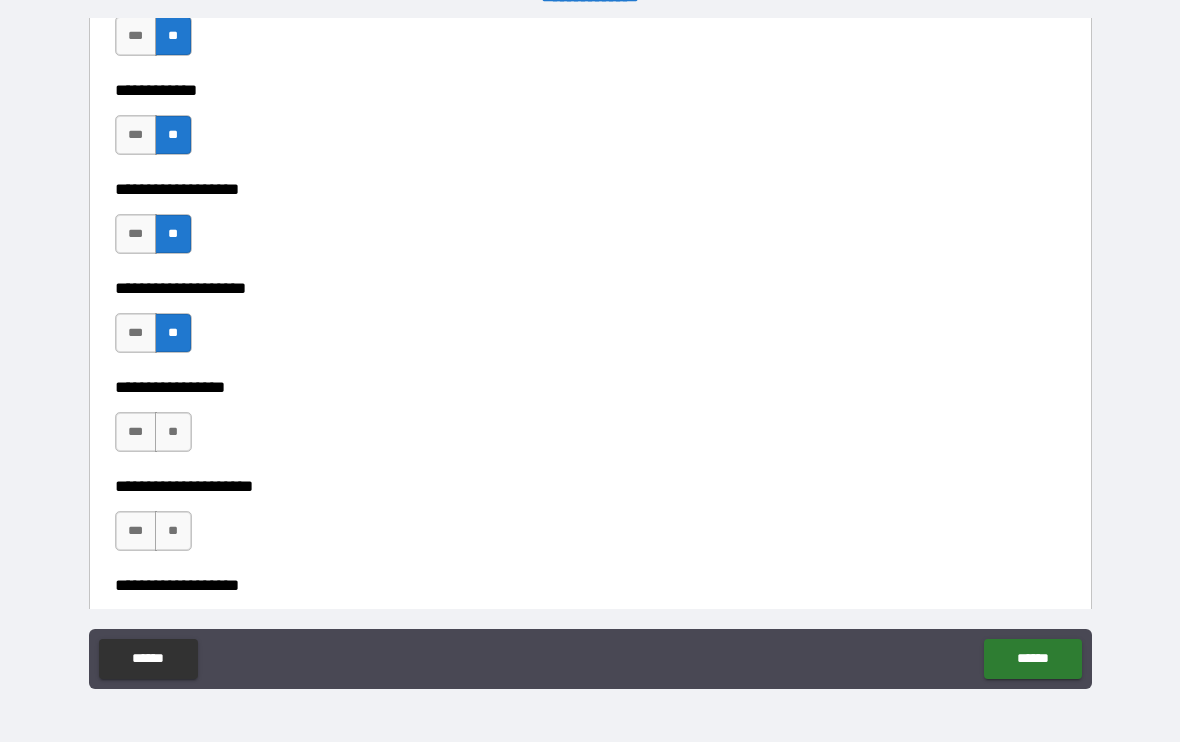 click on "**" at bounding box center [173, 433] 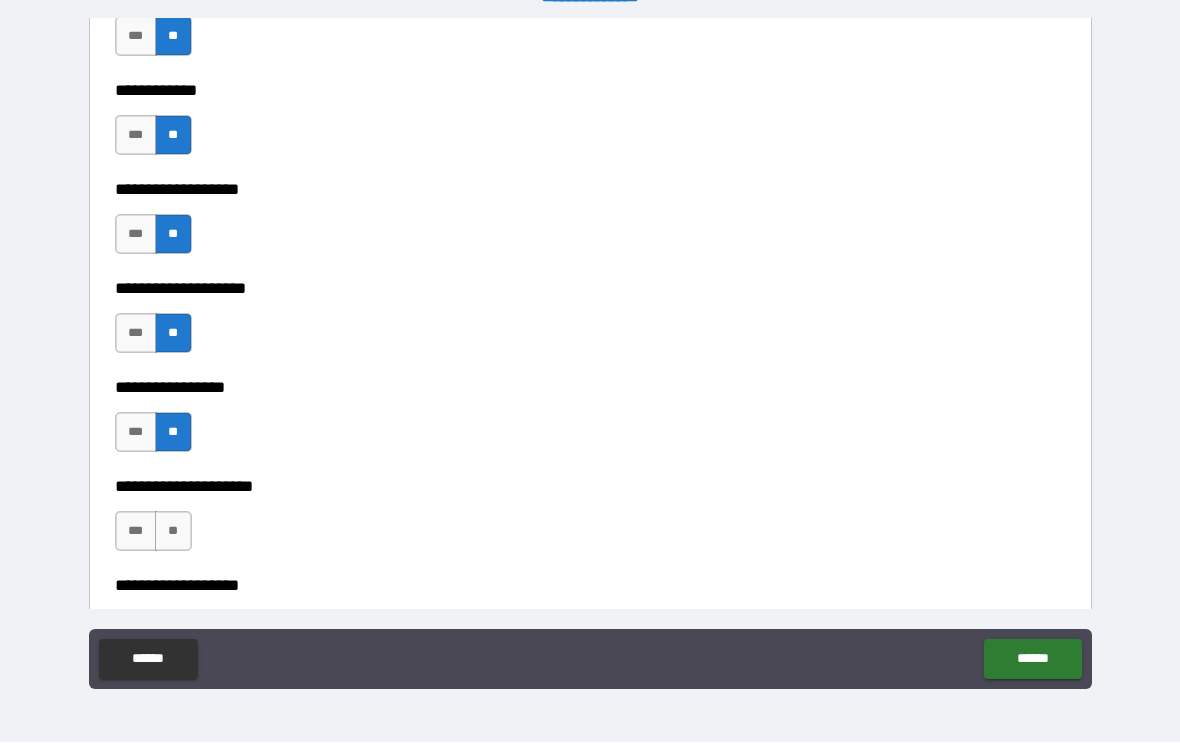 click on "**" at bounding box center (173, 532) 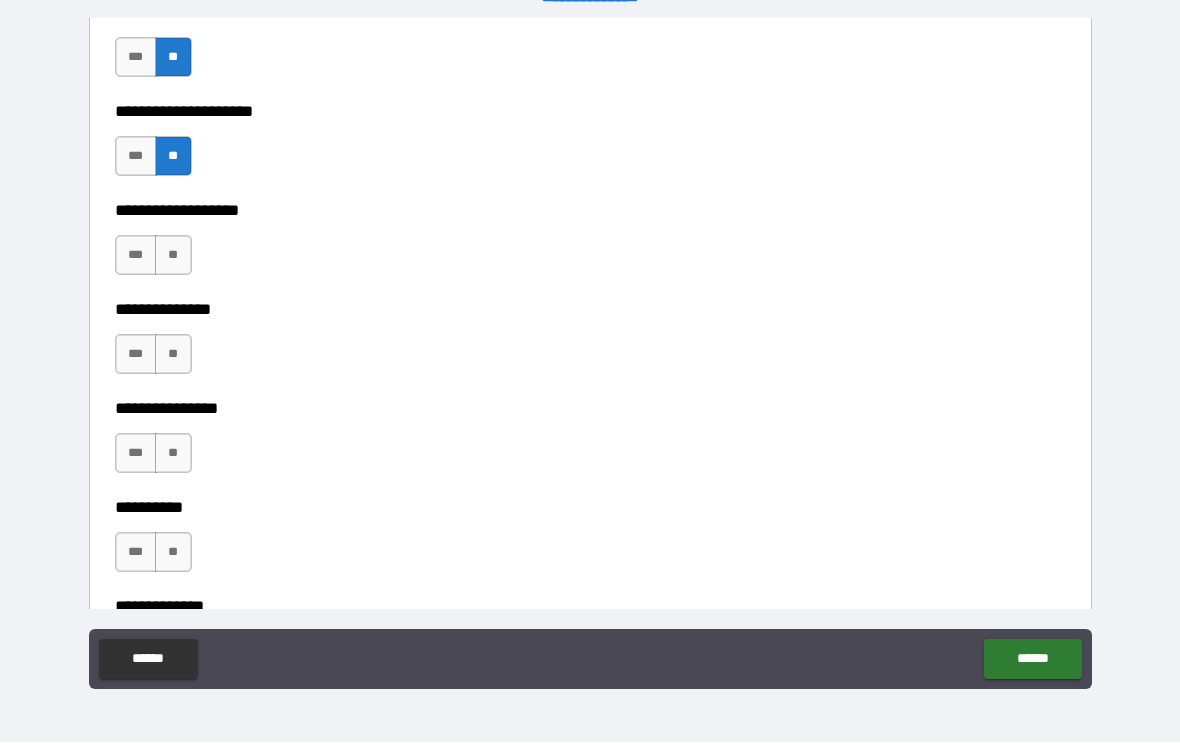 scroll, scrollTop: 8178, scrollLeft: 0, axis: vertical 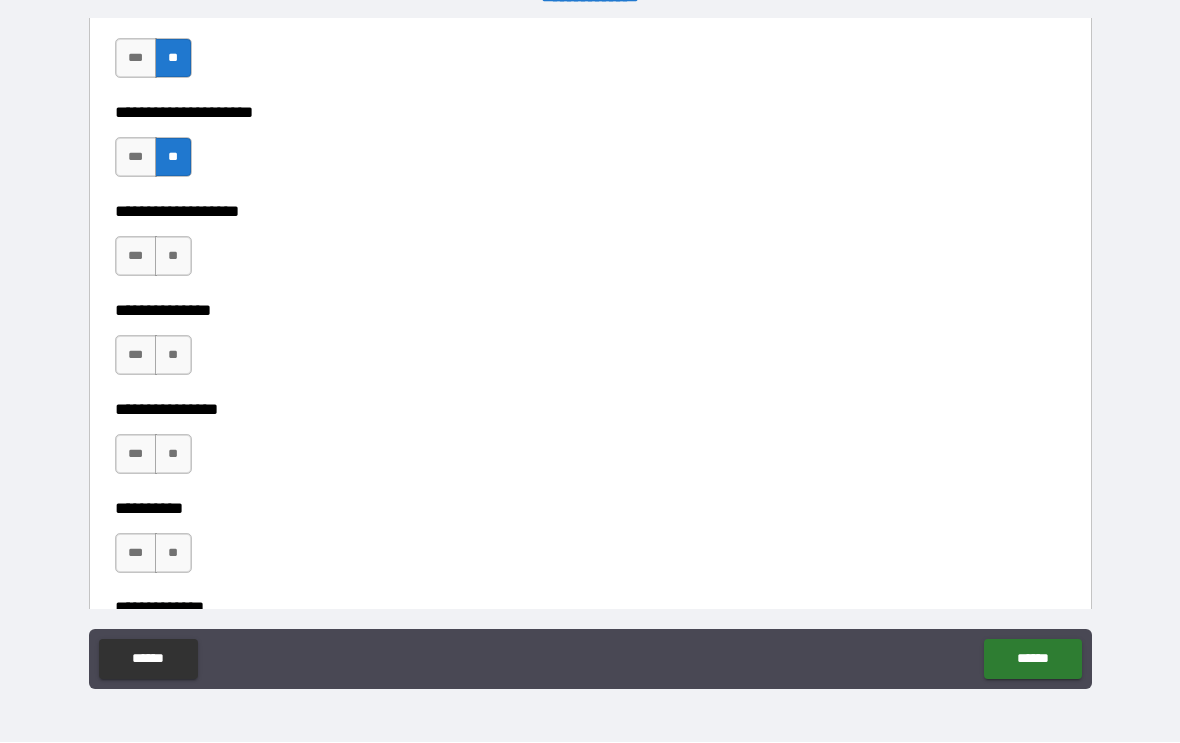 click on "***" at bounding box center [136, 257] 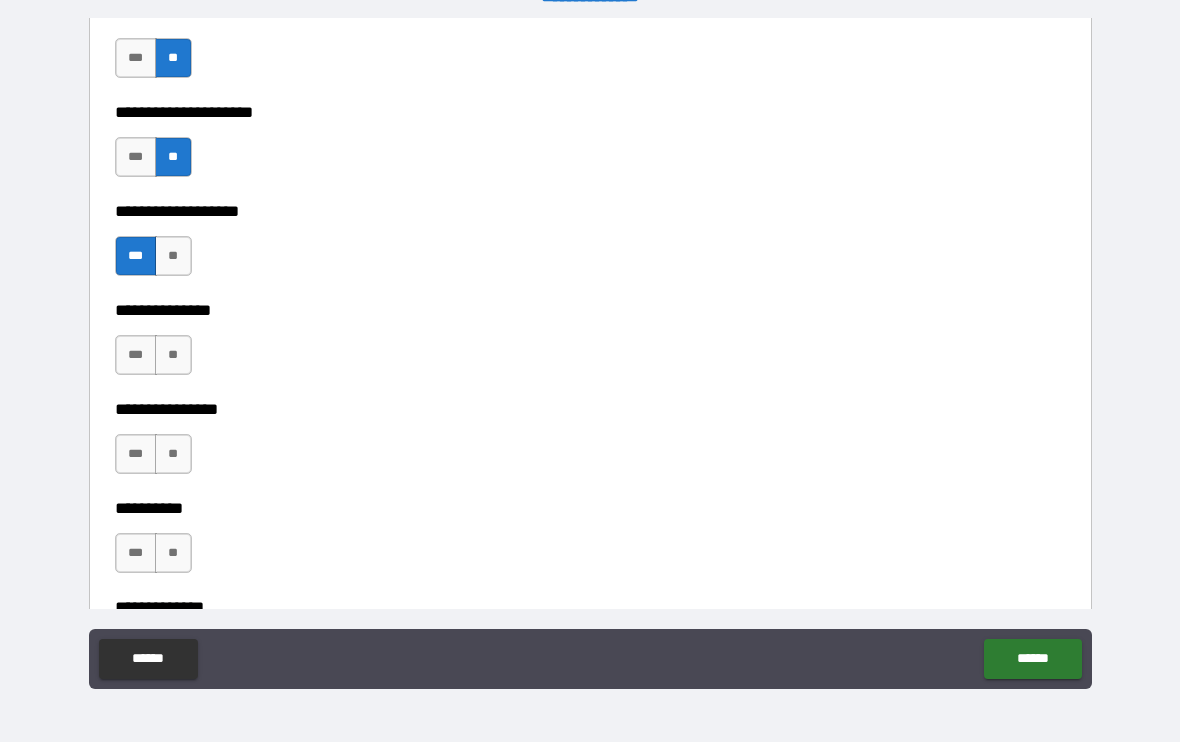 click on "**" at bounding box center [173, 356] 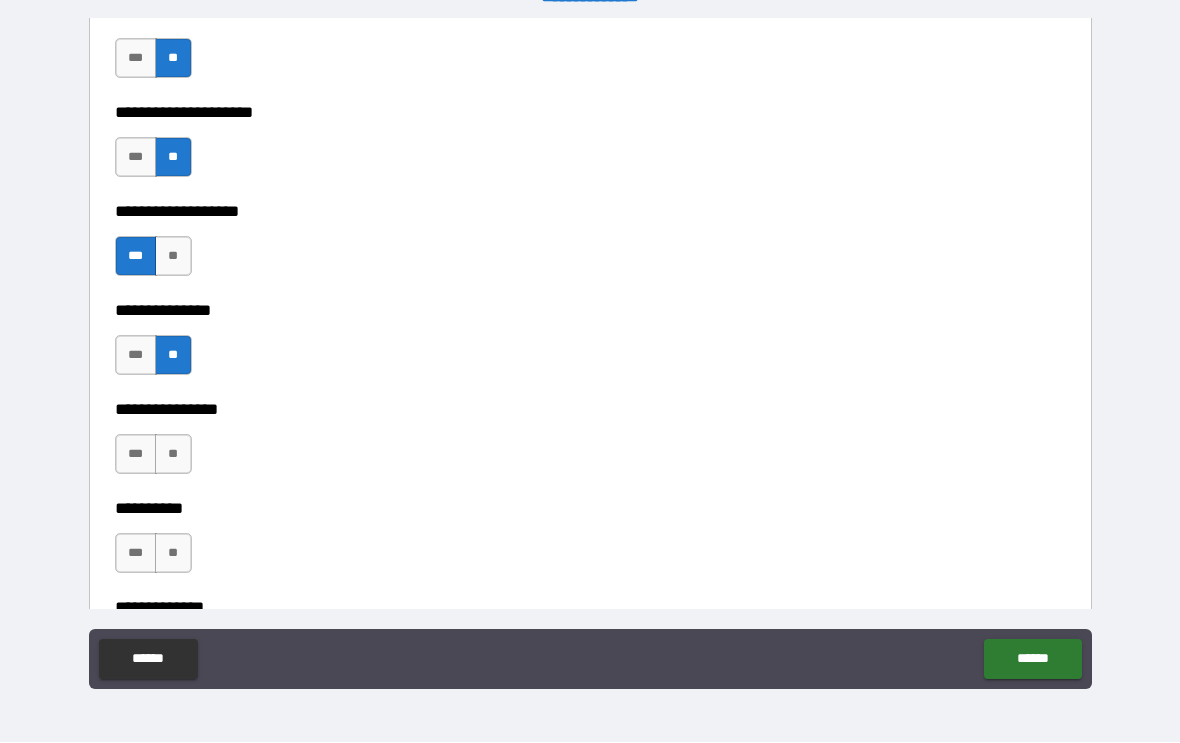 click on "***" at bounding box center [136, 455] 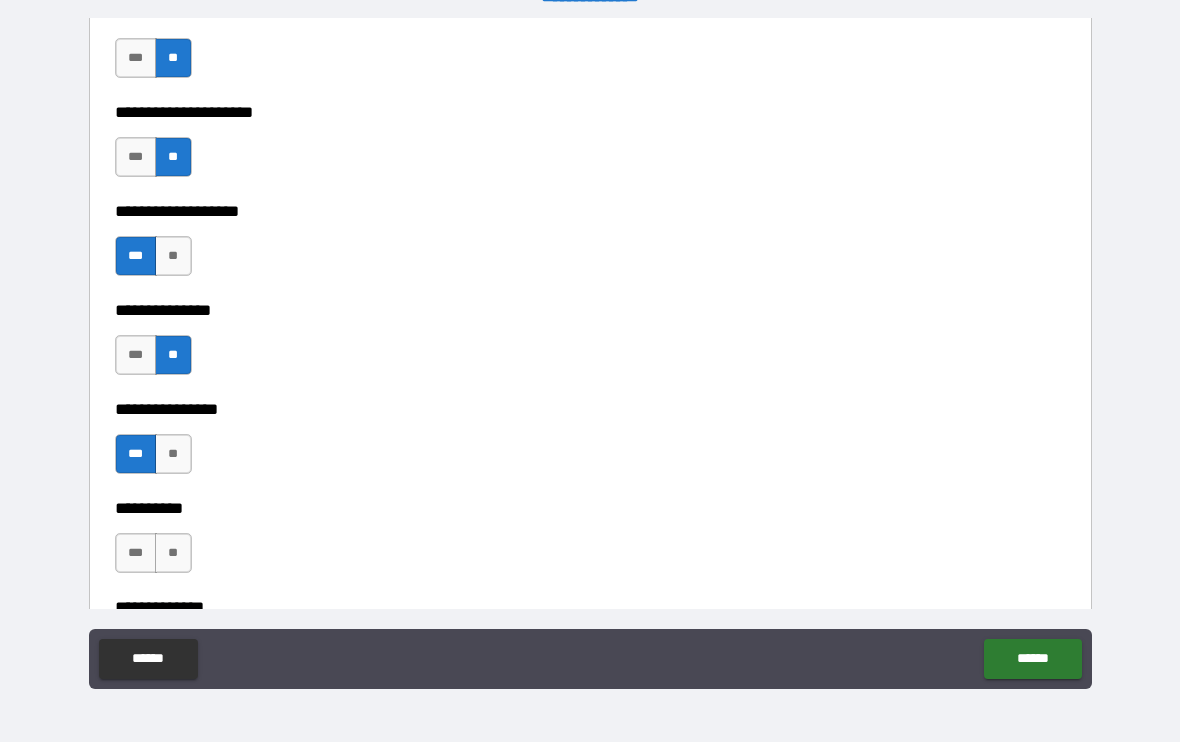 click on "**" at bounding box center (173, 455) 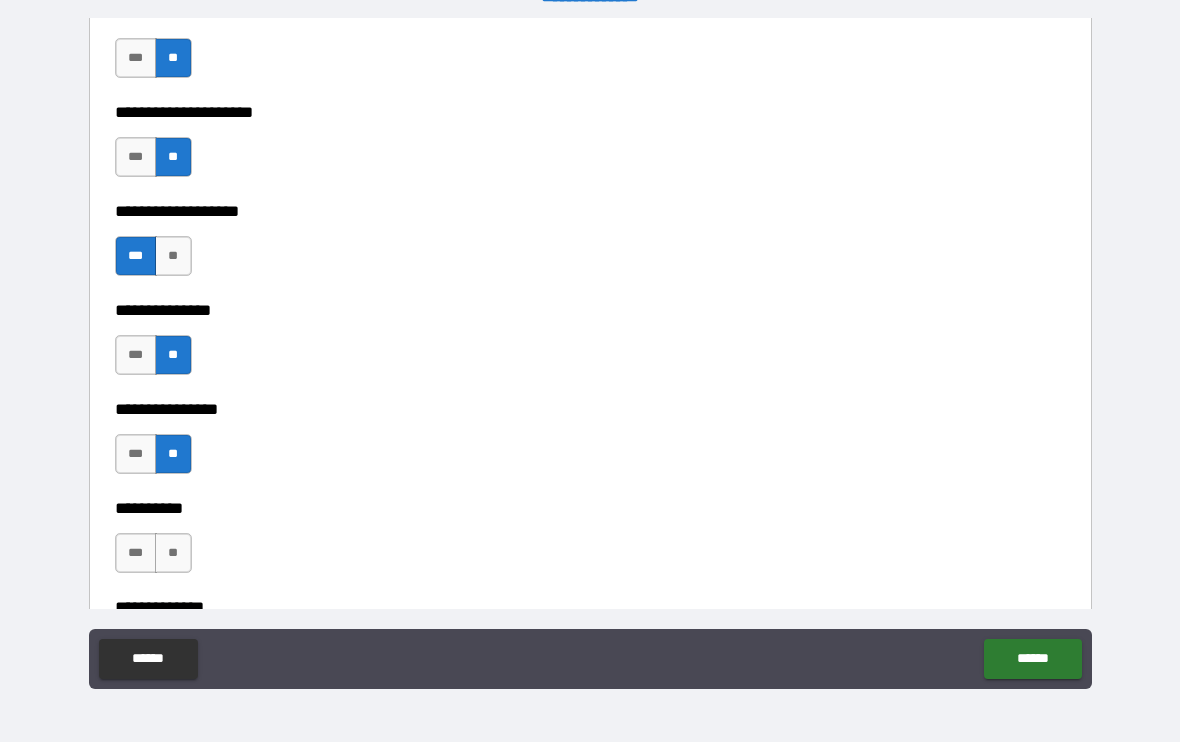 click on "**" at bounding box center (173, 554) 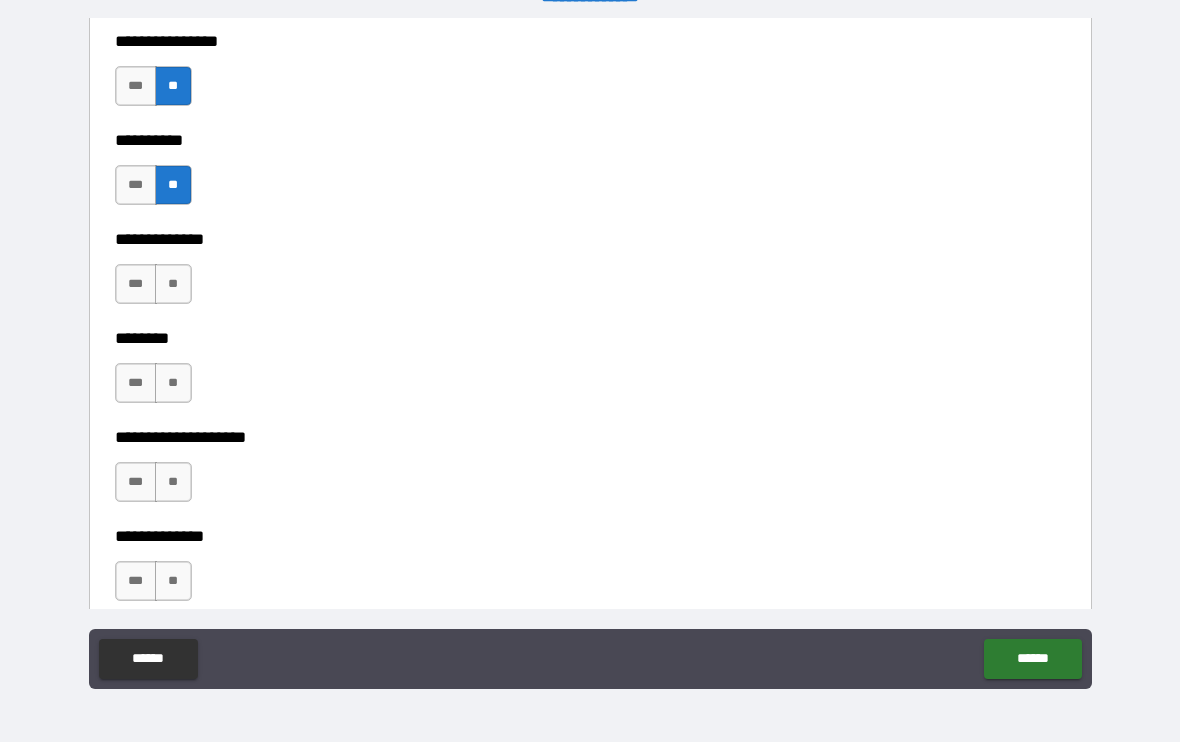 scroll, scrollTop: 8553, scrollLeft: 0, axis: vertical 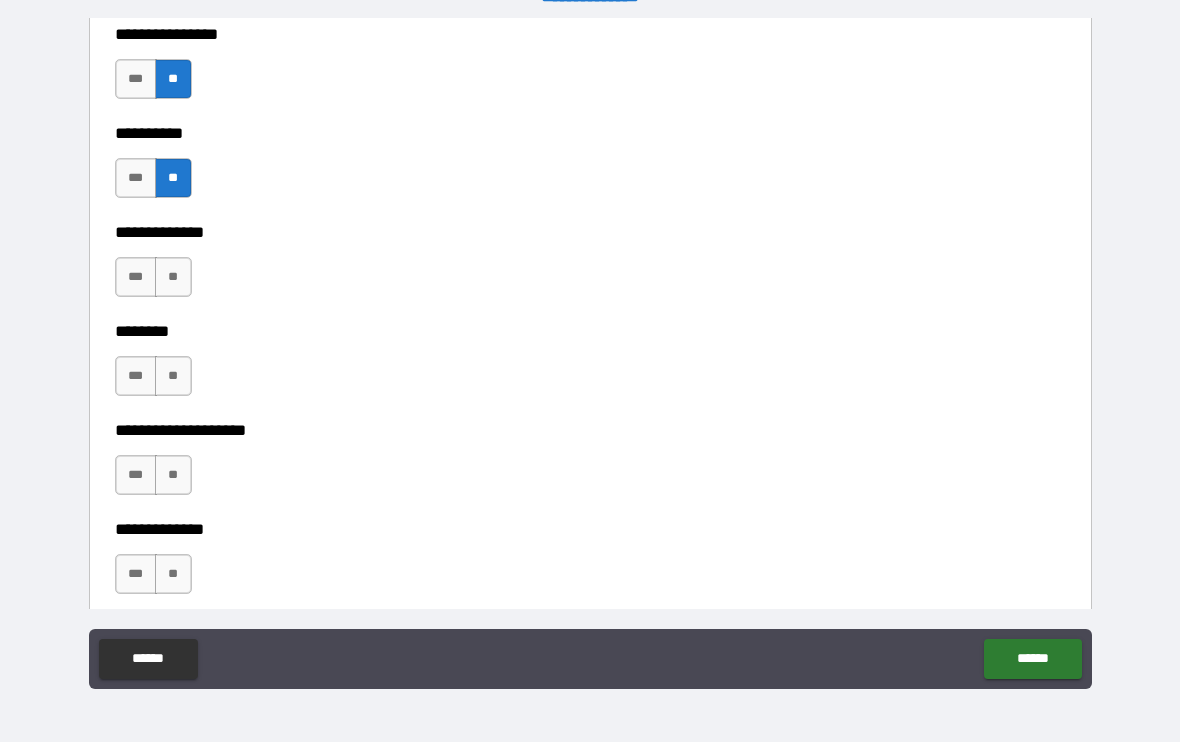 click on "**" at bounding box center [173, 278] 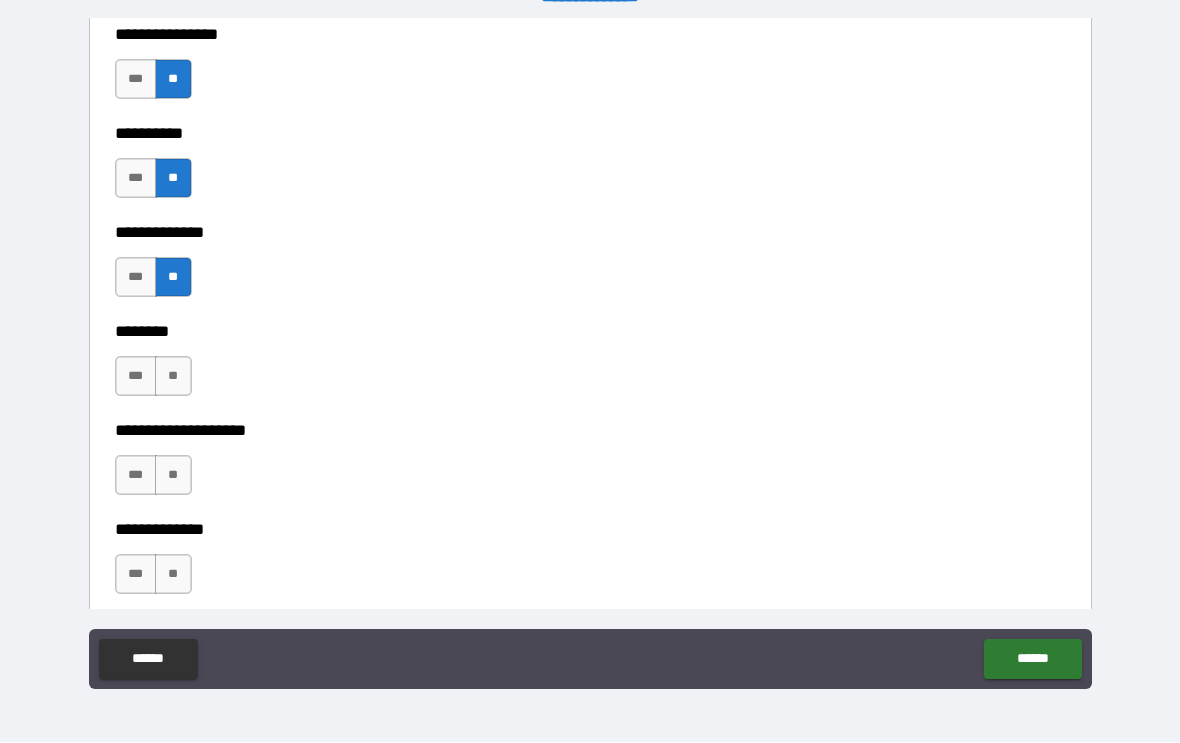 click on "**" at bounding box center (173, 377) 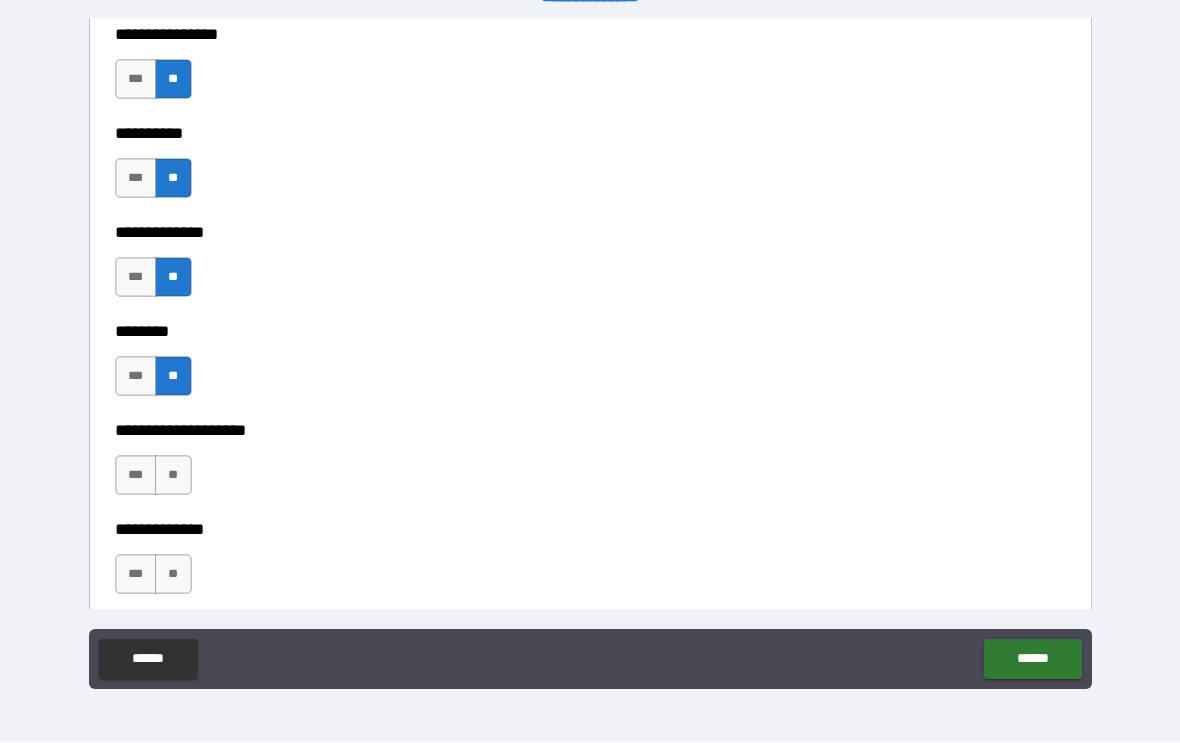 click on "**" at bounding box center [173, 476] 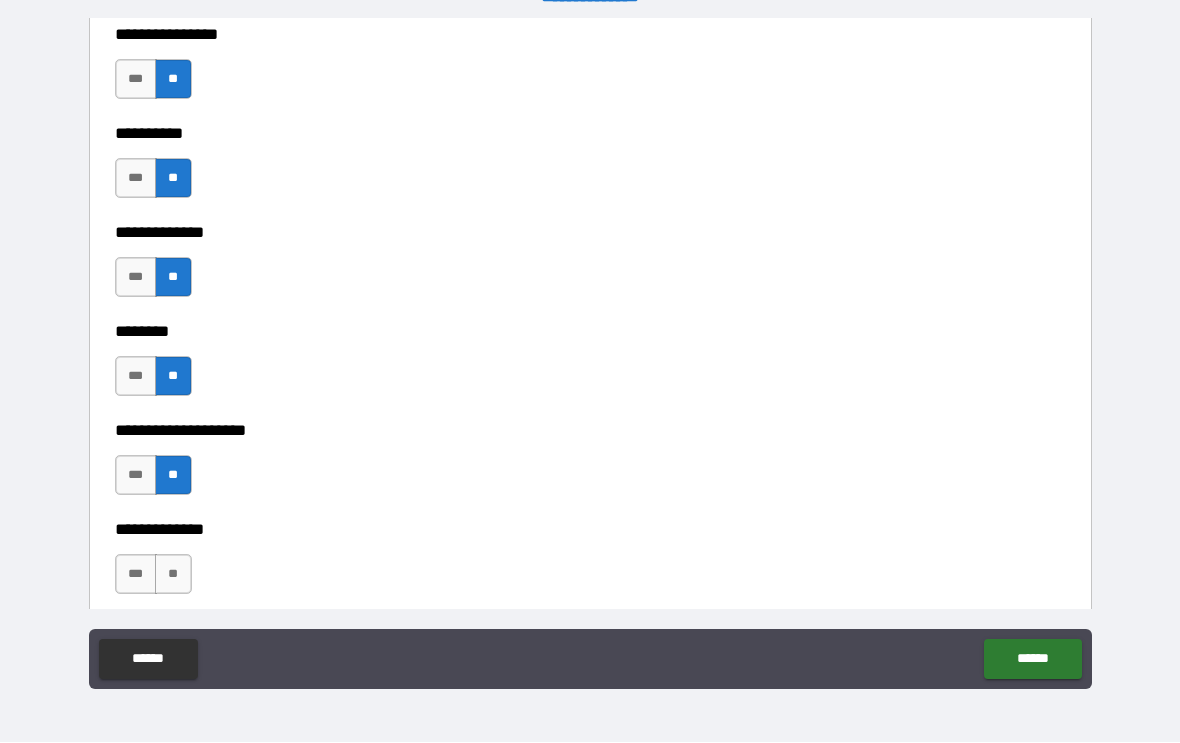 click on "**" at bounding box center (173, 575) 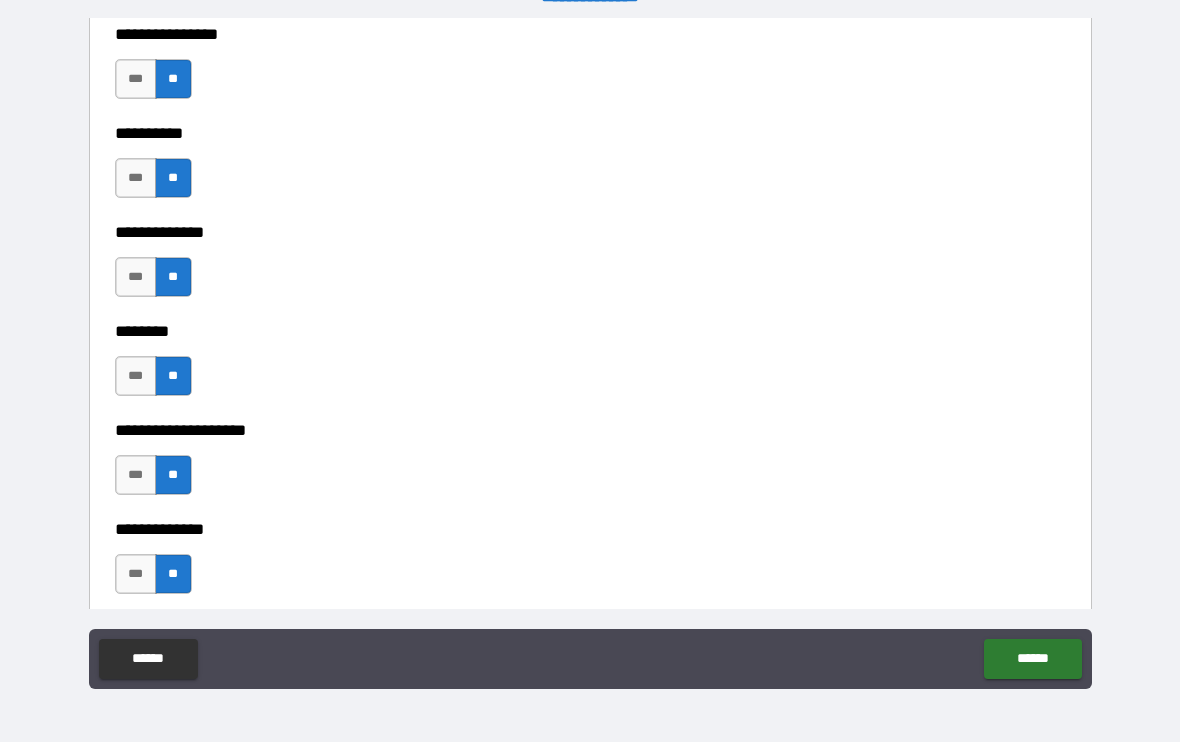 click on "***" at bounding box center (136, 575) 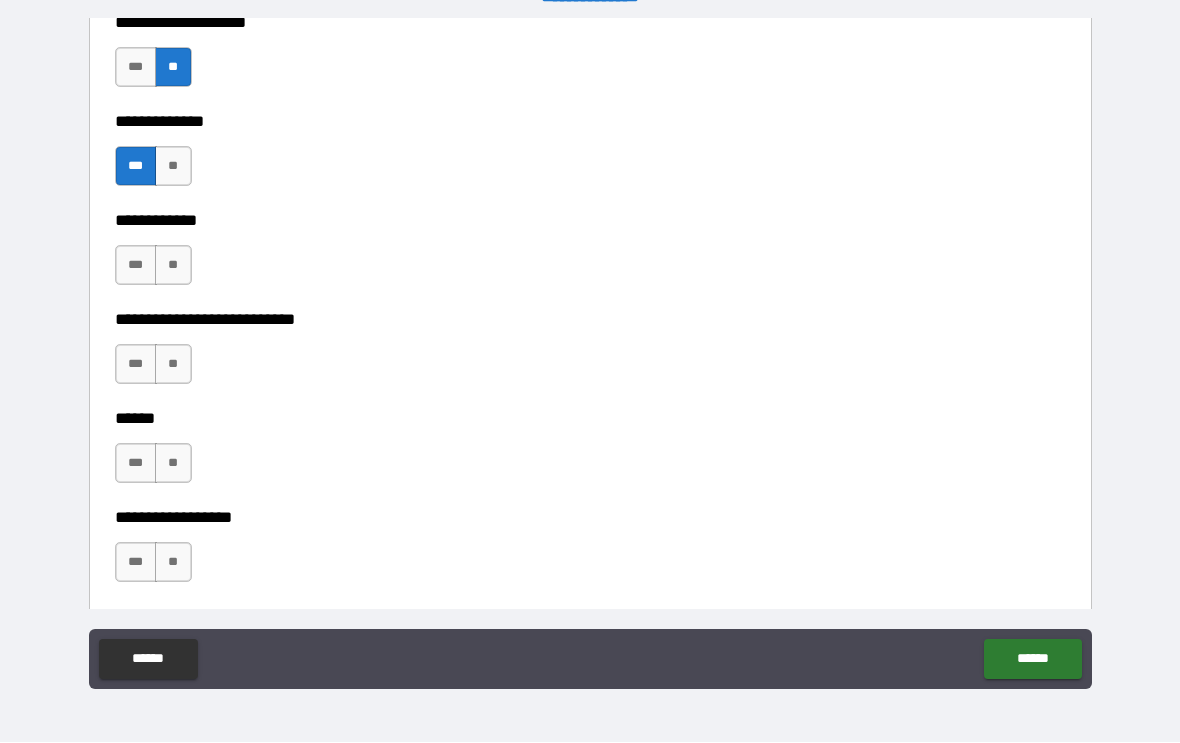 scroll, scrollTop: 8969, scrollLeft: 0, axis: vertical 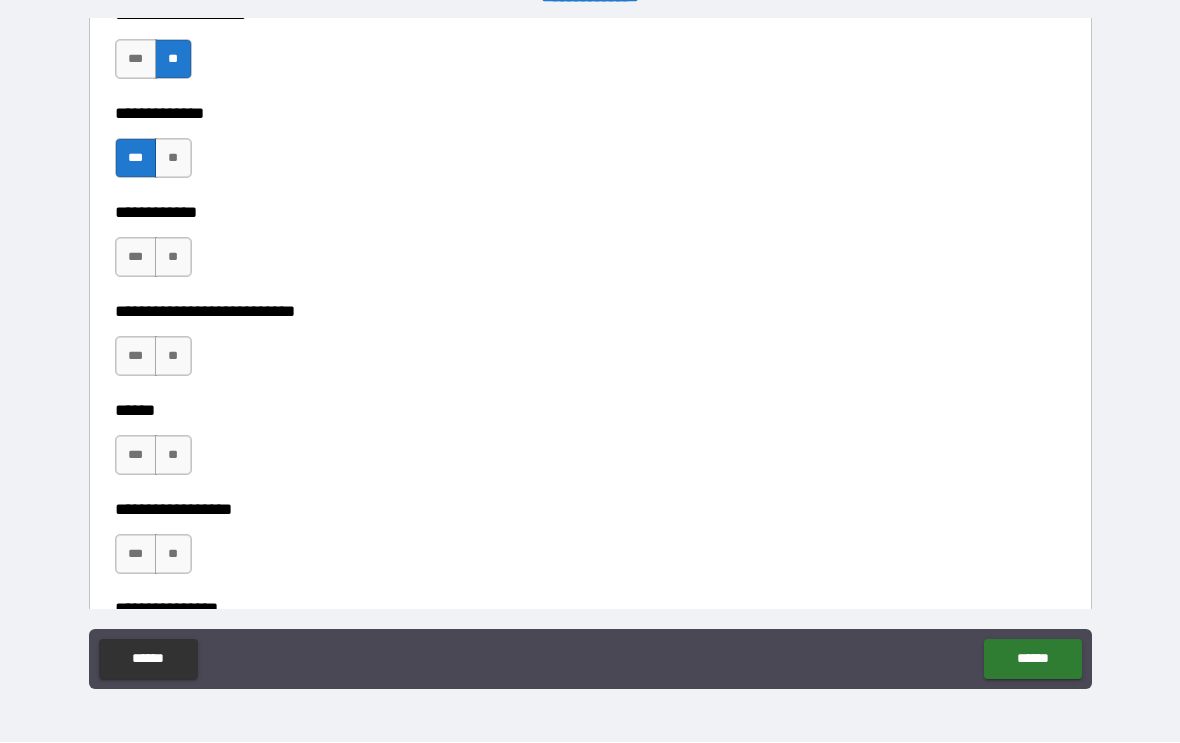 click on "**" at bounding box center [173, 258] 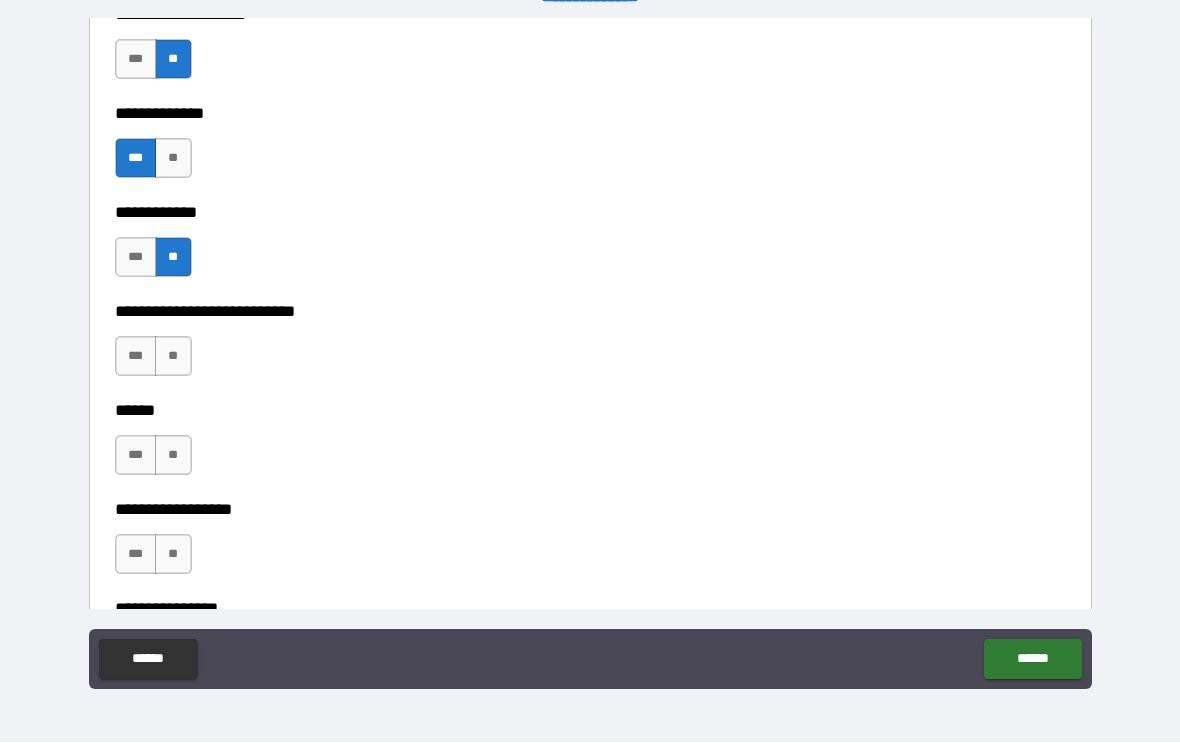 click on "**" at bounding box center (173, 357) 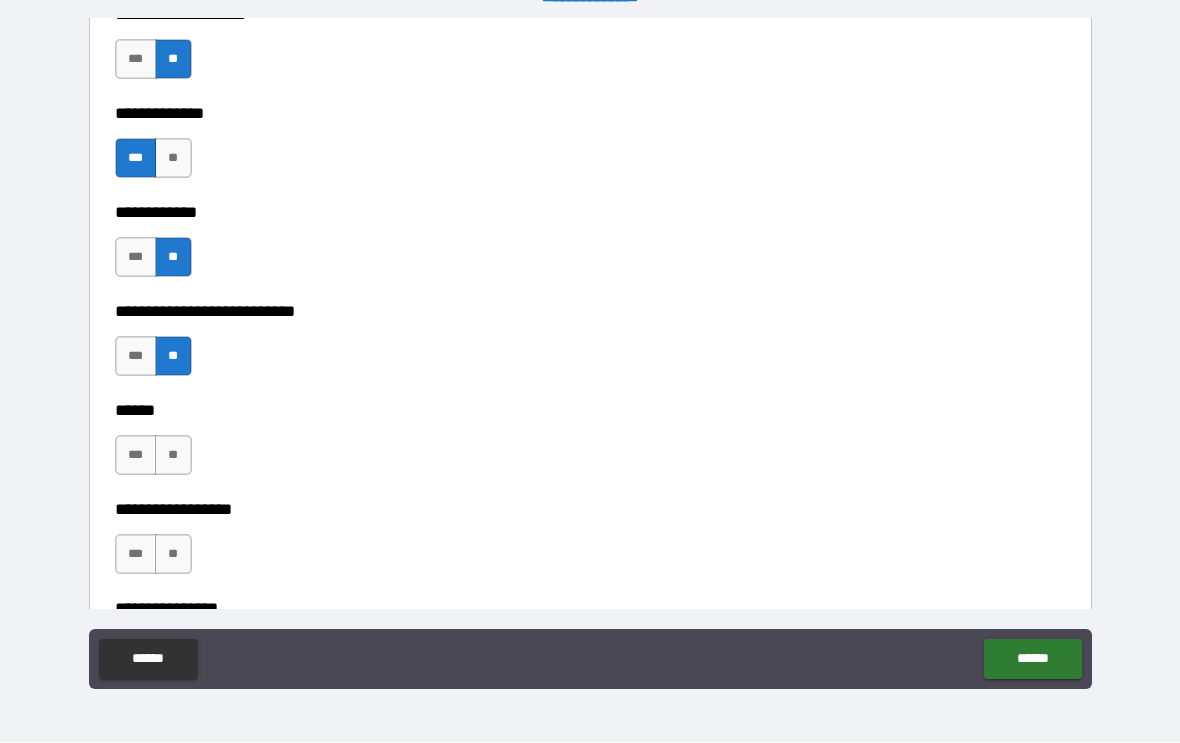 click on "**" at bounding box center (173, 456) 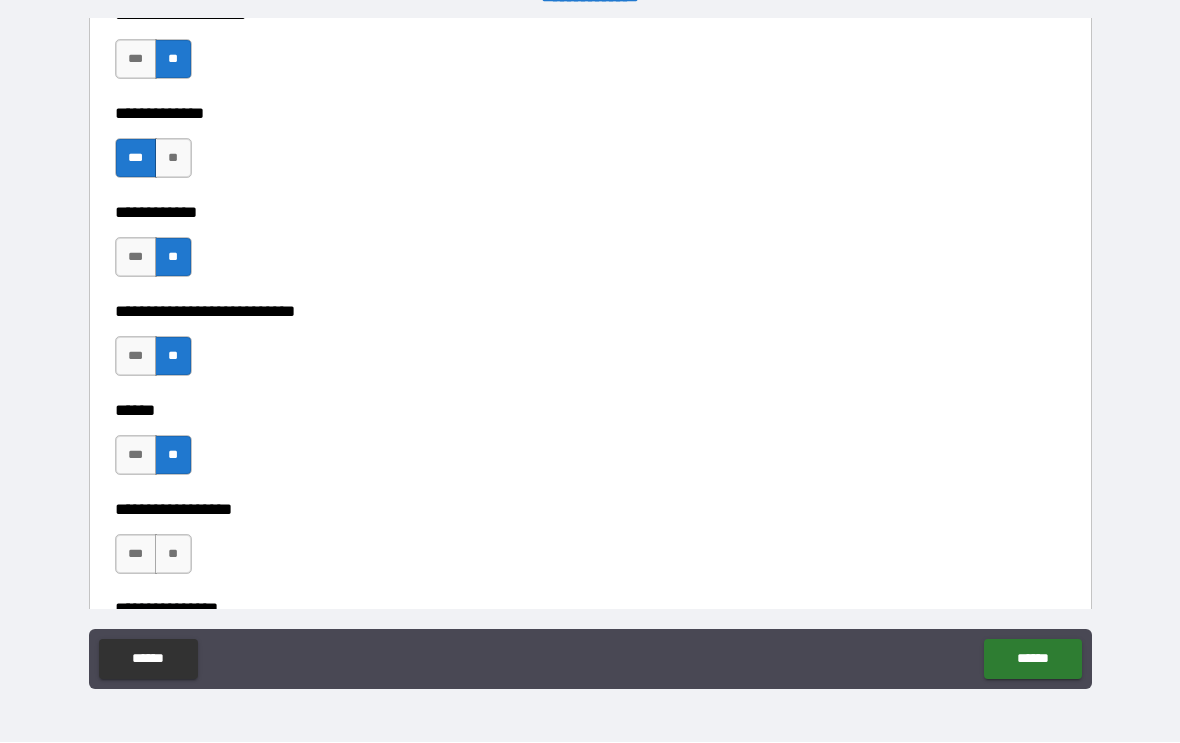 click on "**" at bounding box center [173, 555] 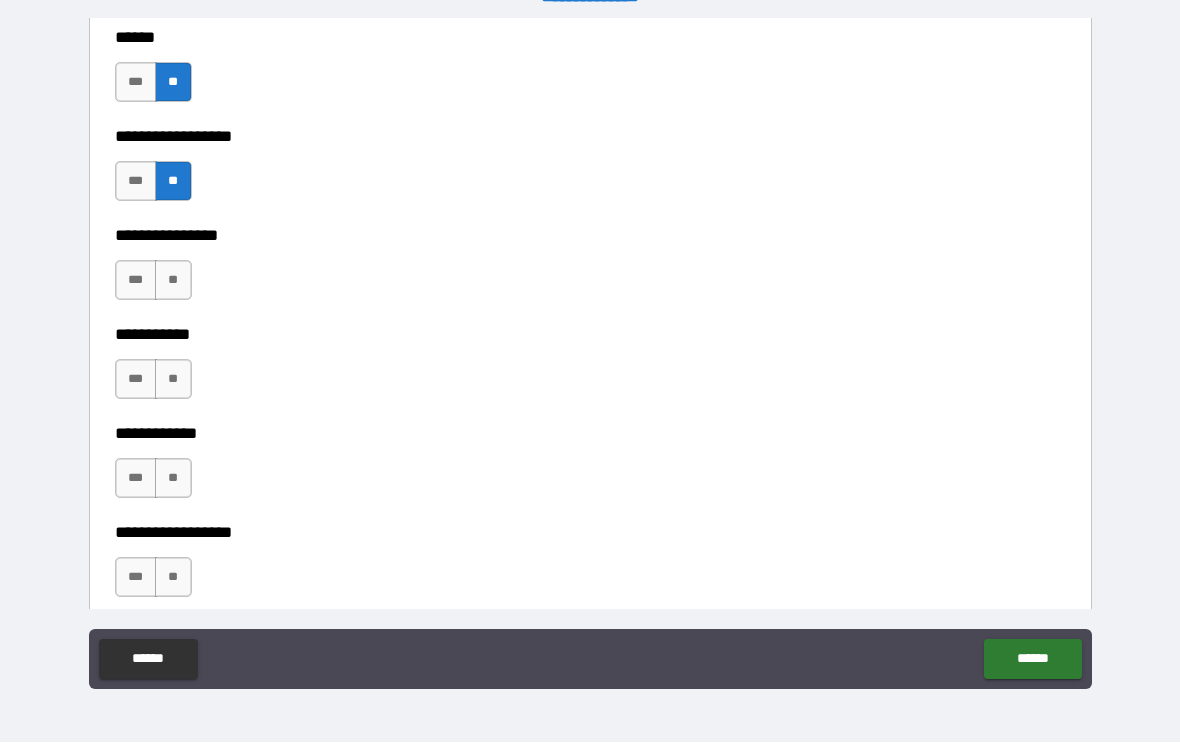 scroll, scrollTop: 9347, scrollLeft: 0, axis: vertical 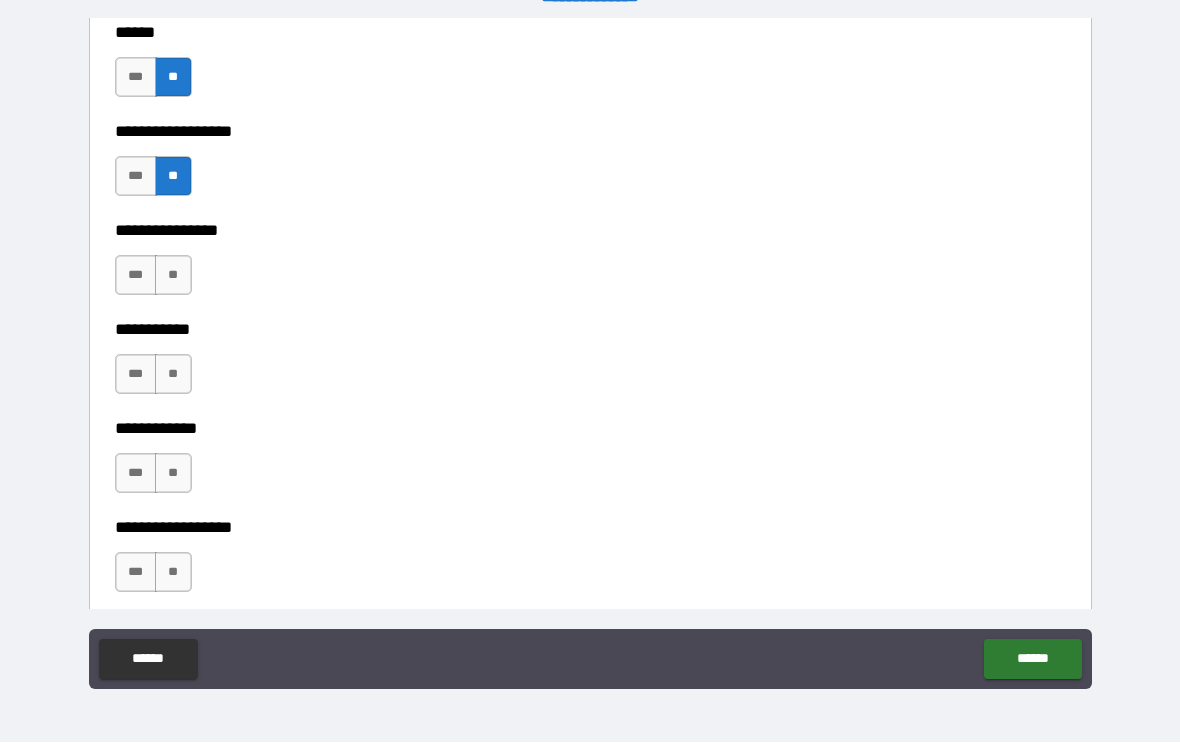 click on "**" at bounding box center [173, 276] 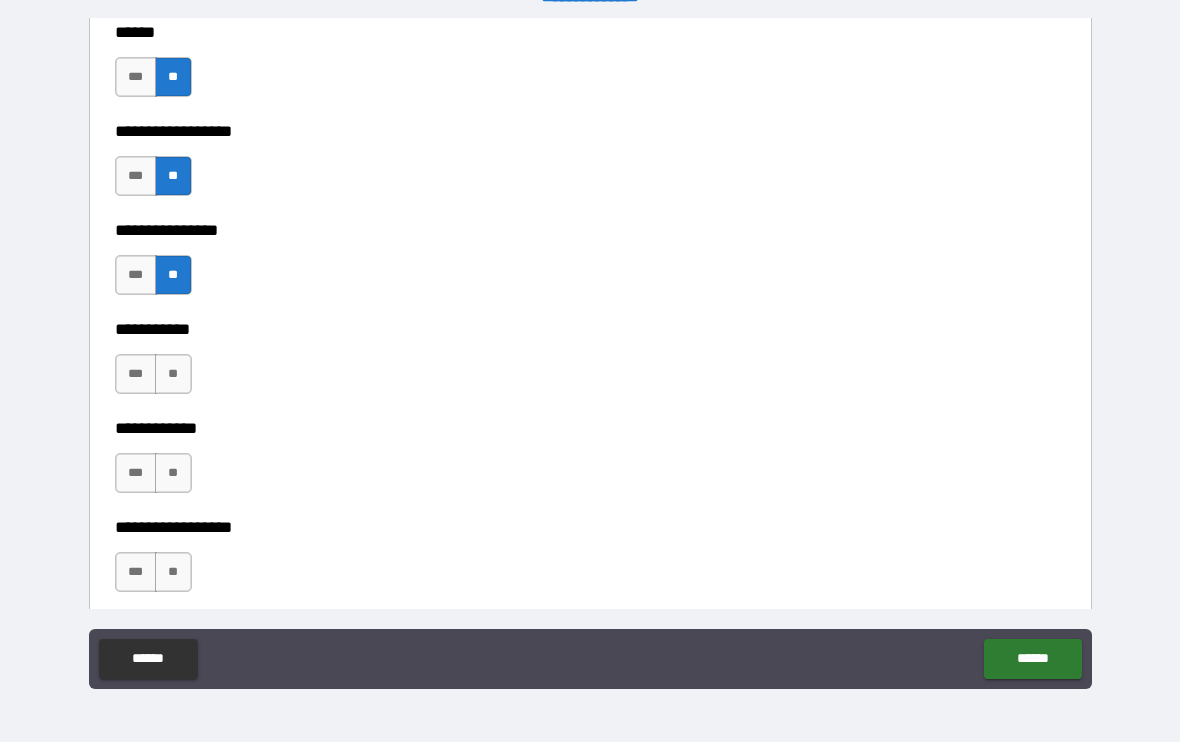 click on "***" at bounding box center (136, 375) 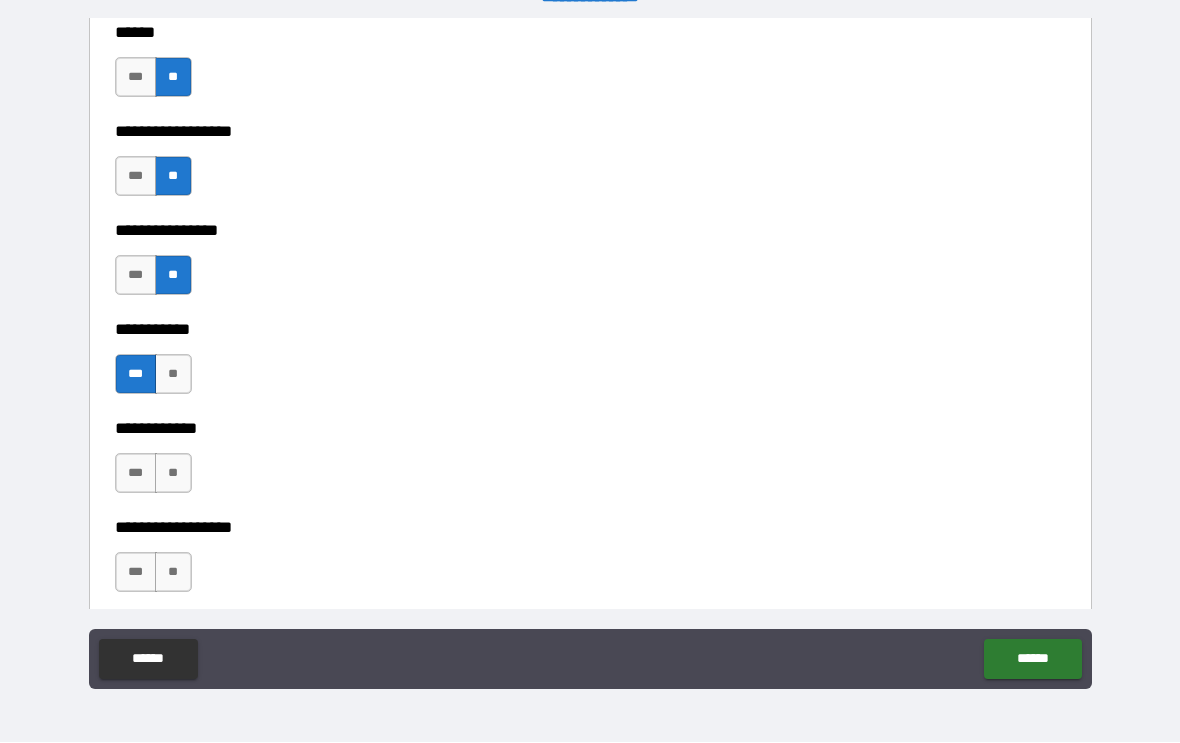 click on "**" at bounding box center [173, 474] 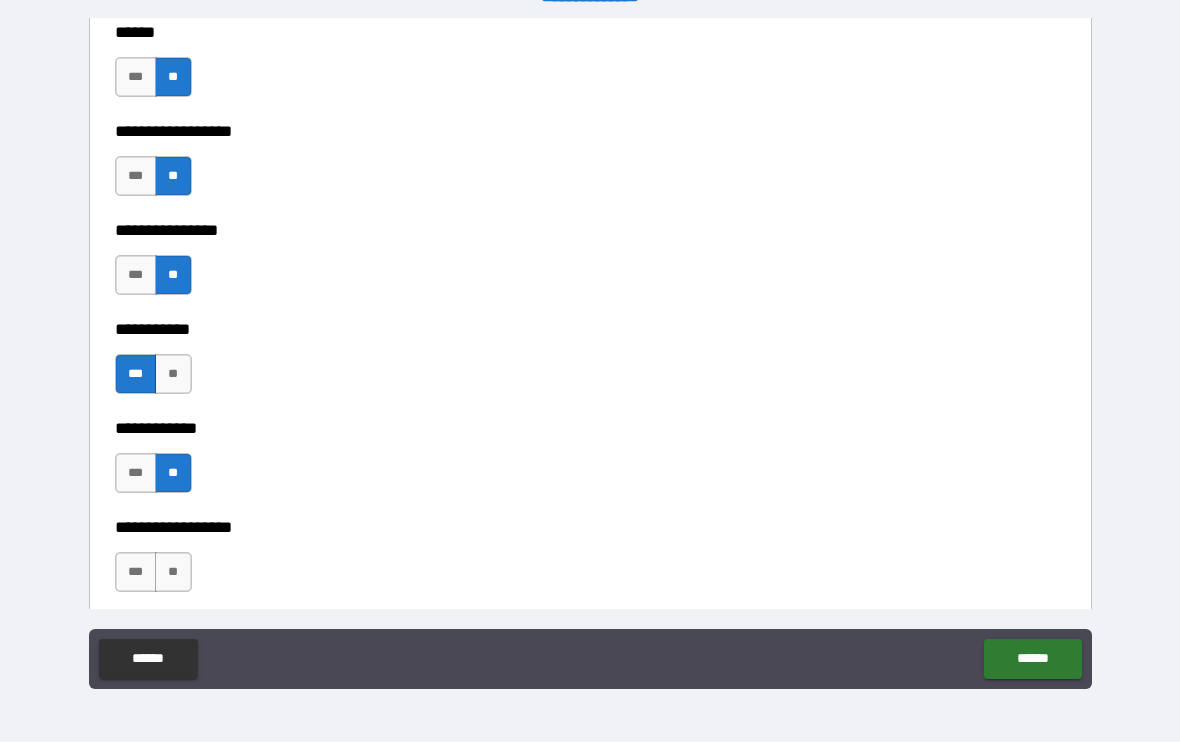 click on "**" at bounding box center (173, 573) 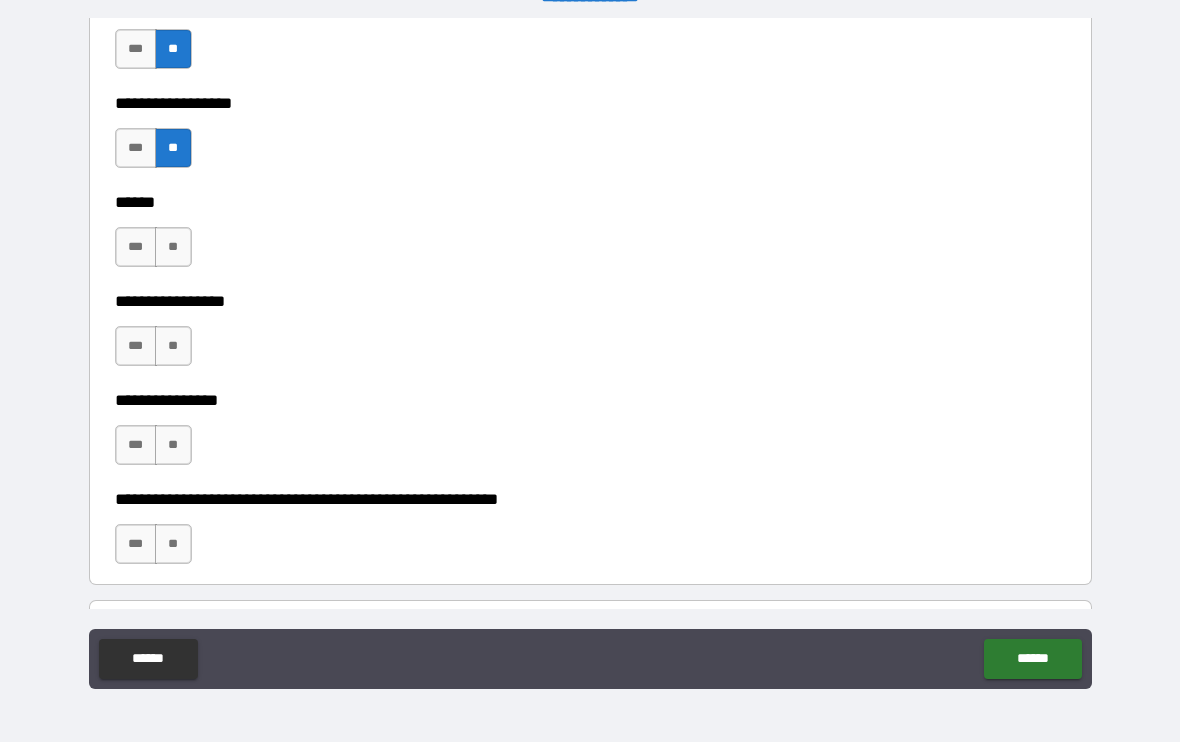 scroll, scrollTop: 9781, scrollLeft: 0, axis: vertical 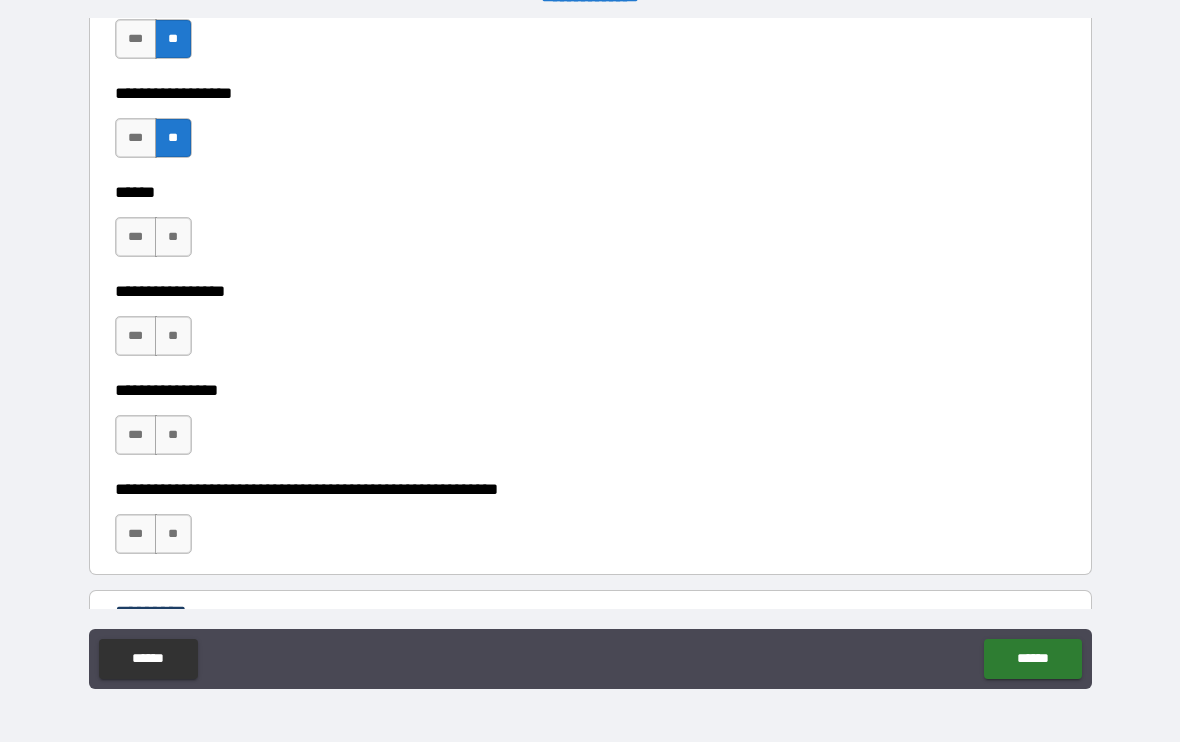click on "***" at bounding box center [136, 139] 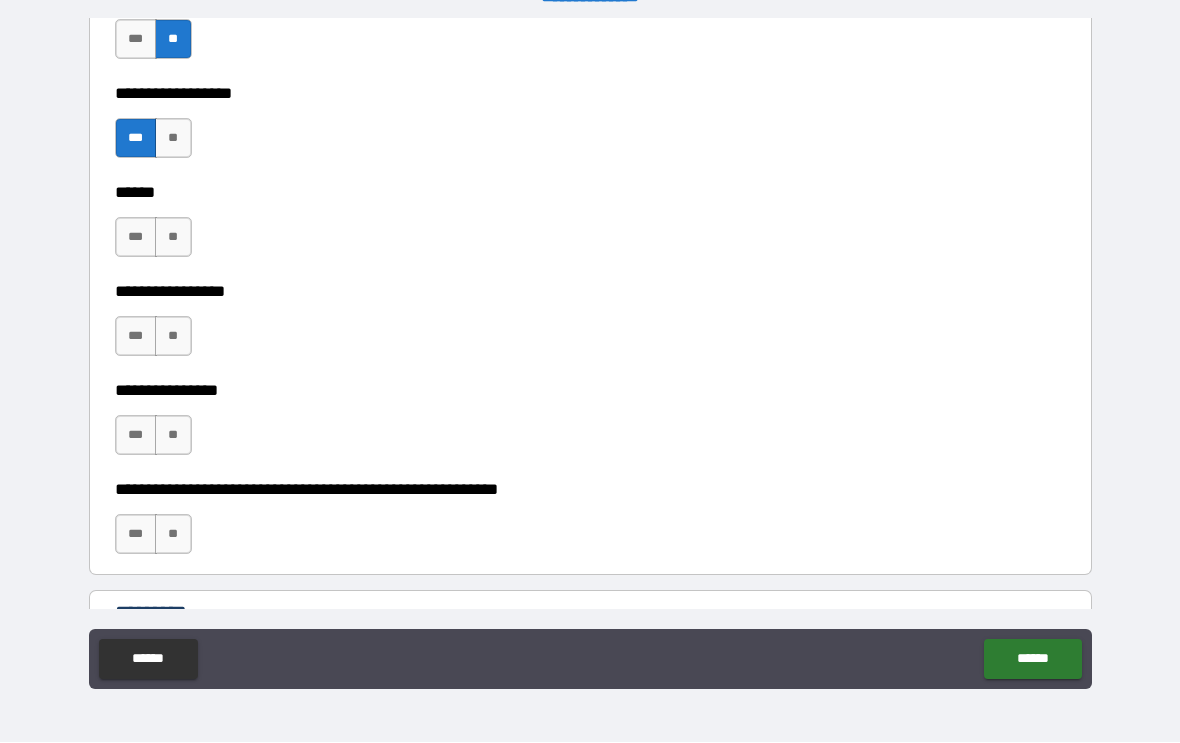 click on "**" at bounding box center (173, 238) 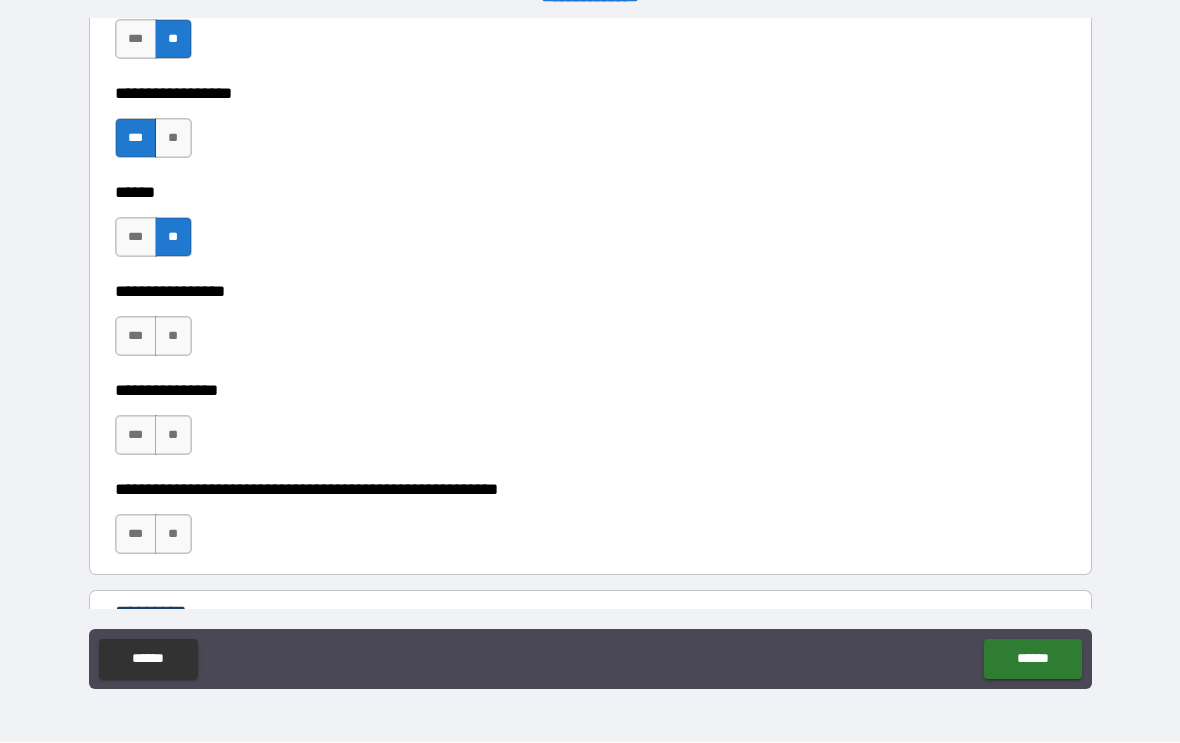 click on "**" at bounding box center (173, 337) 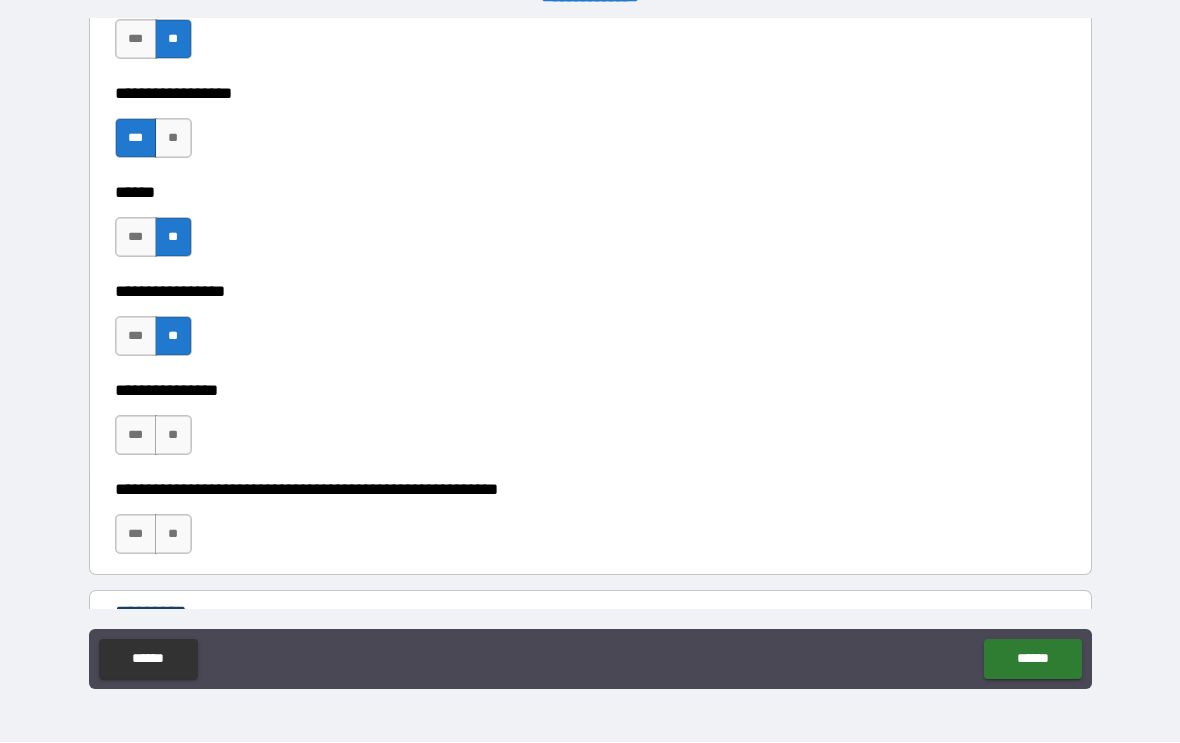 click on "**" at bounding box center (173, 436) 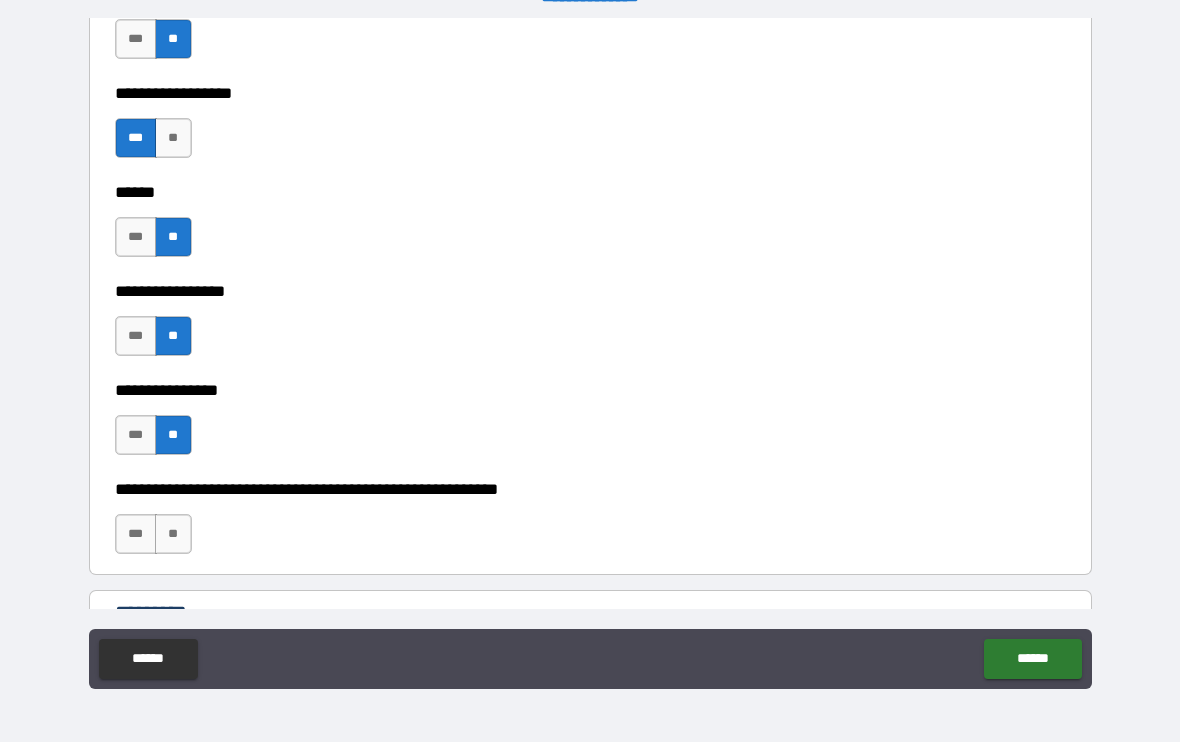 click on "**" at bounding box center (173, 535) 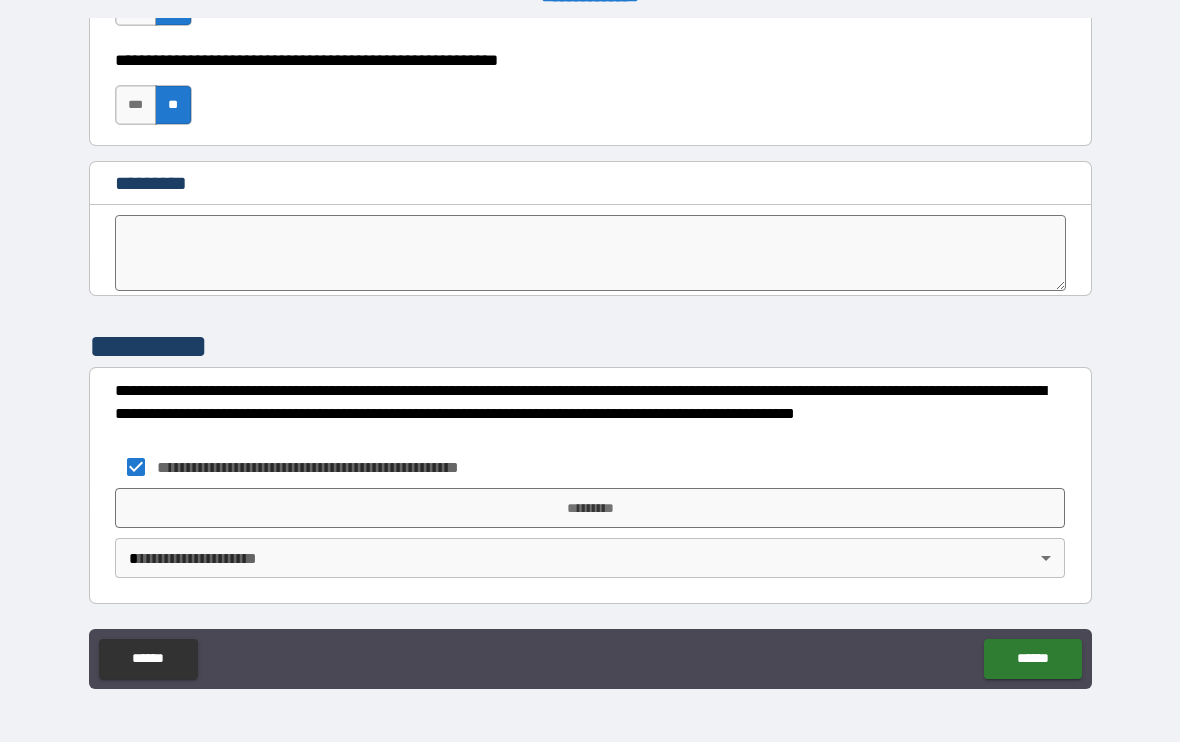 scroll, scrollTop: 10210, scrollLeft: 0, axis: vertical 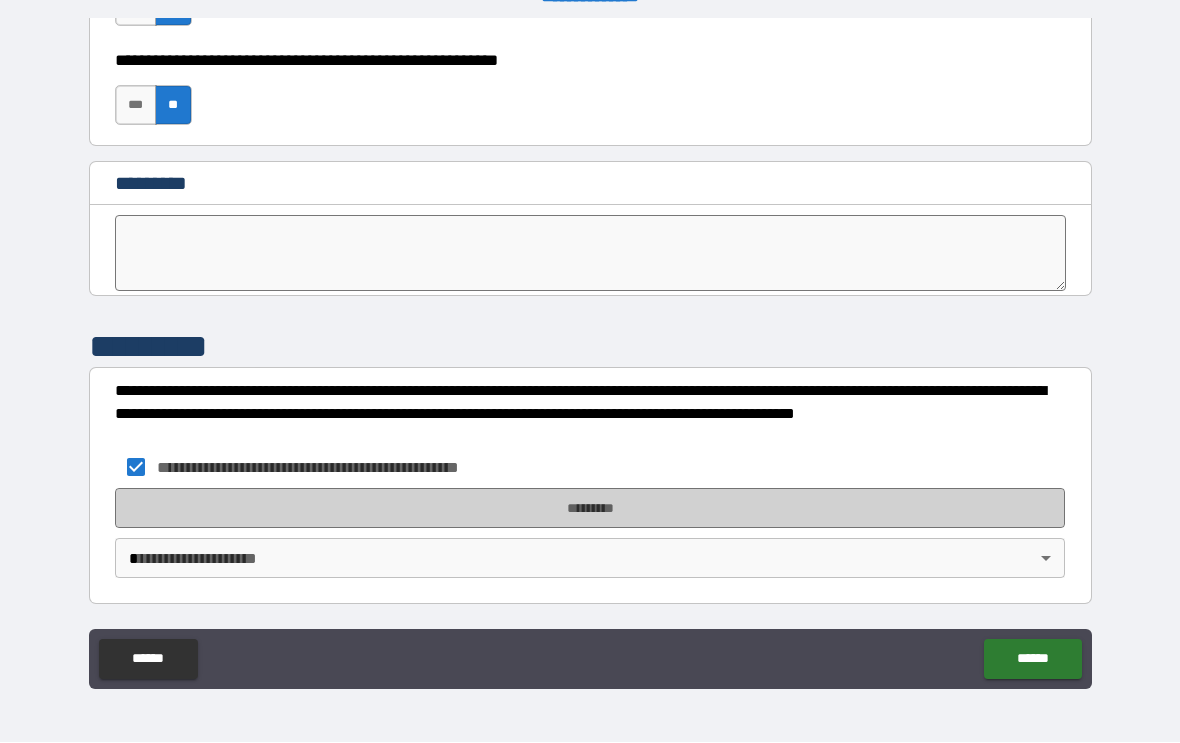 click on "*********" at bounding box center [590, 509] 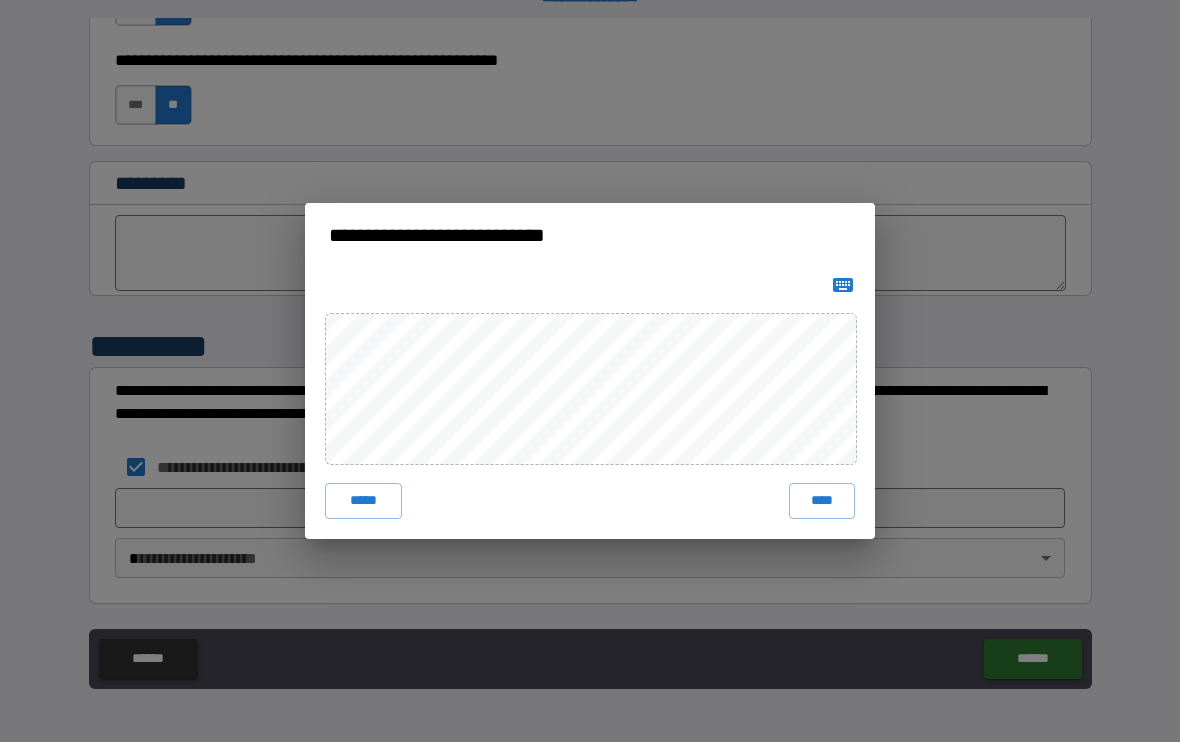click on "****" at bounding box center (822, 502) 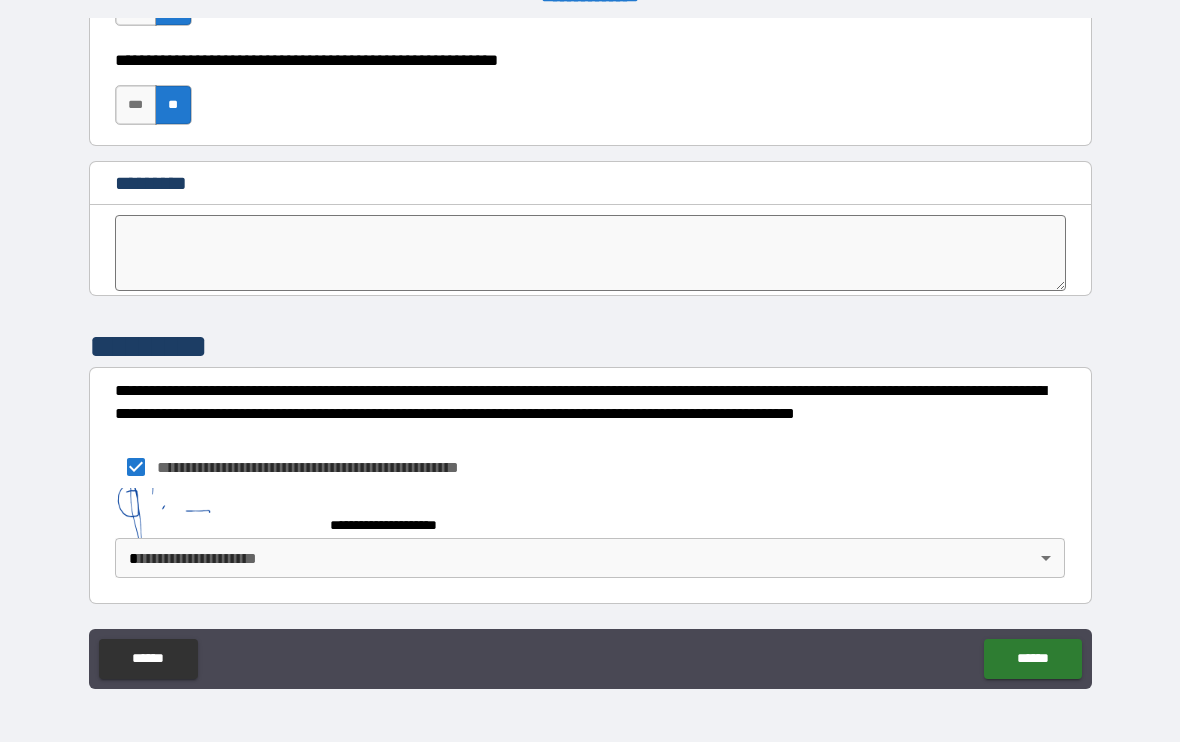 scroll, scrollTop: 10200, scrollLeft: 0, axis: vertical 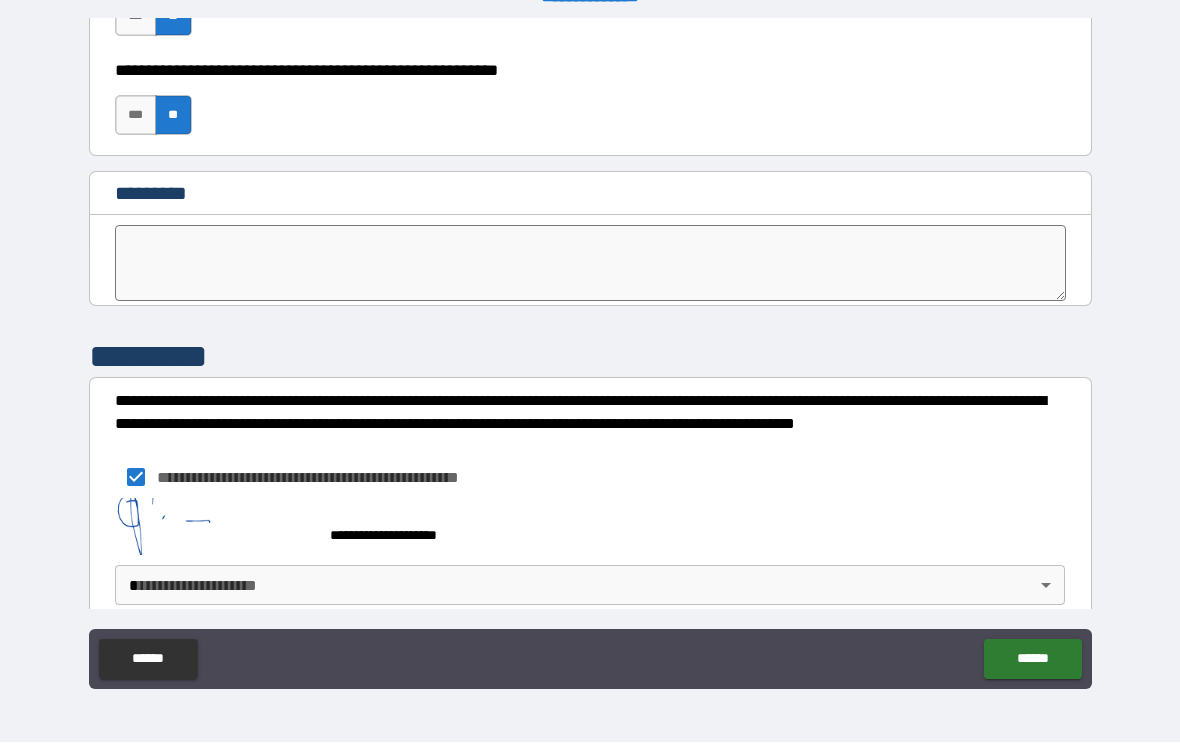 click on "**********" at bounding box center [590, 355] 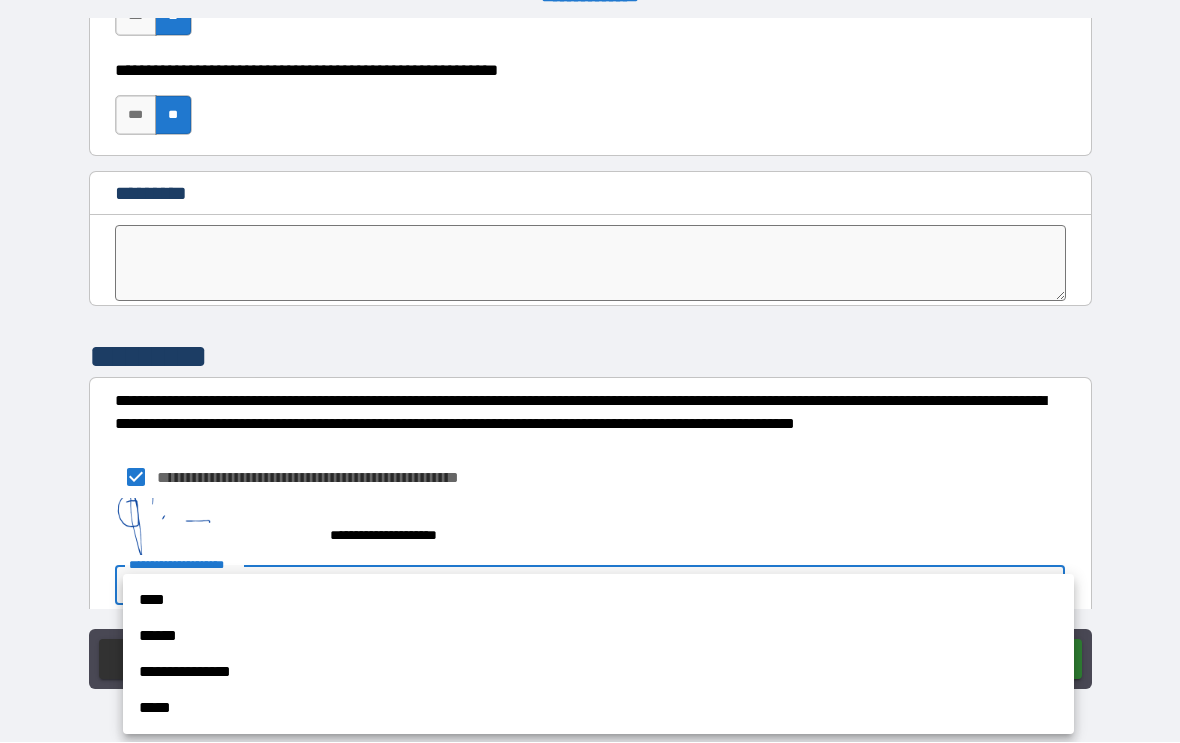 click on "****" at bounding box center [598, 601] 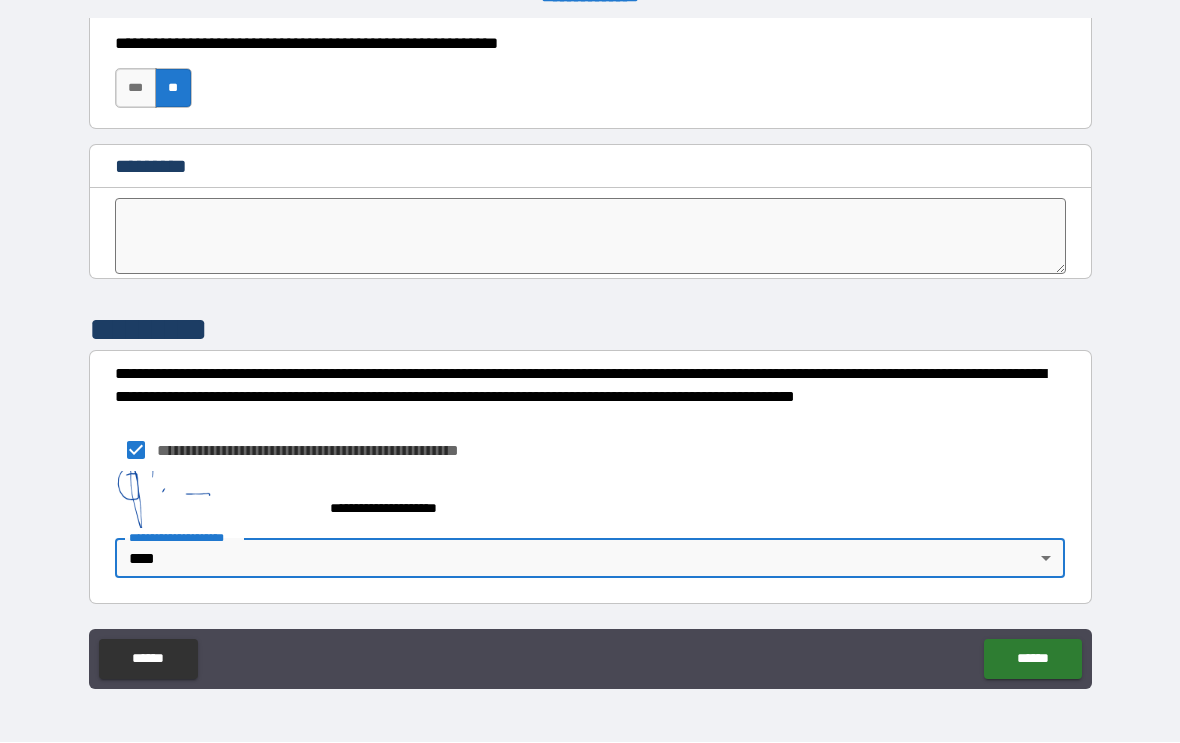 scroll, scrollTop: 10227, scrollLeft: 0, axis: vertical 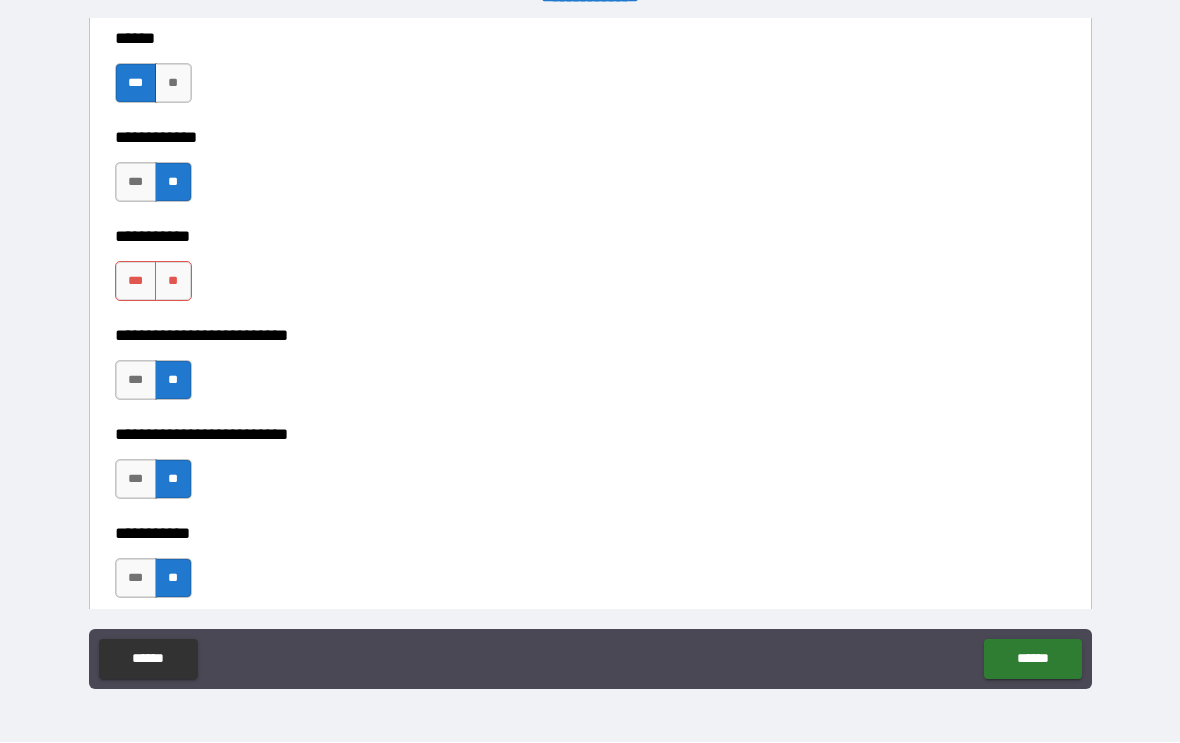 click on "**" at bounding box center (173, 282) 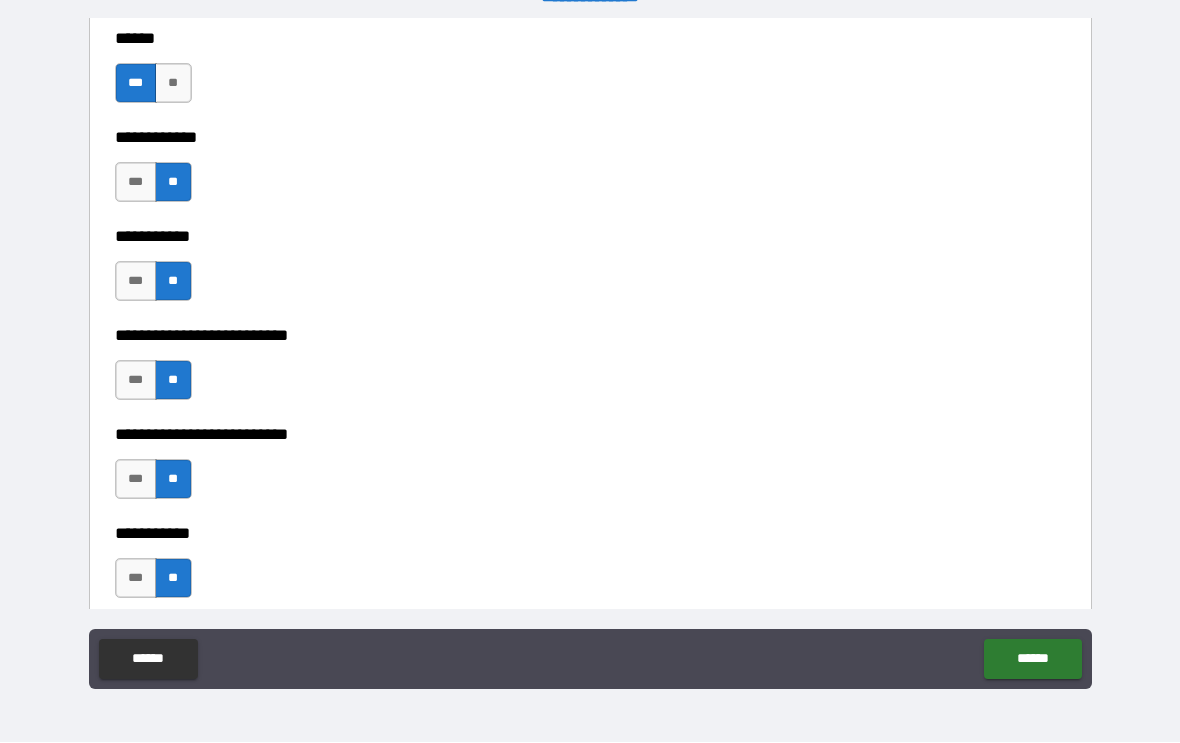click on "******" at bounding box center [1032, 660] 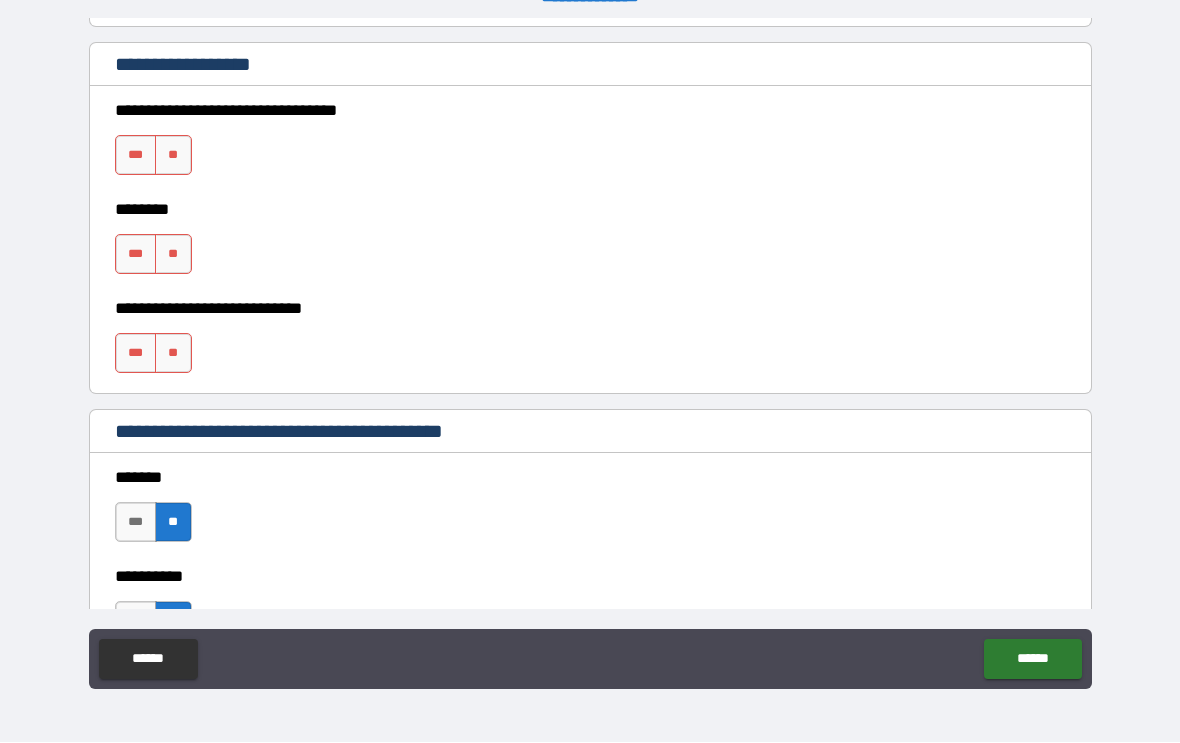 scroll, scrollTop: 1096, scrollLeft: 0, axis: vertical 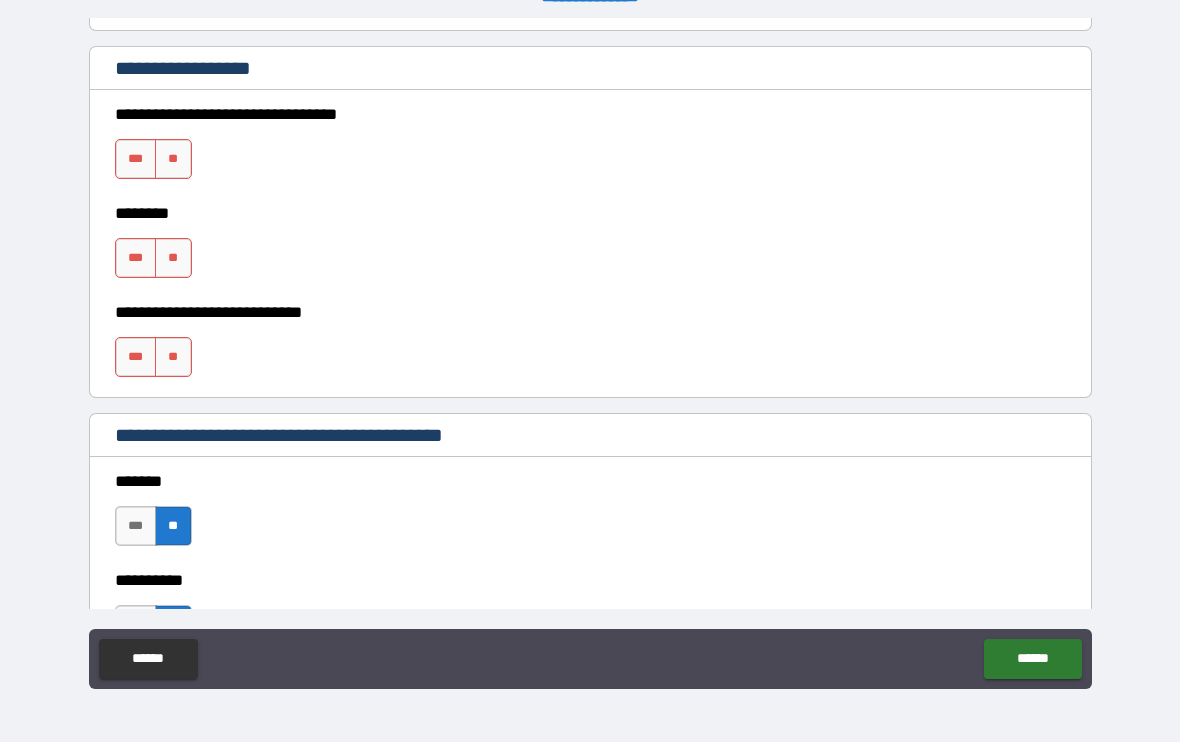click on "**" at bounding box center (173, 160) 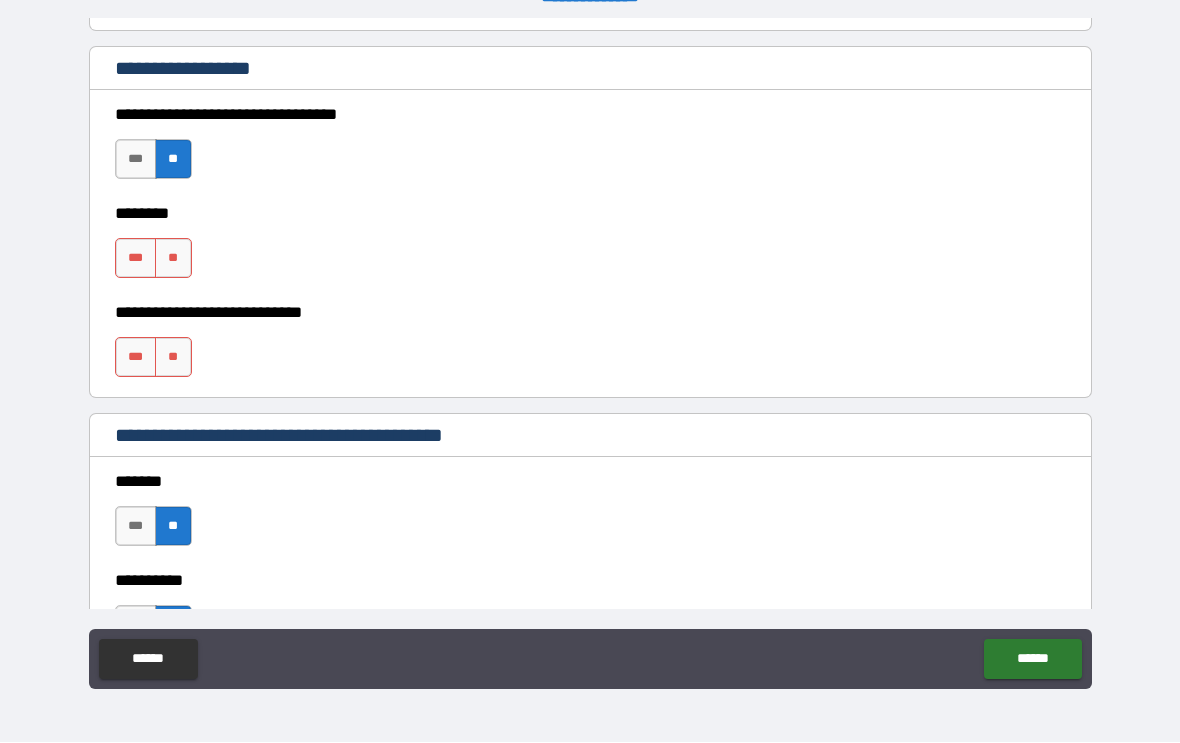 click on "**" at bounding box center (173, 259) 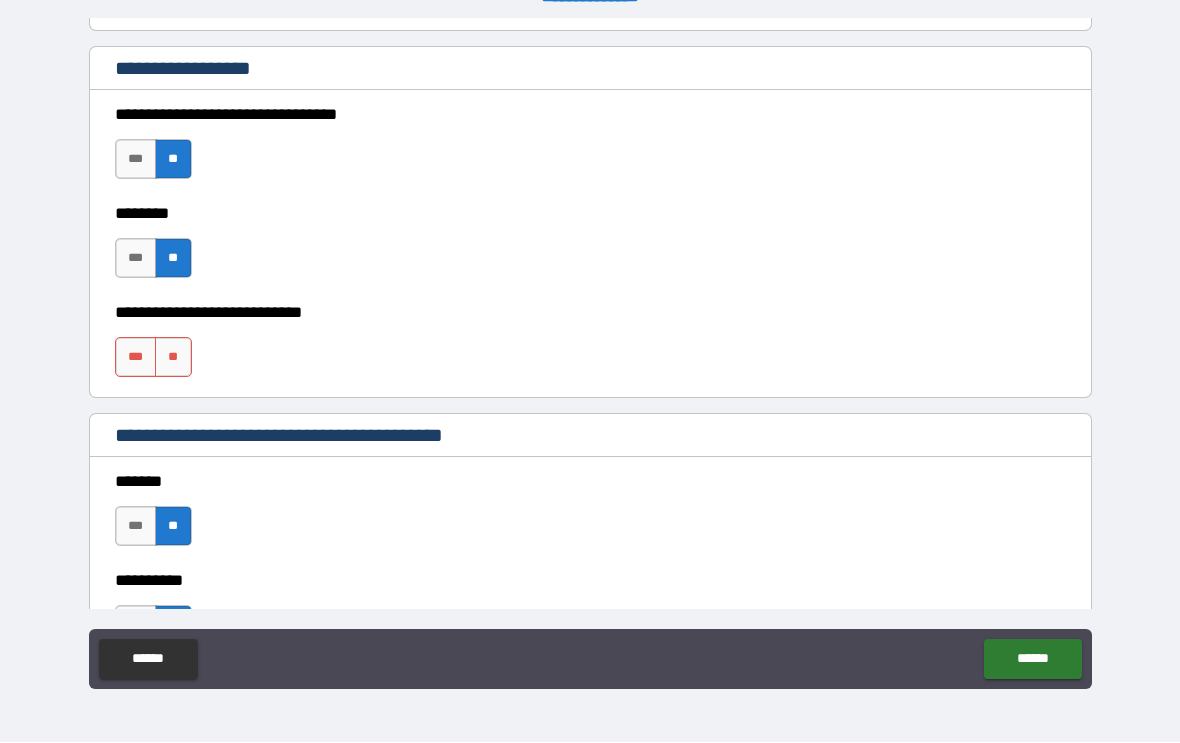 click on "**" at bounding box center [173, 358] 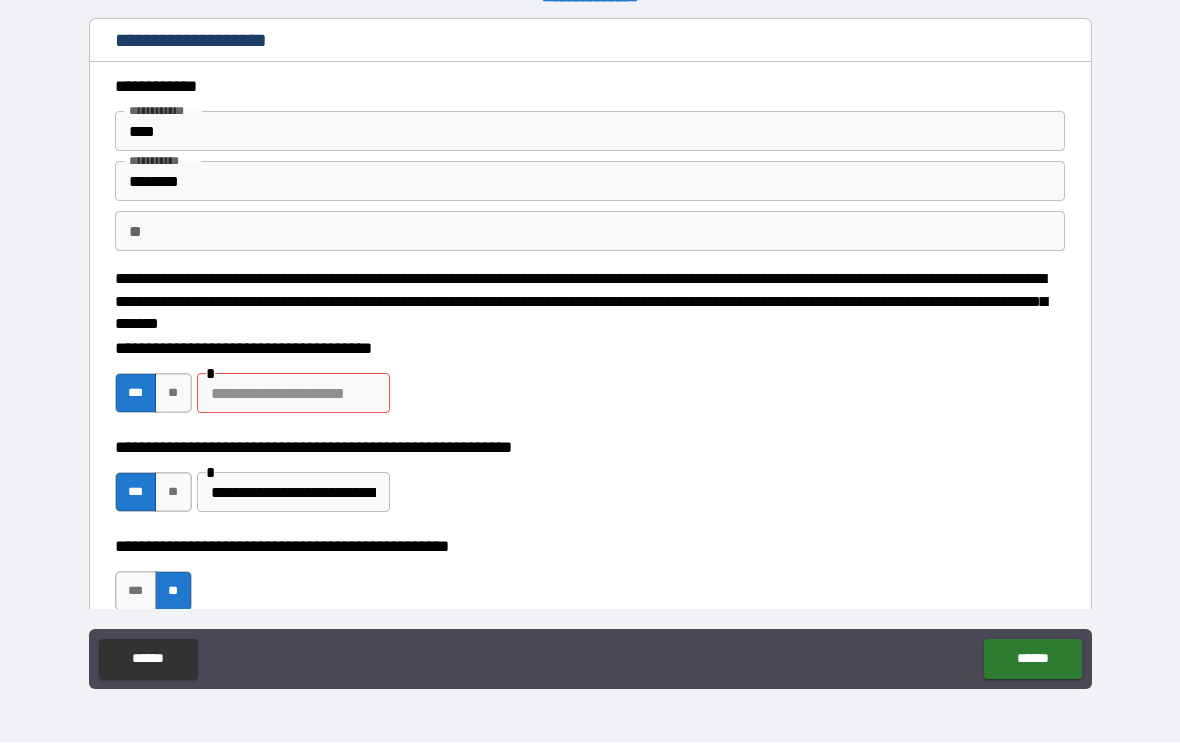 scroll, scrollTop: 0, scrollLeft: 0, axis: both 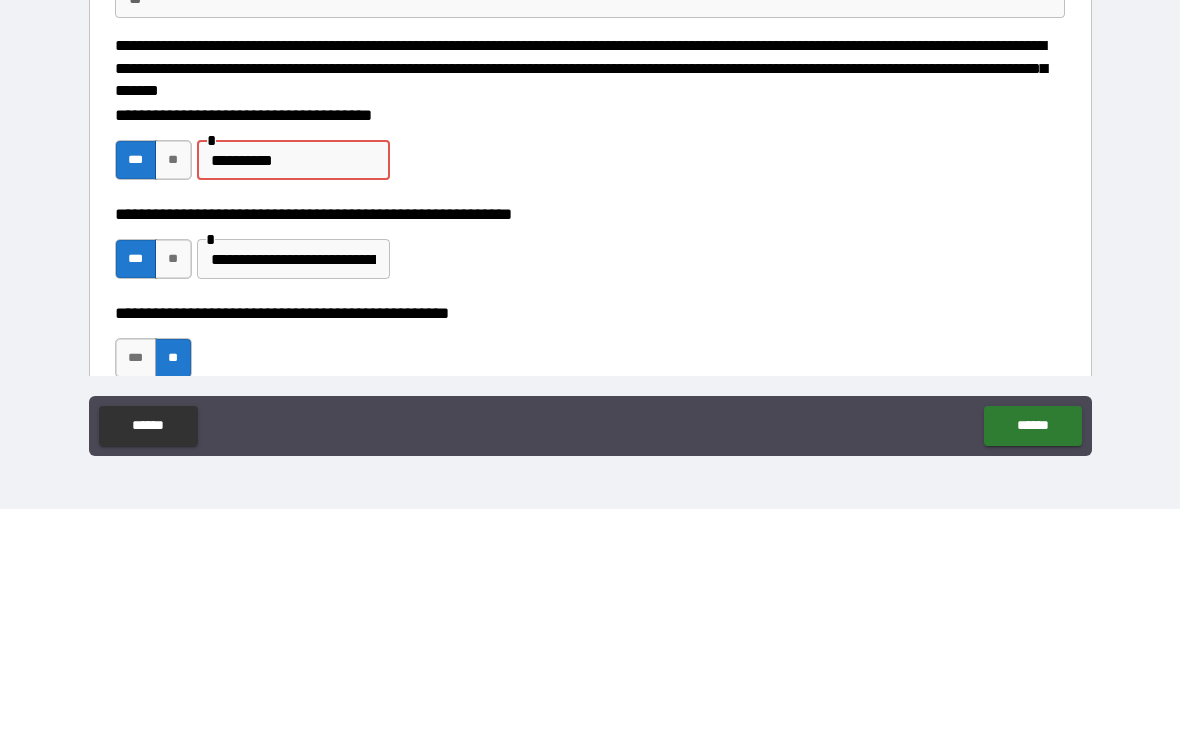 click on "**********" at bounding box center (293, 493) 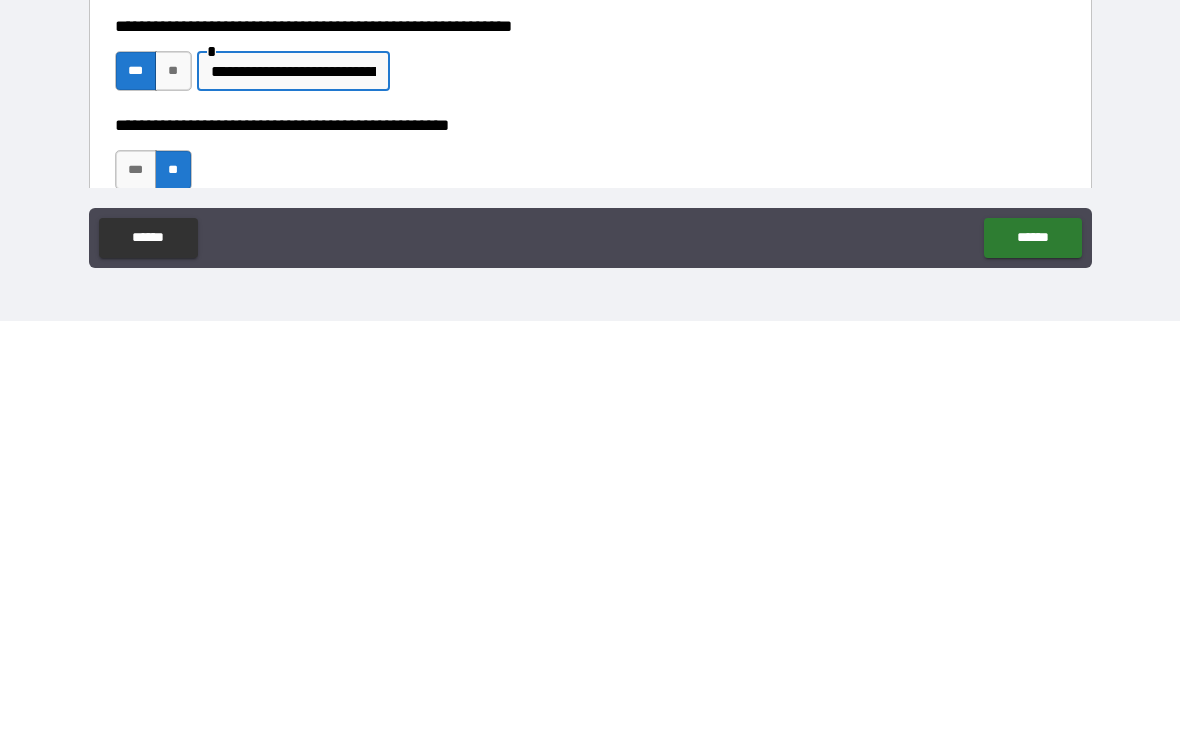 click on "******" at bounding box center (1032, 660) 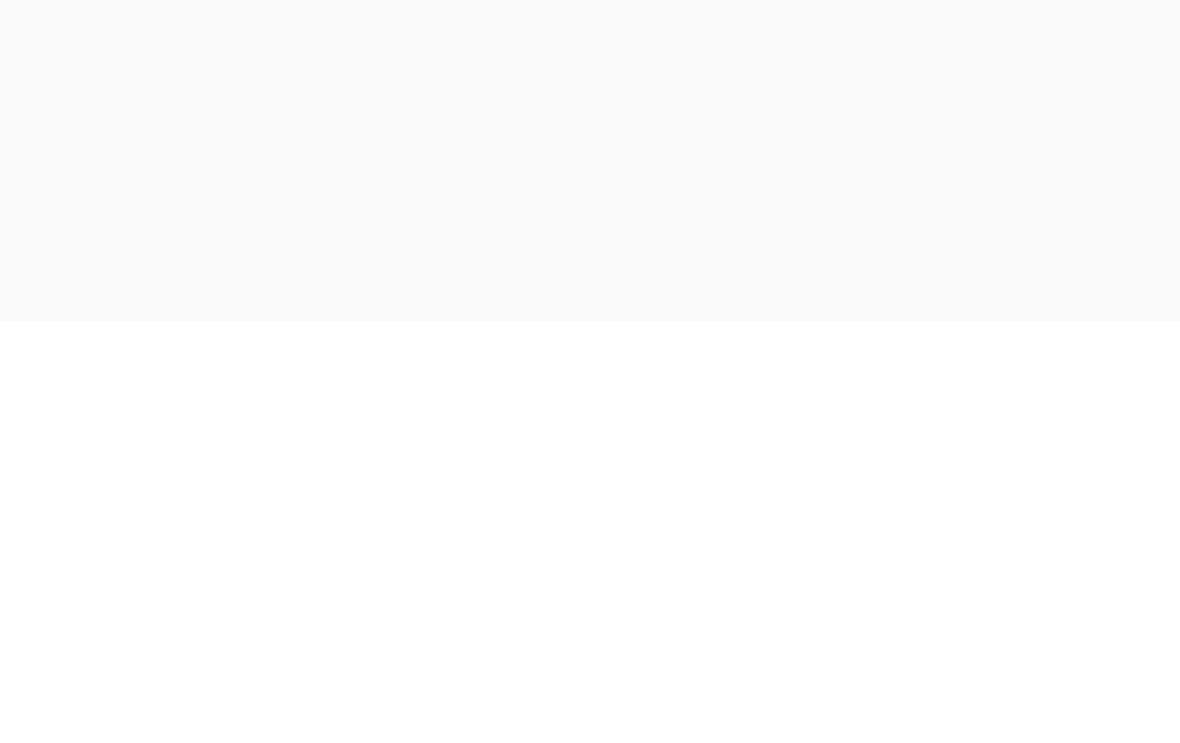 scroll, scrollTop: 33, scrollLeft: 0, axis: vertical 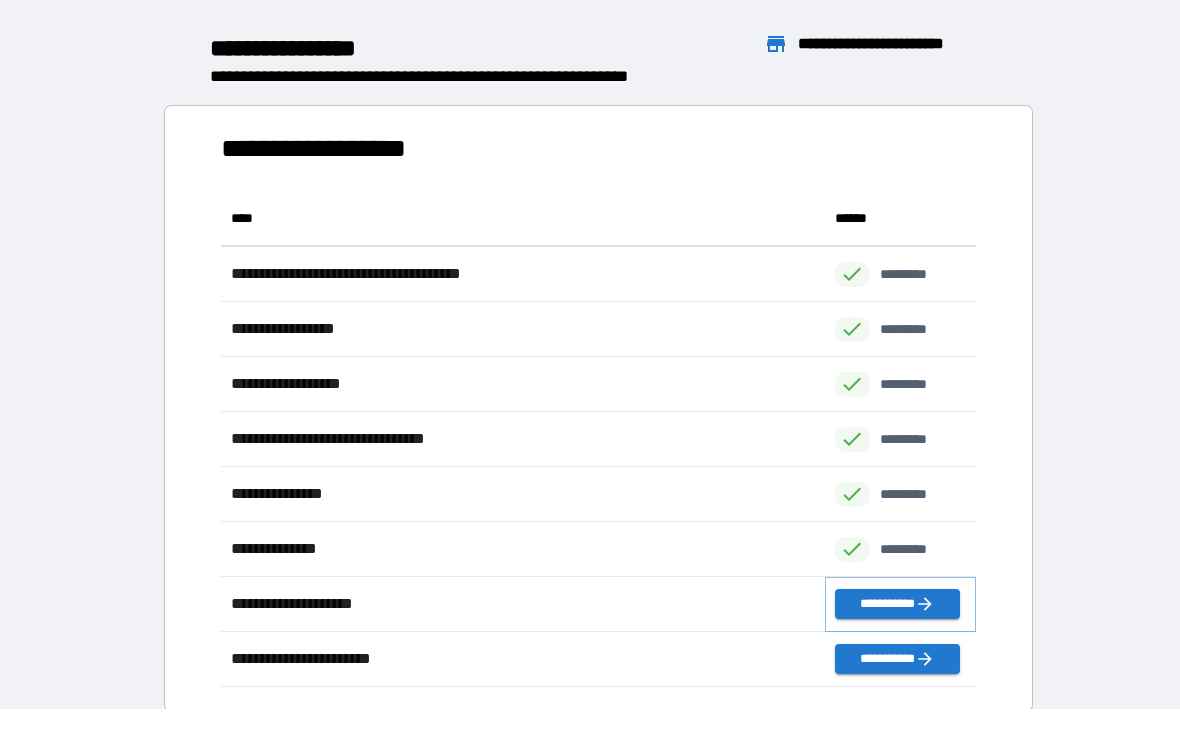 click on "**********" at bounding box center [897, 605] 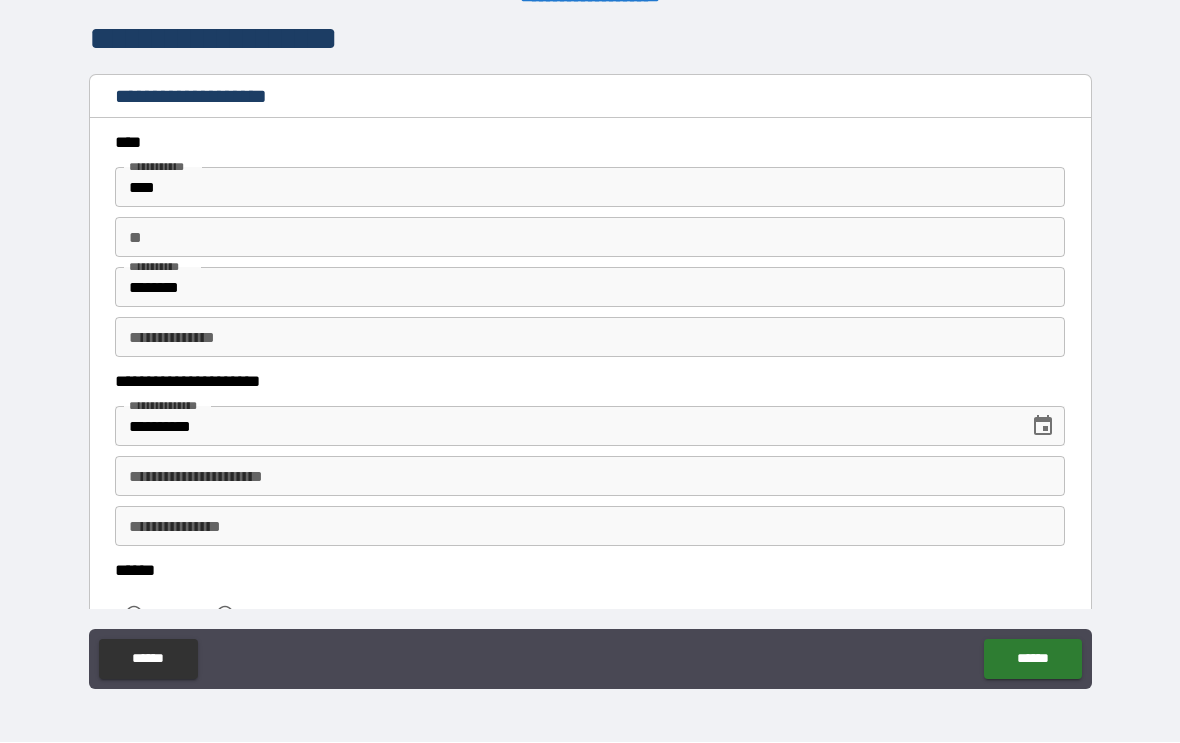 click on "**********" at bounding box center (590, 477) 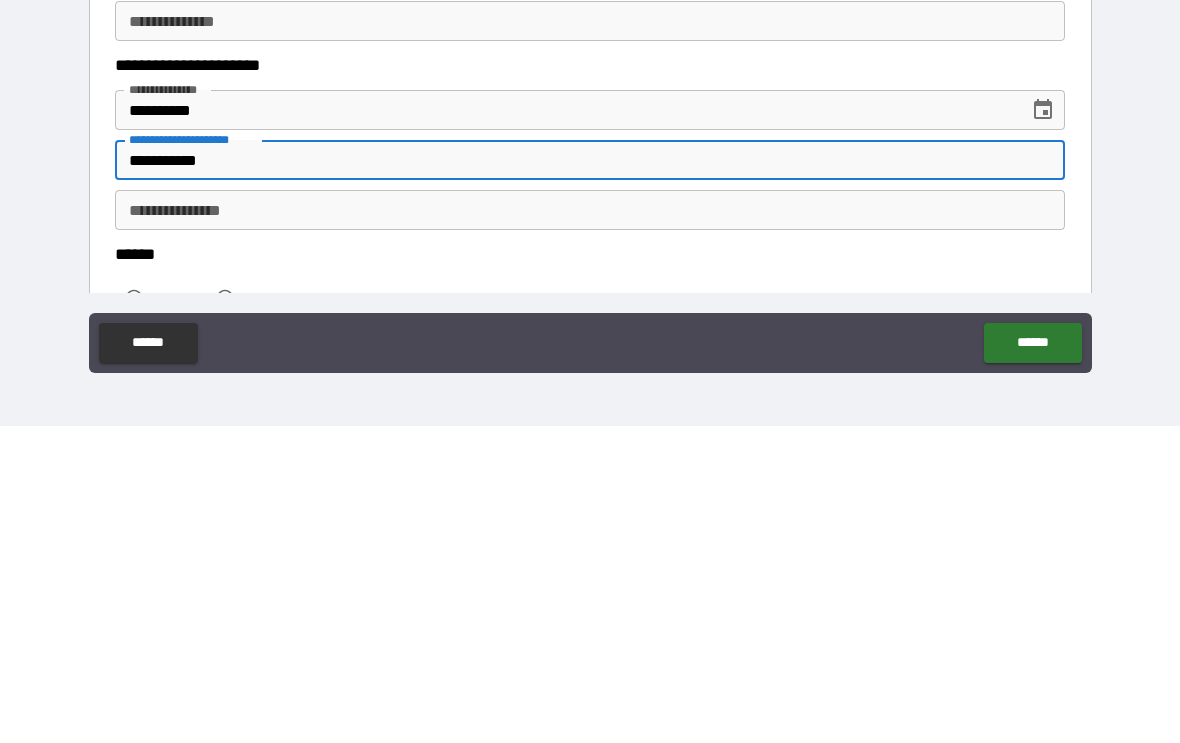 click on "**********" at bounding box center [590, 527] 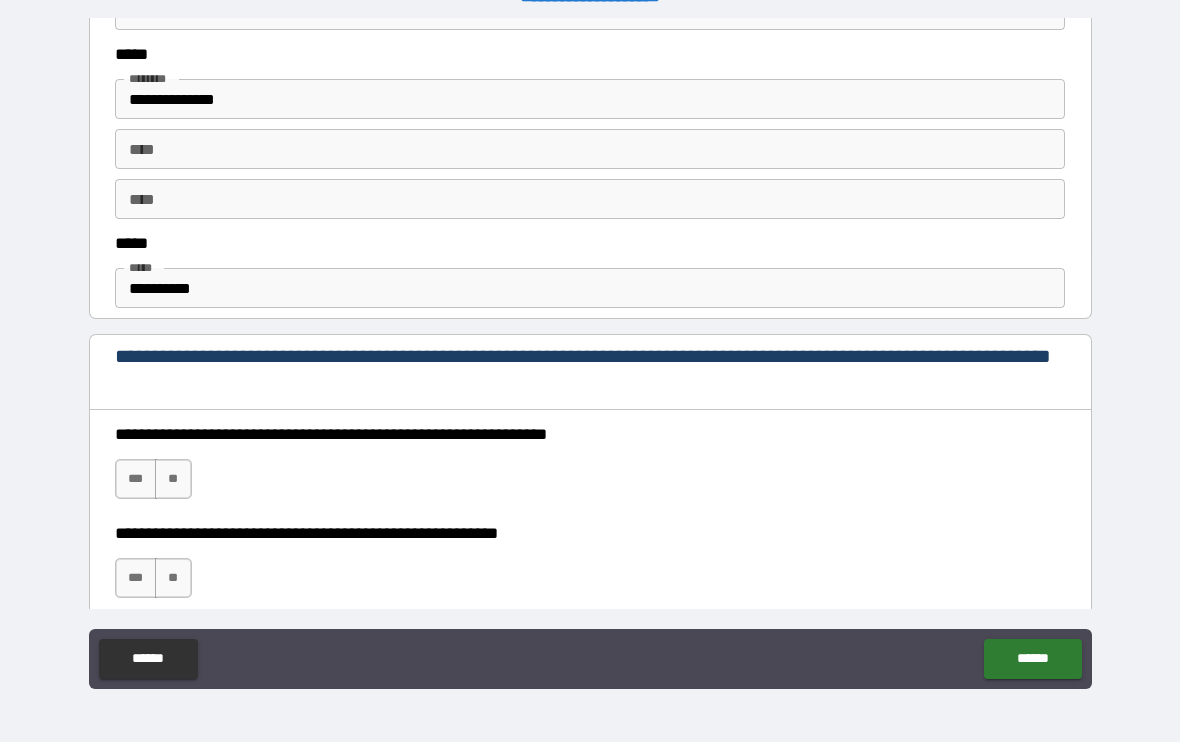 scroll, scrollTop: 1045, scrollLeft: 0, axis: vertical 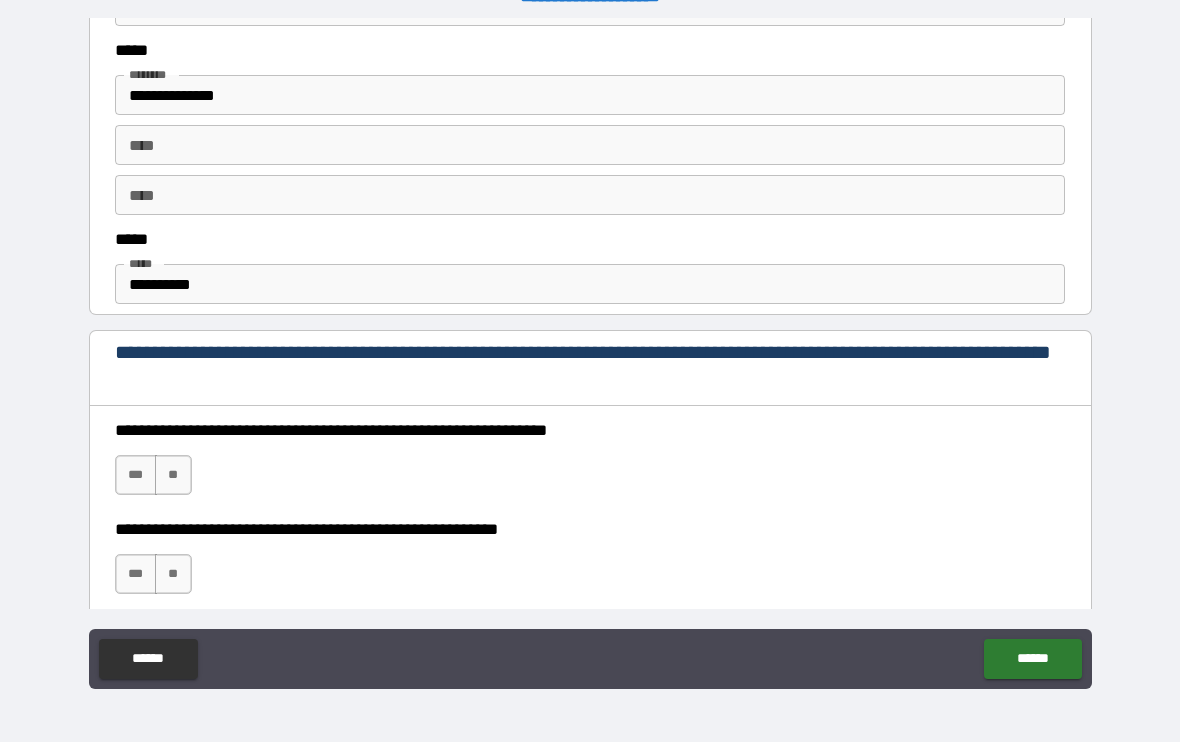 click on "**********" at bounding box center (590, 285) 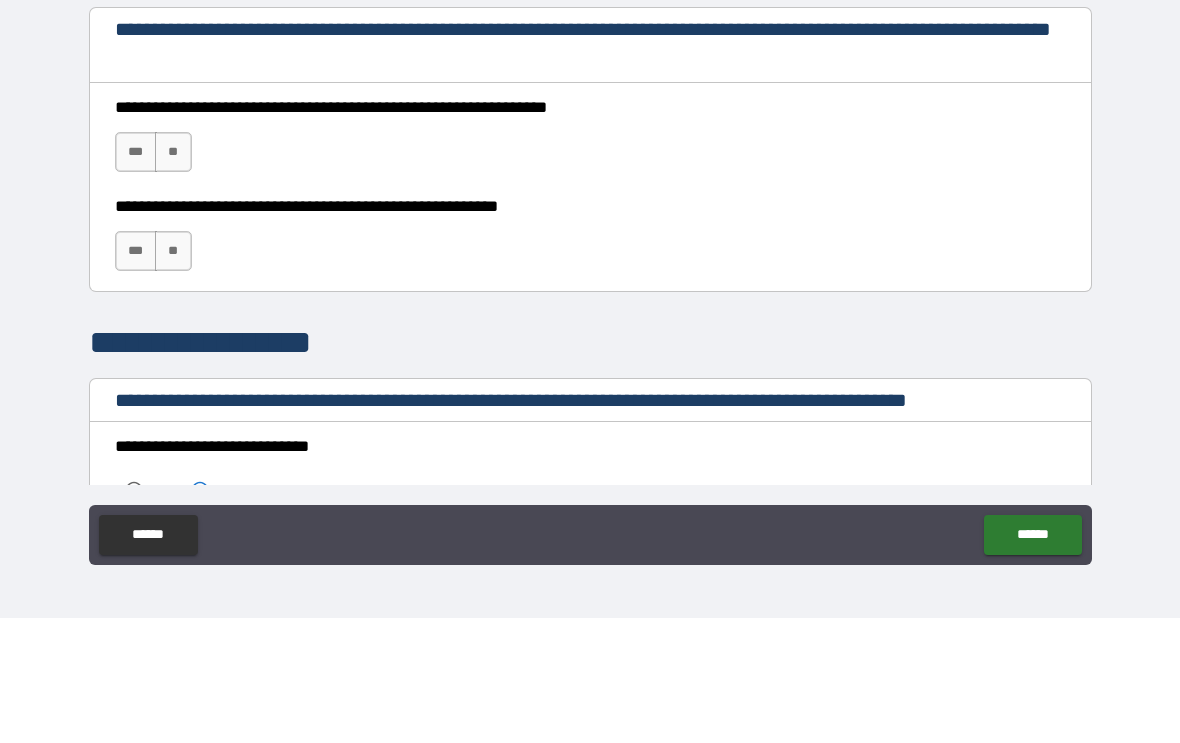 scroll, scrollTop: 1243, scrollLeft: 0, axis: vertical 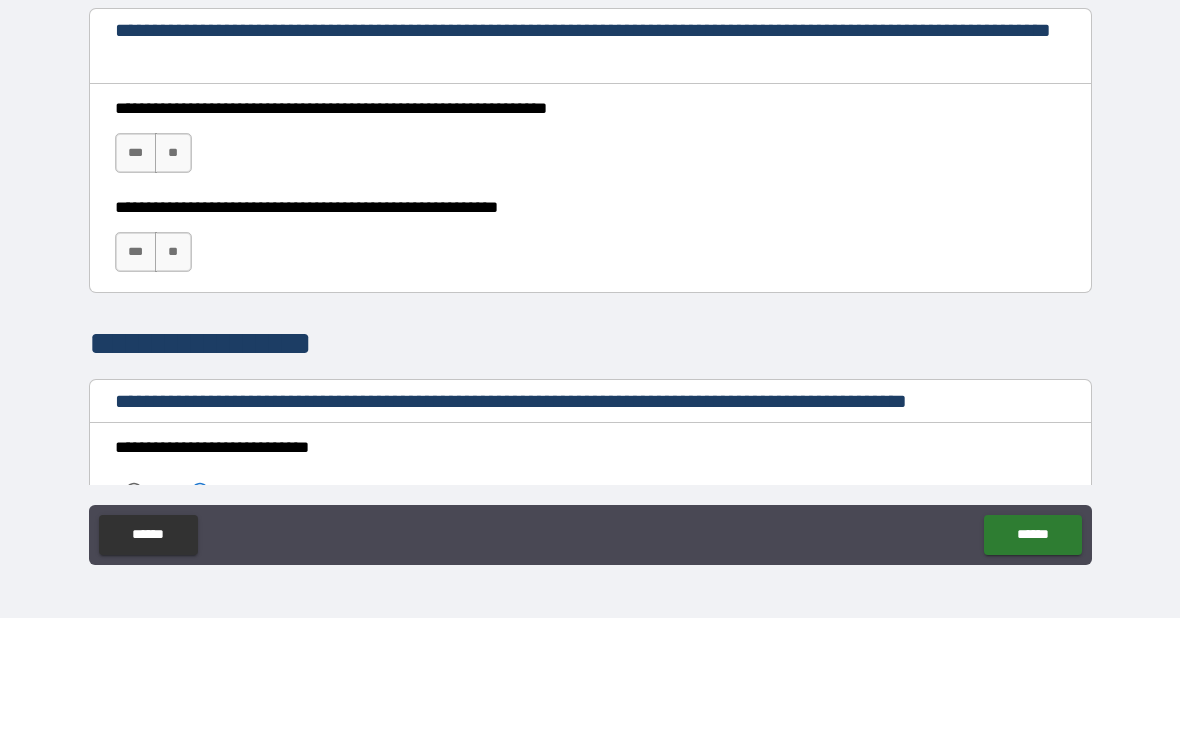 click on "**" at bounding box center [173, 278] 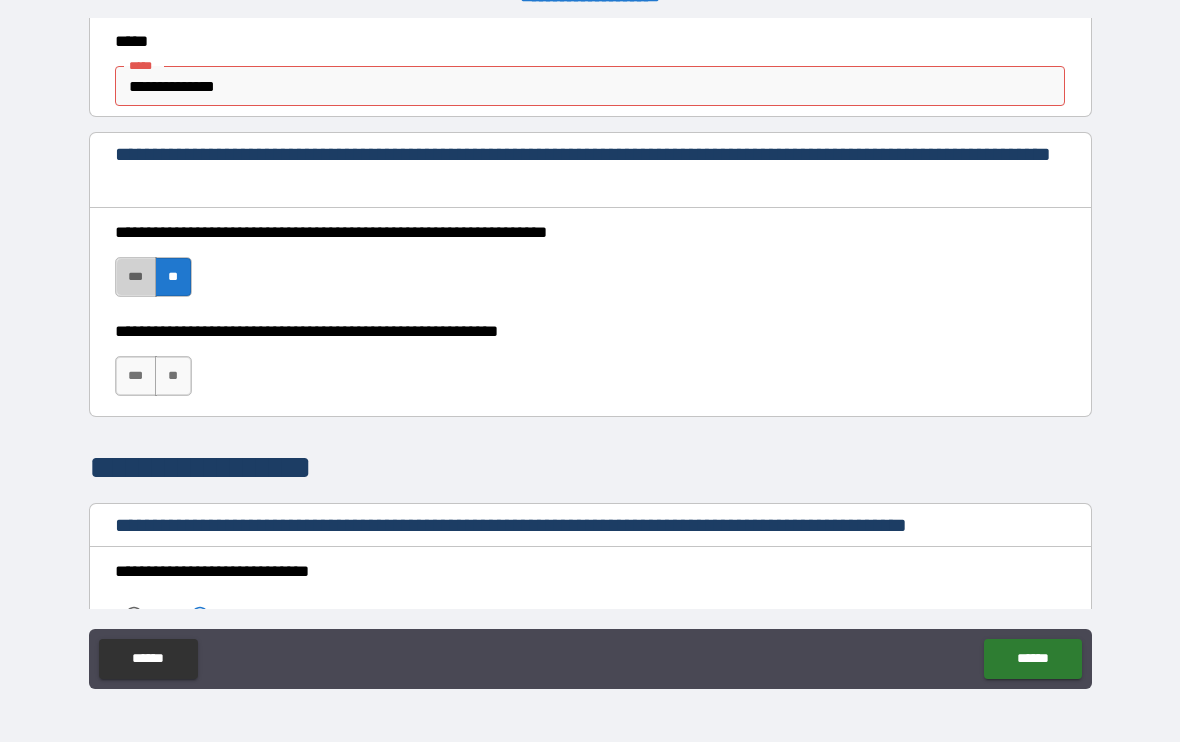 click on "***" at bounding box center [136, 278] 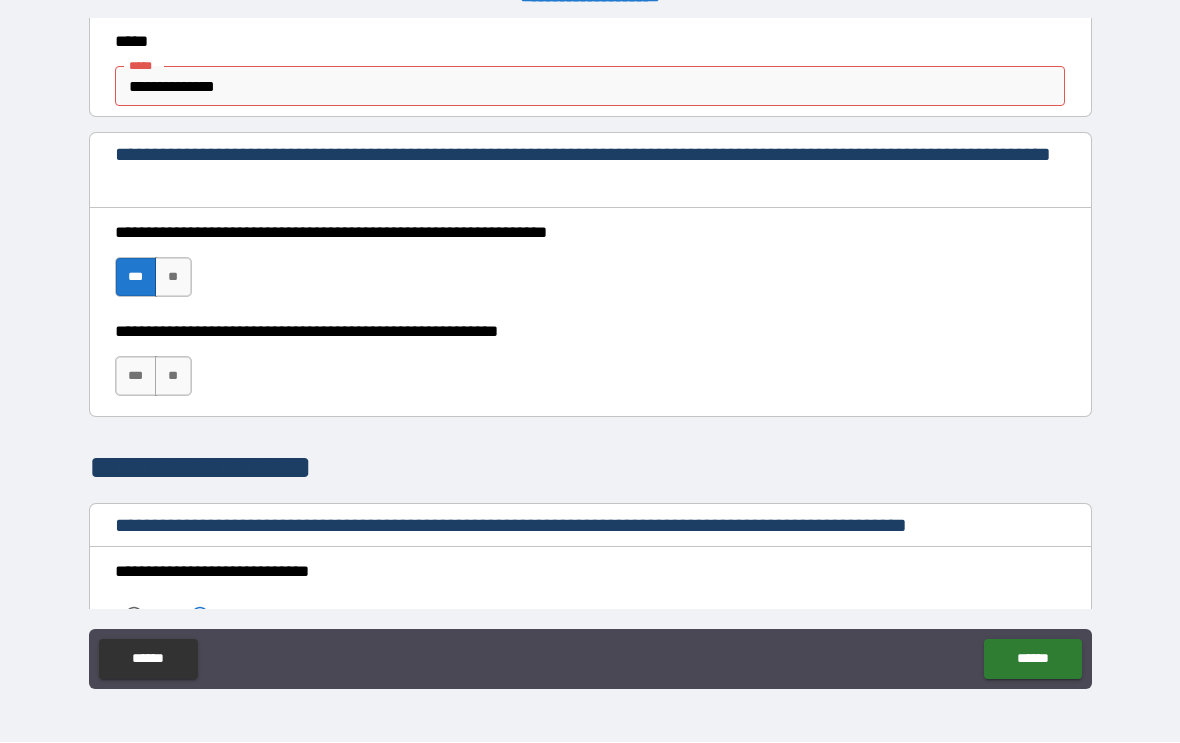 click on "***" at bounding box center [136, 377] 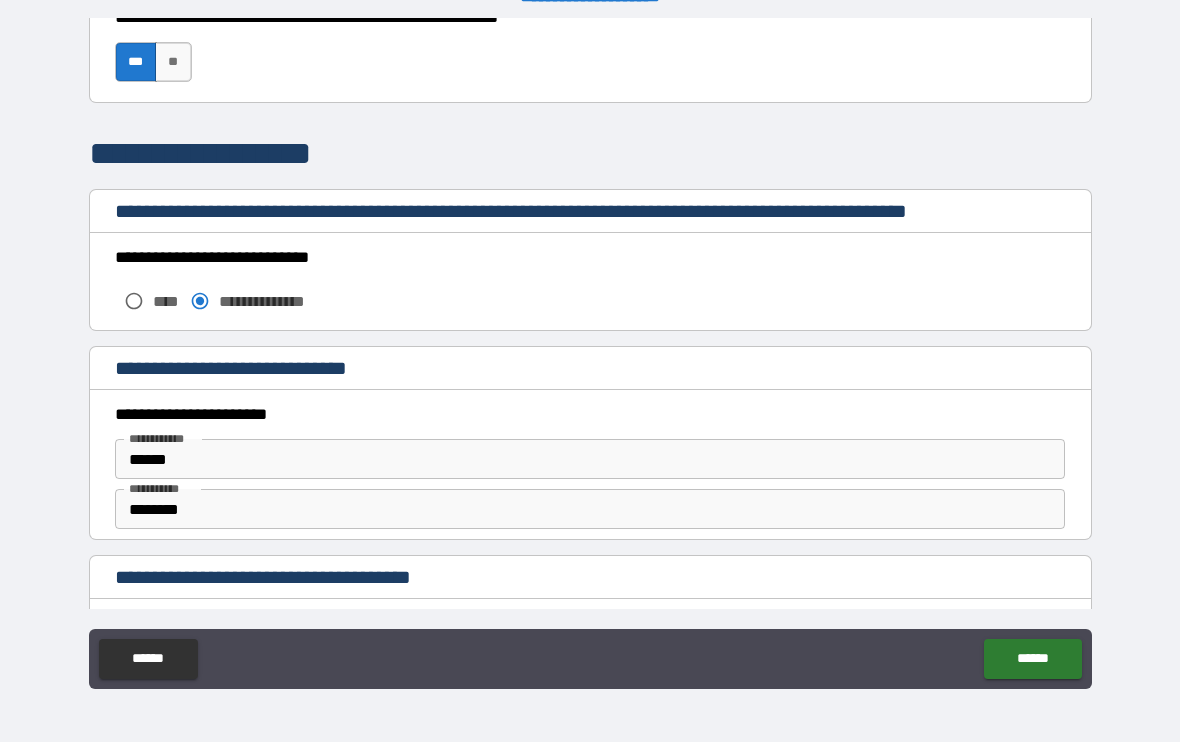scroll, scrollTop: 1558, scrollLeft: 0, axis: vertical 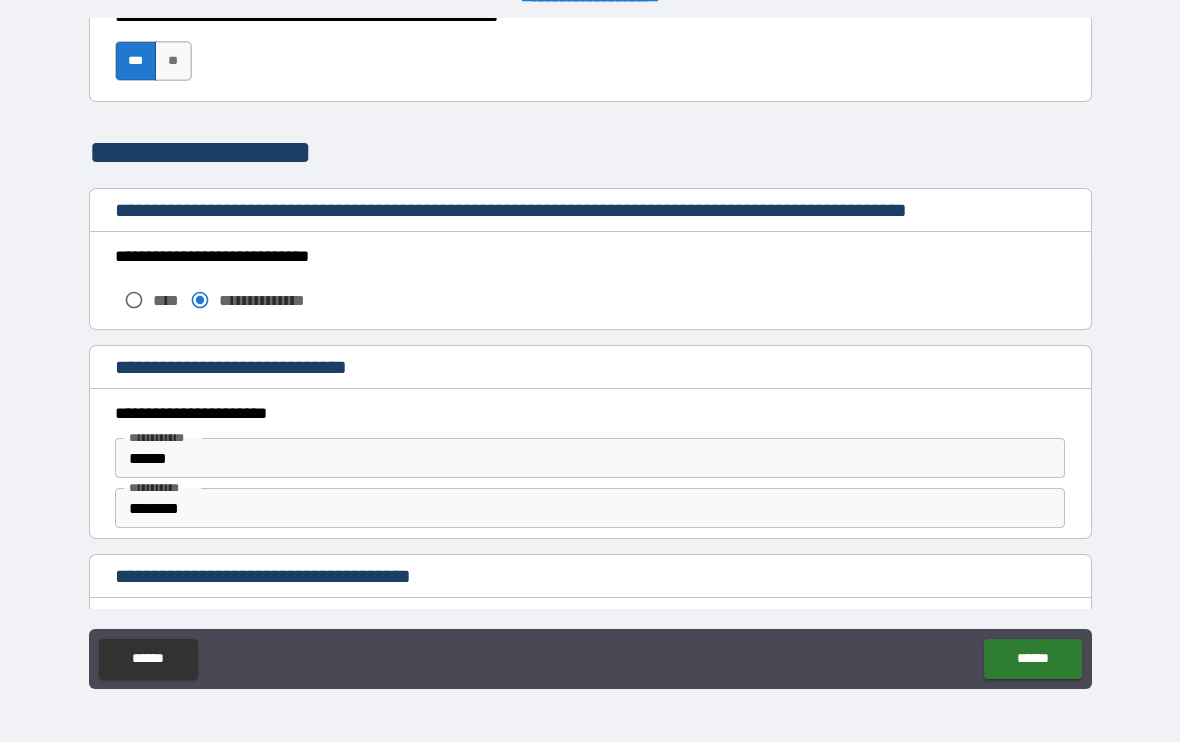 click on "**********" at bounding box center (590, 357) 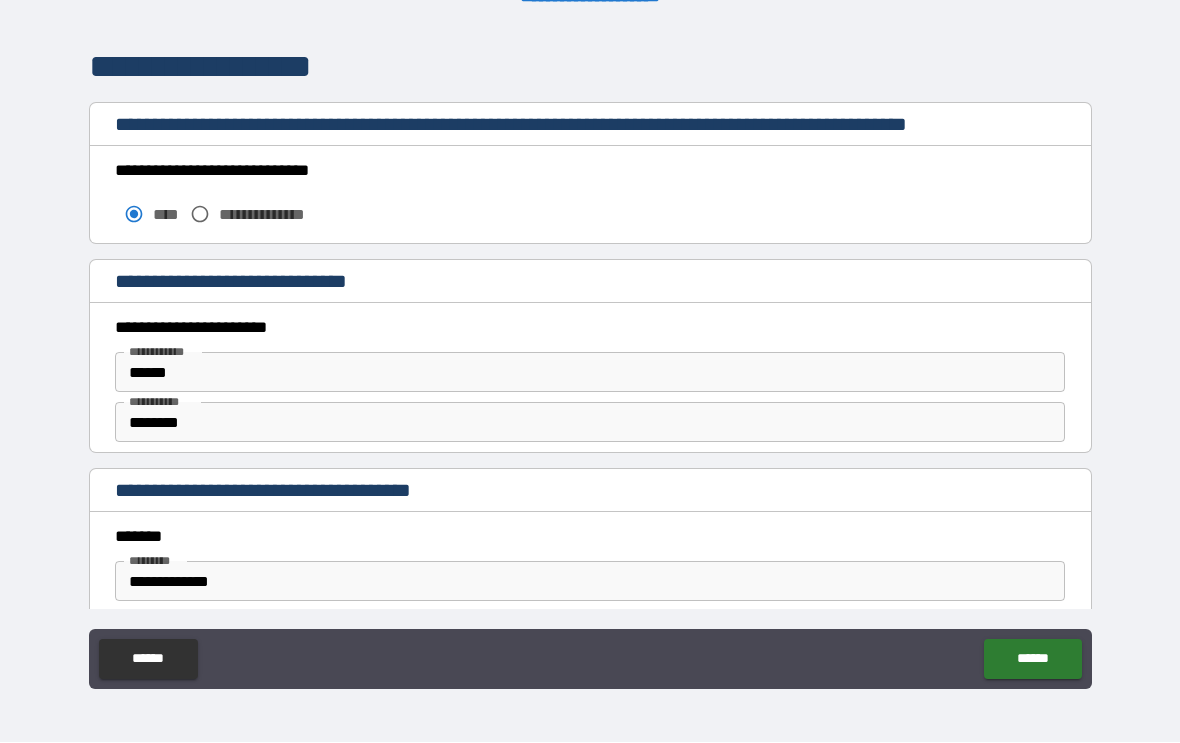 scroll, scrollTop: 1646, scrollLeft: 0, axis: vertical 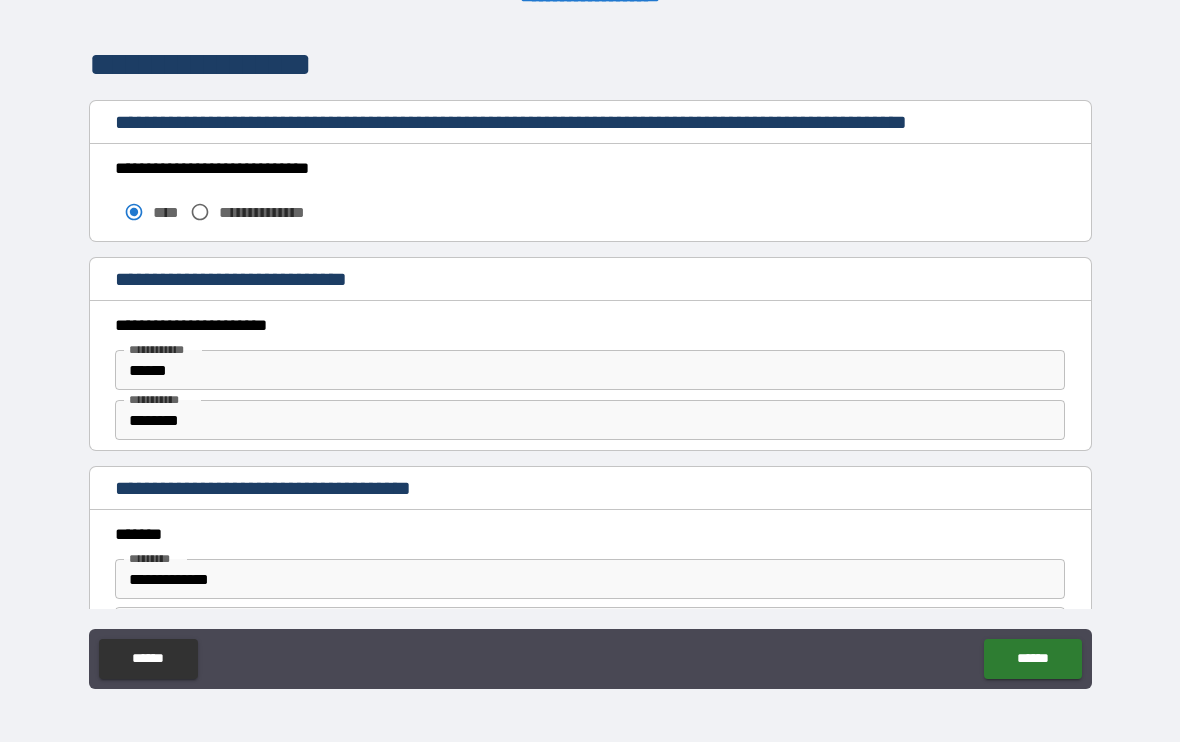 click on "**********" at bounding box center (590, 357) 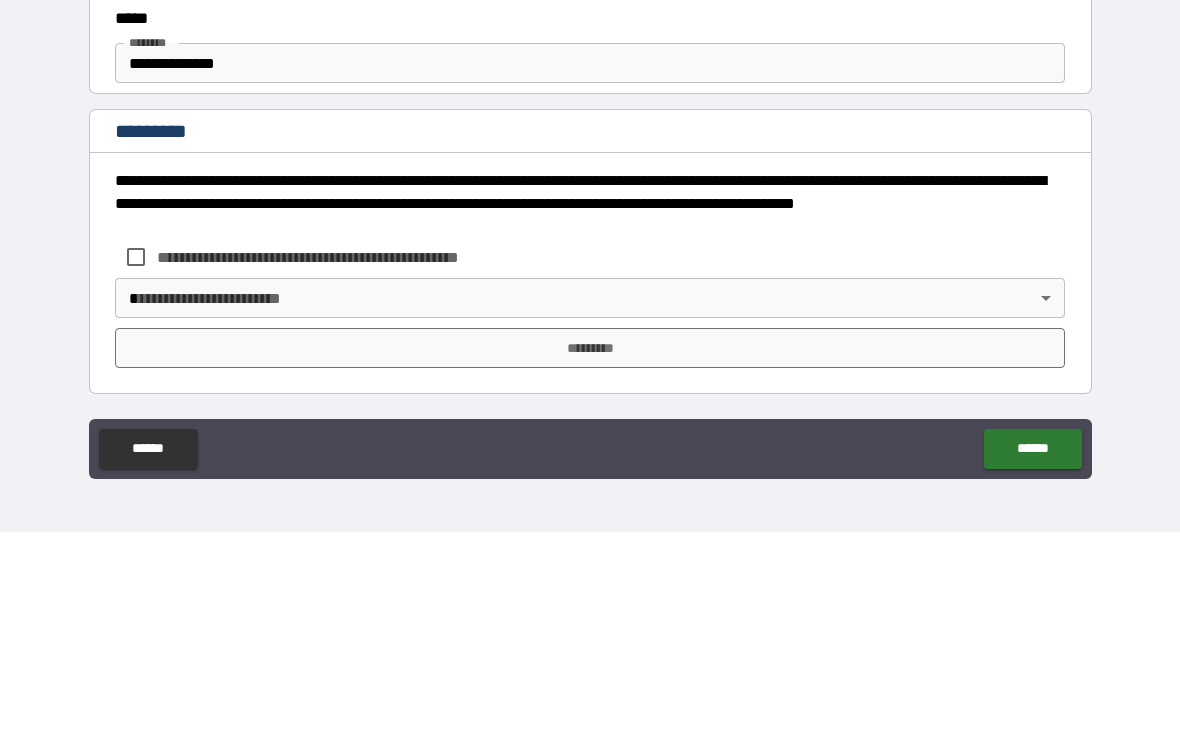 scroll, scrollTop: 2233, scrollLeft: 0, axis: vertical 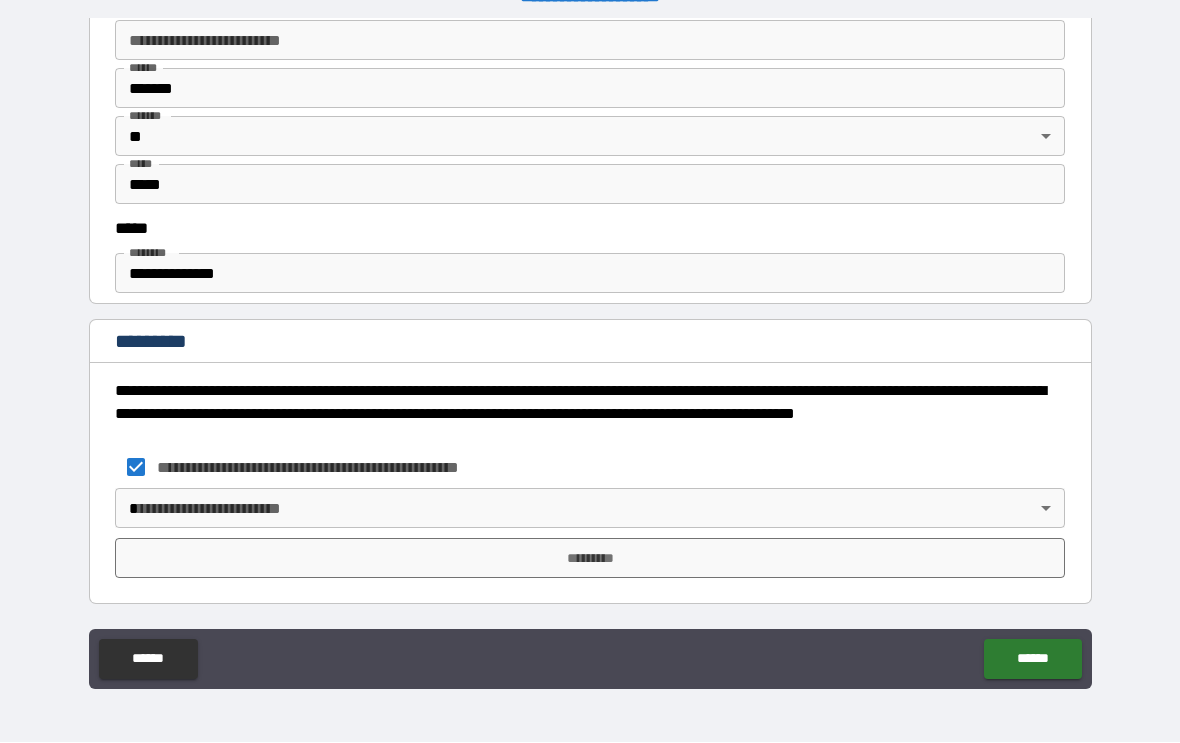 click on "**********" at bounding box center [590, 355] 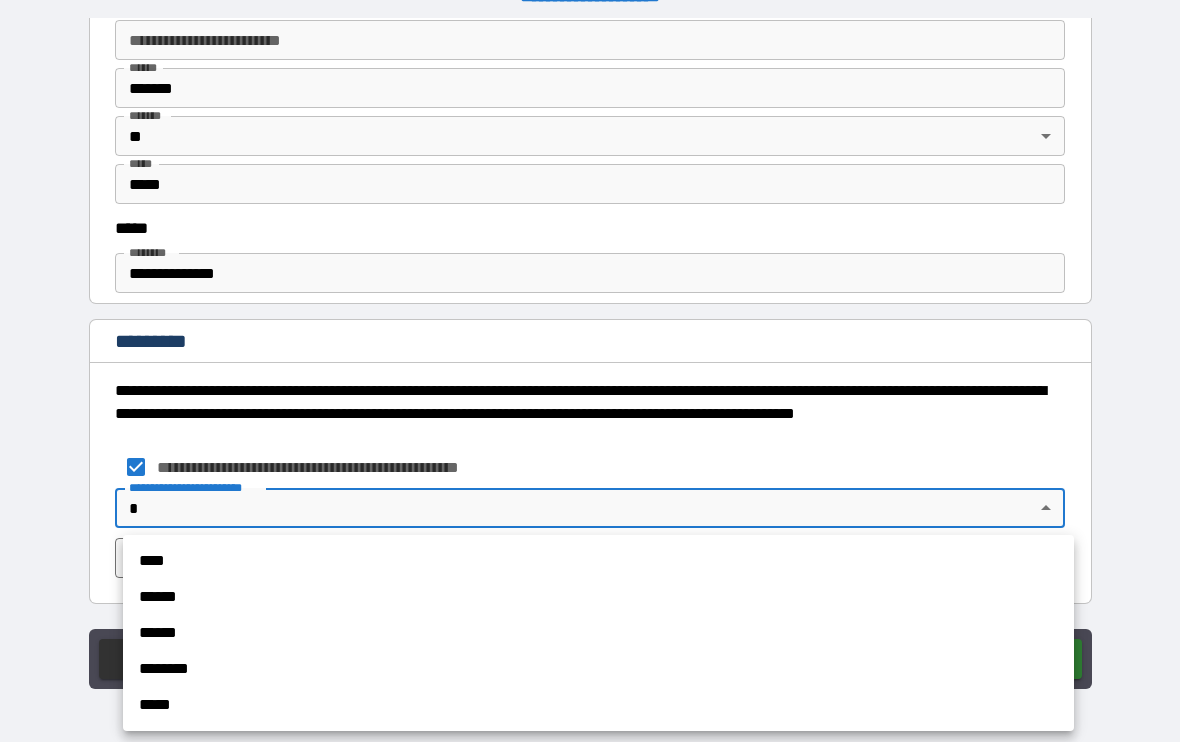 click on "****" at bounding box center (598, 562) 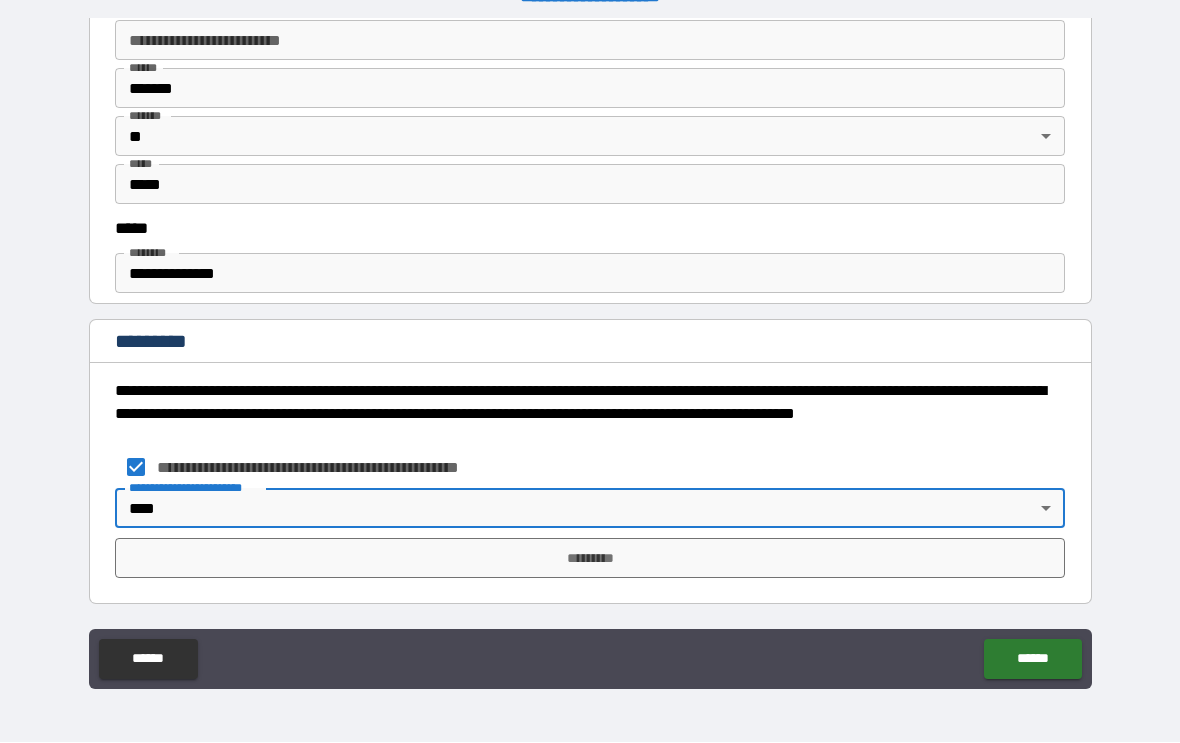 click on "*********" at bounding box center (590, 559) 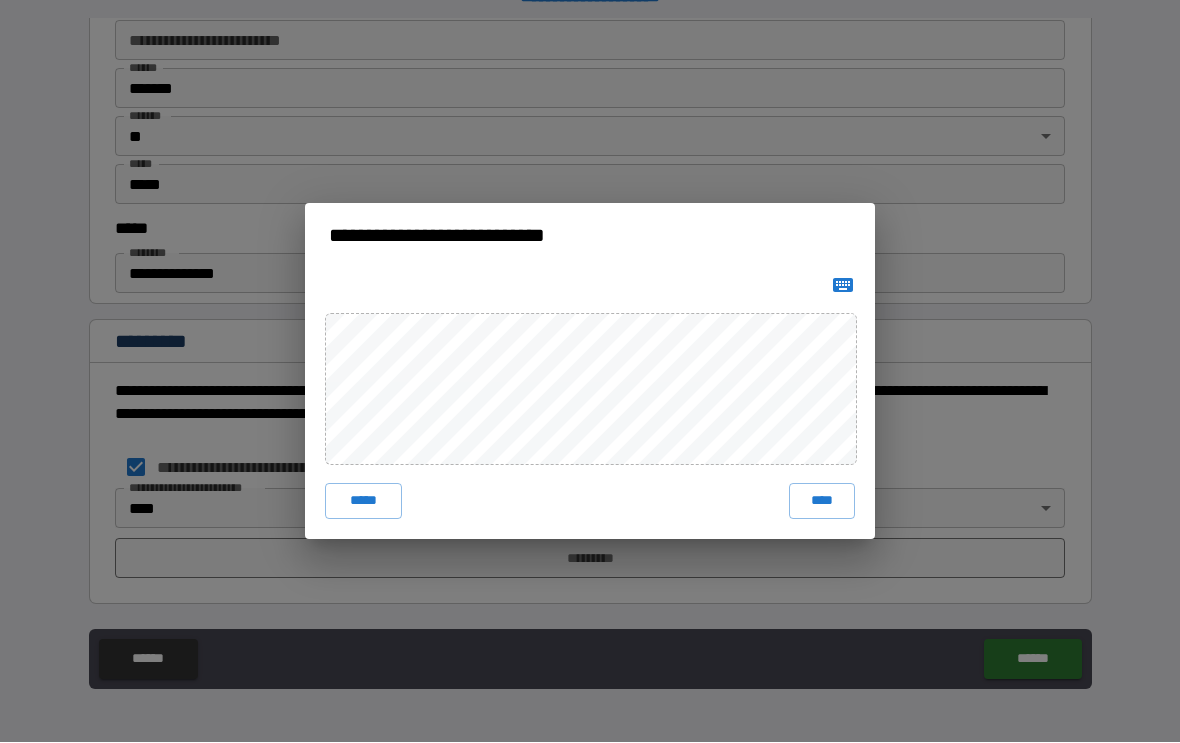 click on "****" at bounding box center [822, 502] 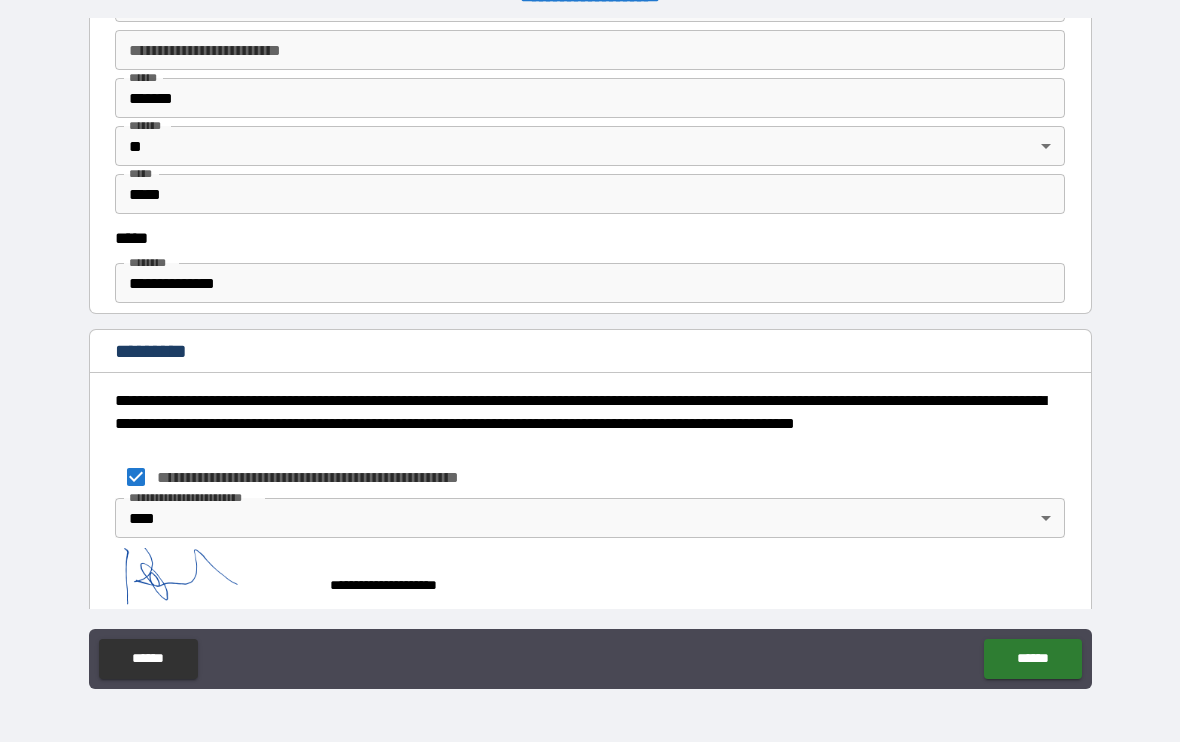 click on "******" at bounding box center [1032, 660] 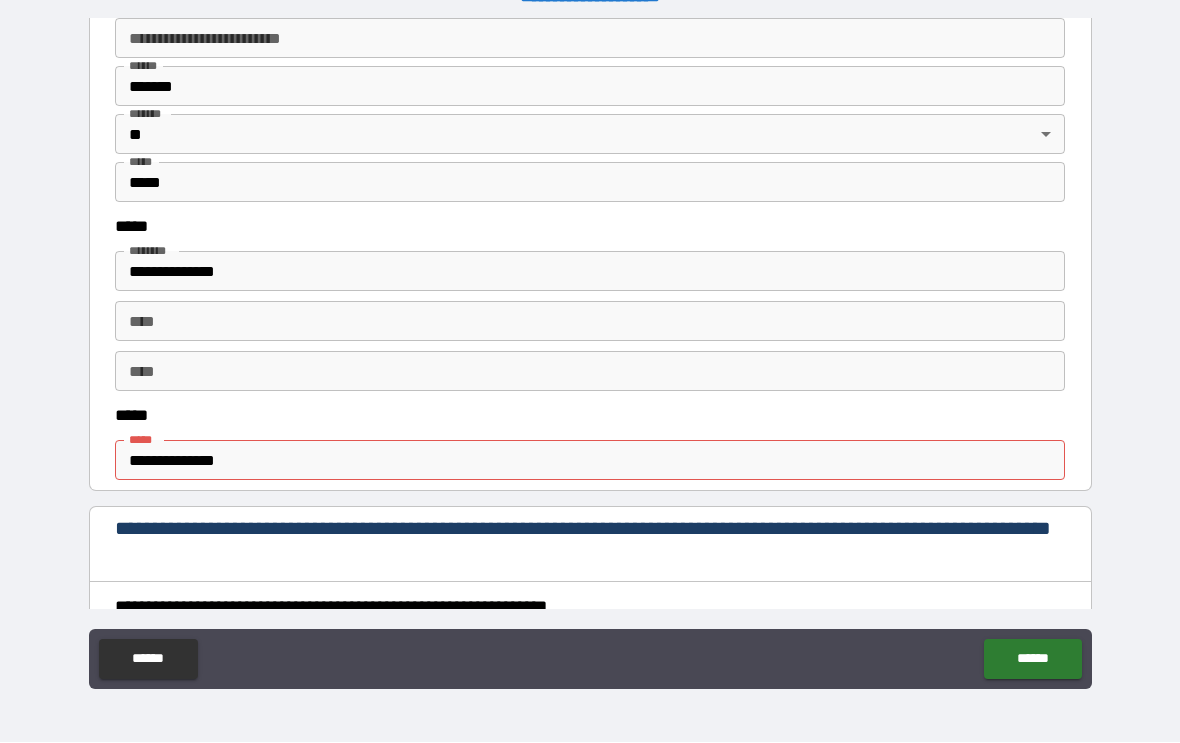 scroll, scrollTop: 869, scrollLeft: 0, axis: vertical 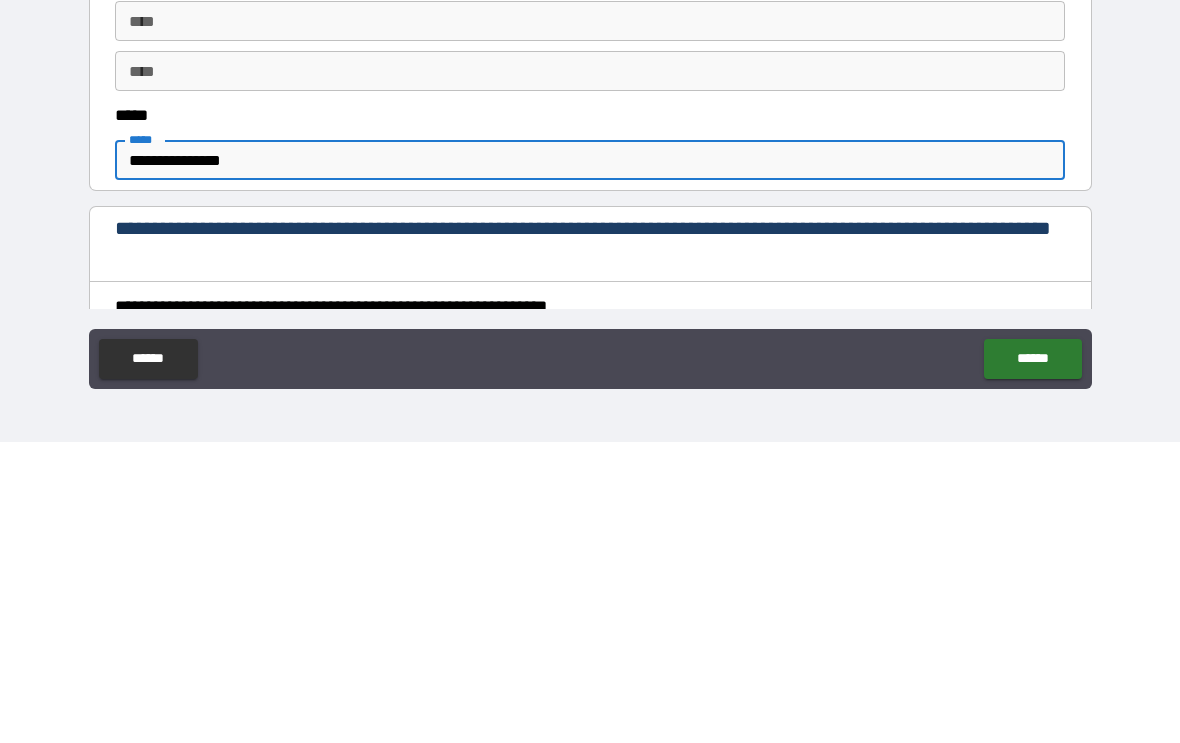 click on "**********" at bounding box center [590, 607] 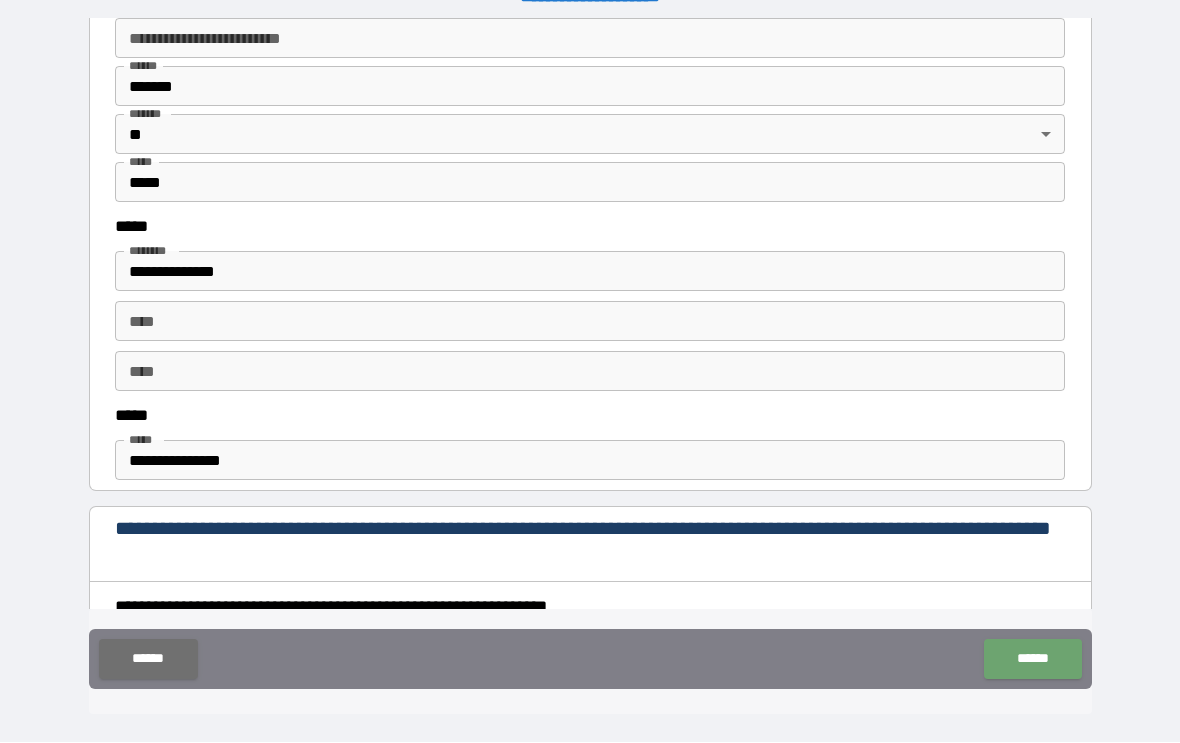 click on "******" at bounding box center [1032, 660] 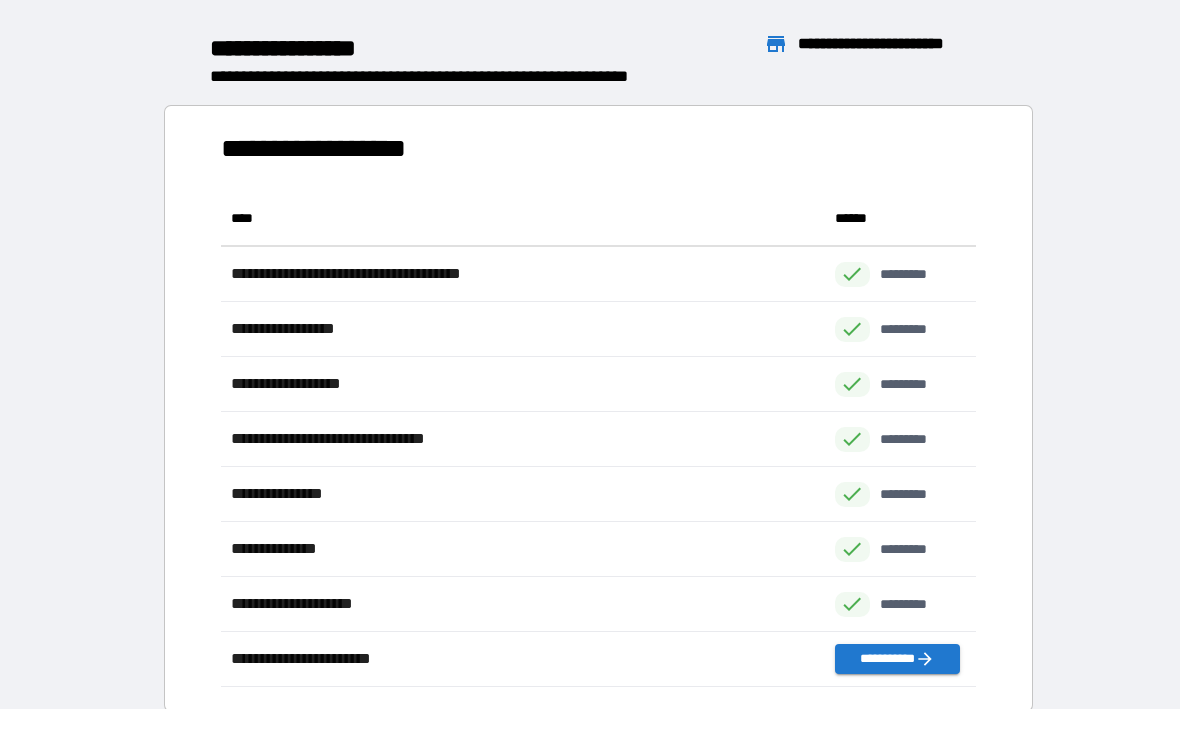 scroll, scrollTop: 496, scrollLeft: 755, axis: both 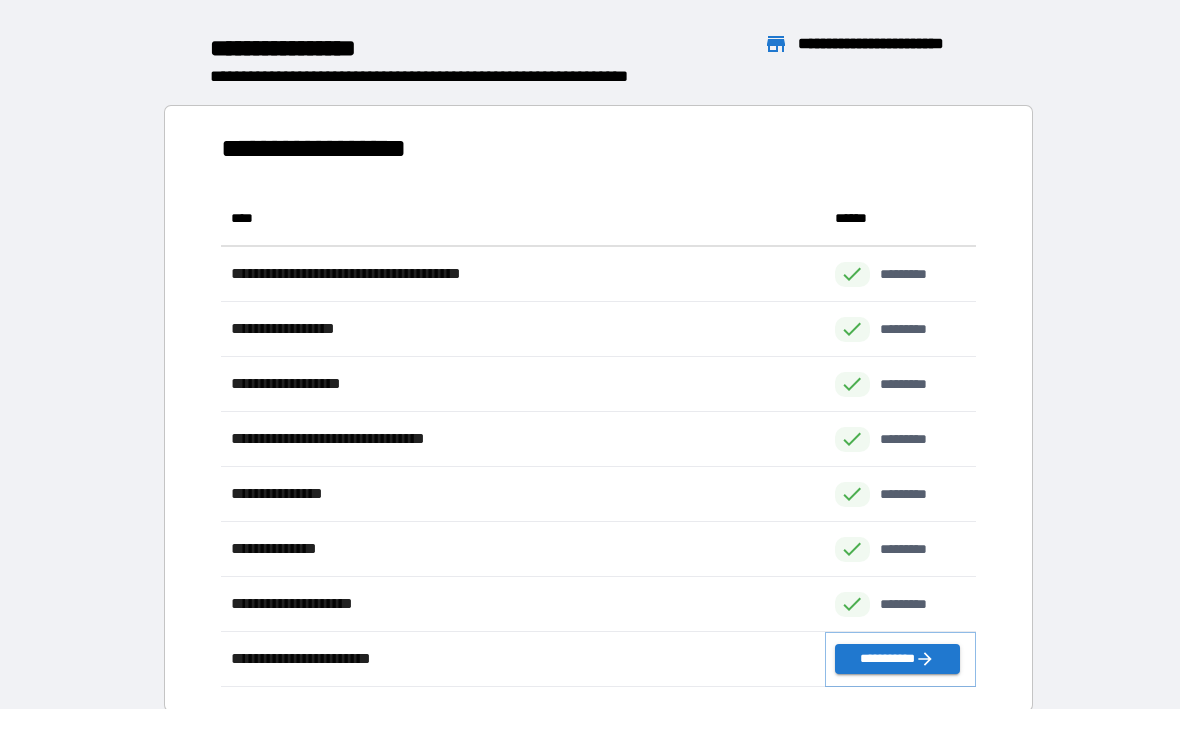 click on "**********" at bounding box center [897, 660] 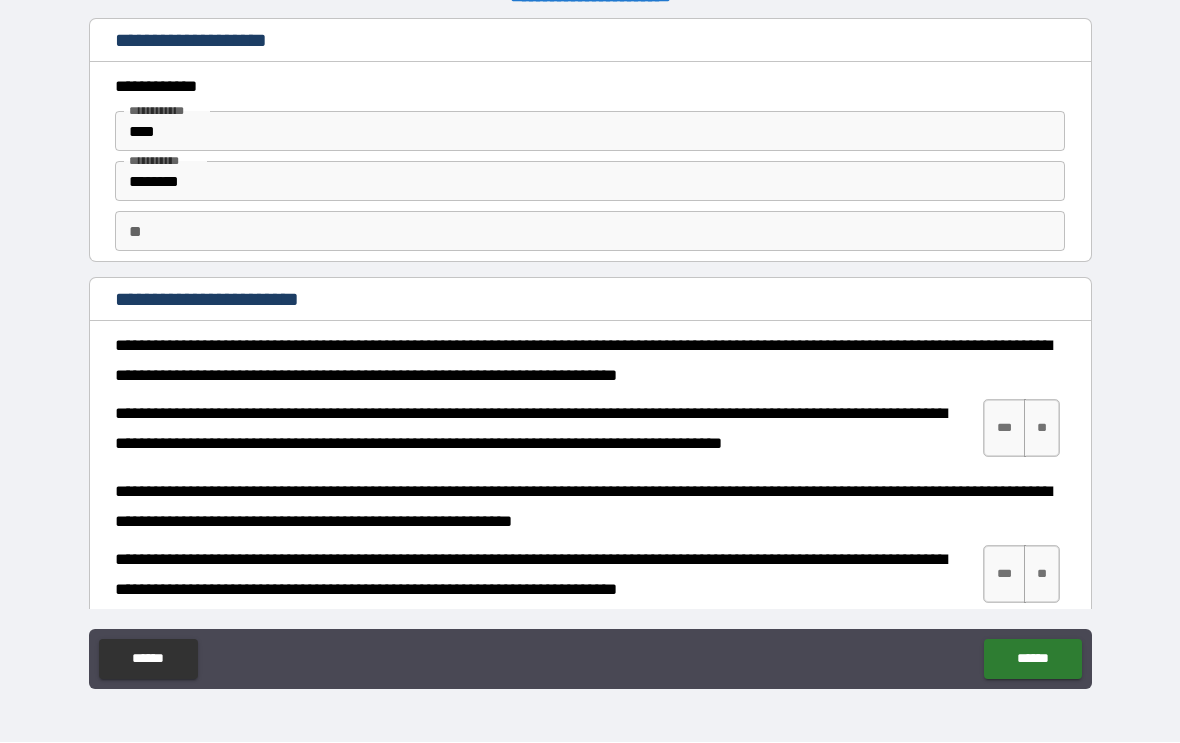 click on "***" at bounding box center (1004, 429) 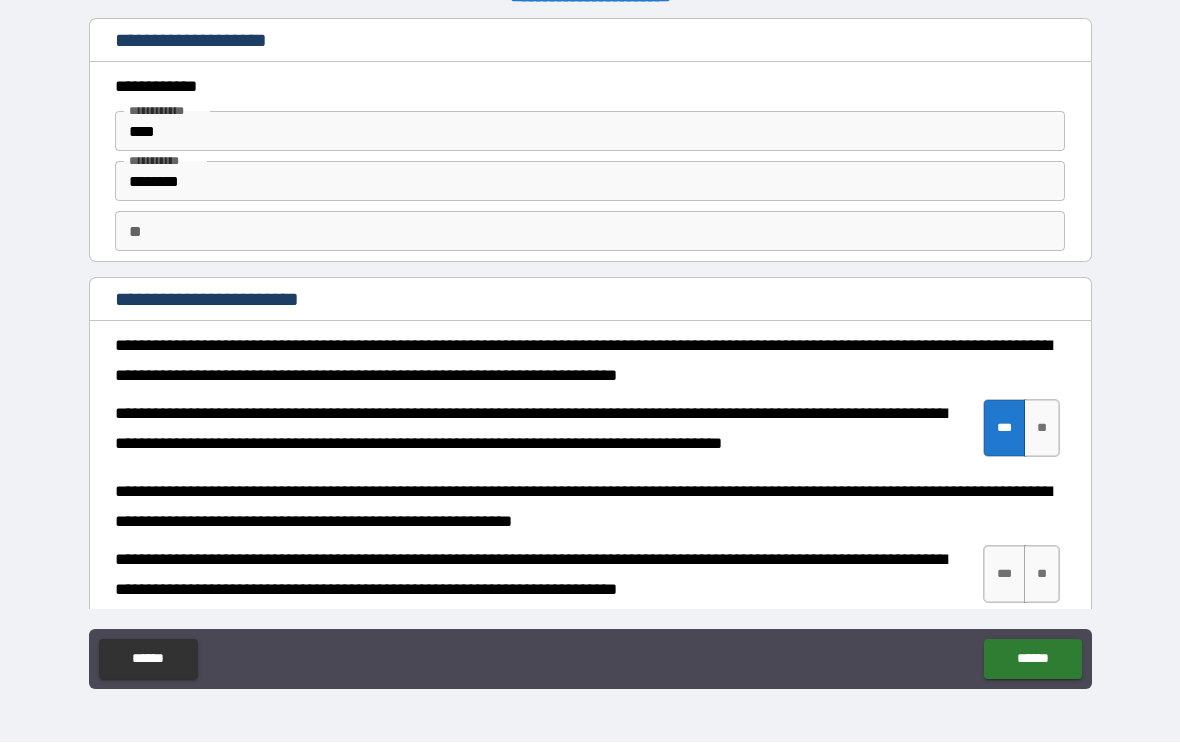 click on "***" at bounding box center [1004, 575] 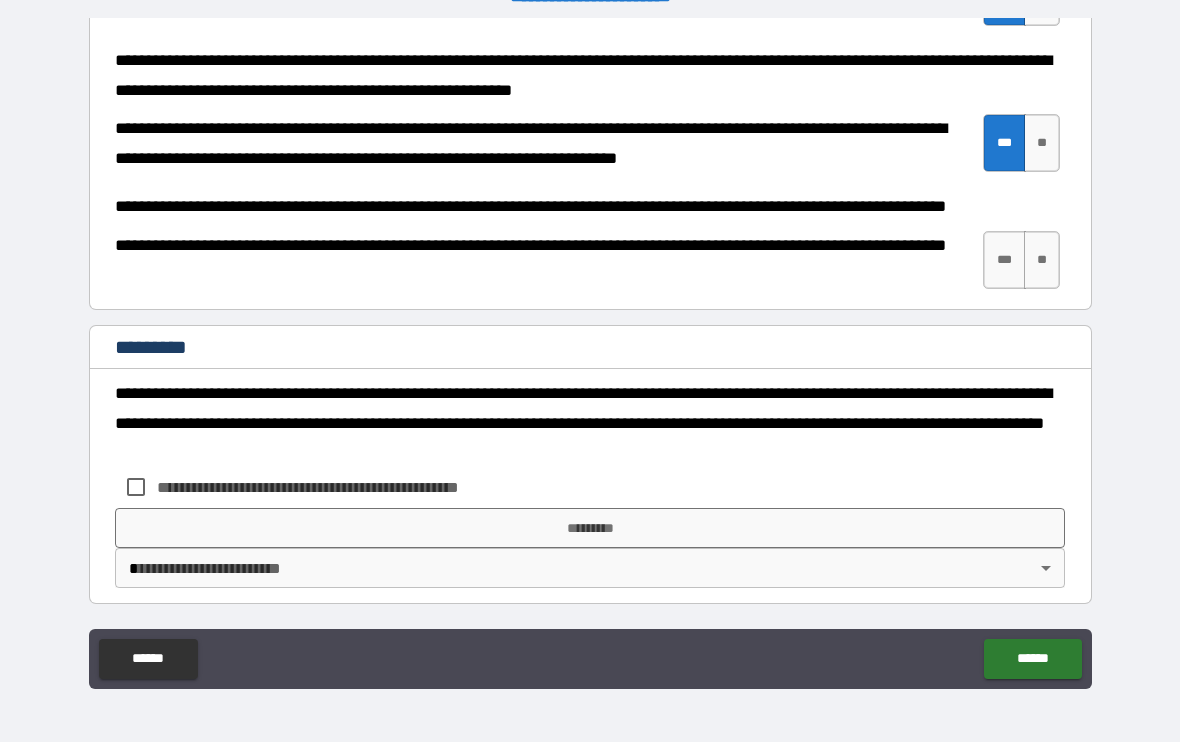scroll, scrollTop: 431, scrollLeft: 0, axis: vertical 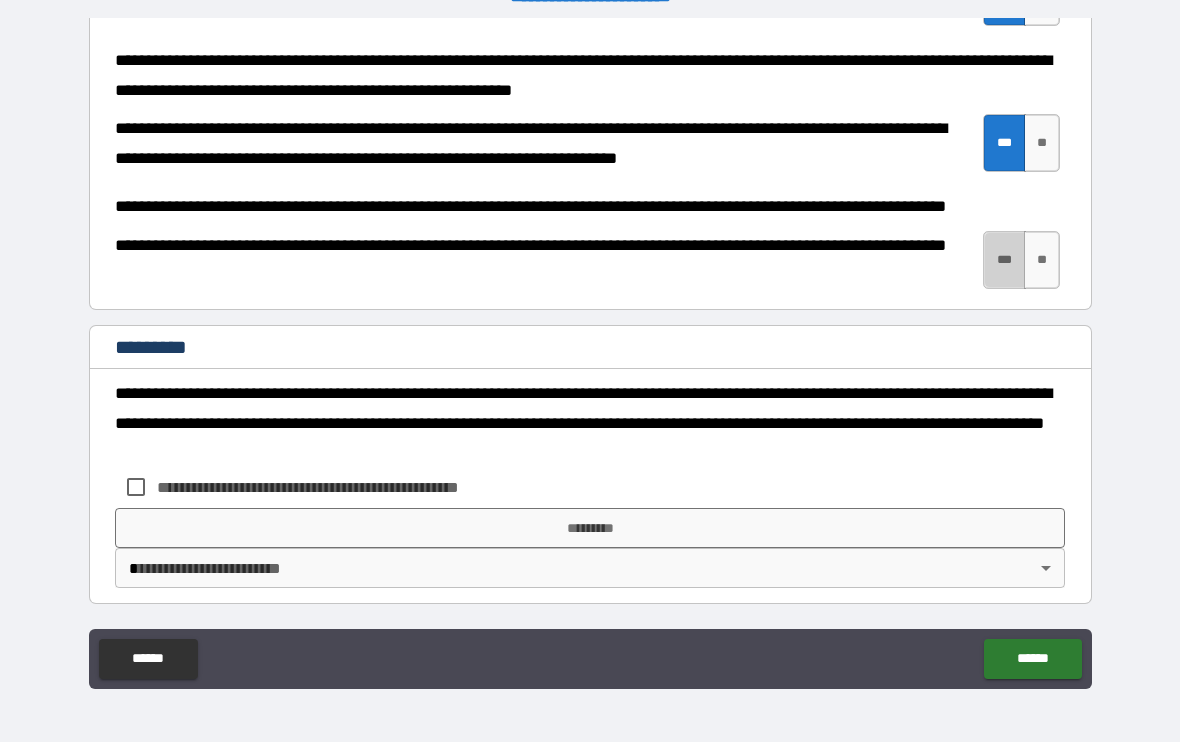click on "***" at bounding box center (1004, 261) 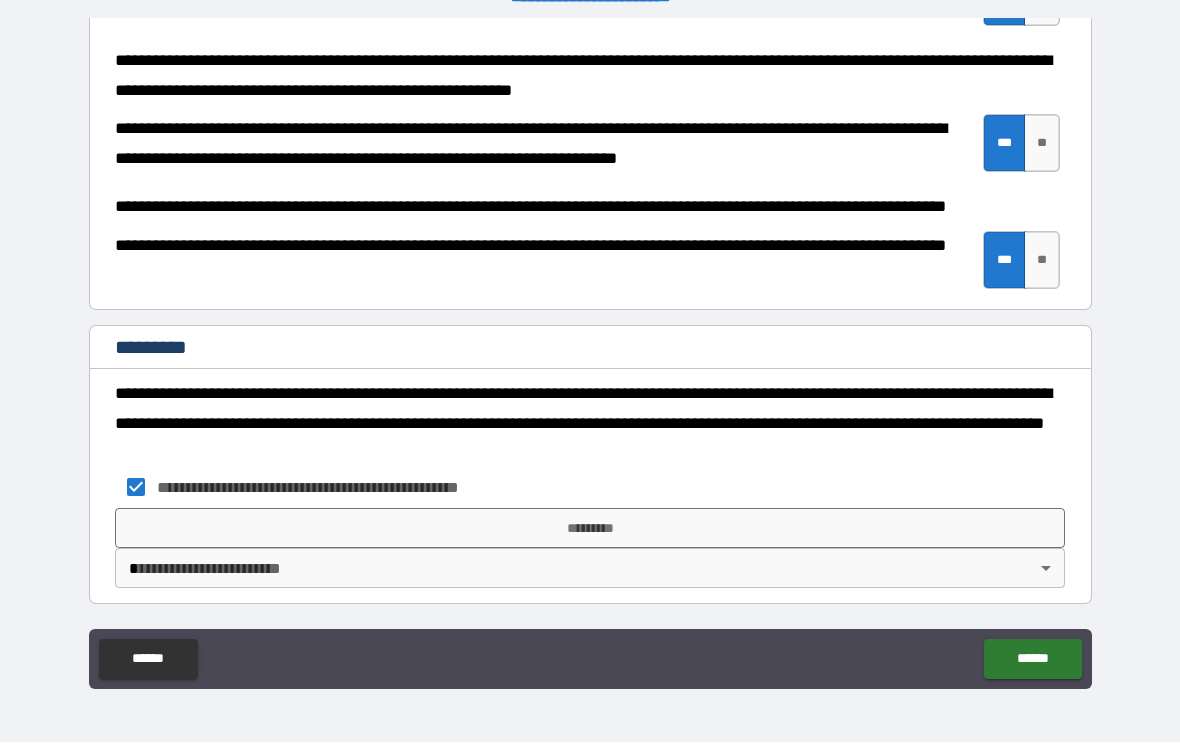 click on "*********" at bounding box center [590, 529] 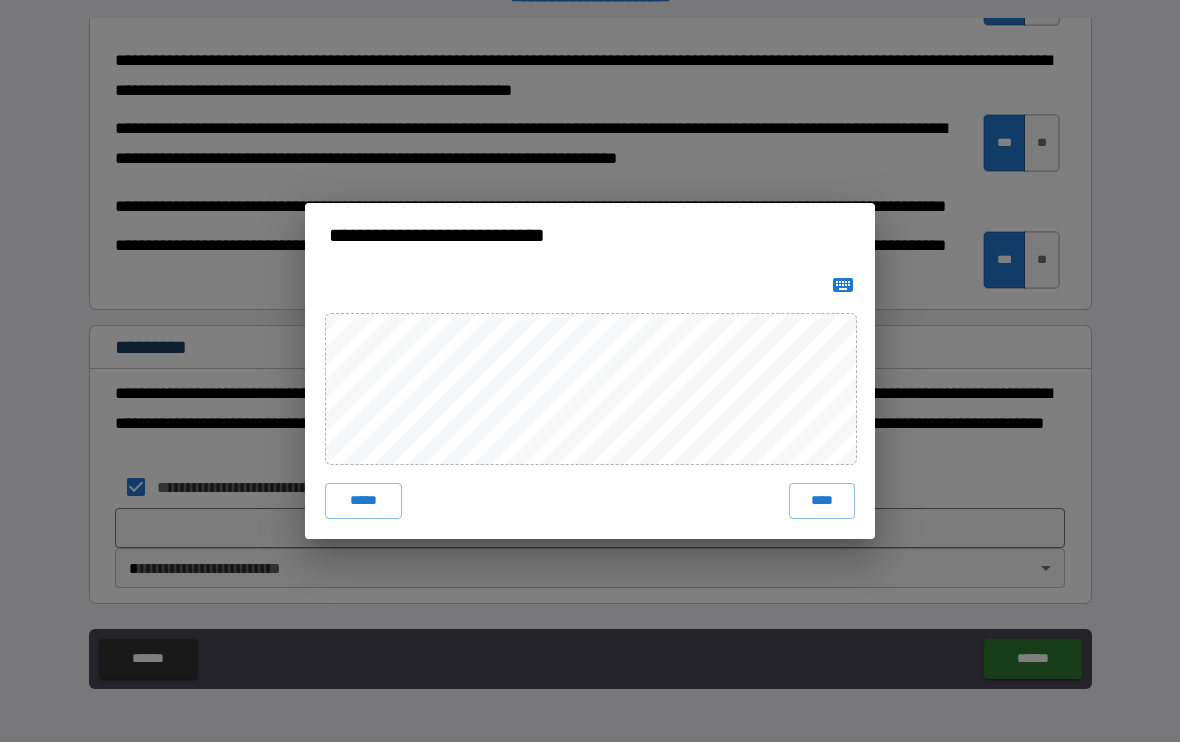 click on "****" at bounding box center (822, 502) 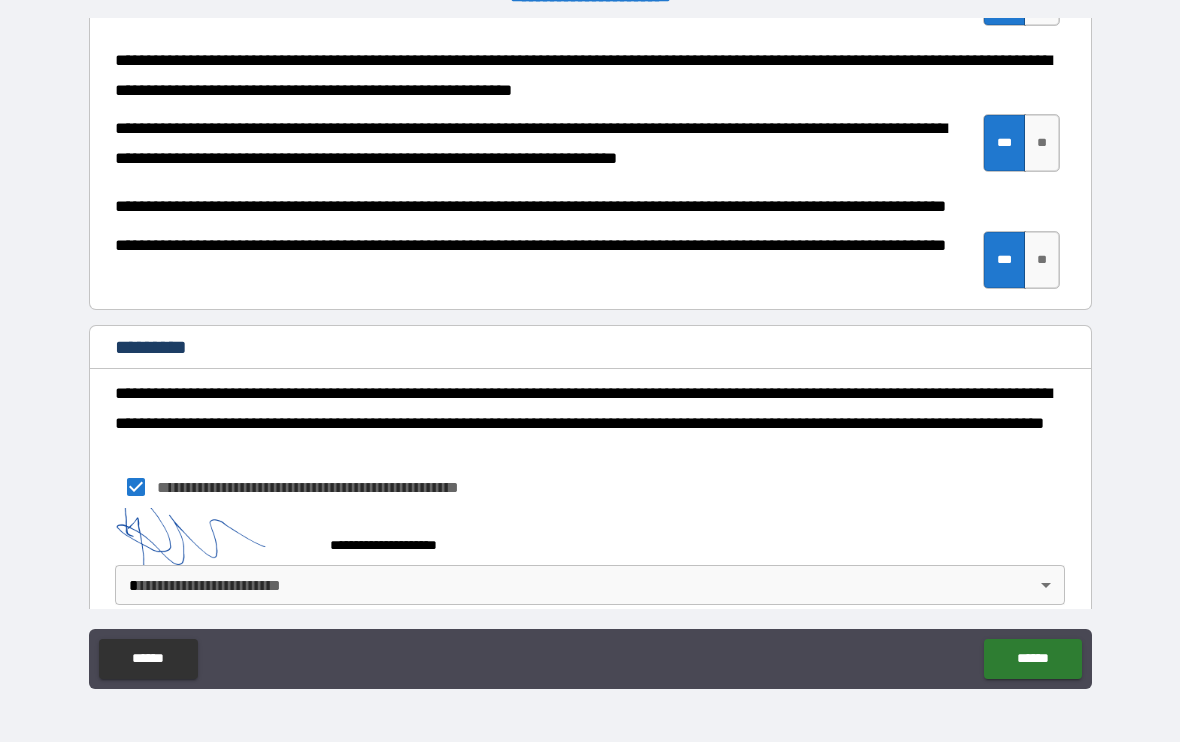 scroll, scrollTop: 421, scrollLeft: 0, axis: vertical 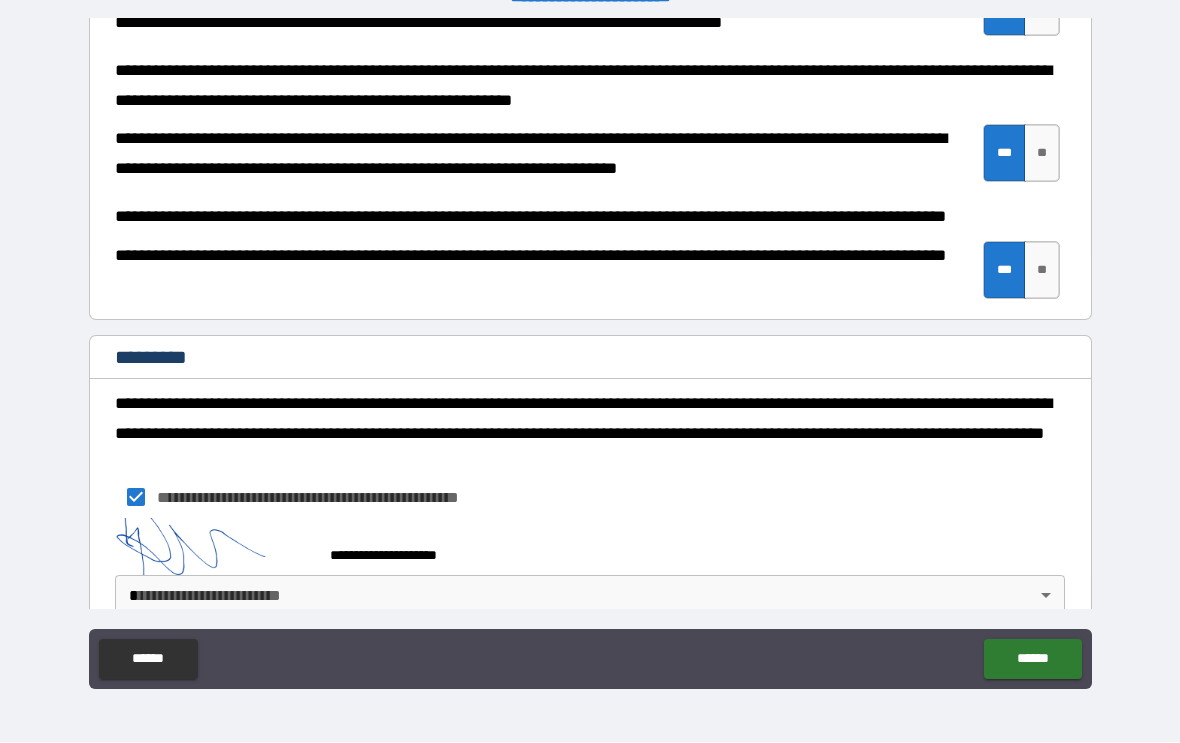 click on "**********" at bounding box center [590, 355] 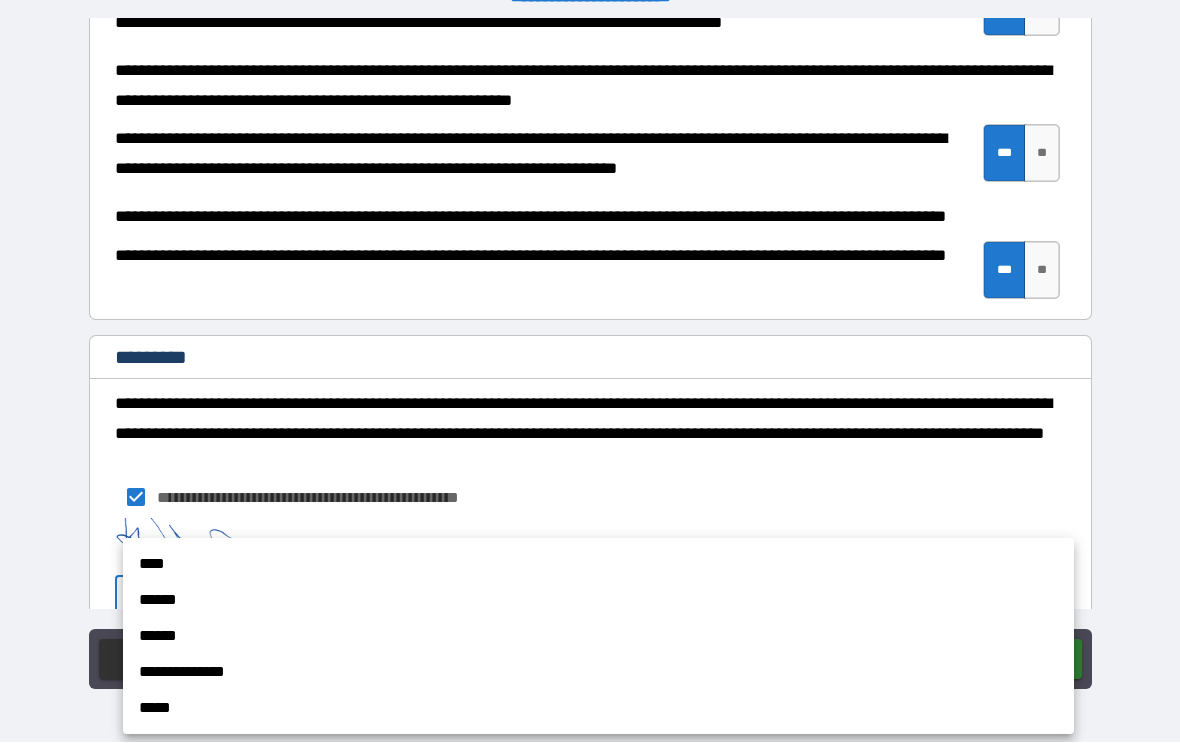 click on "****" at bounding box center (598, 565) 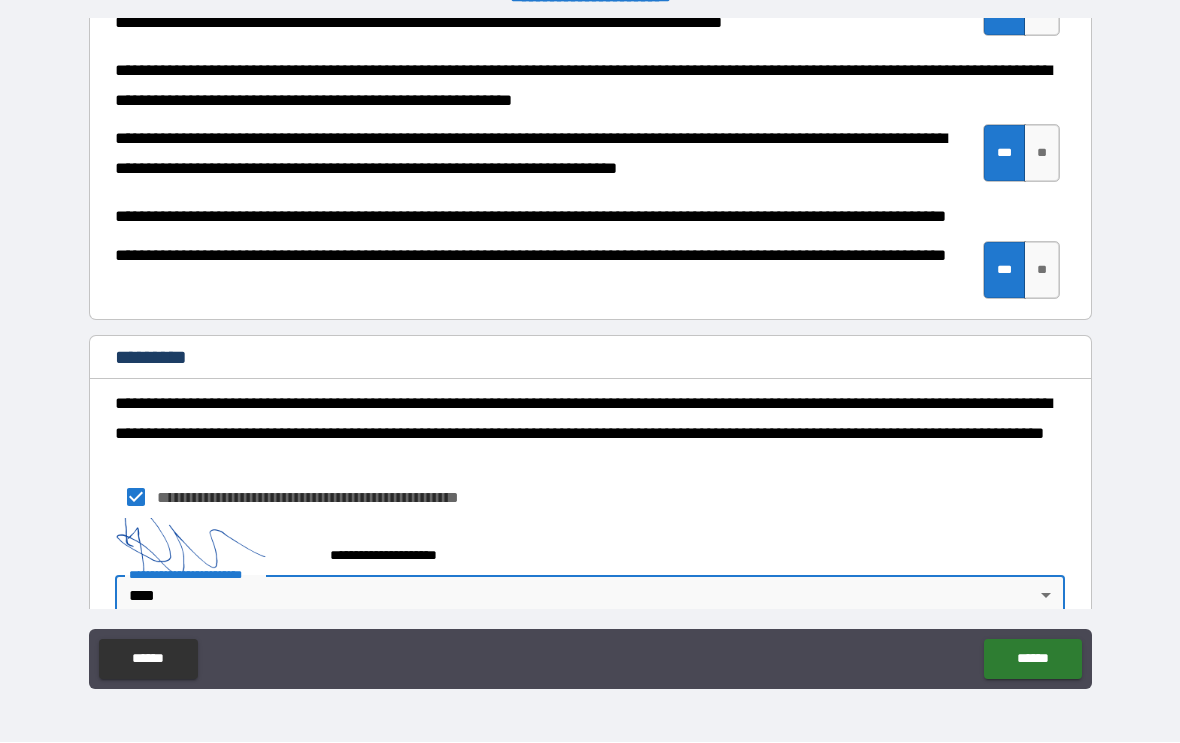 scroll, scrollTop: 427, scrollLeft: 0, axis: vertical 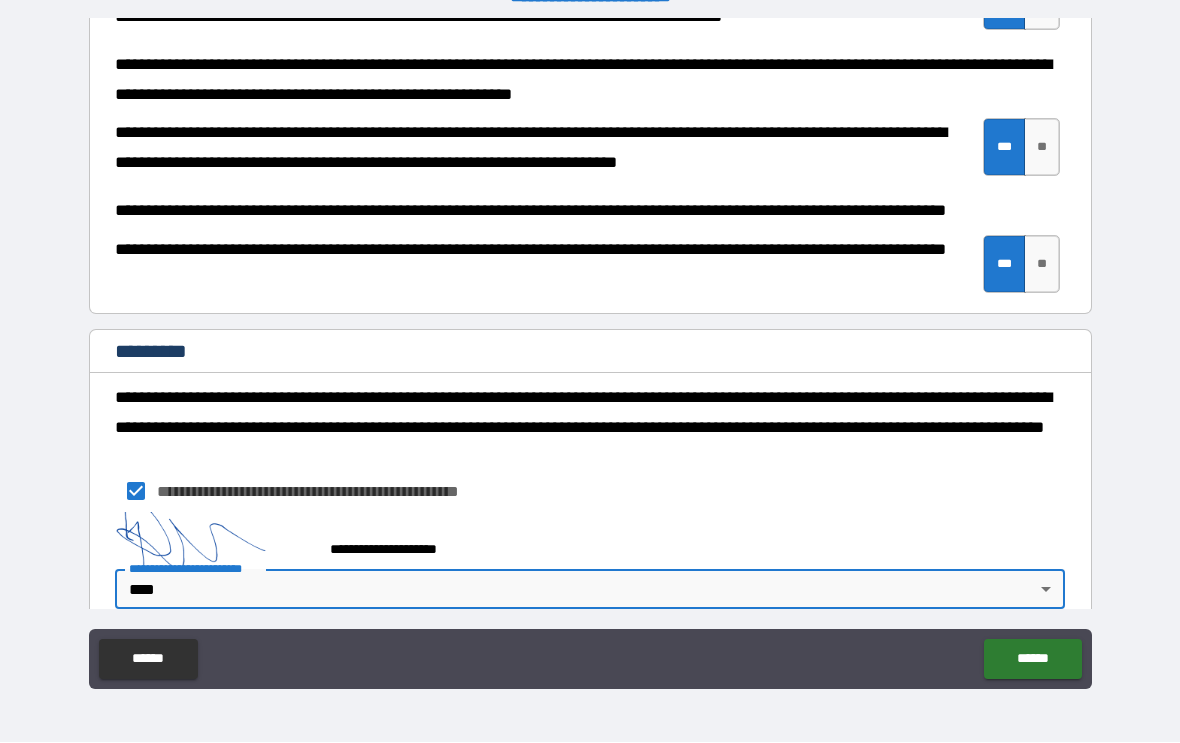 click on "******" at bounding box center (1032, 660) 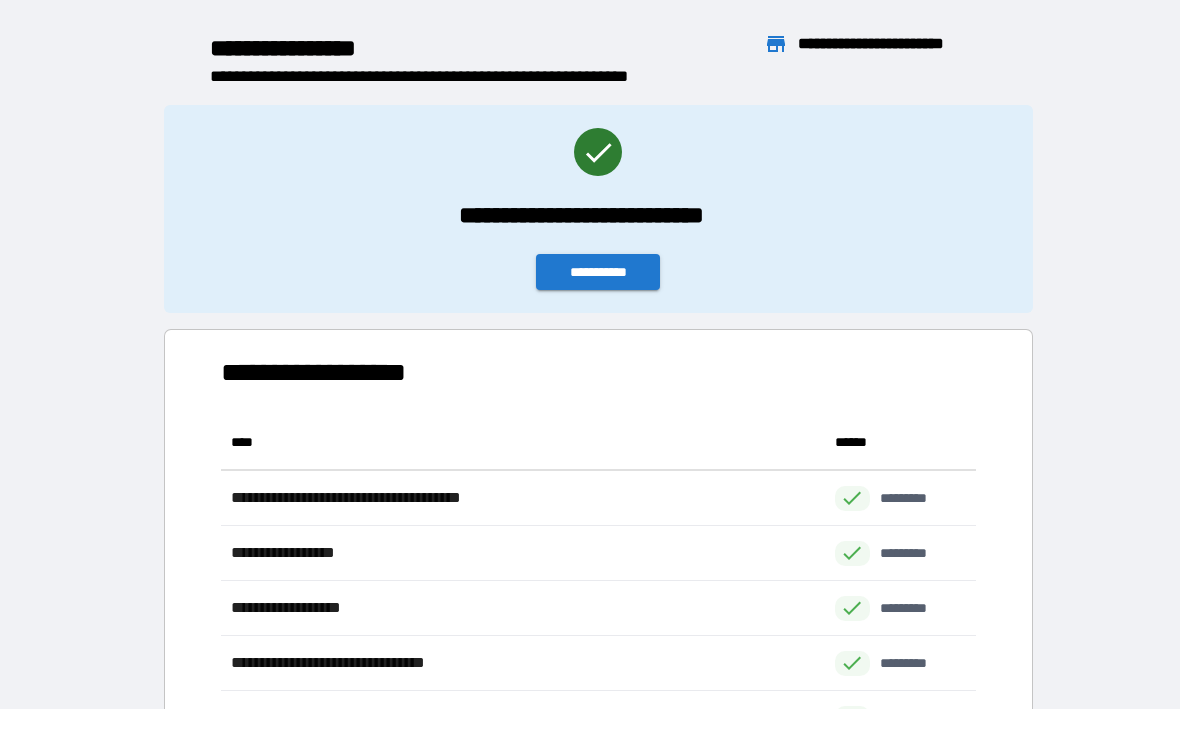 scroll, scrollTop: 1, scrollLeft: 1, axis: both 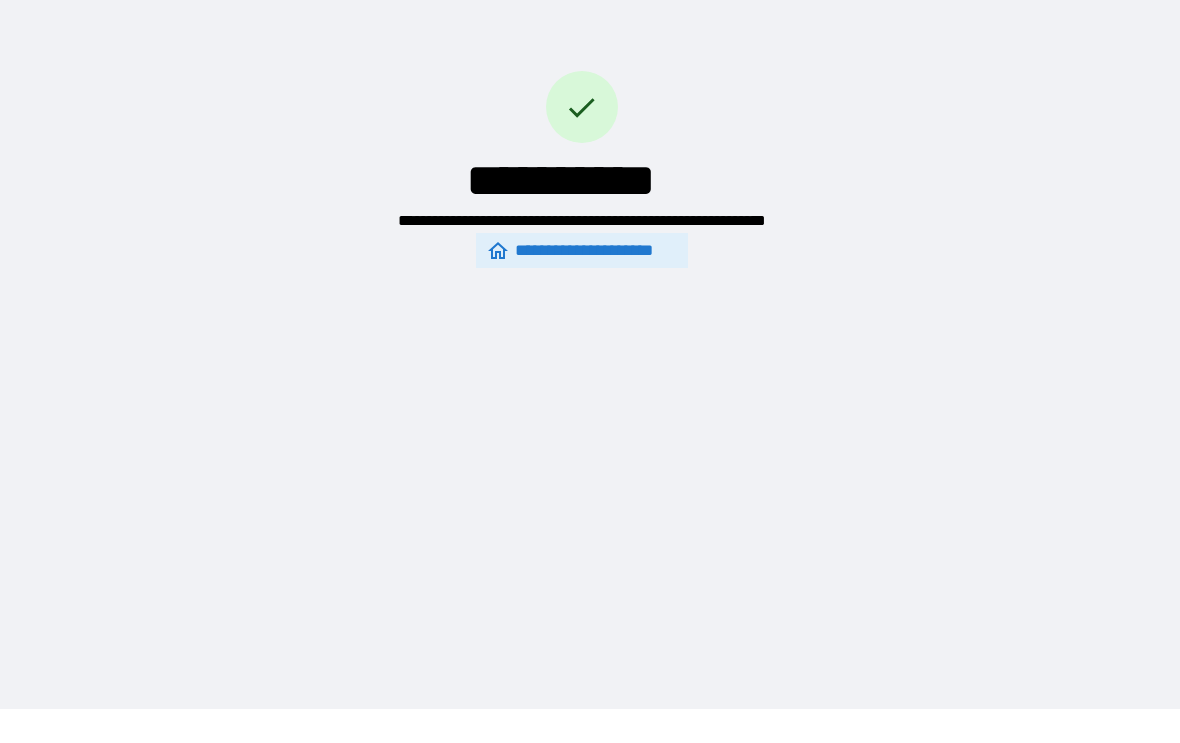 click on "**********" at bounding box center [582, 251] 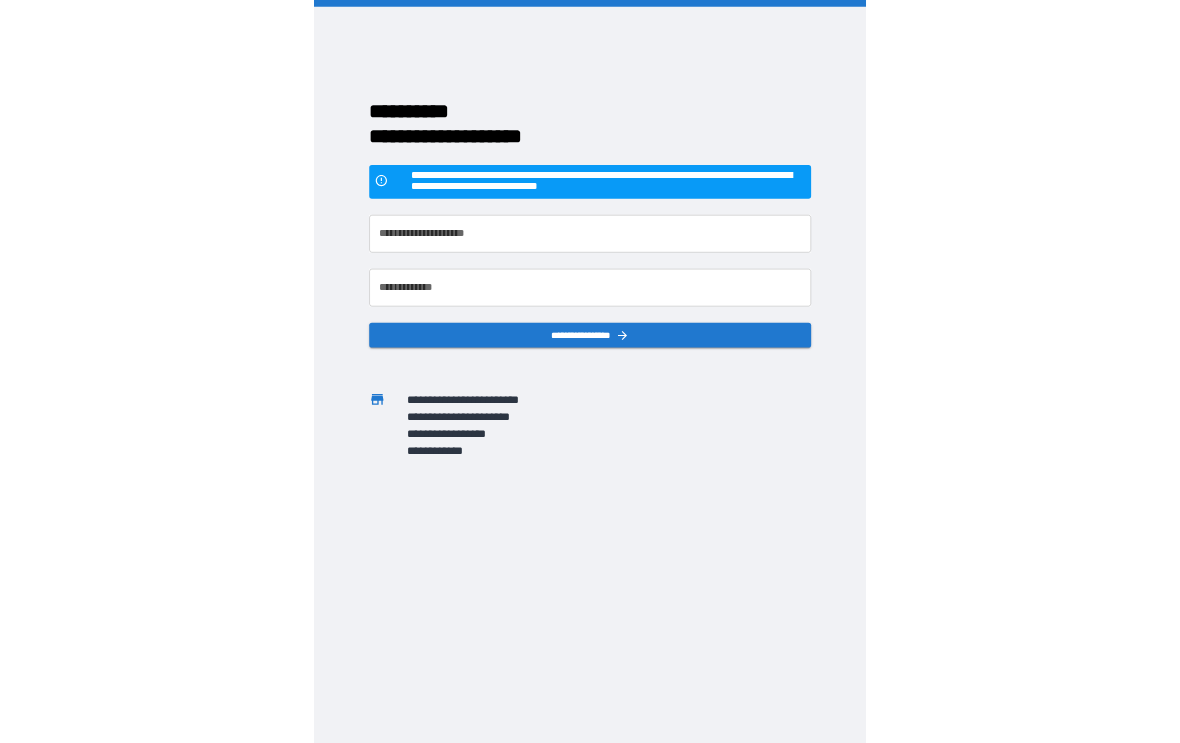 scroll, scrollTop: 33, scrollLeft: 0, axis: vertical 